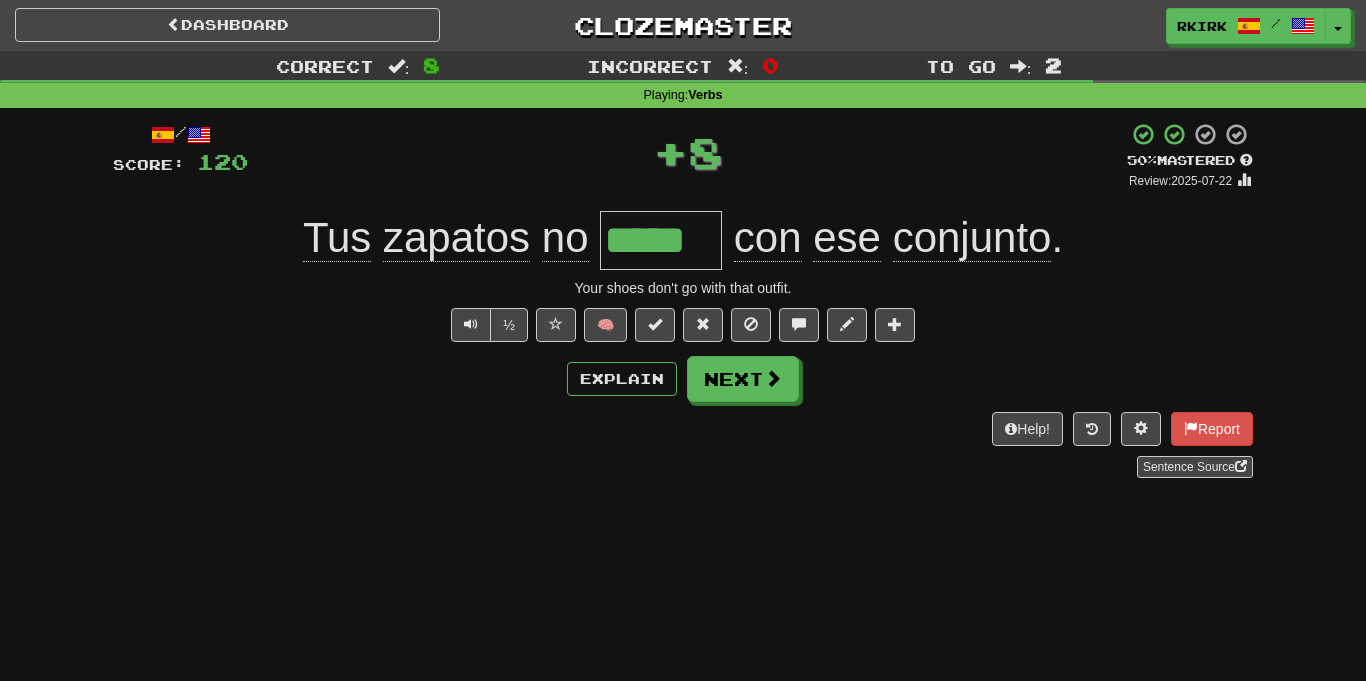 scroll, scrollTop: 0, scrollLeft: 0, axis: both 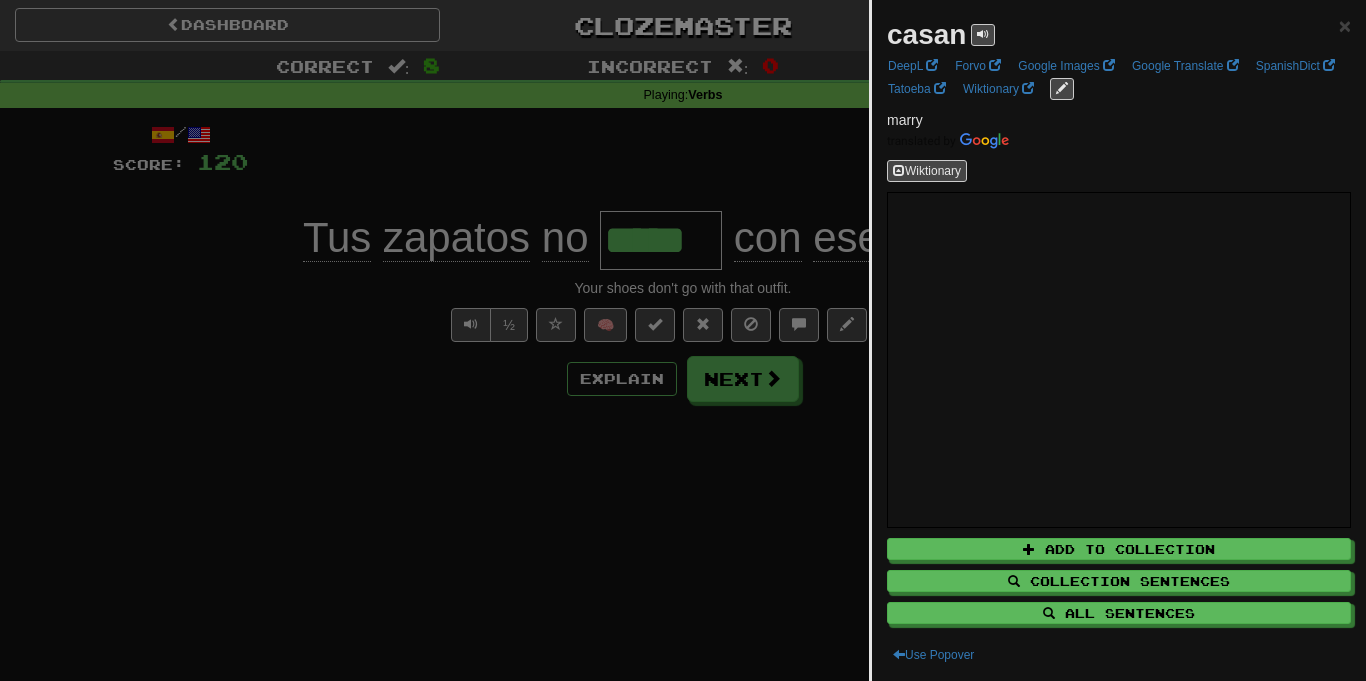 click at bounding box center (683, 340) 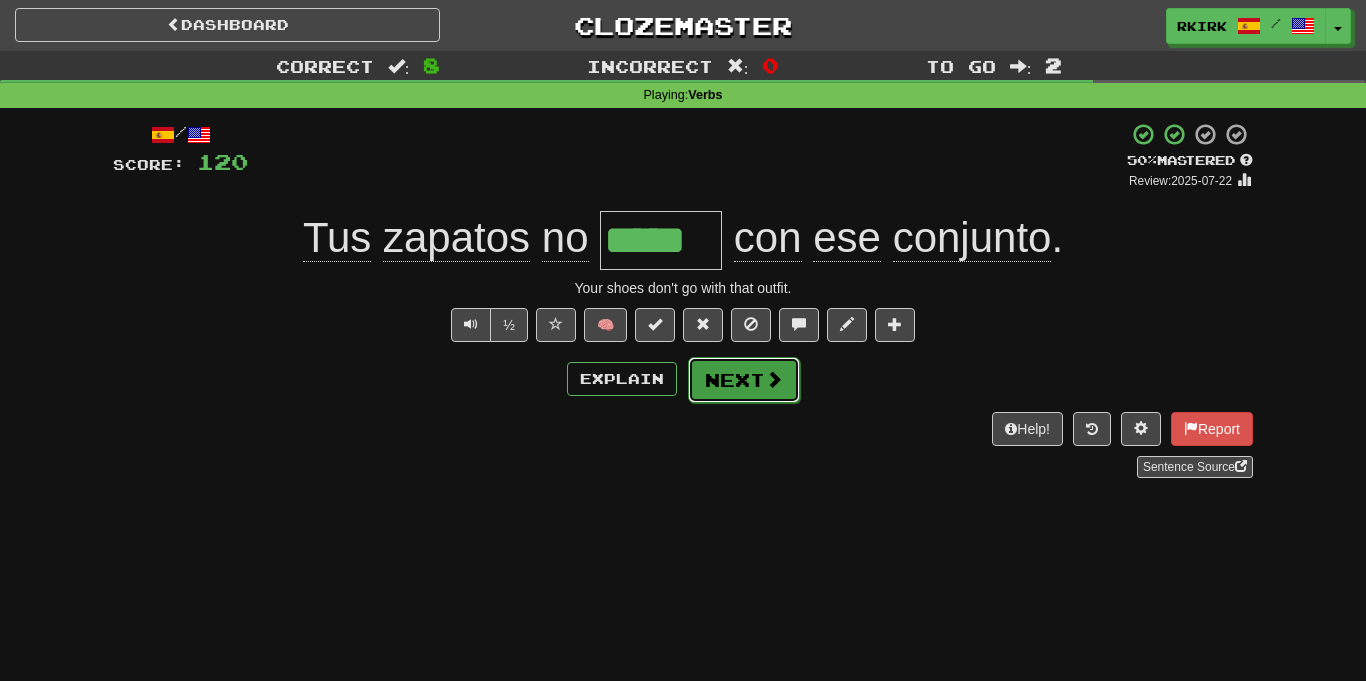 click on "Next" at bounding box center [744, 380] 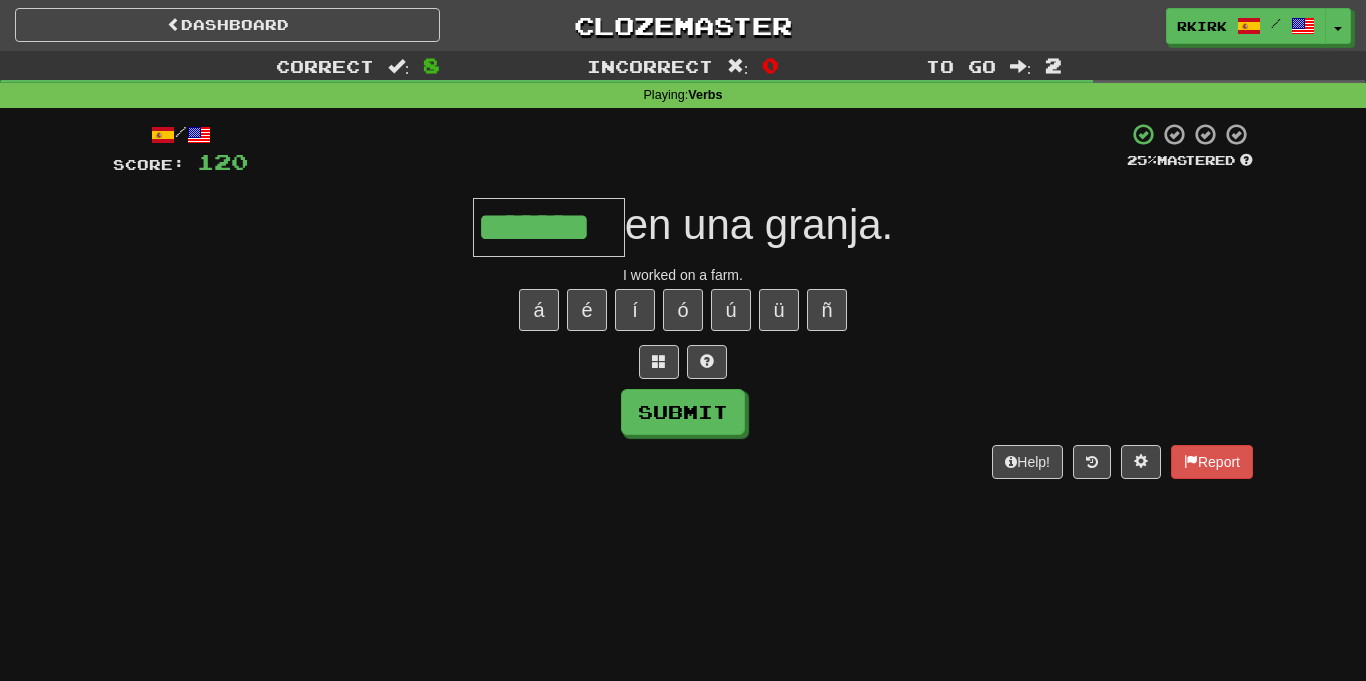 type on "*******" 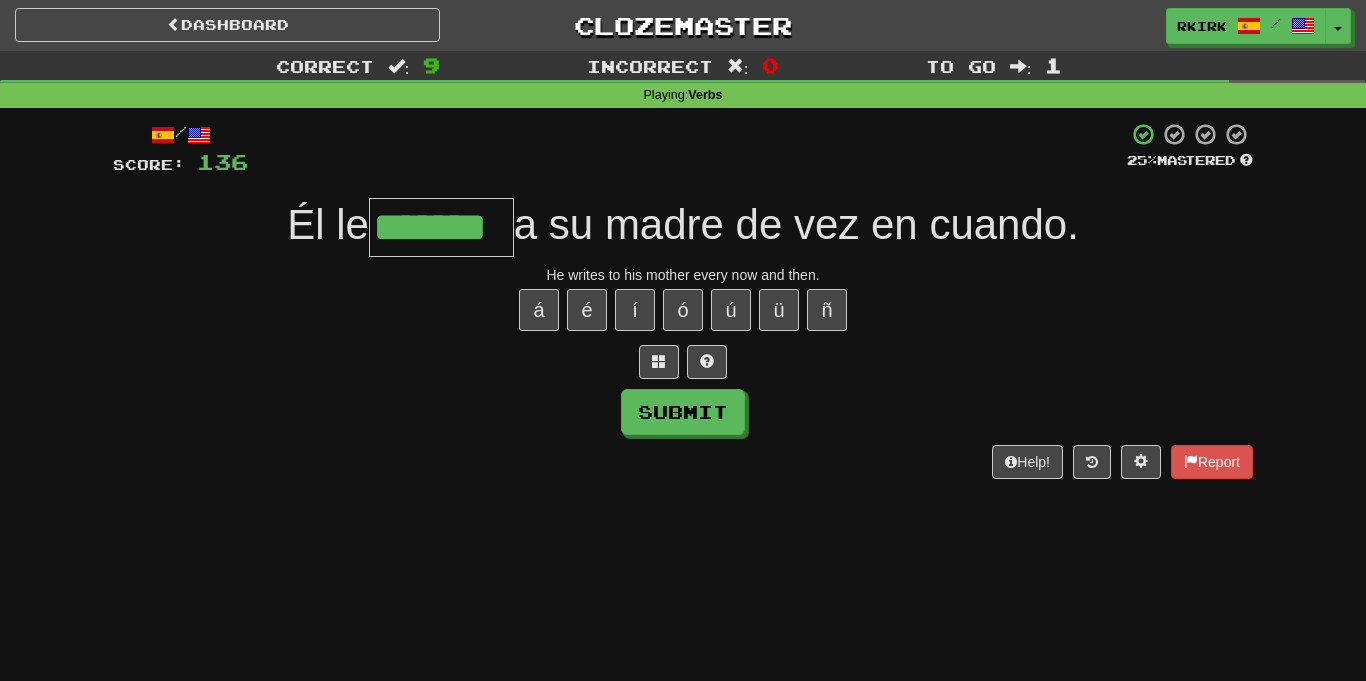 type on "*******" 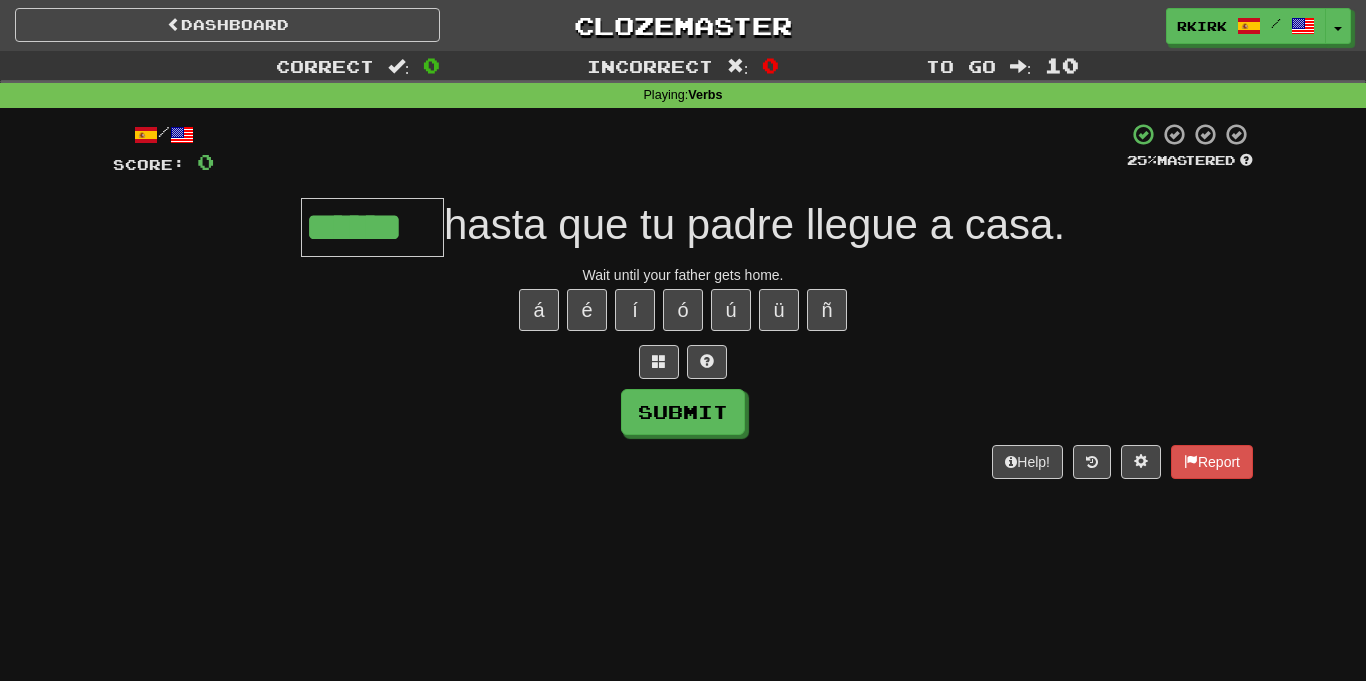 type on "******" 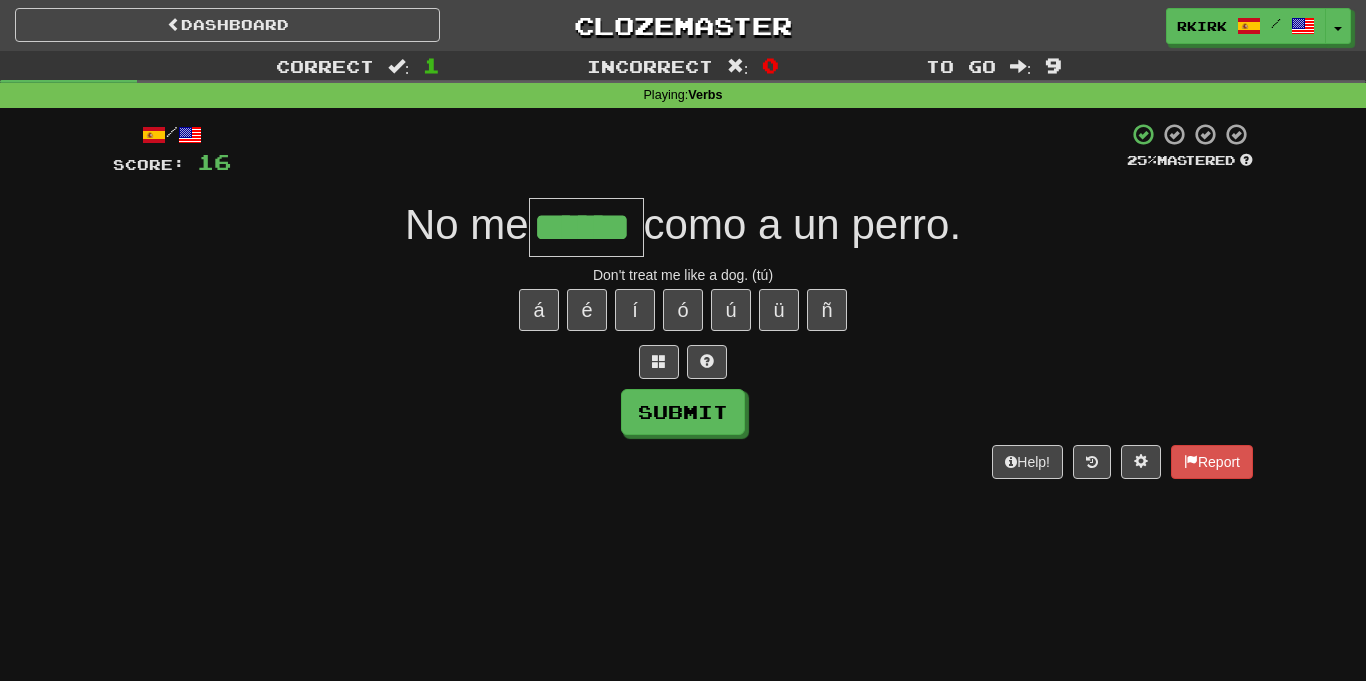 type on "******" 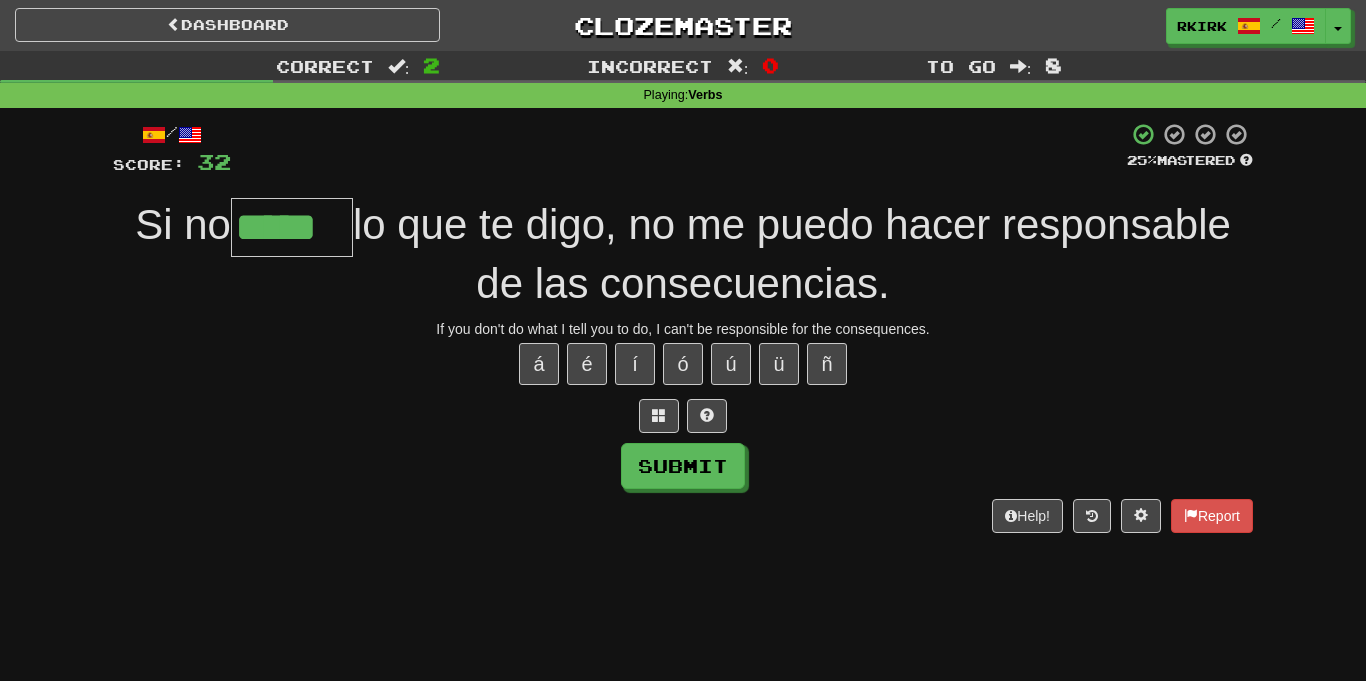 type on "*****" 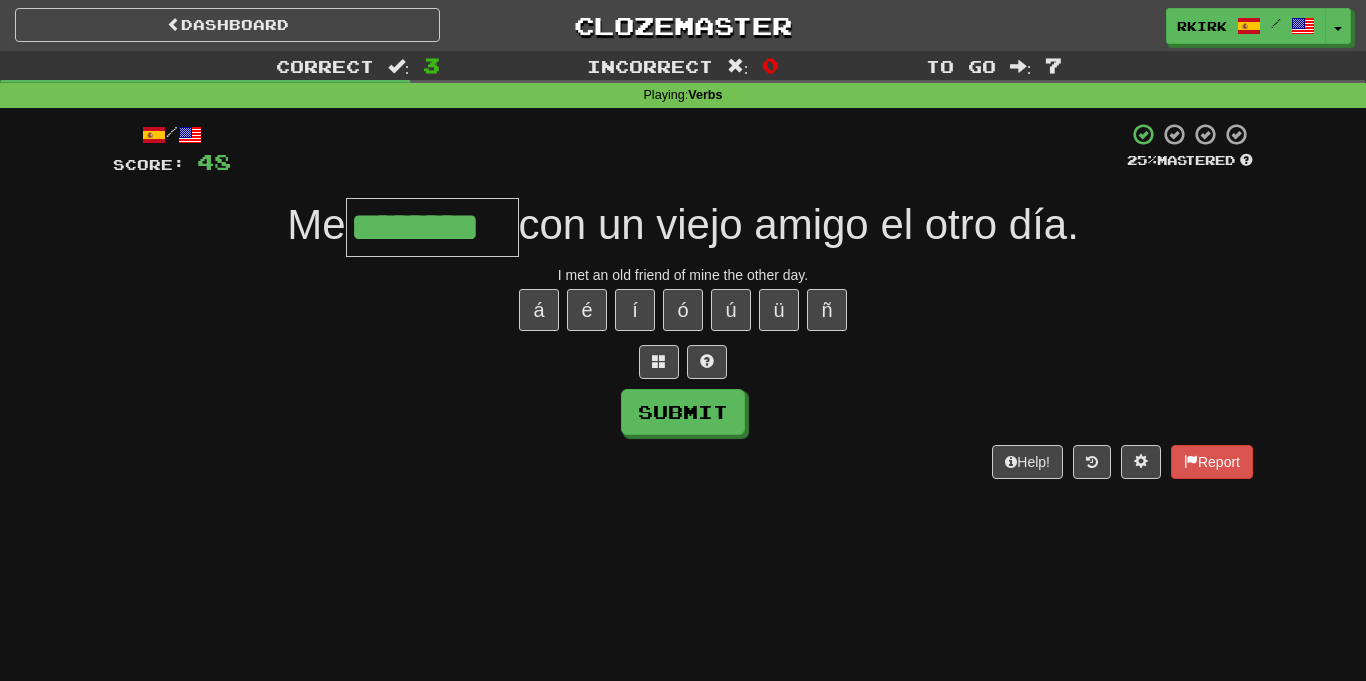 type on "********" 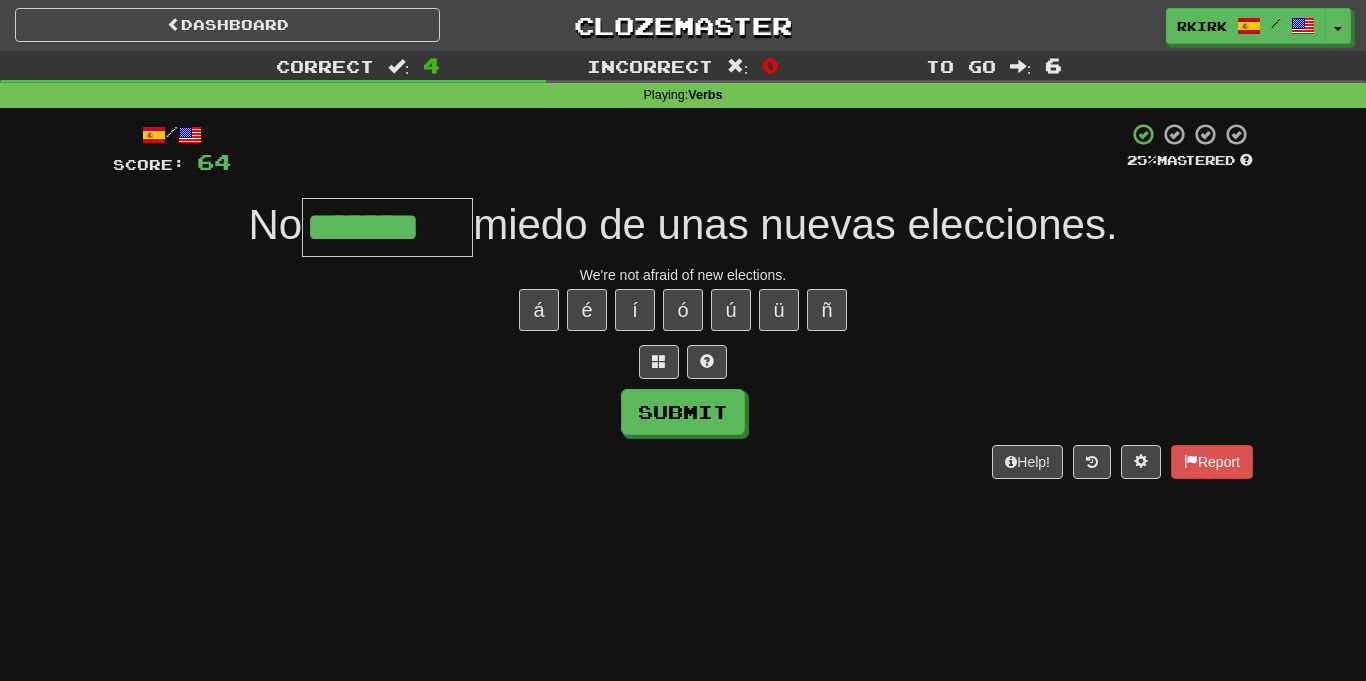 type on "*******" 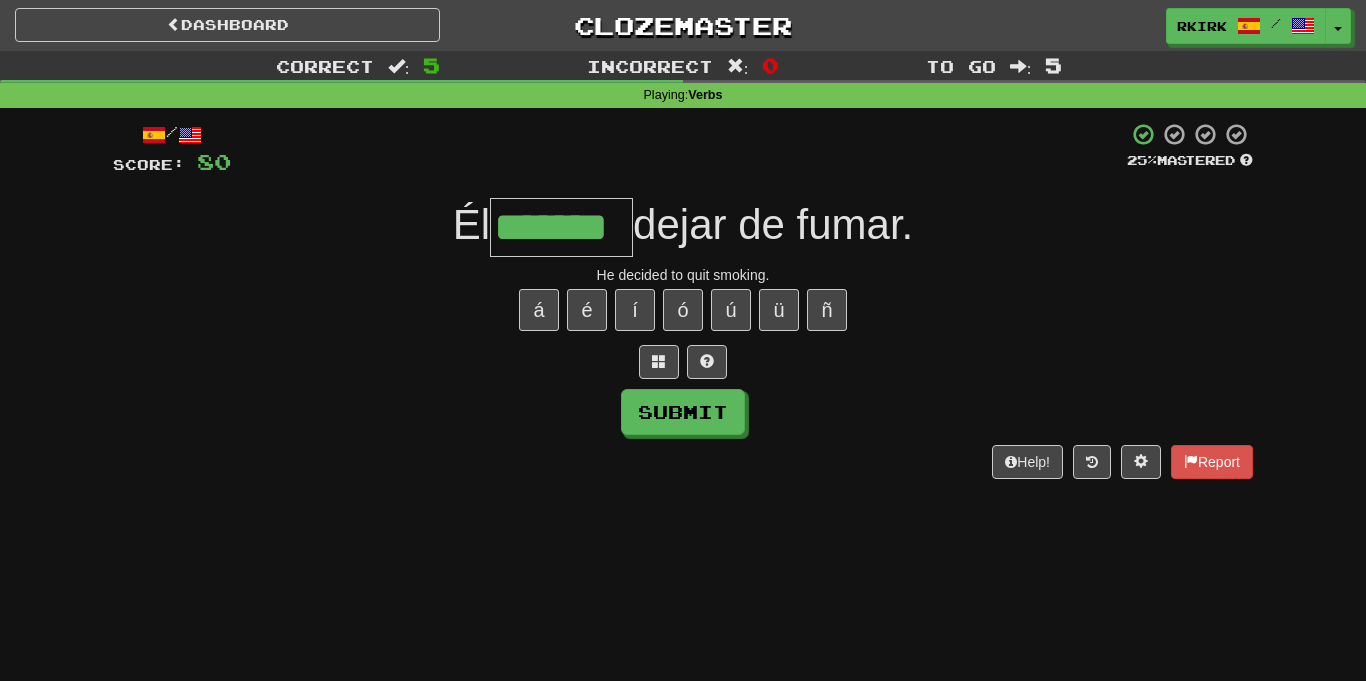 type on "*******" 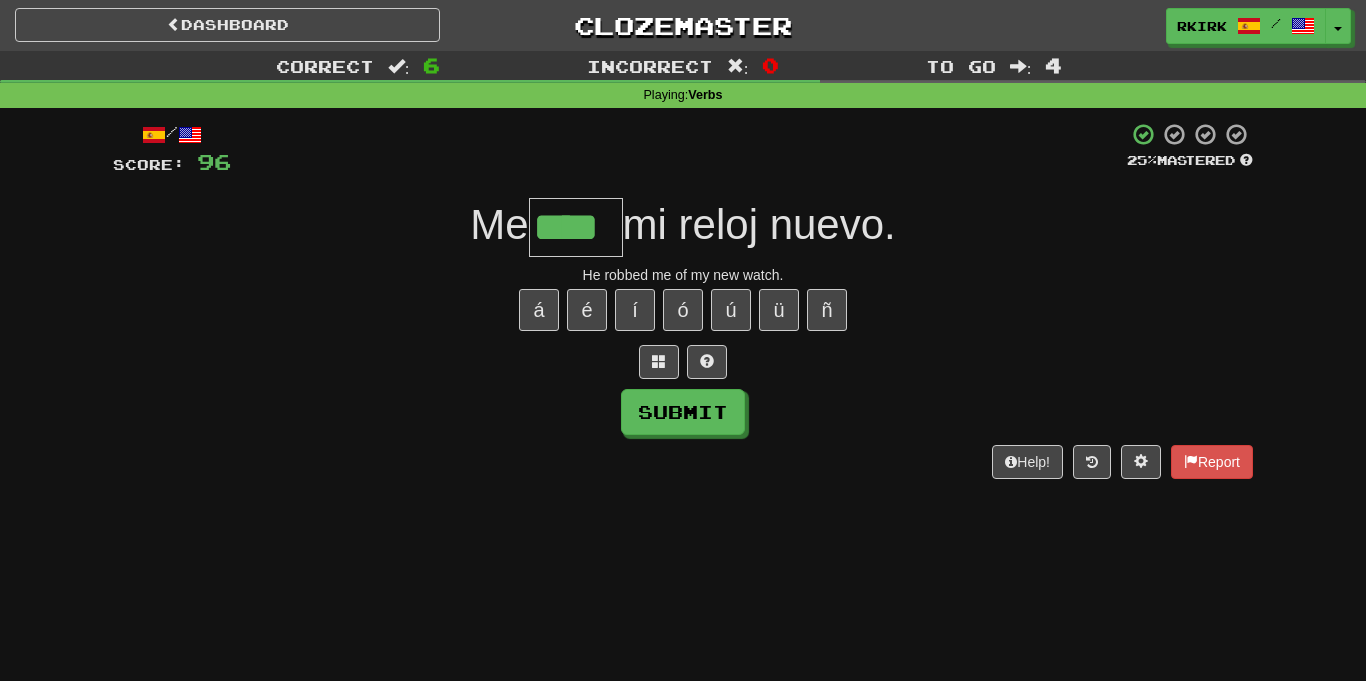 type on "****" 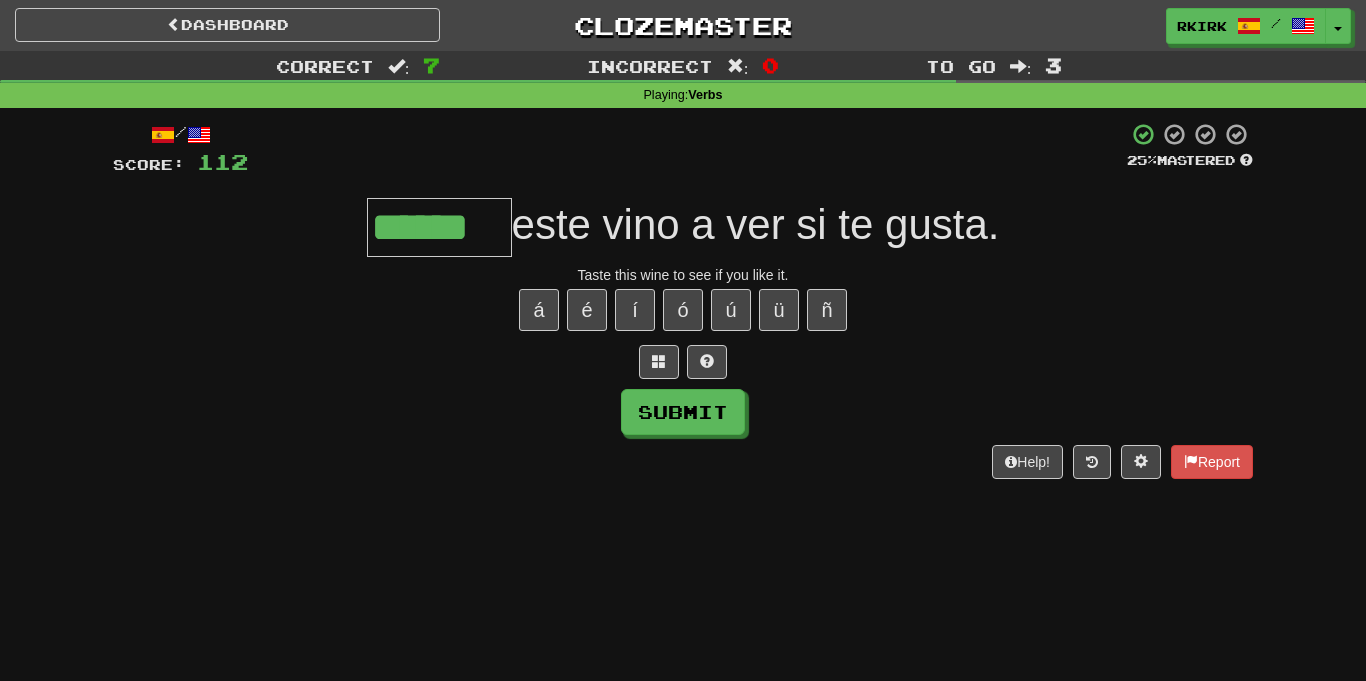 type on "******" 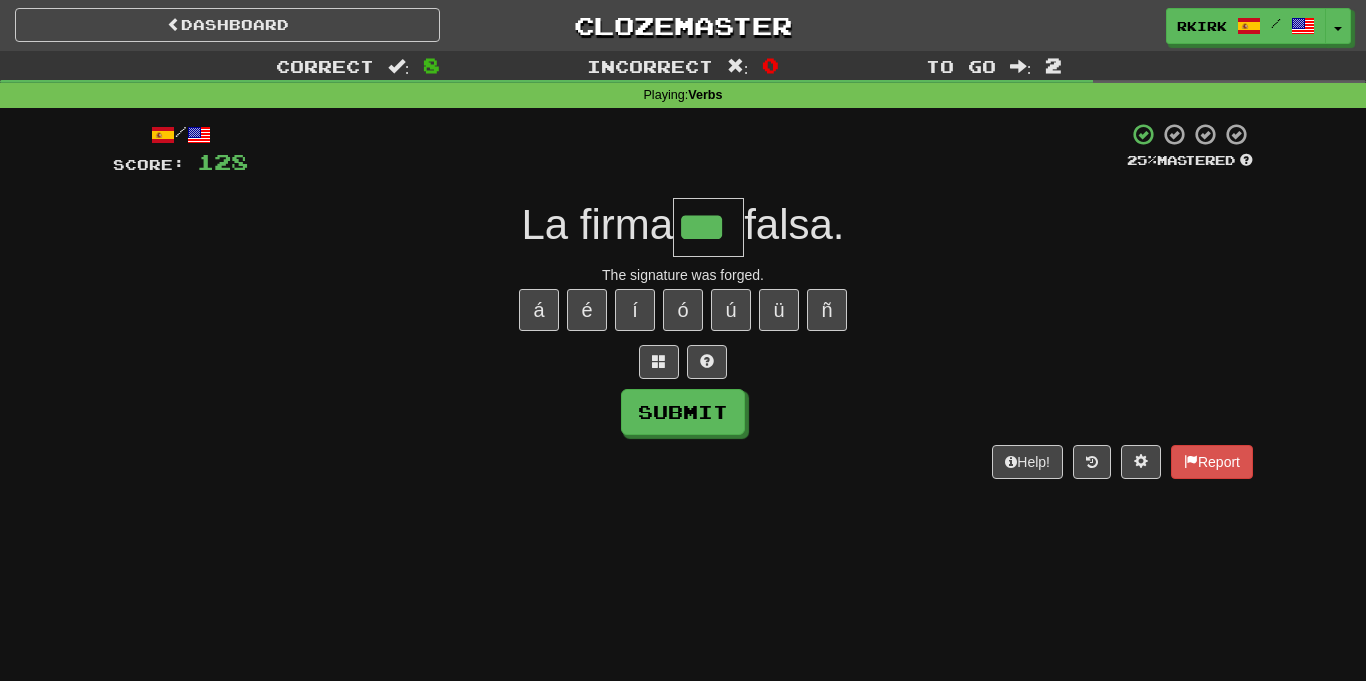 type on "***" 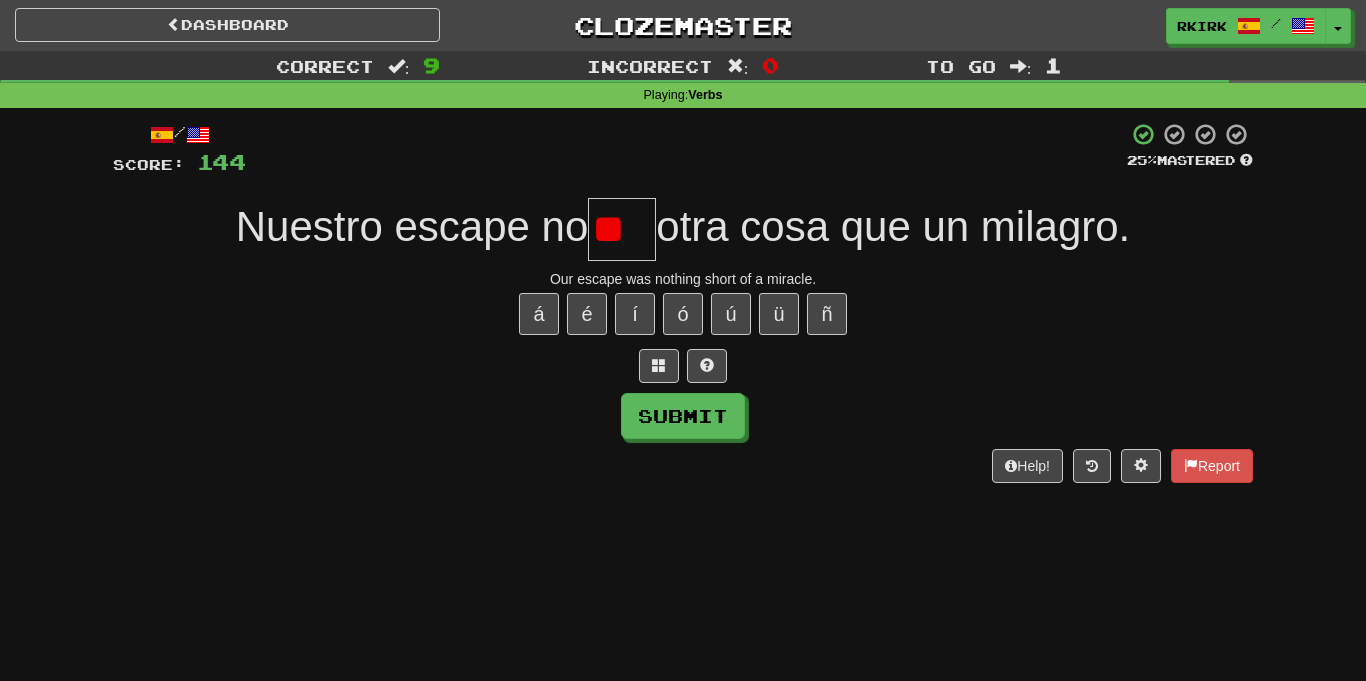 scroll, scrollTop: 0, scrollLeft: 0, axis: both 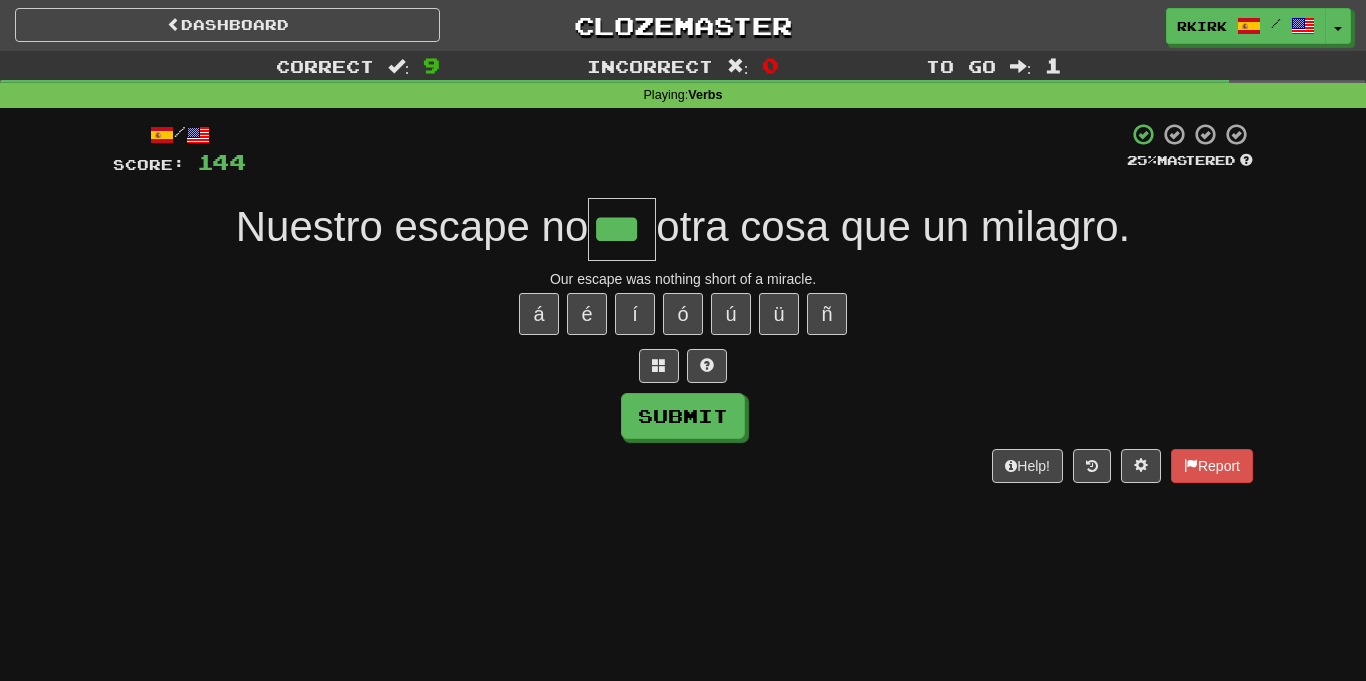 type on "***" 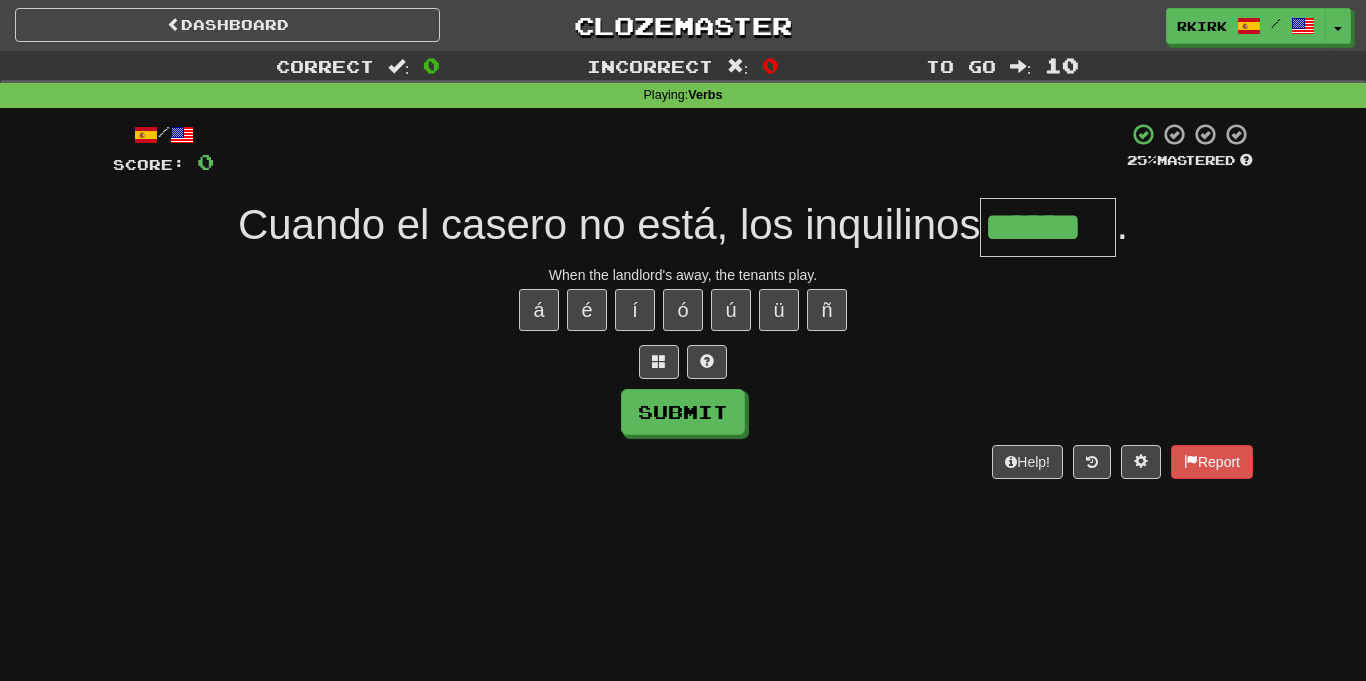 type on "******" 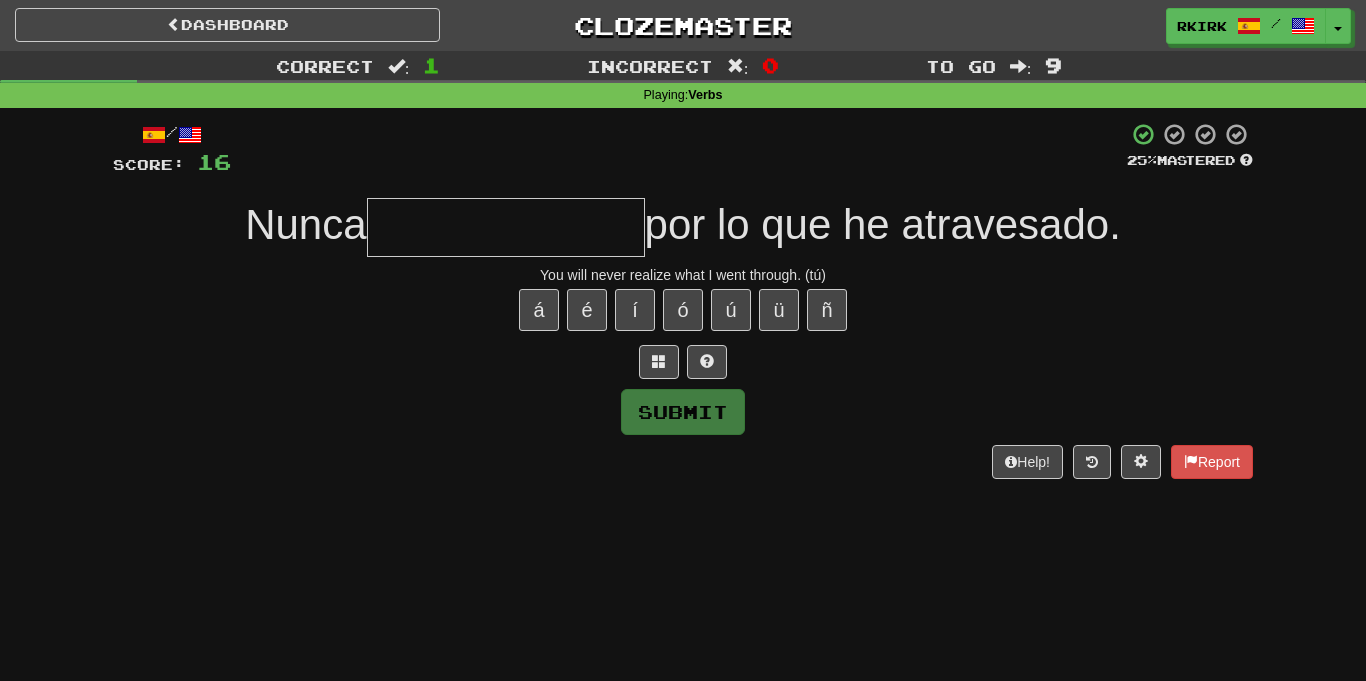 type on "*" 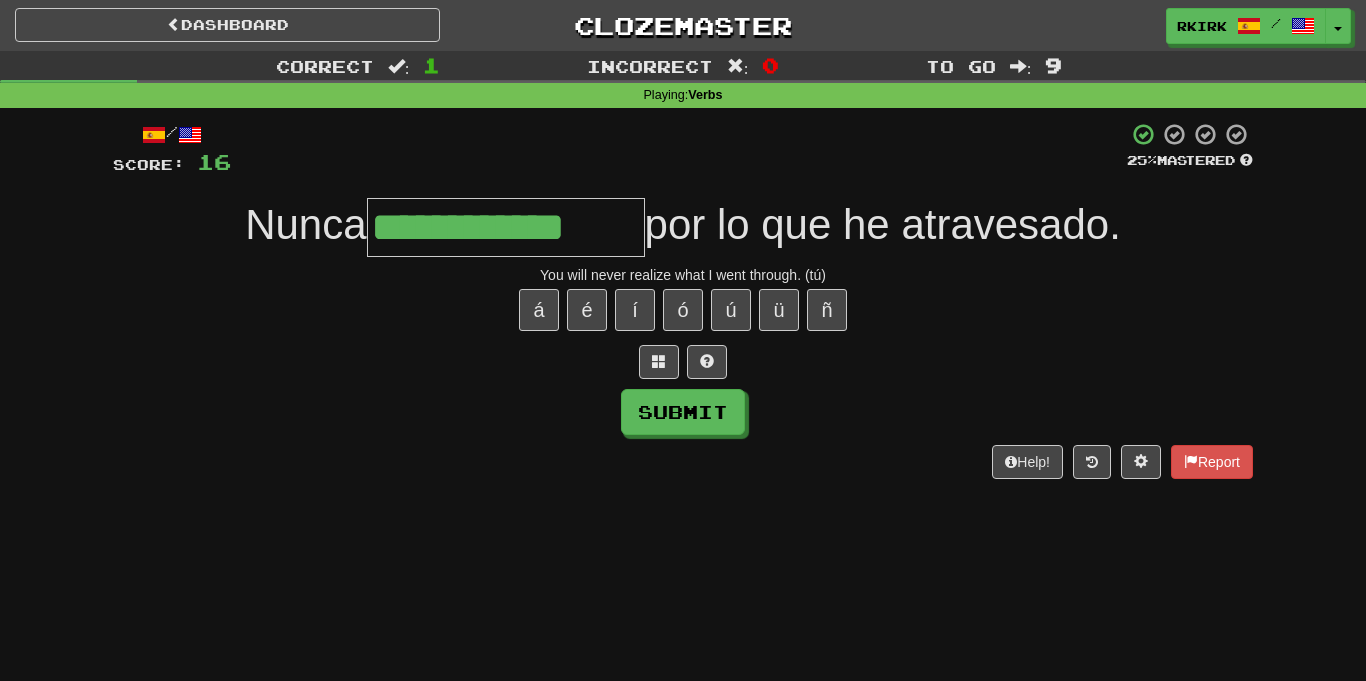 type on "**********" 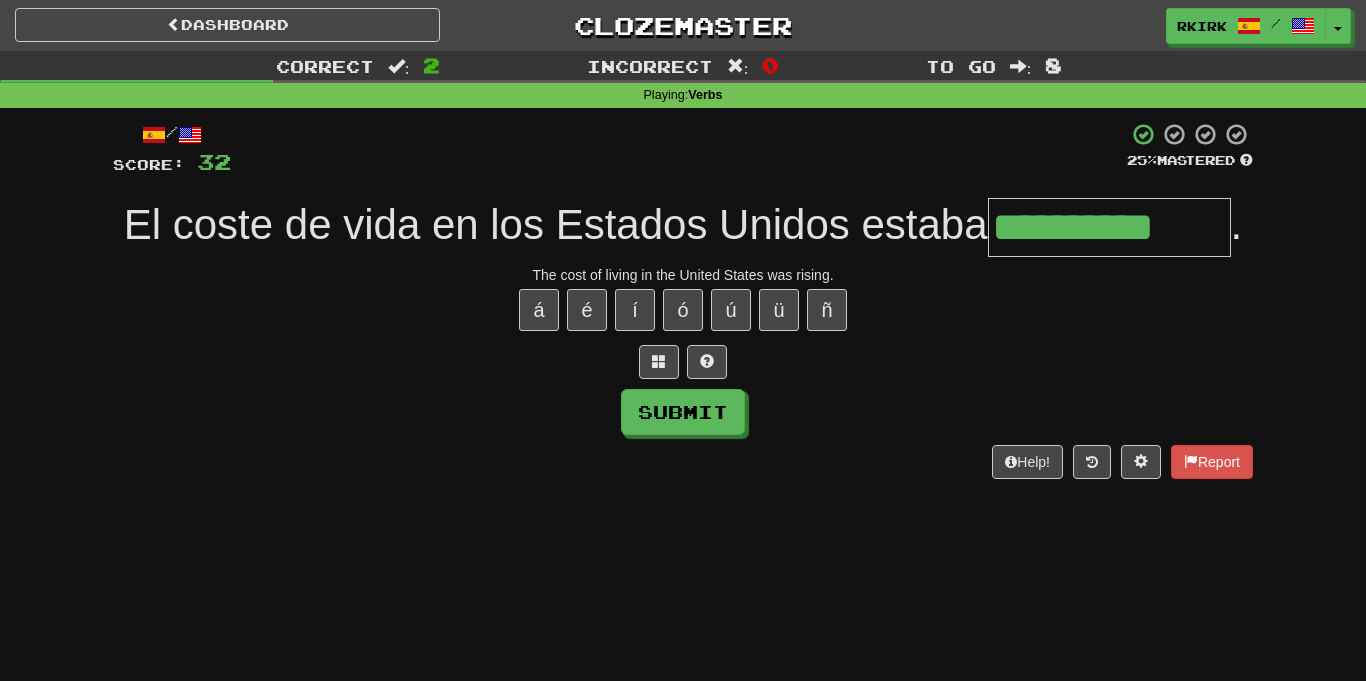 type on "**********" 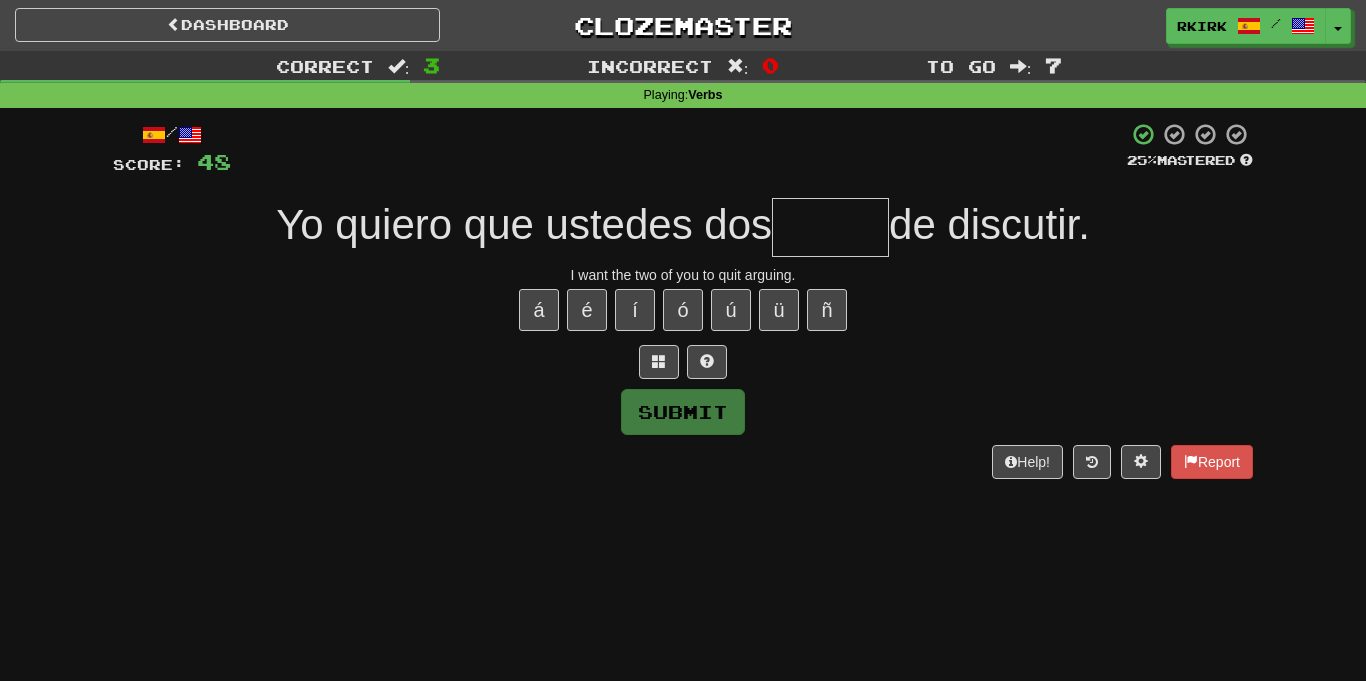 type on "*" 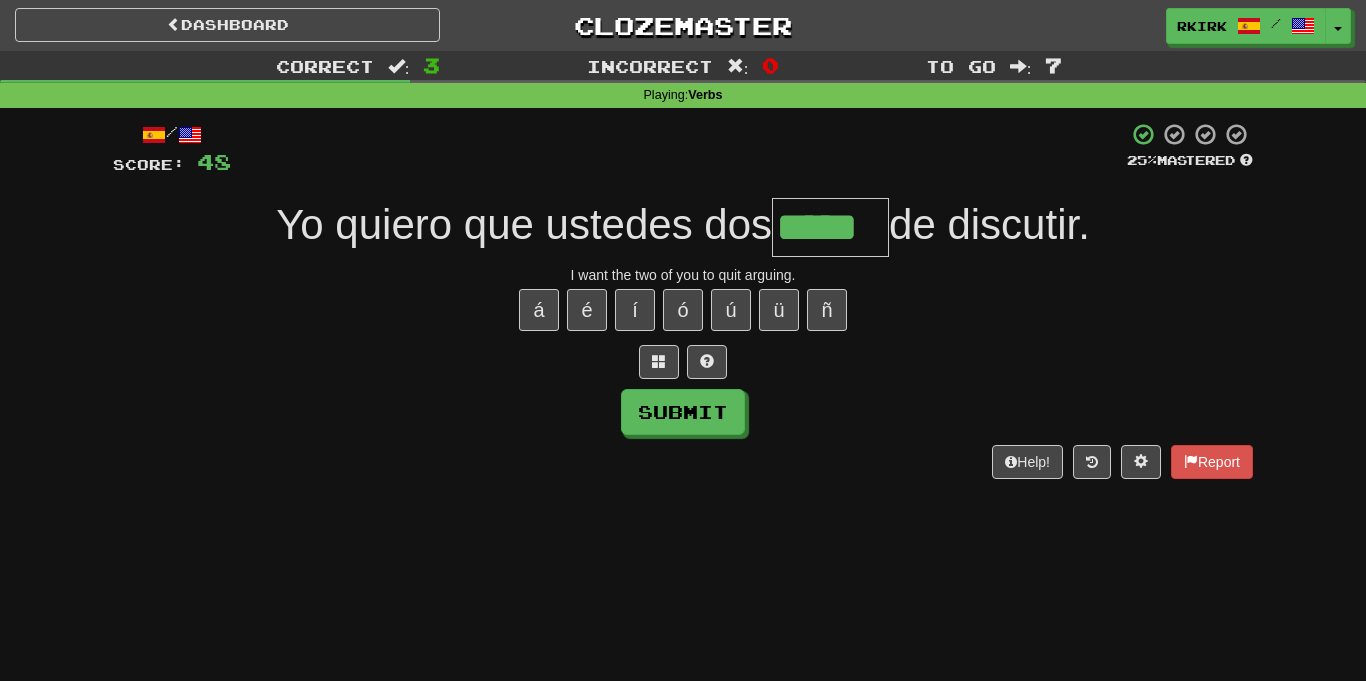 type on "*****" 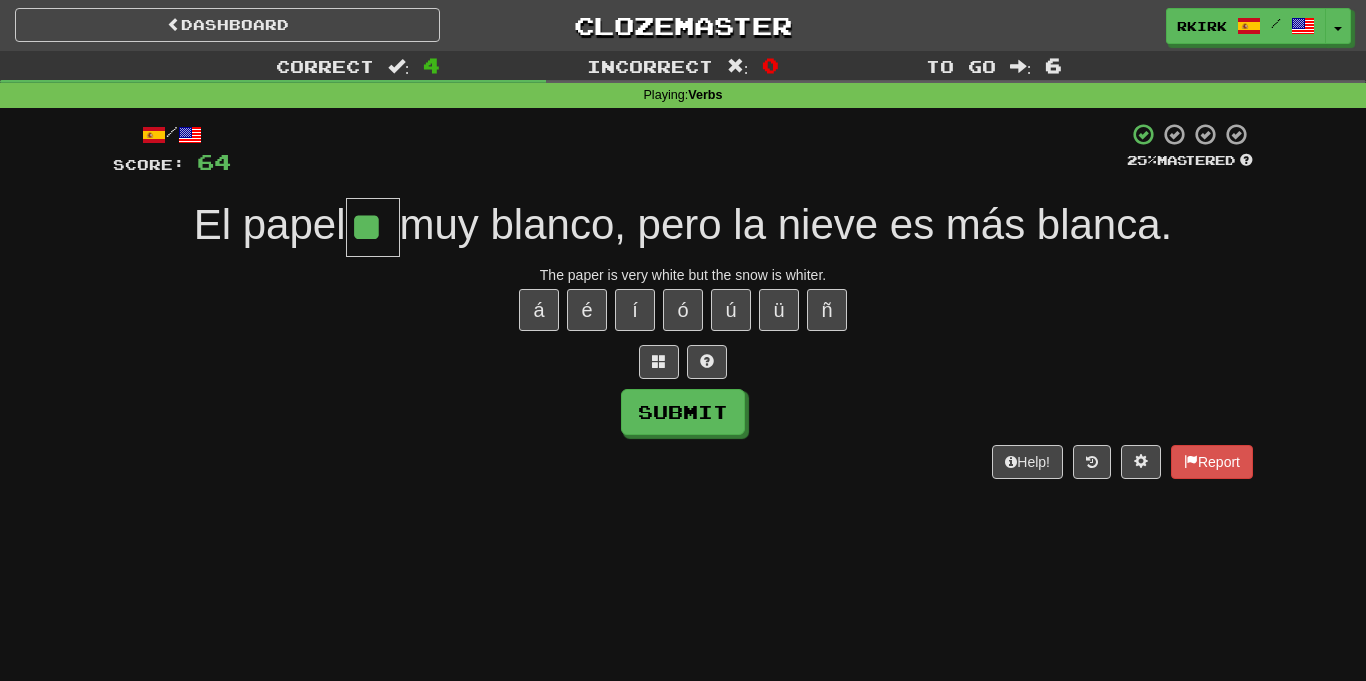 type on "**" 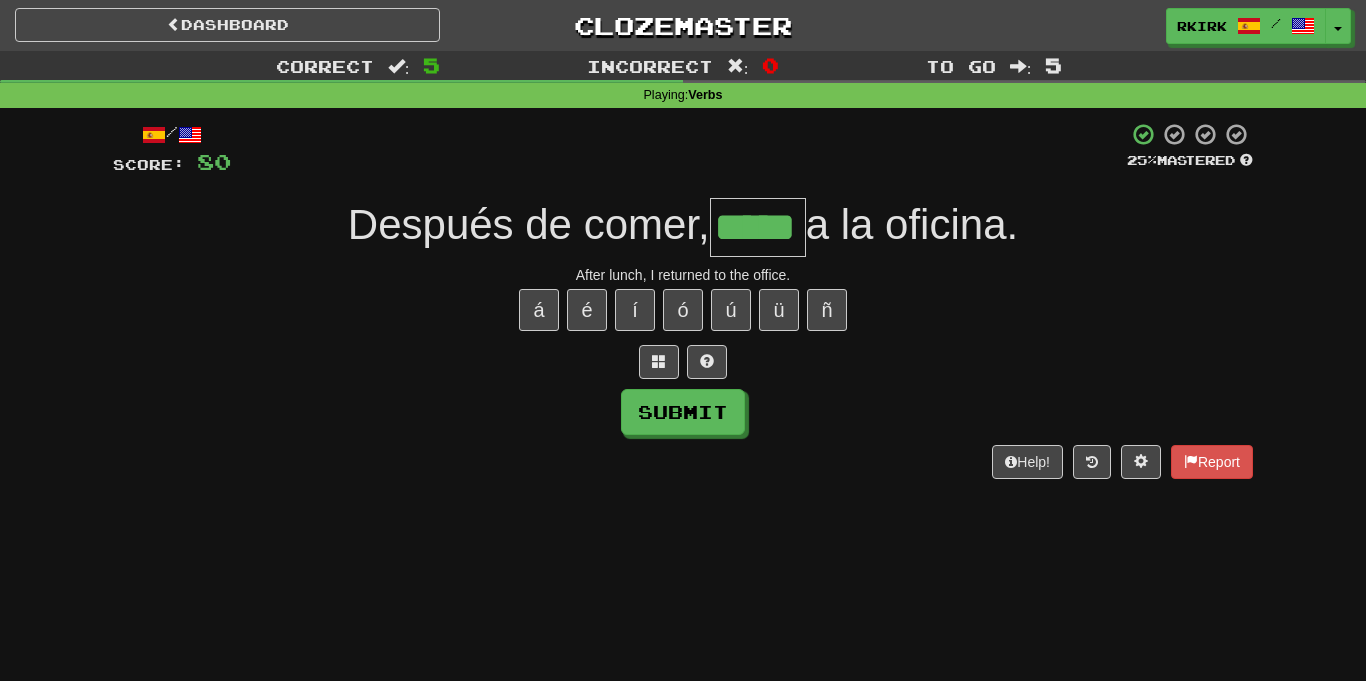 type on "*****" 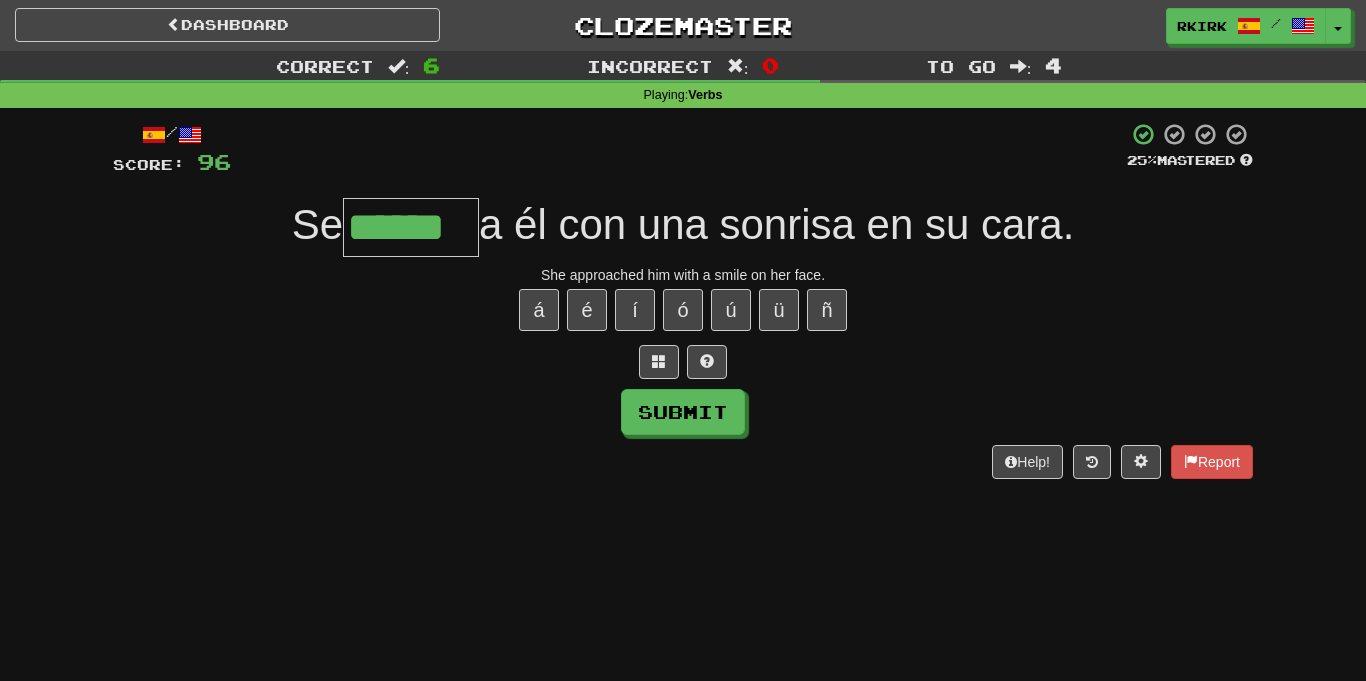 type on "******" 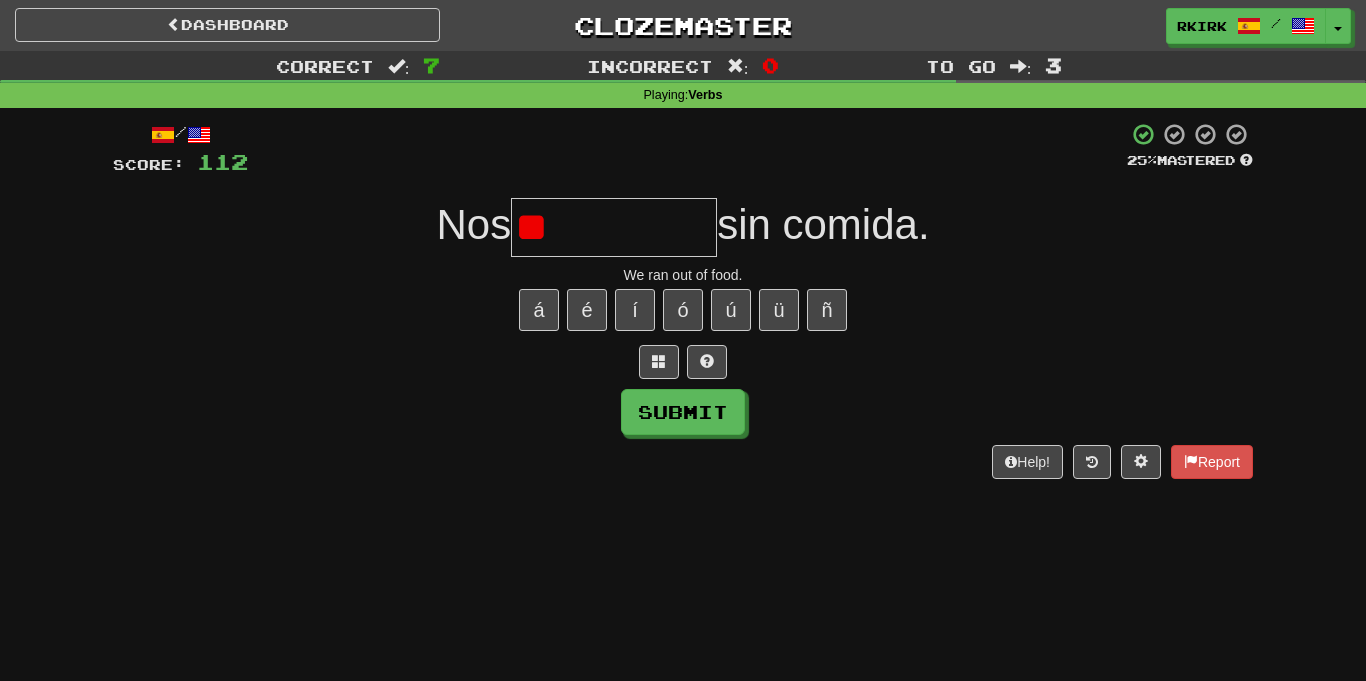 type on "*" 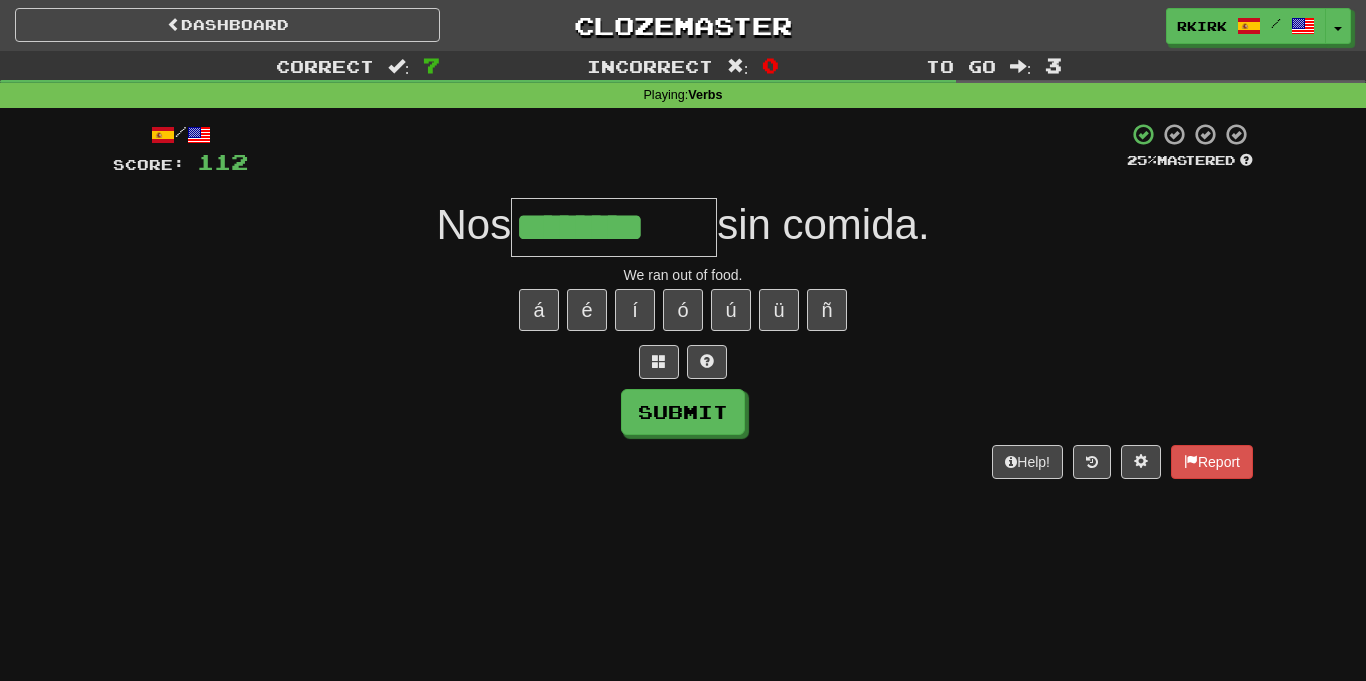 type on "********" 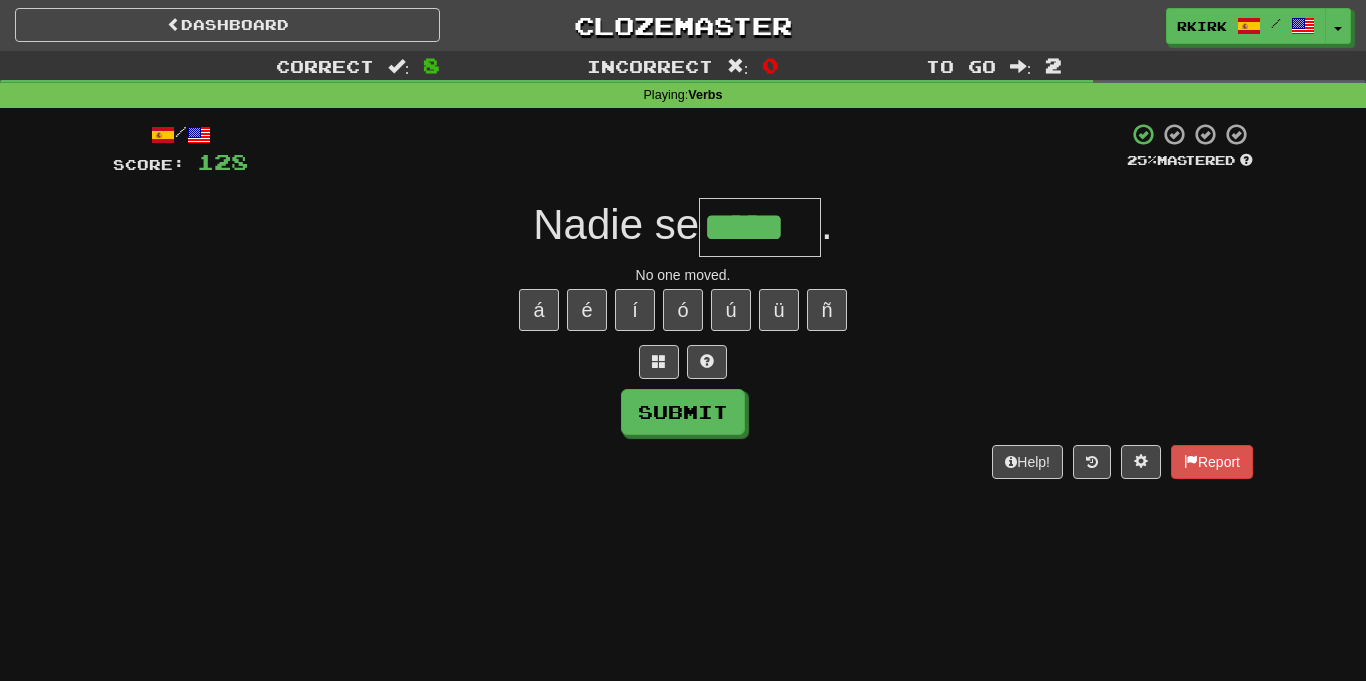 type on "*****" 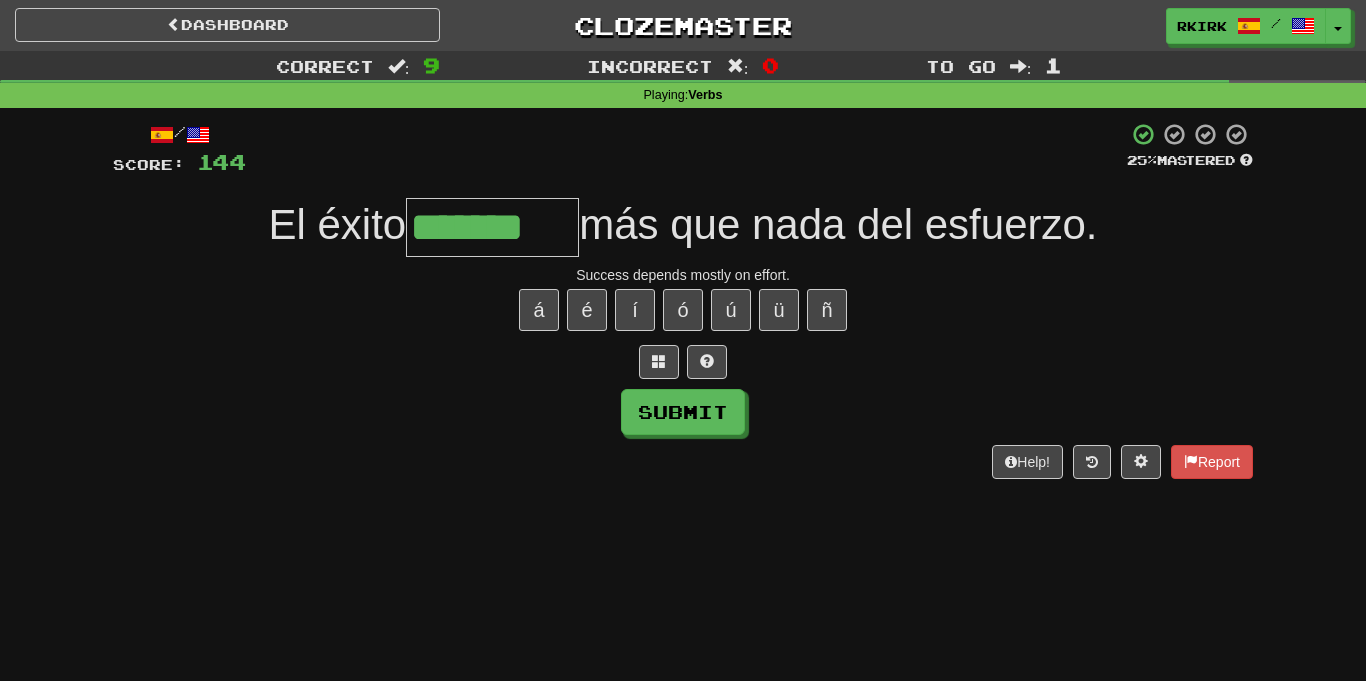 type on "*******" 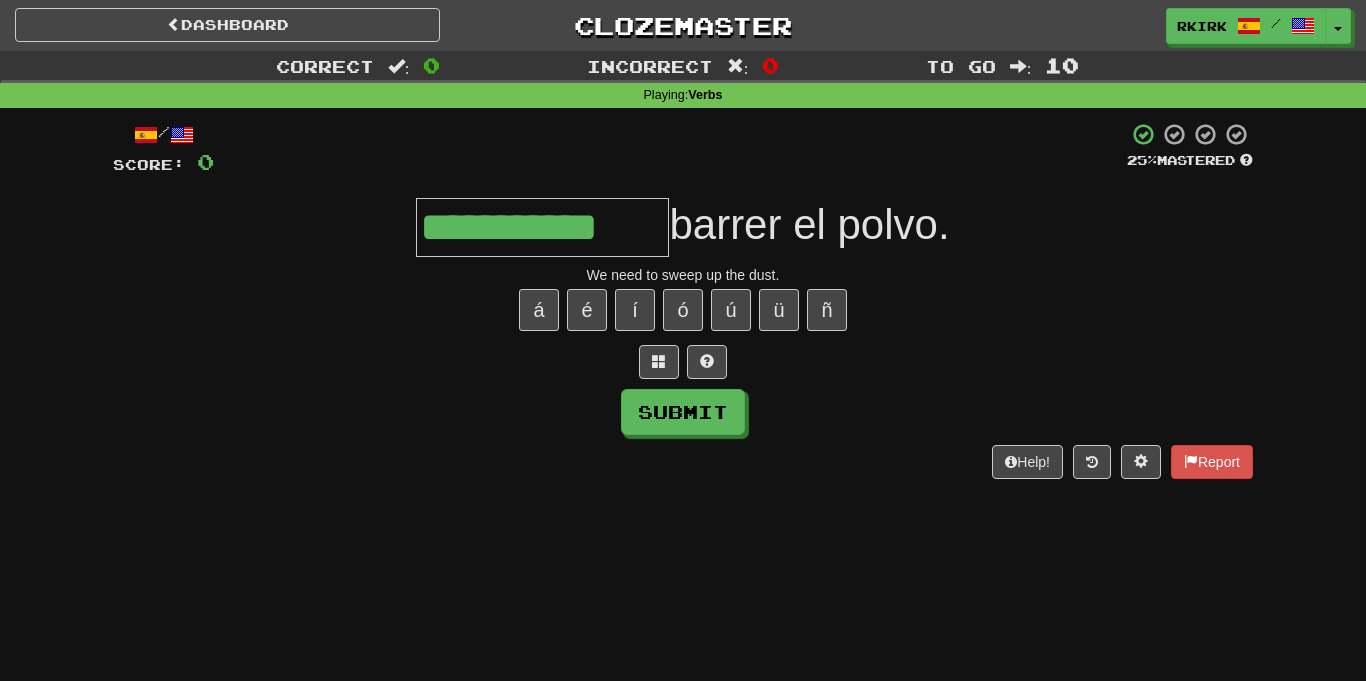 type on "**********" 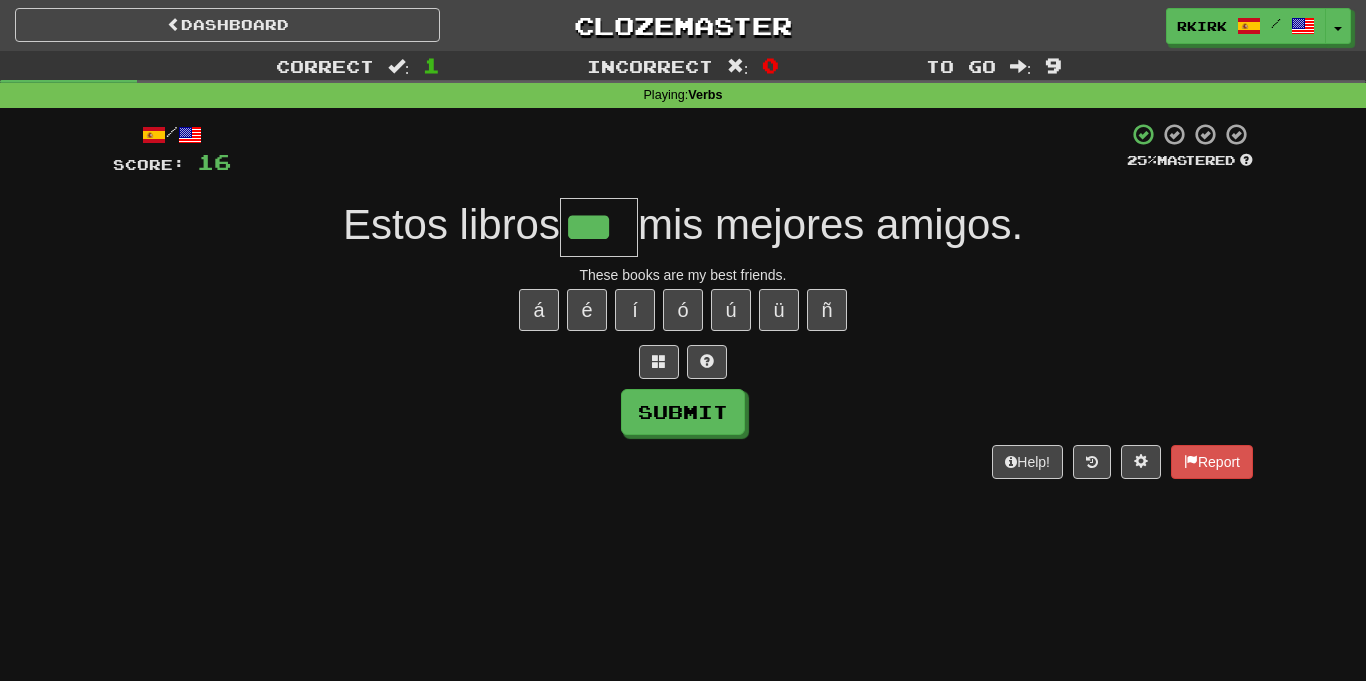 type on "***" 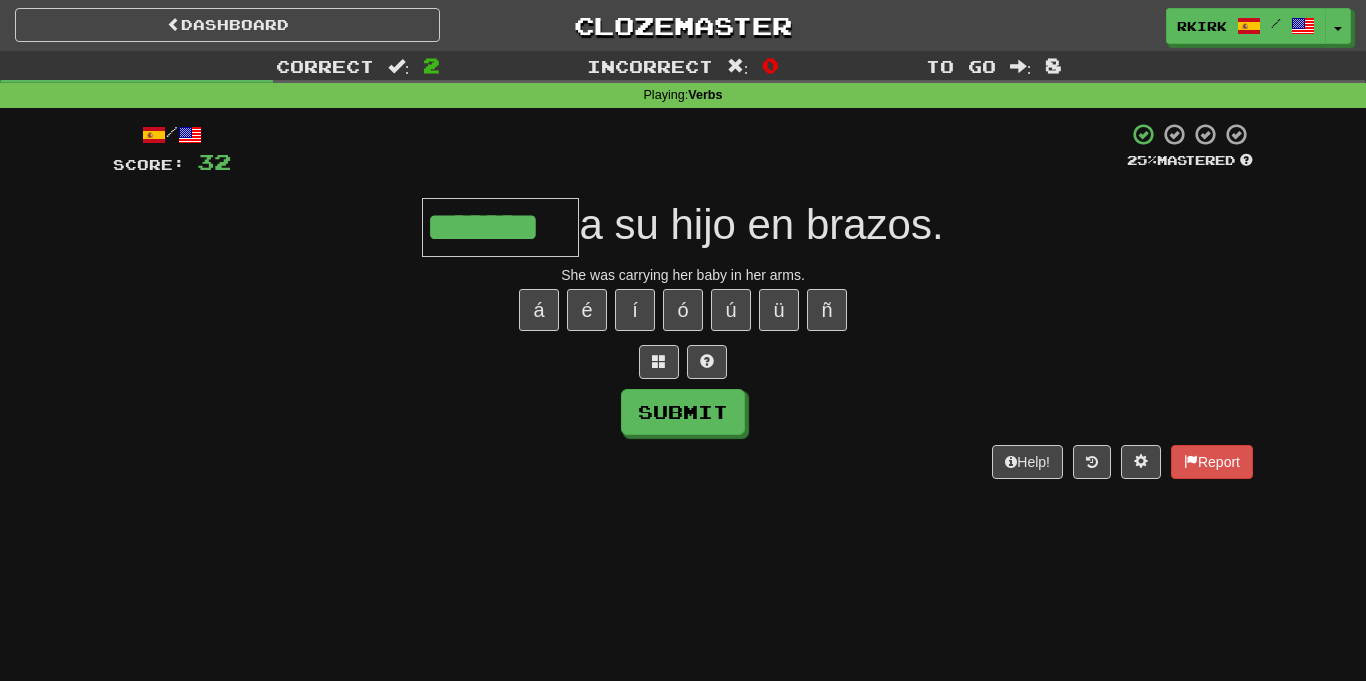 type on "*******" 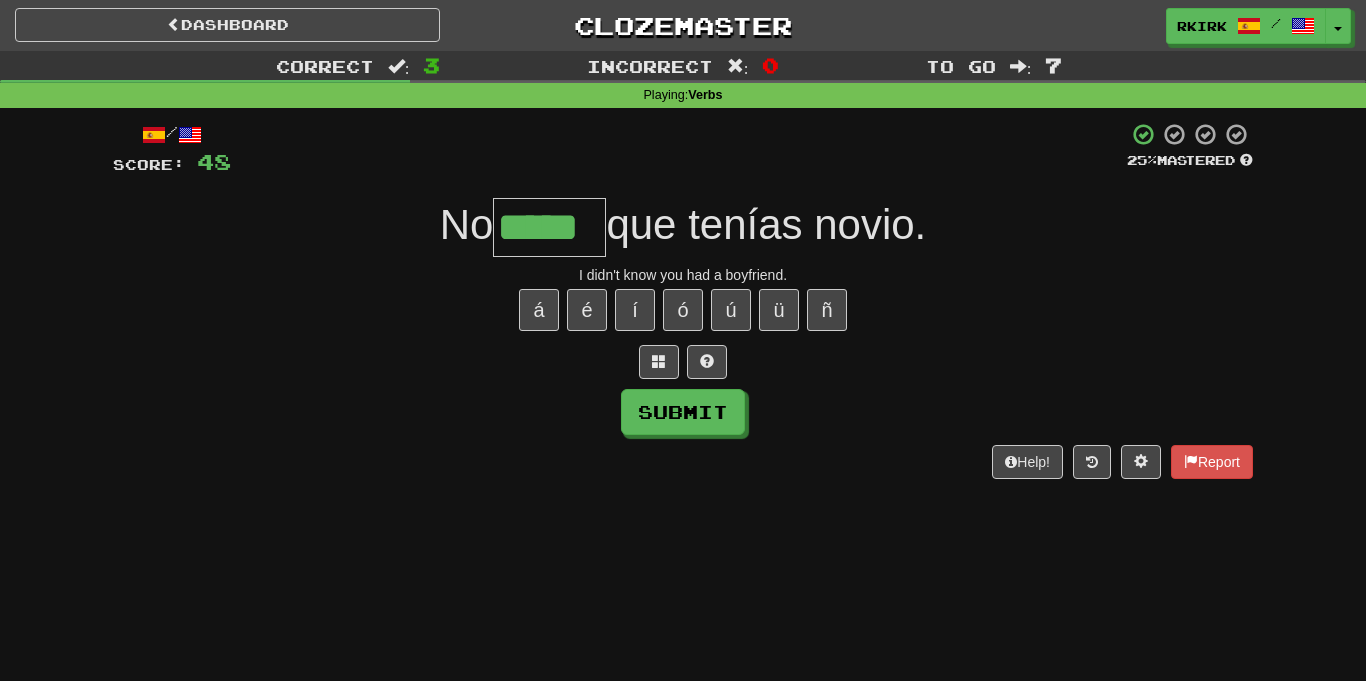 type on "*****" 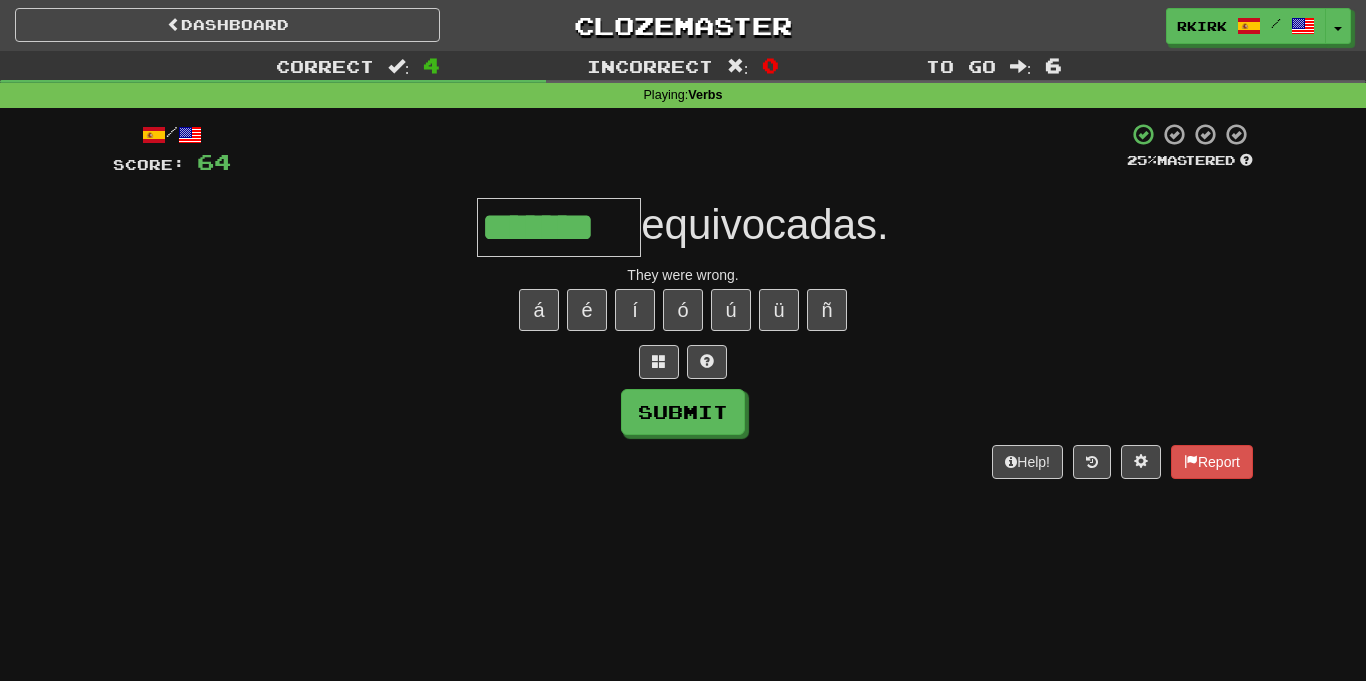 type on "*******" 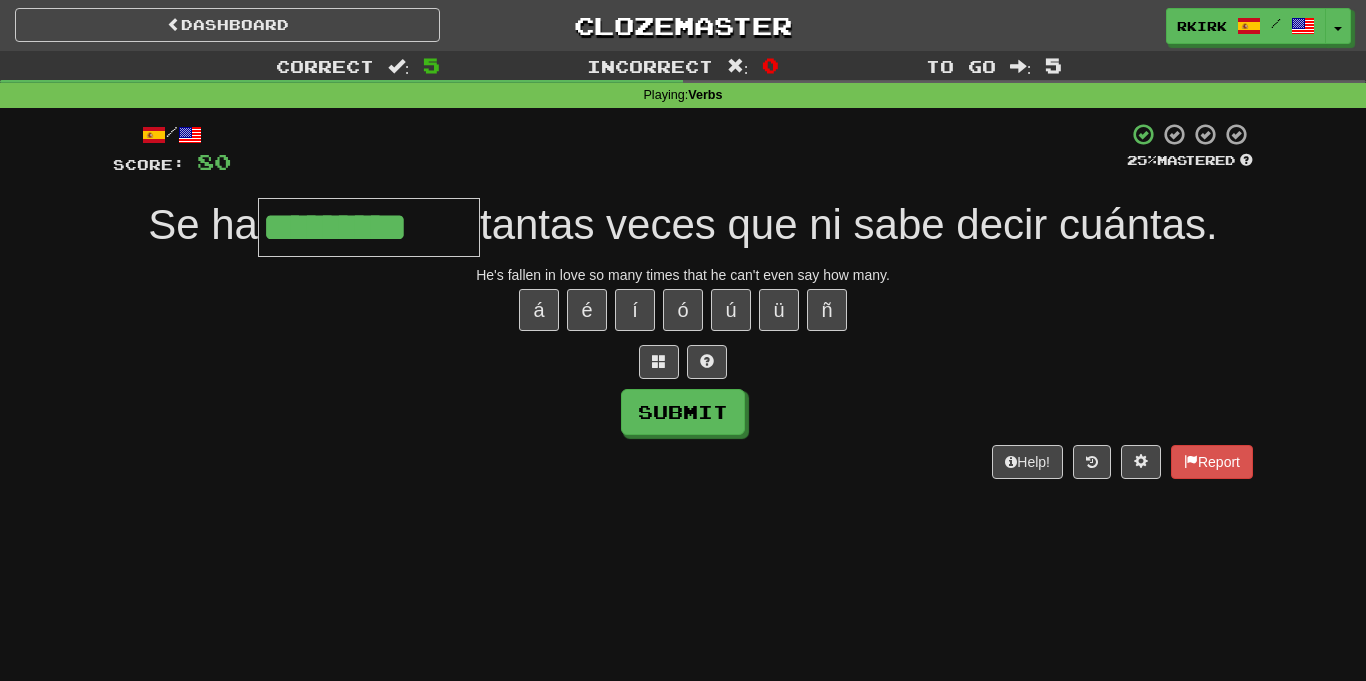 type on "*********" 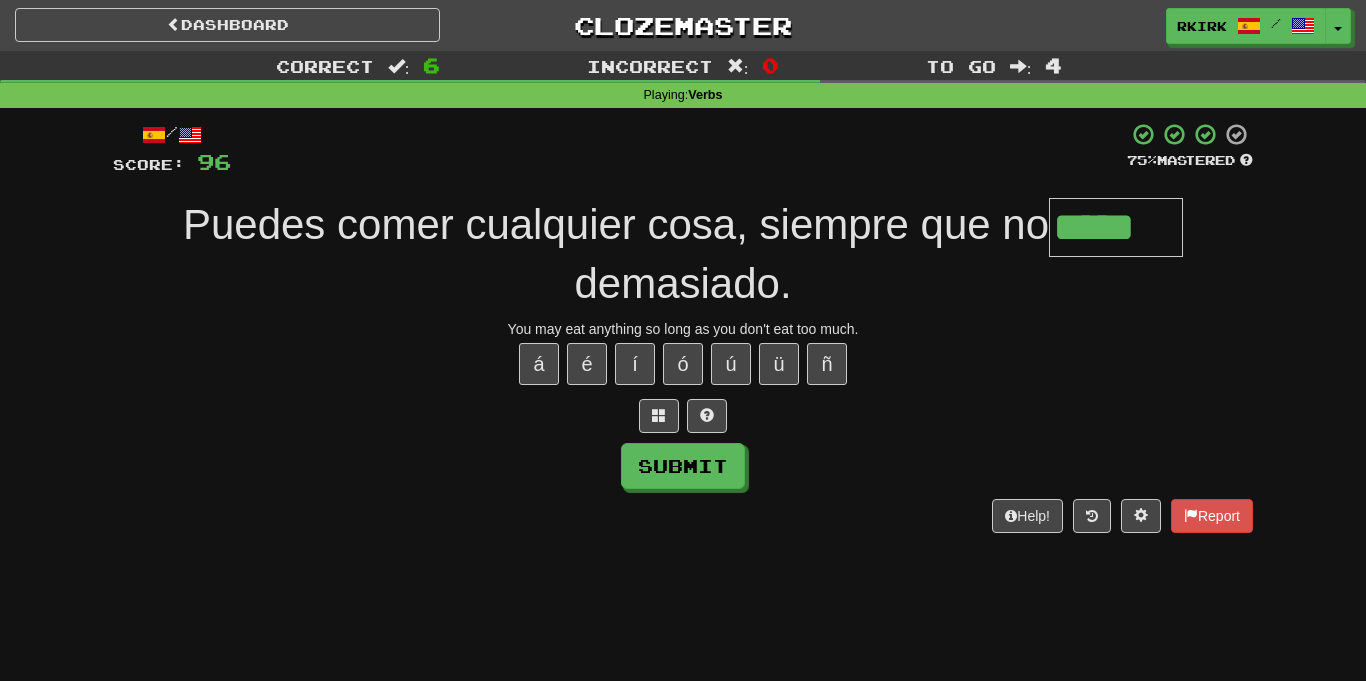 type on "*****" 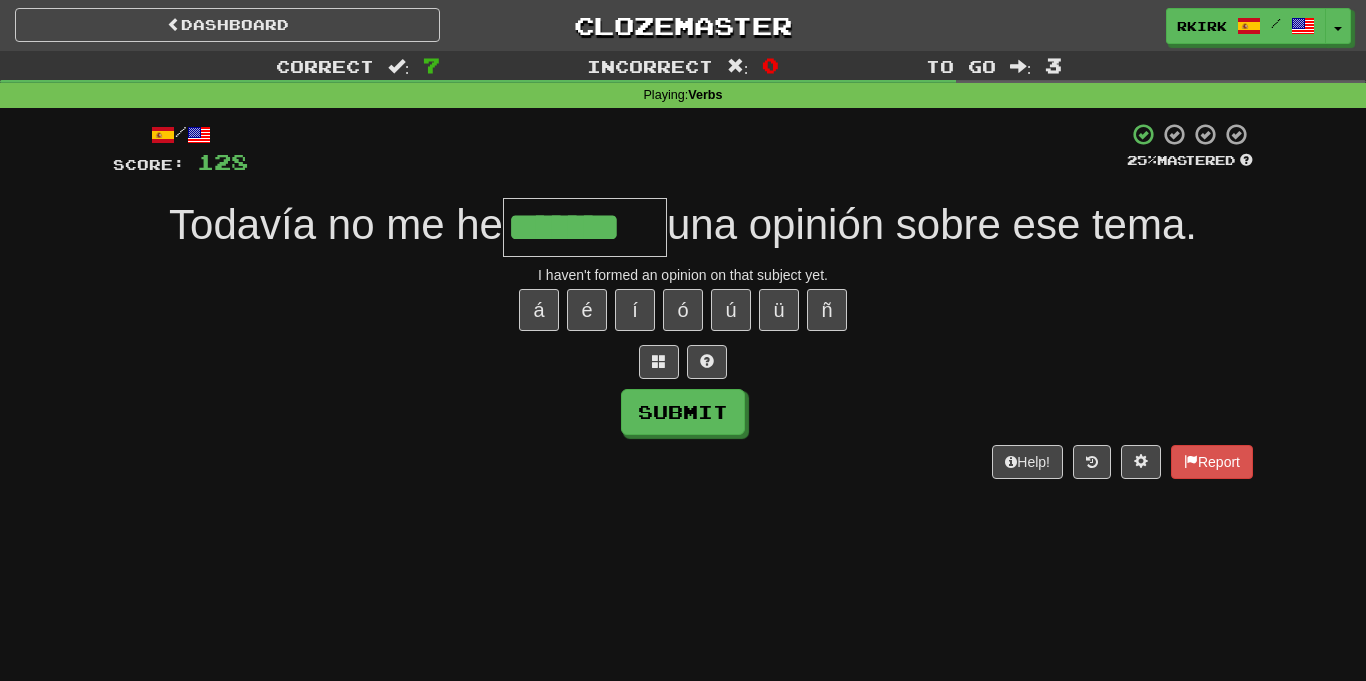 type on "*******" 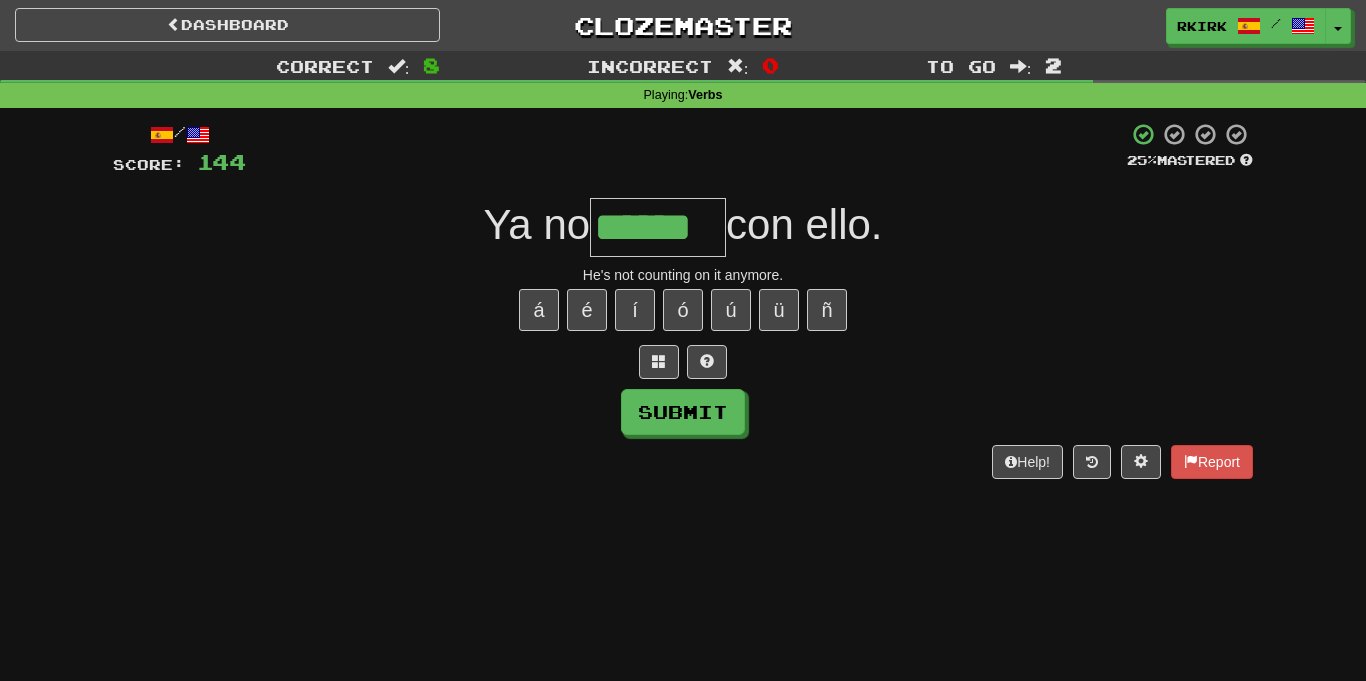 type on "******" 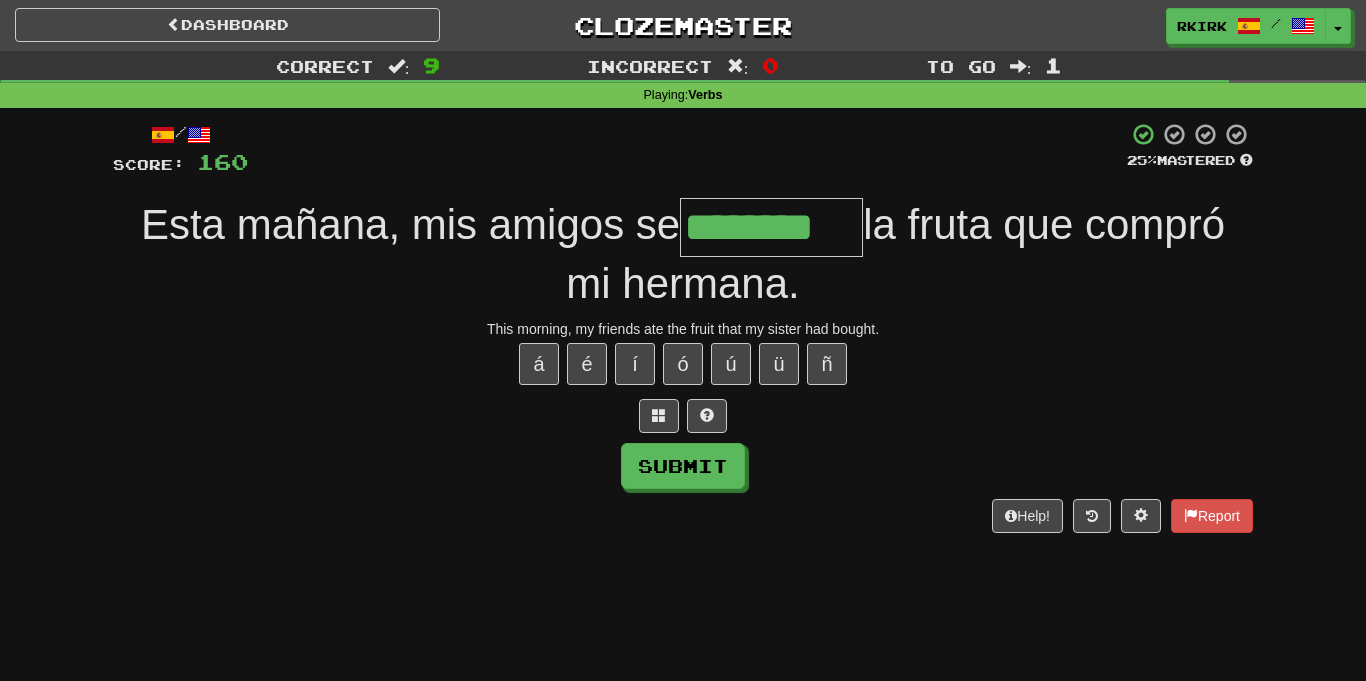 type on "********" 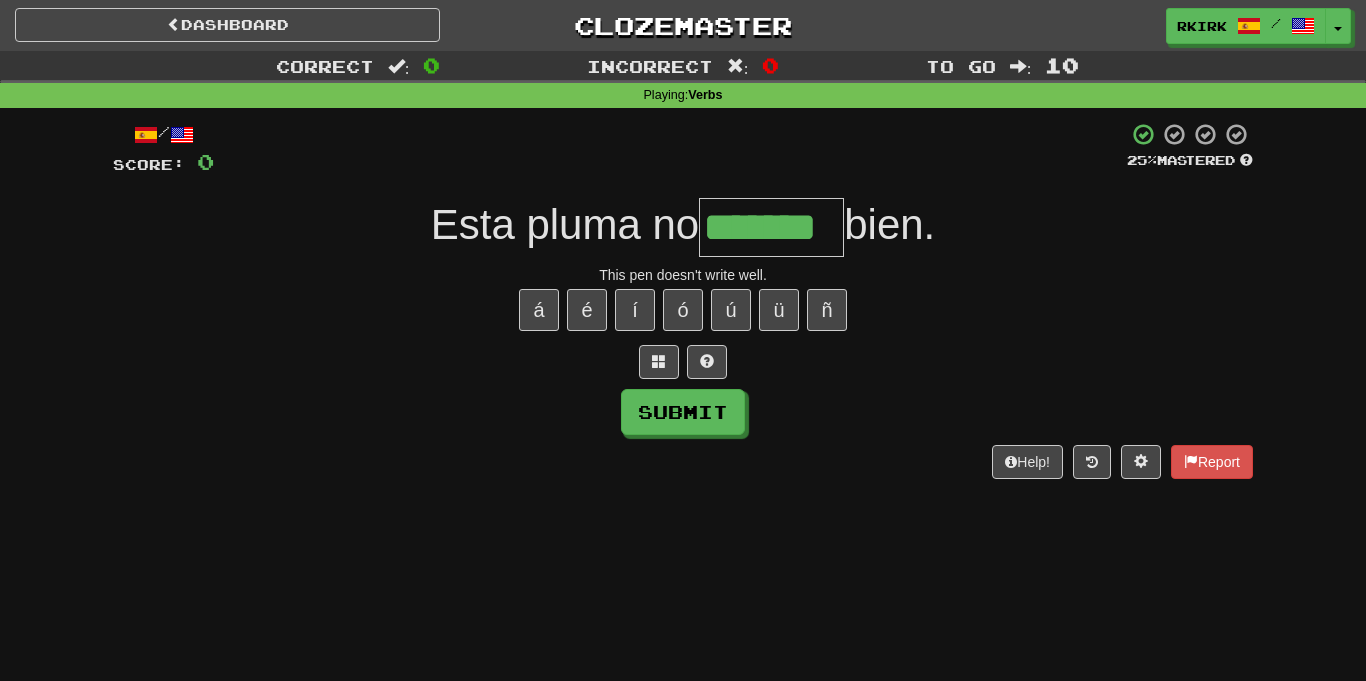 type on "*******" 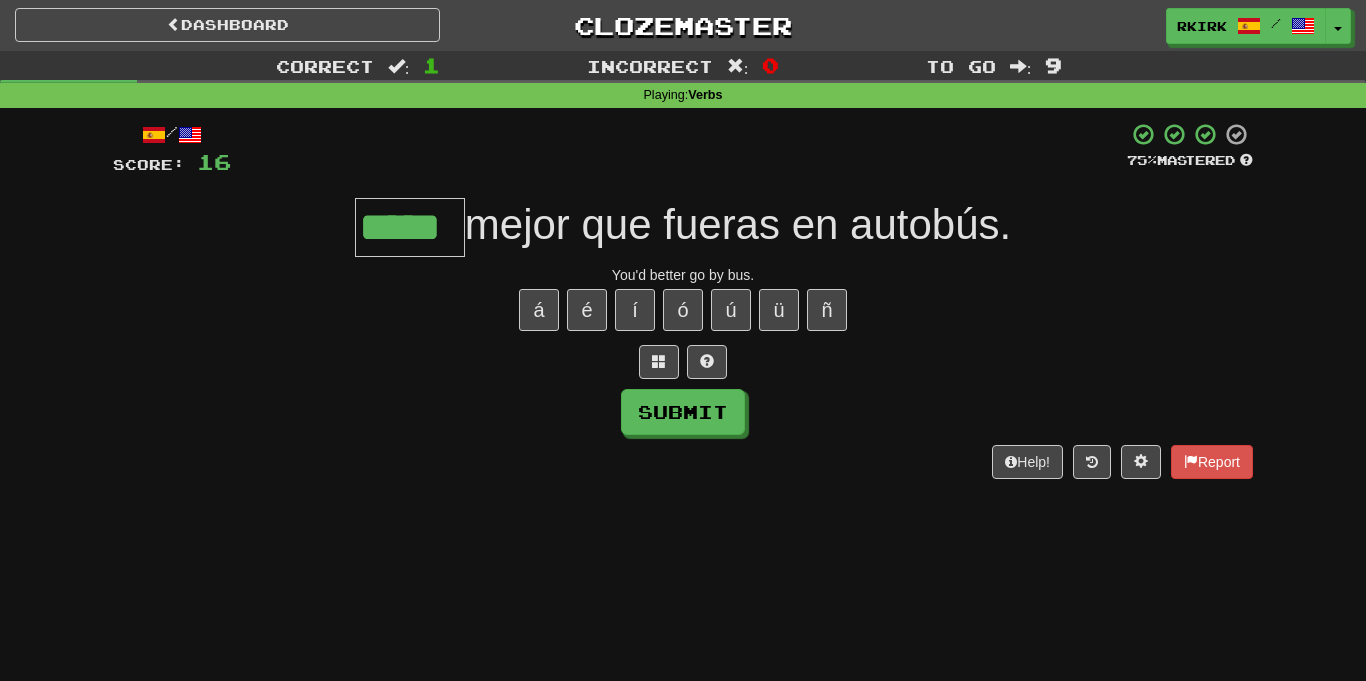 type on "*****" 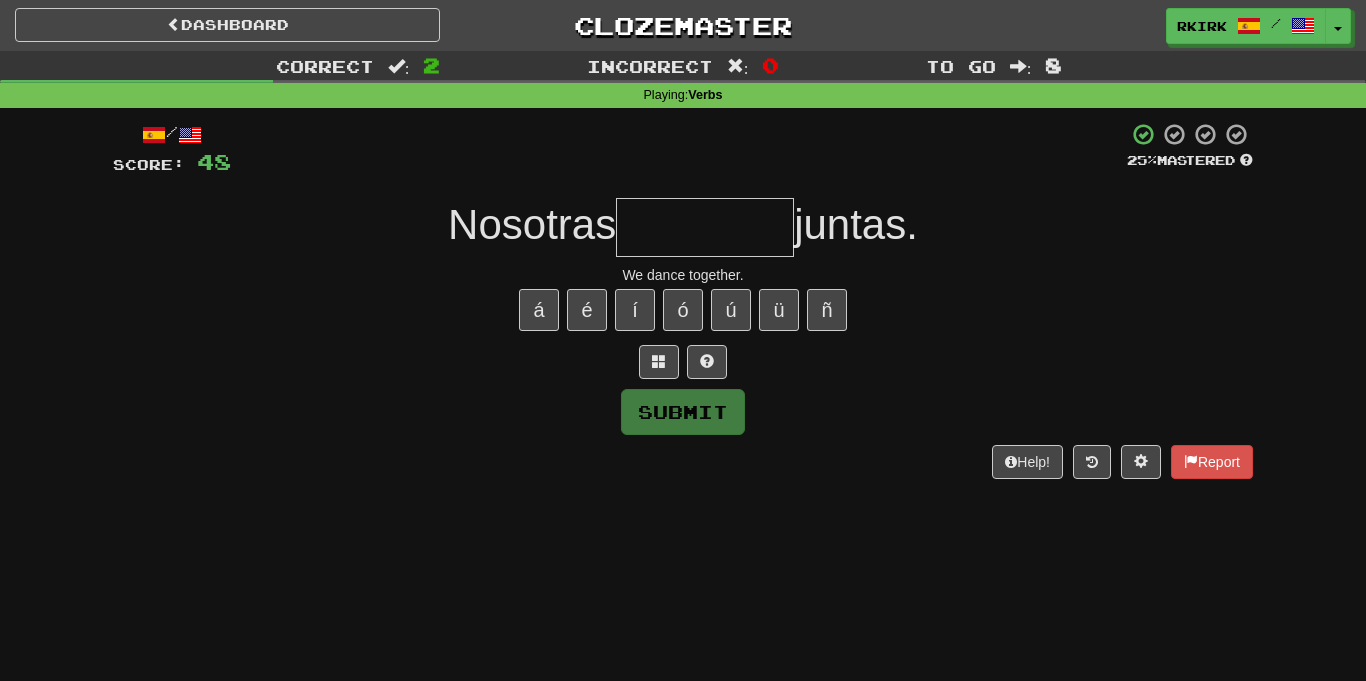 type on "*" 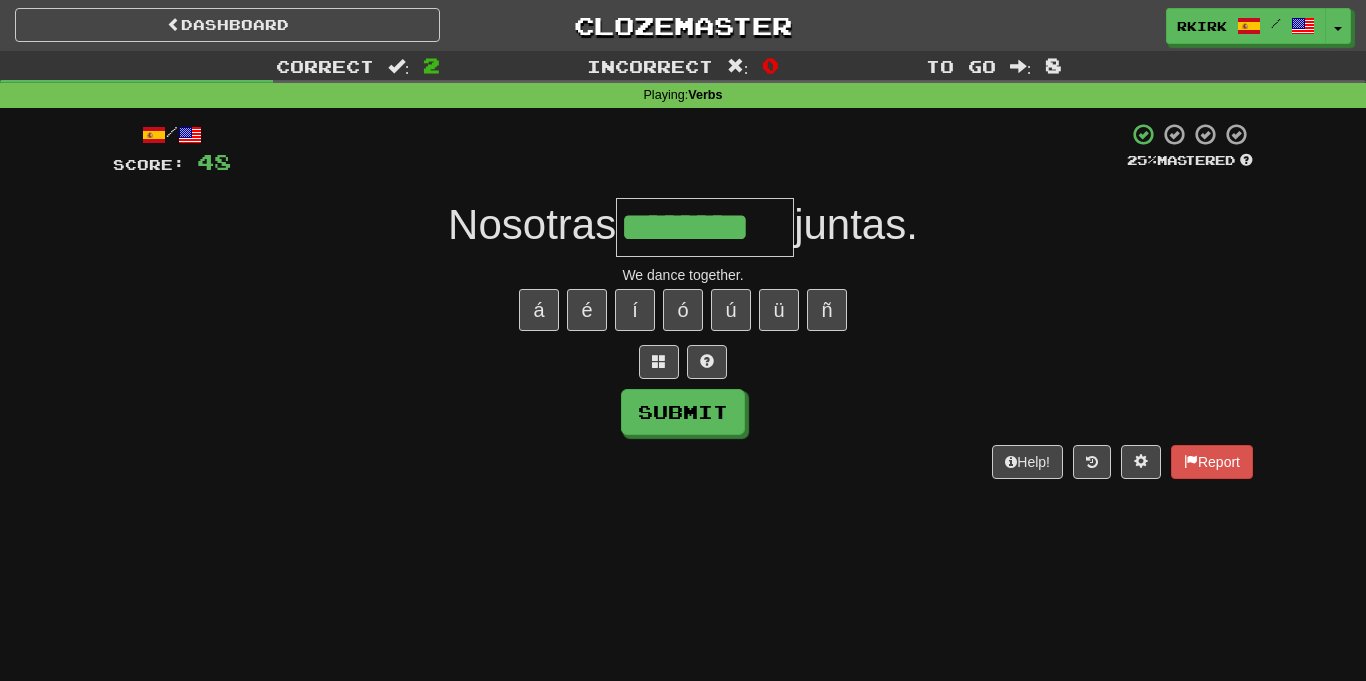 type on "********" 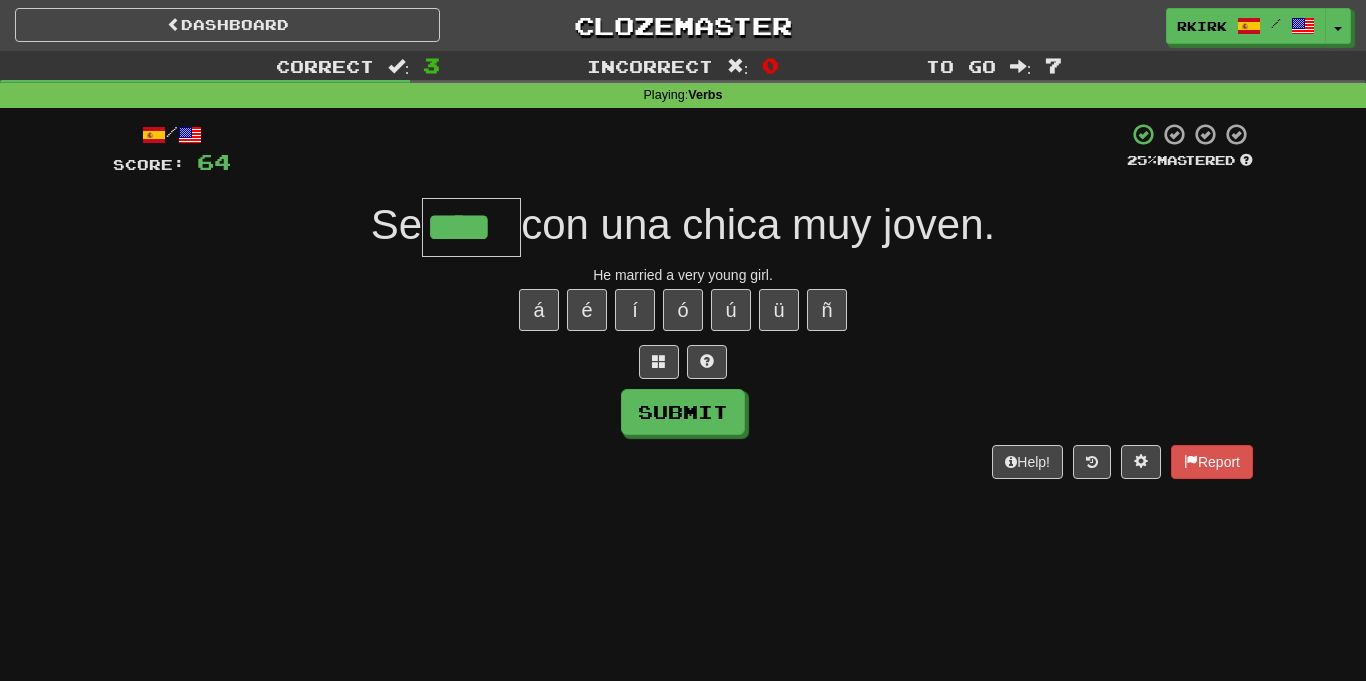 type on "****" 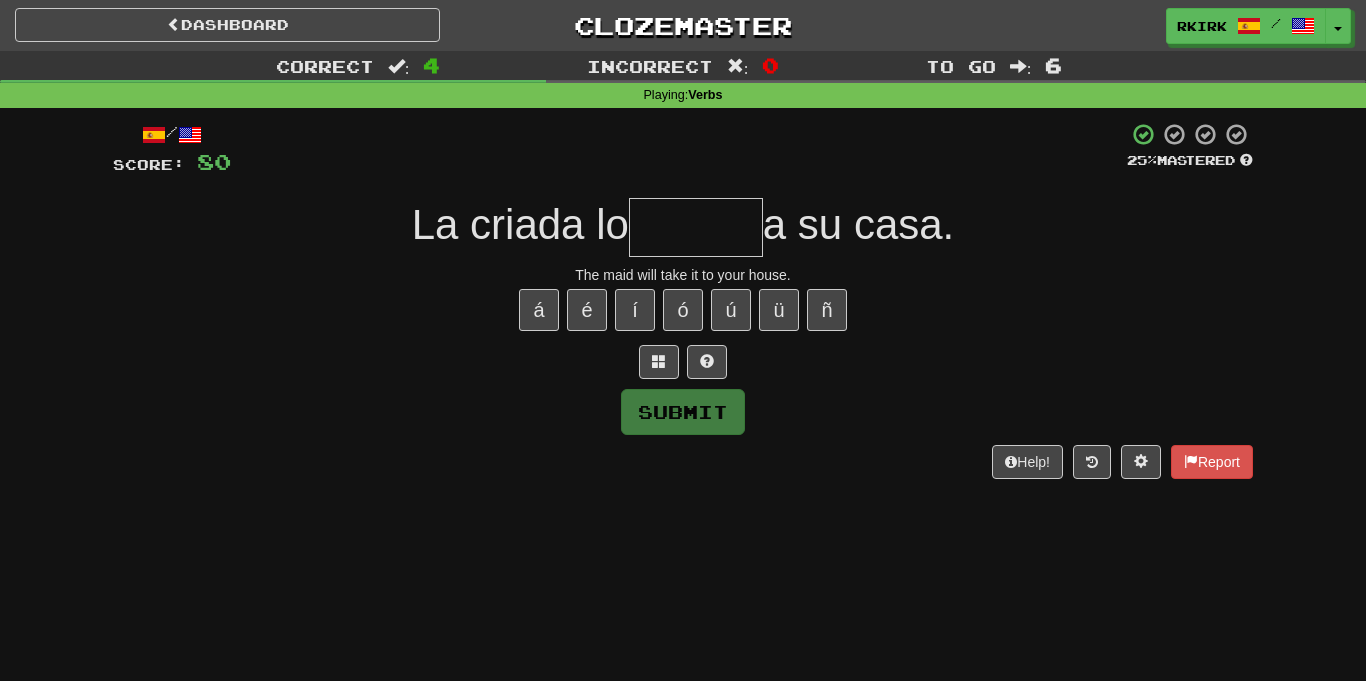 type on "*" 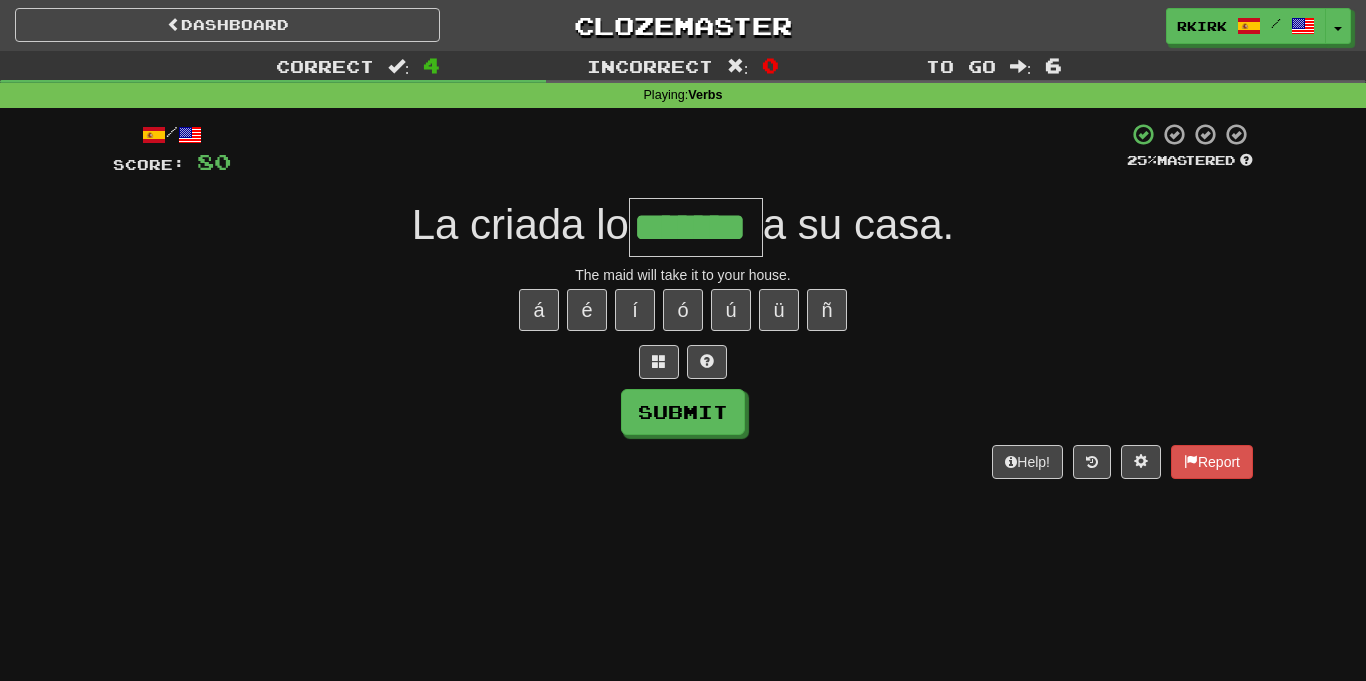 type on "*******" 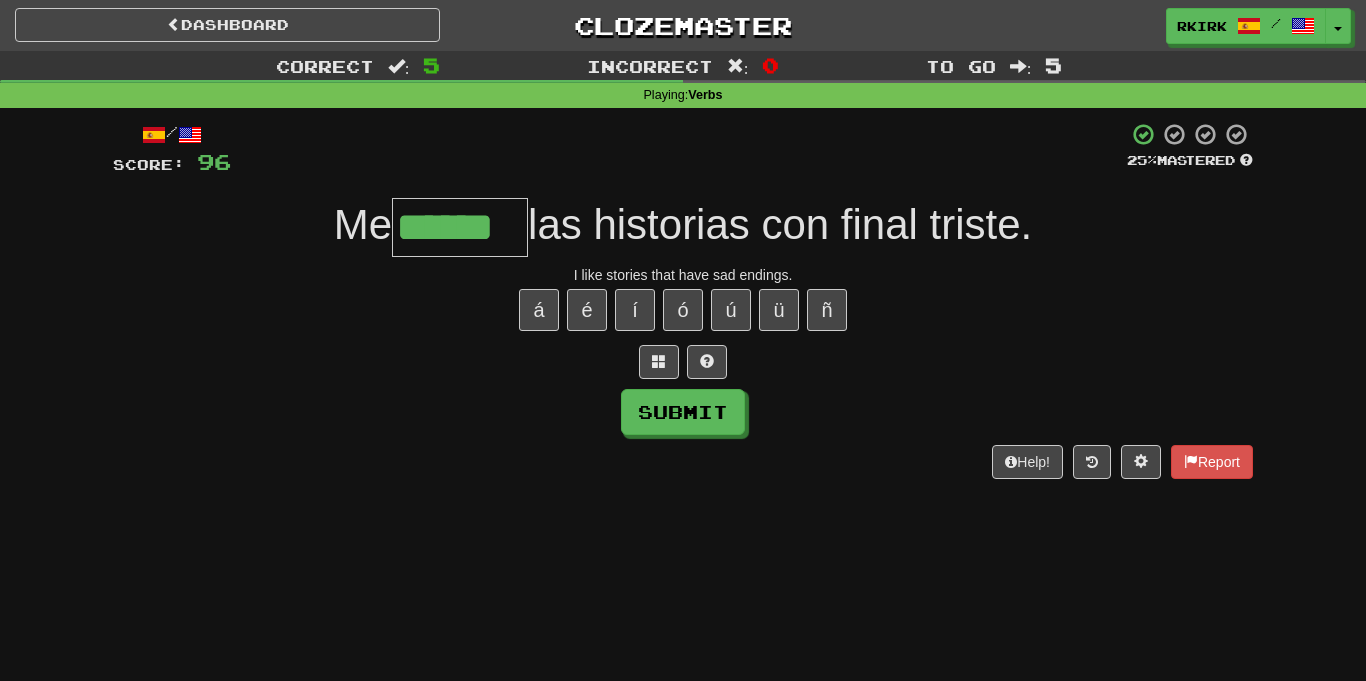 type on "******" 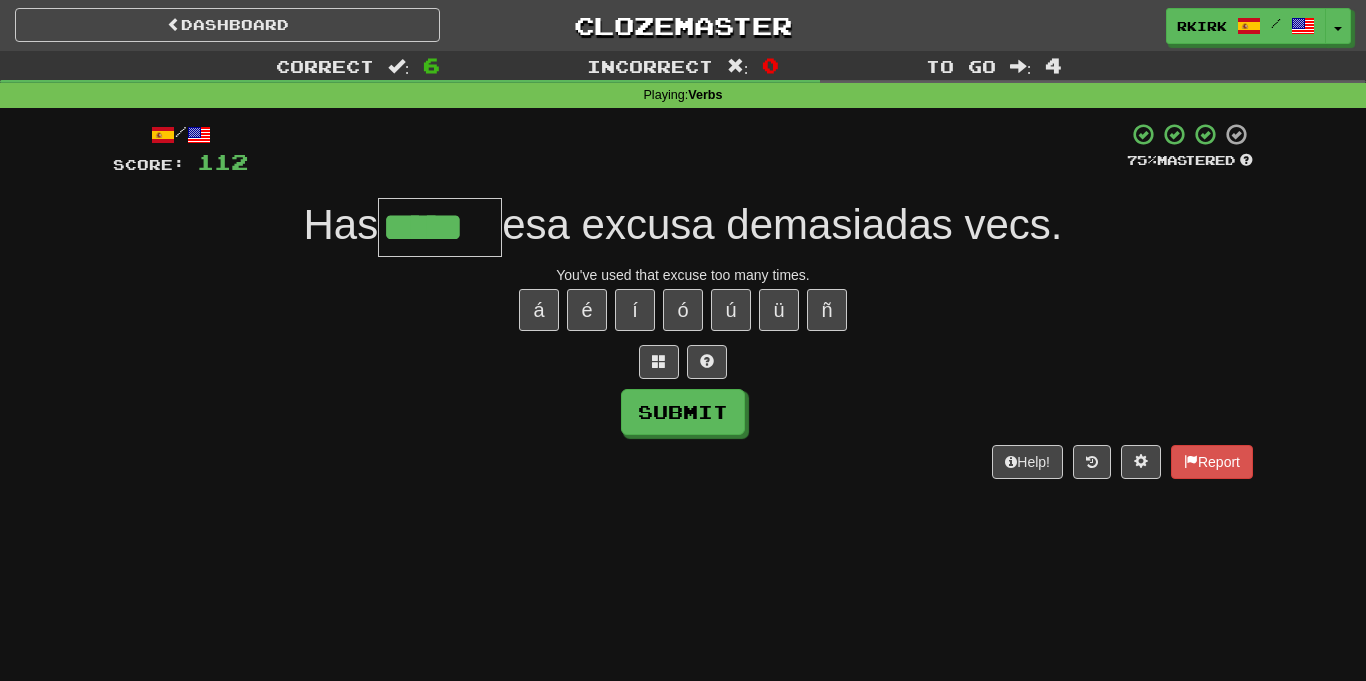 type on "*****" 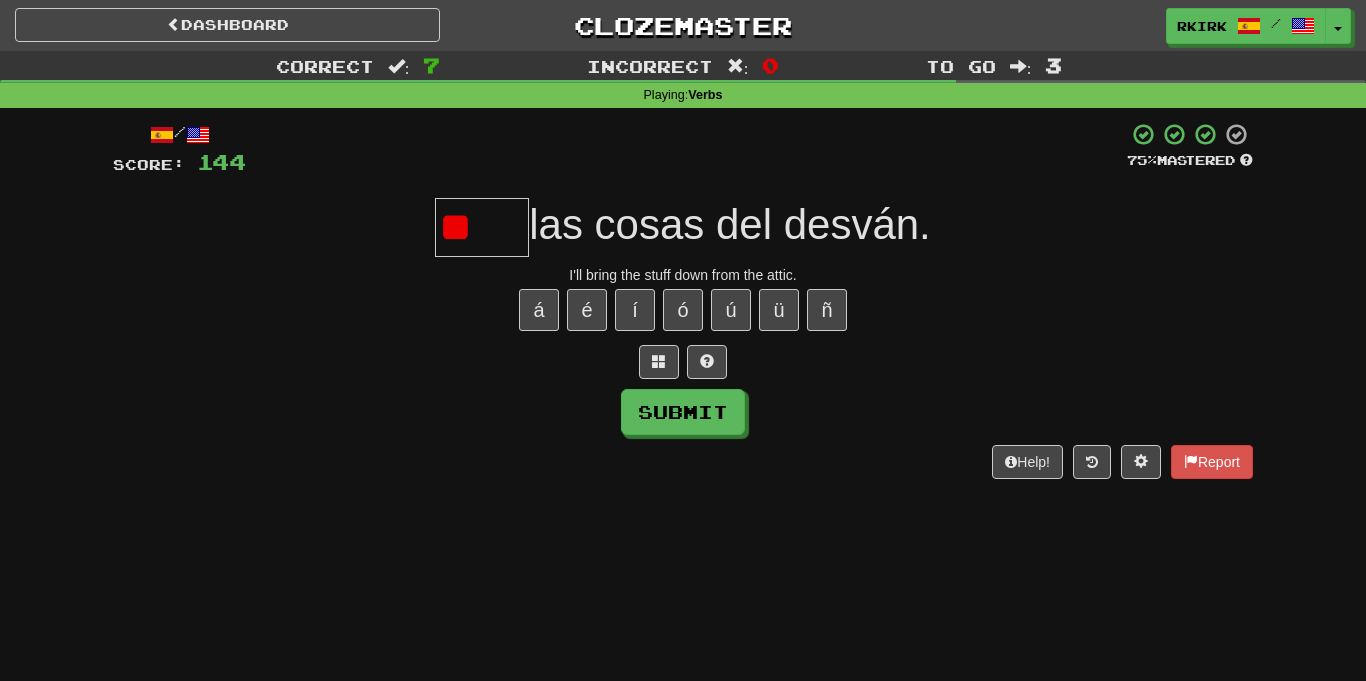 type on "*" 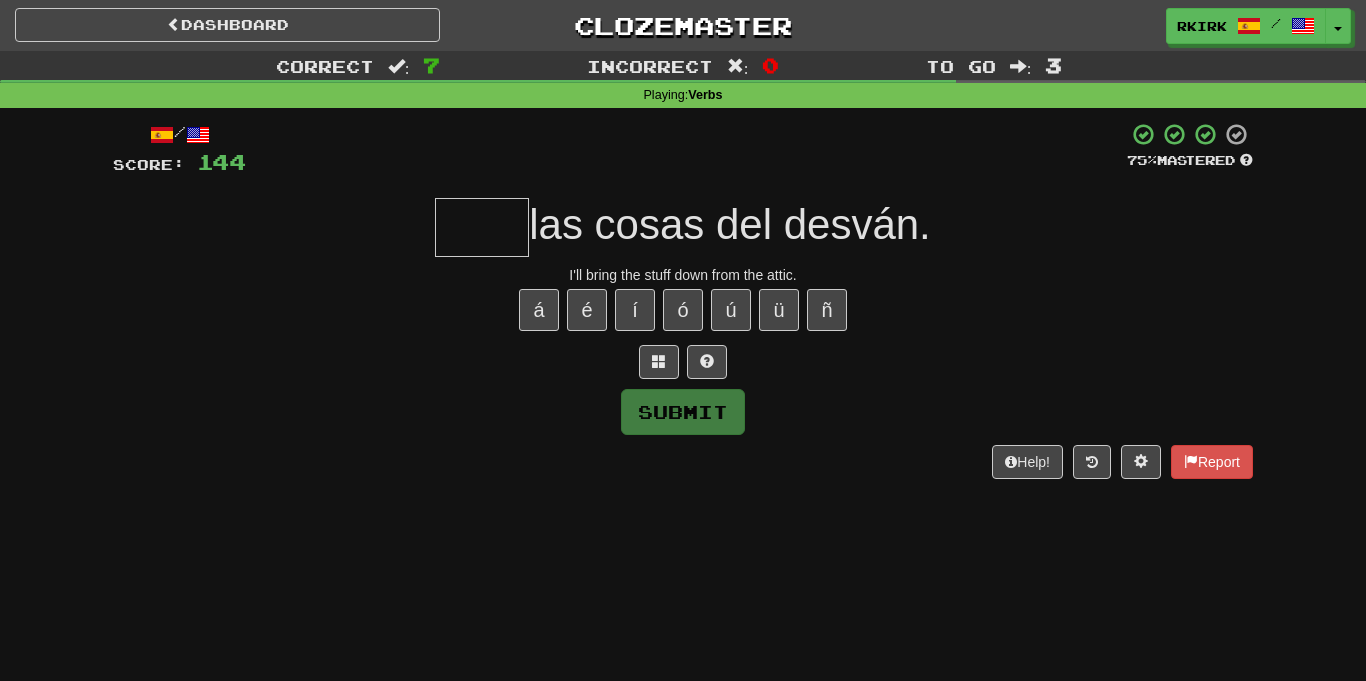 type on "*" 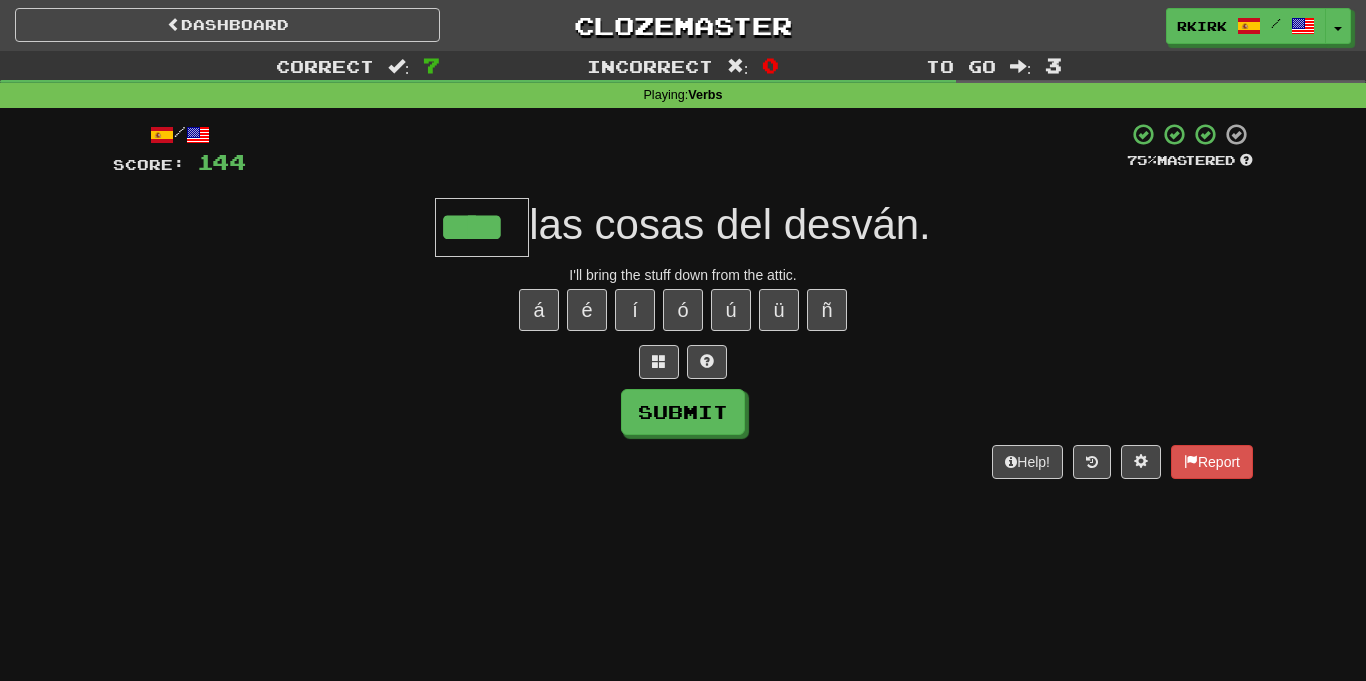 type on "****" 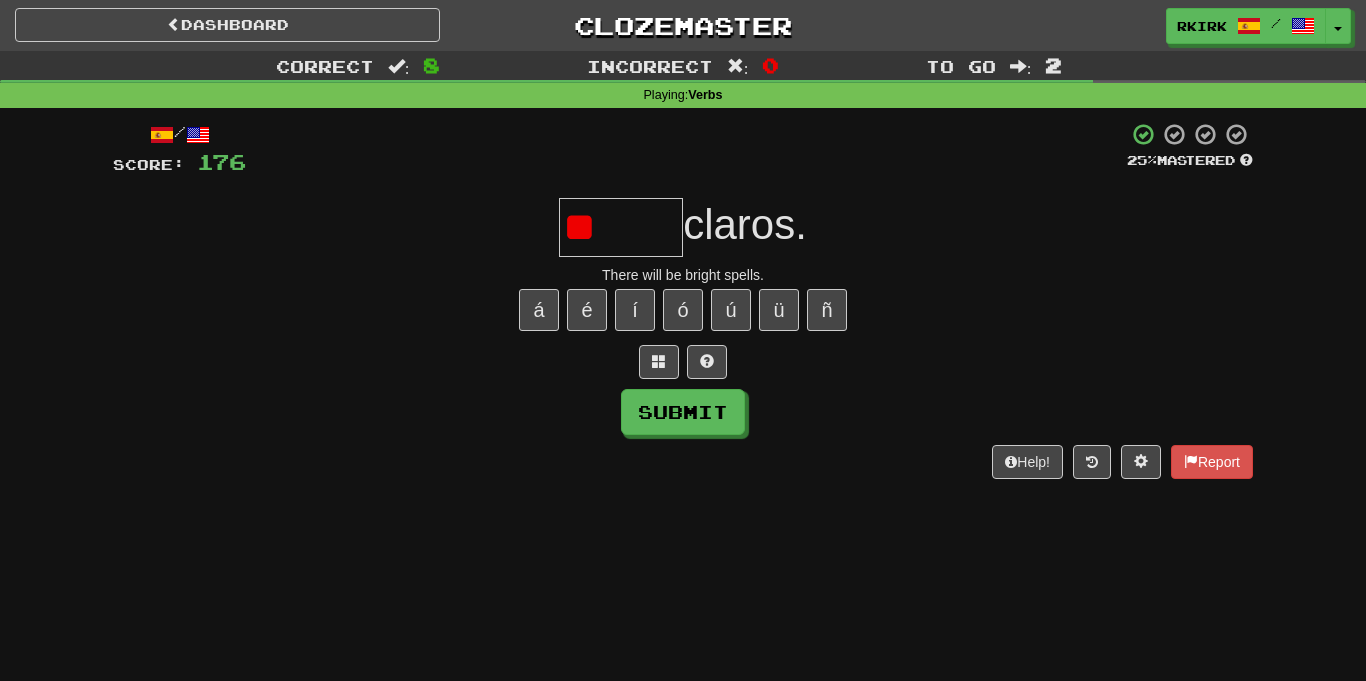 type on "*" 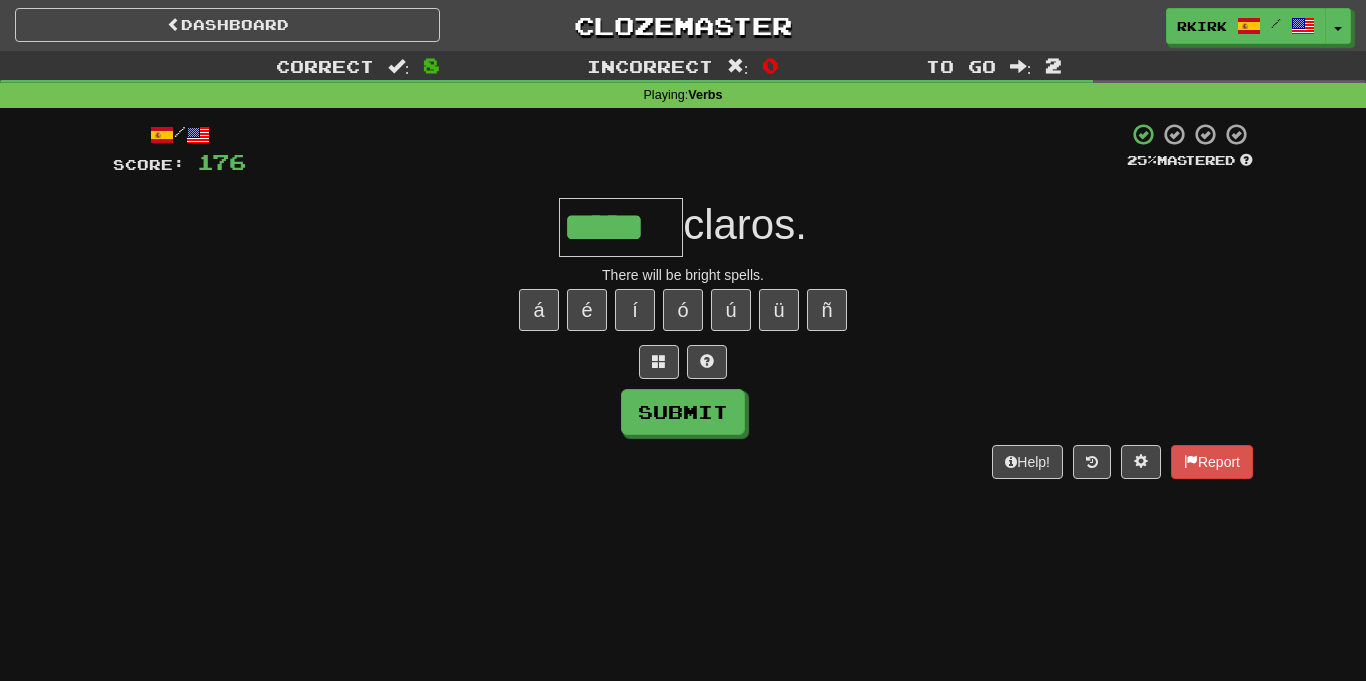 type on "*****" 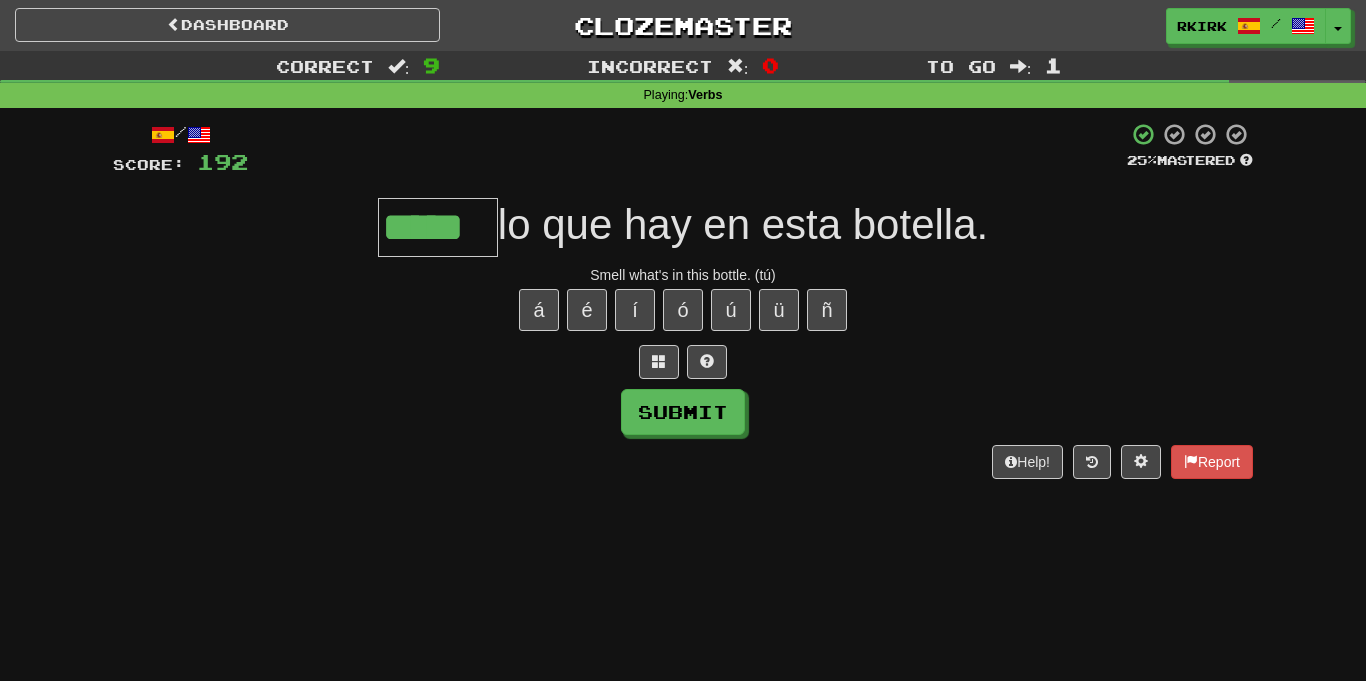 type on "*****" 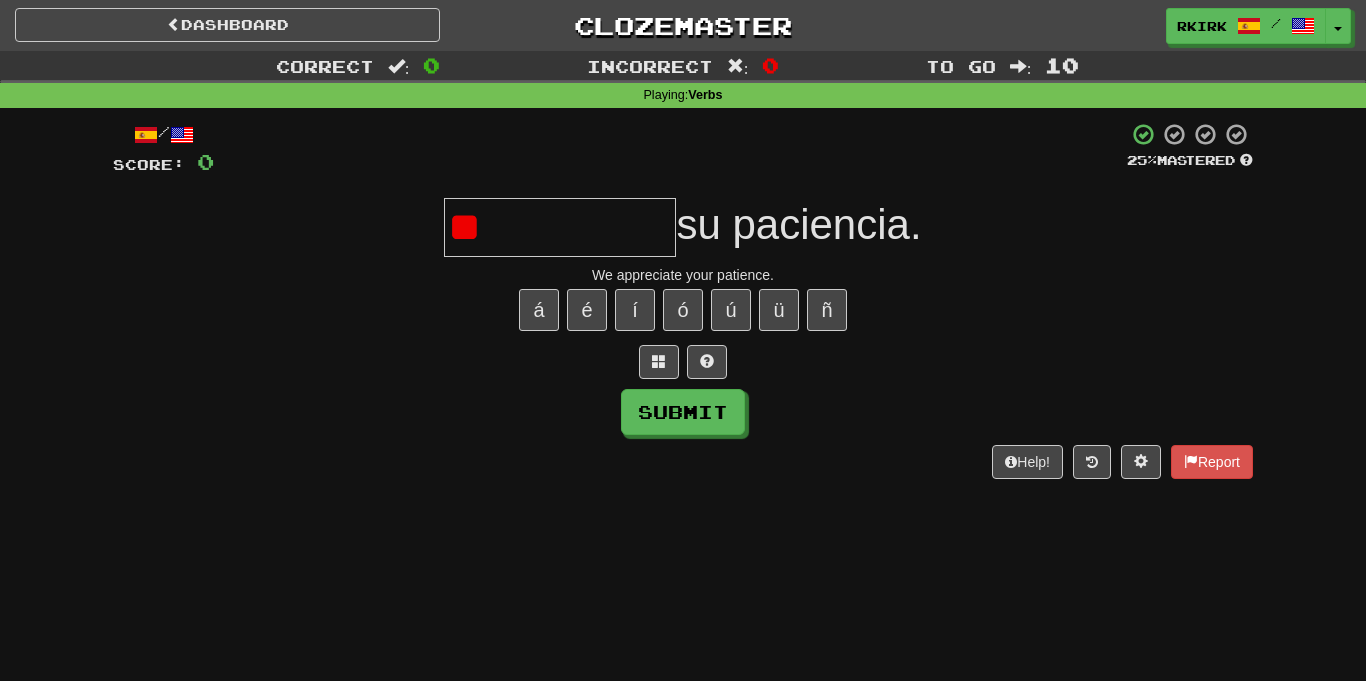 type on "*" 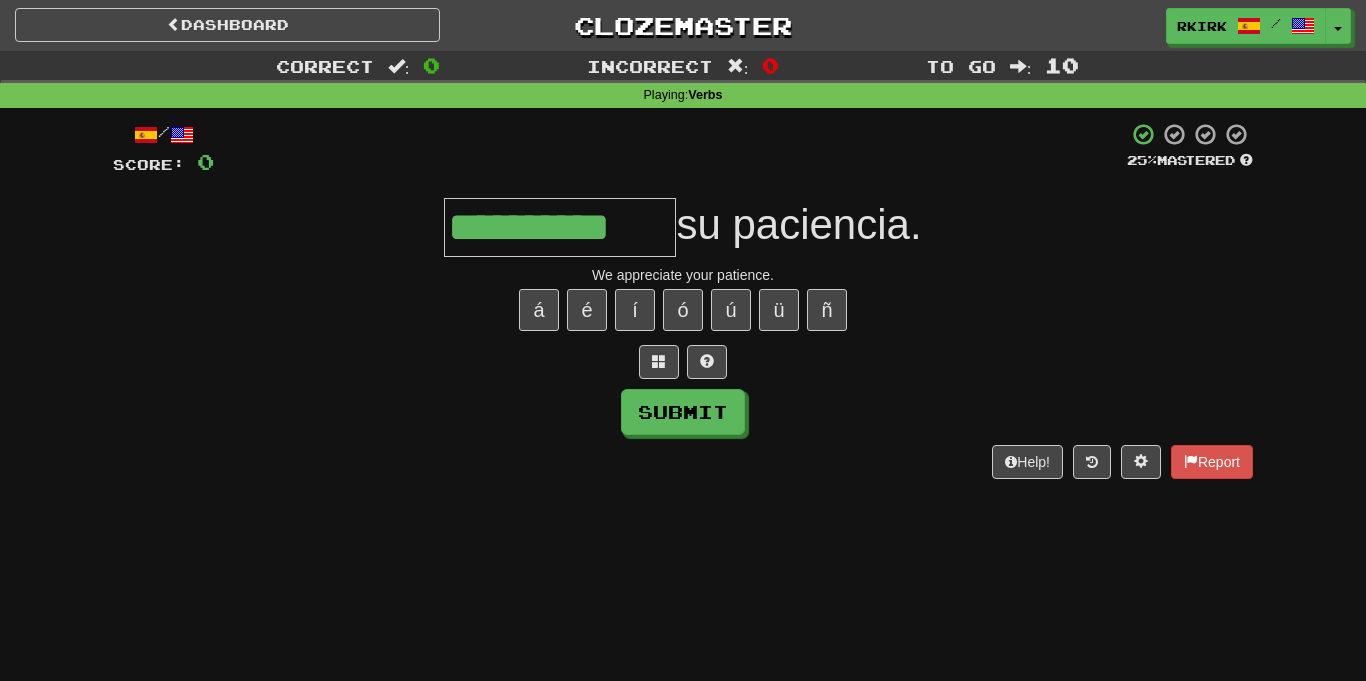 type on "**********" 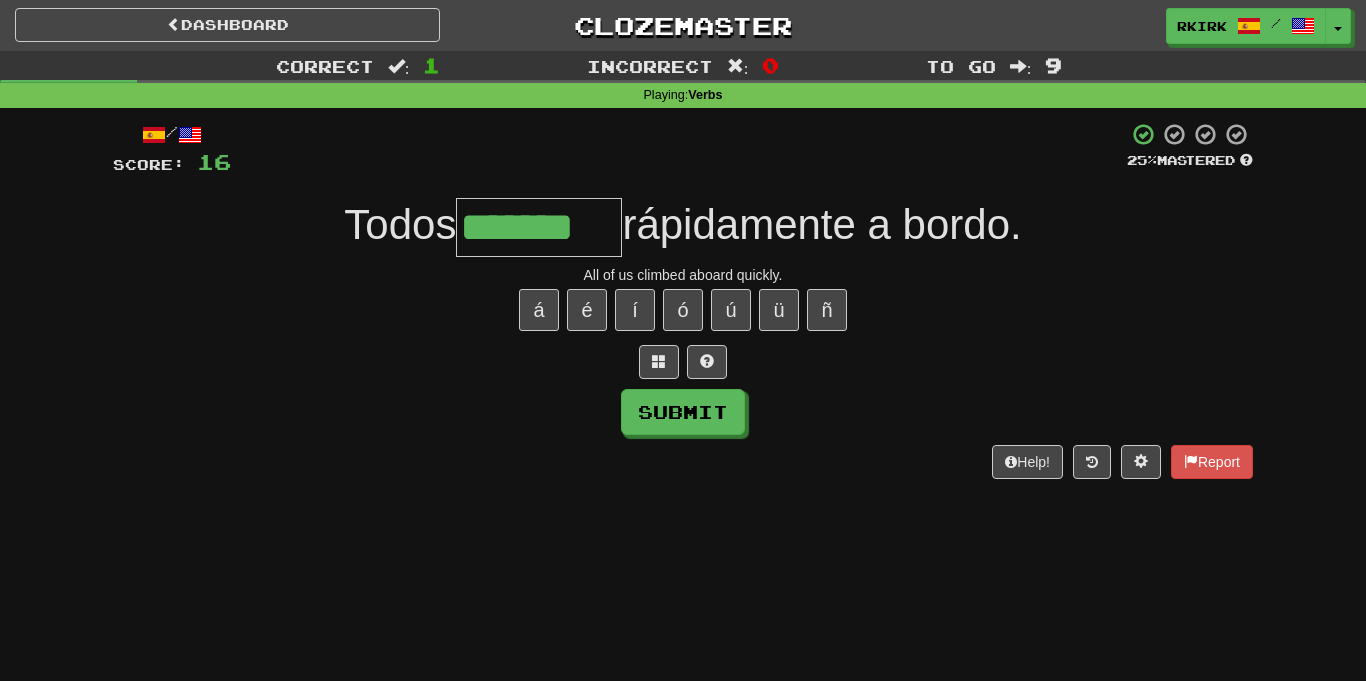 type on "*******" 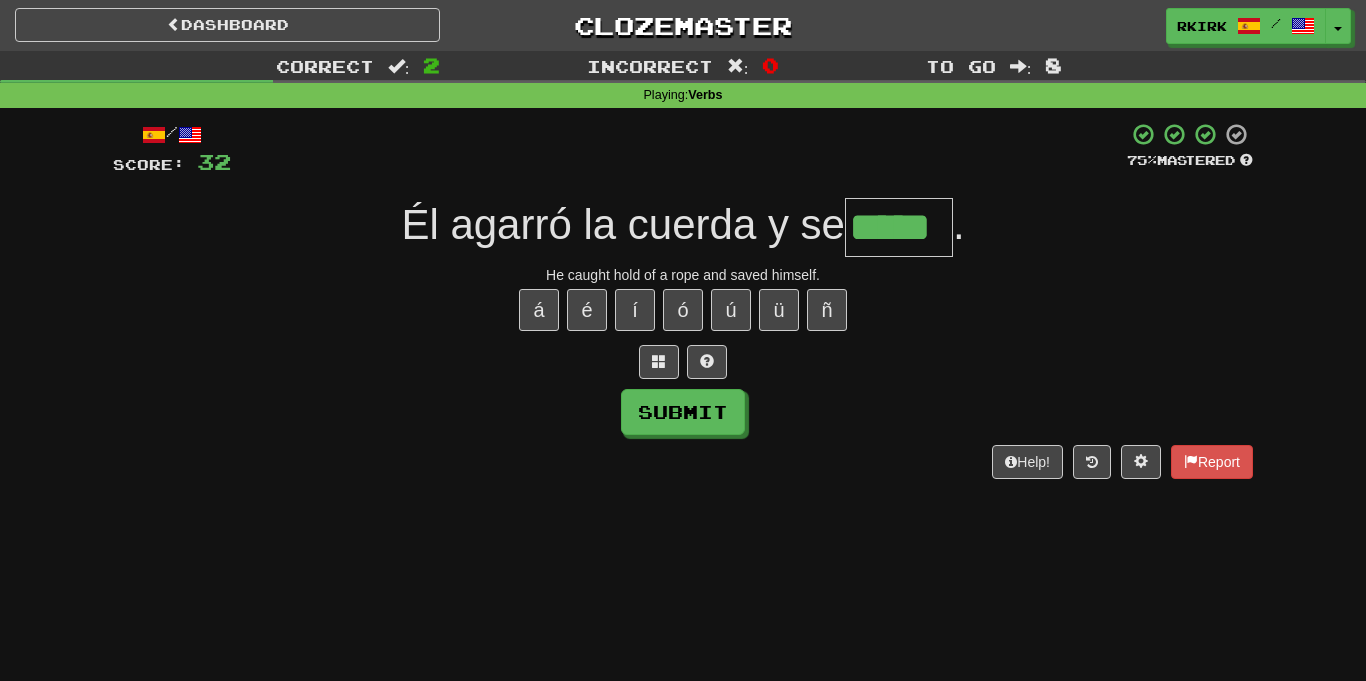 type on "*****" 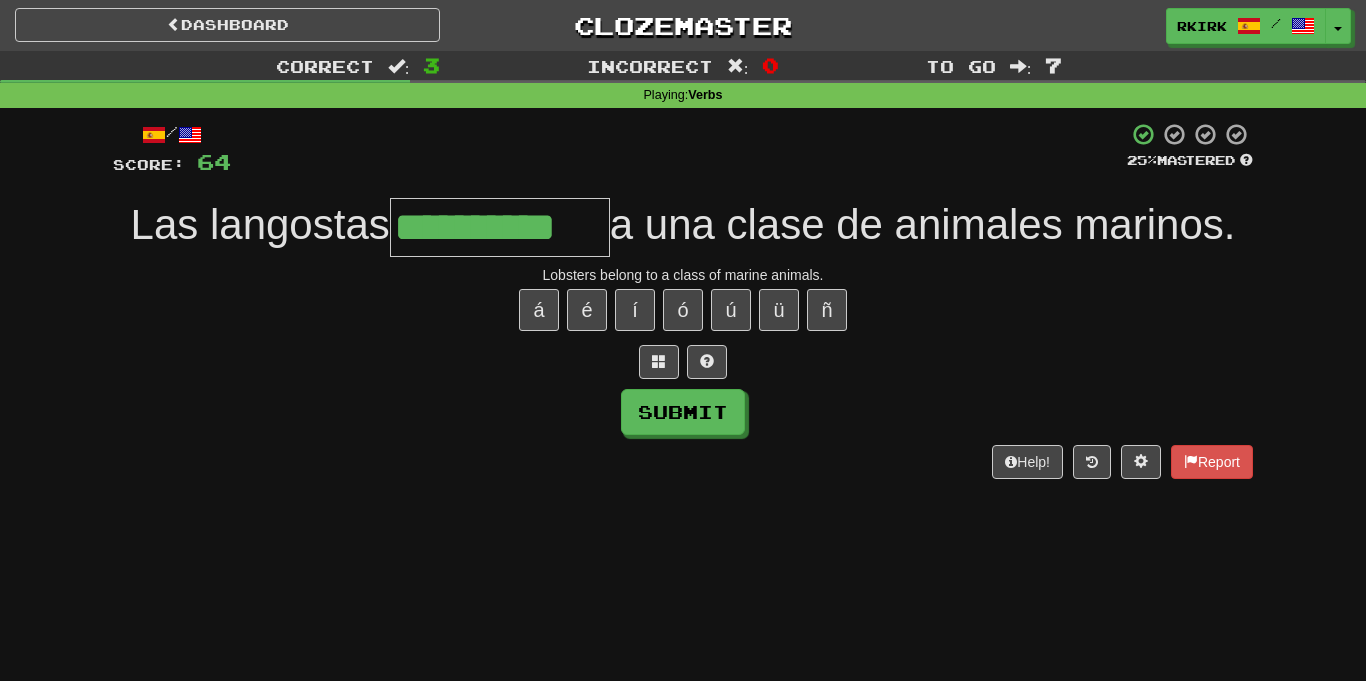 type on "**********" 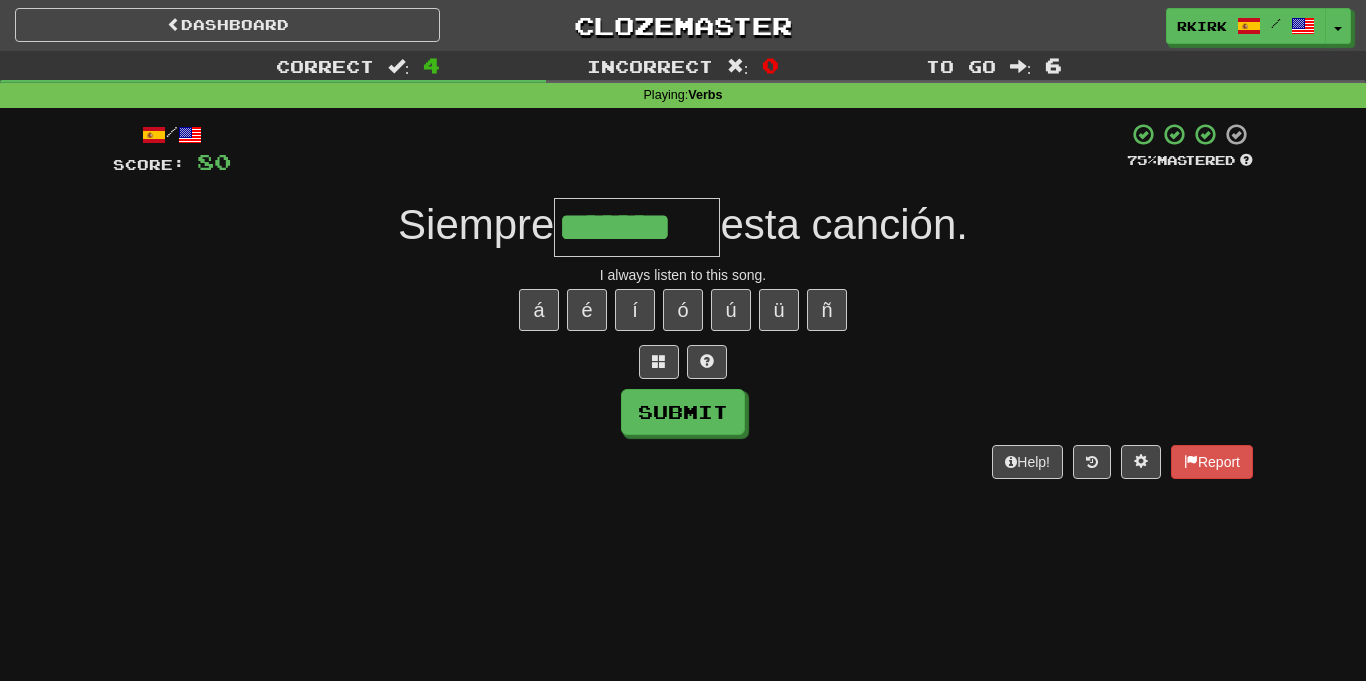 type on "*******" 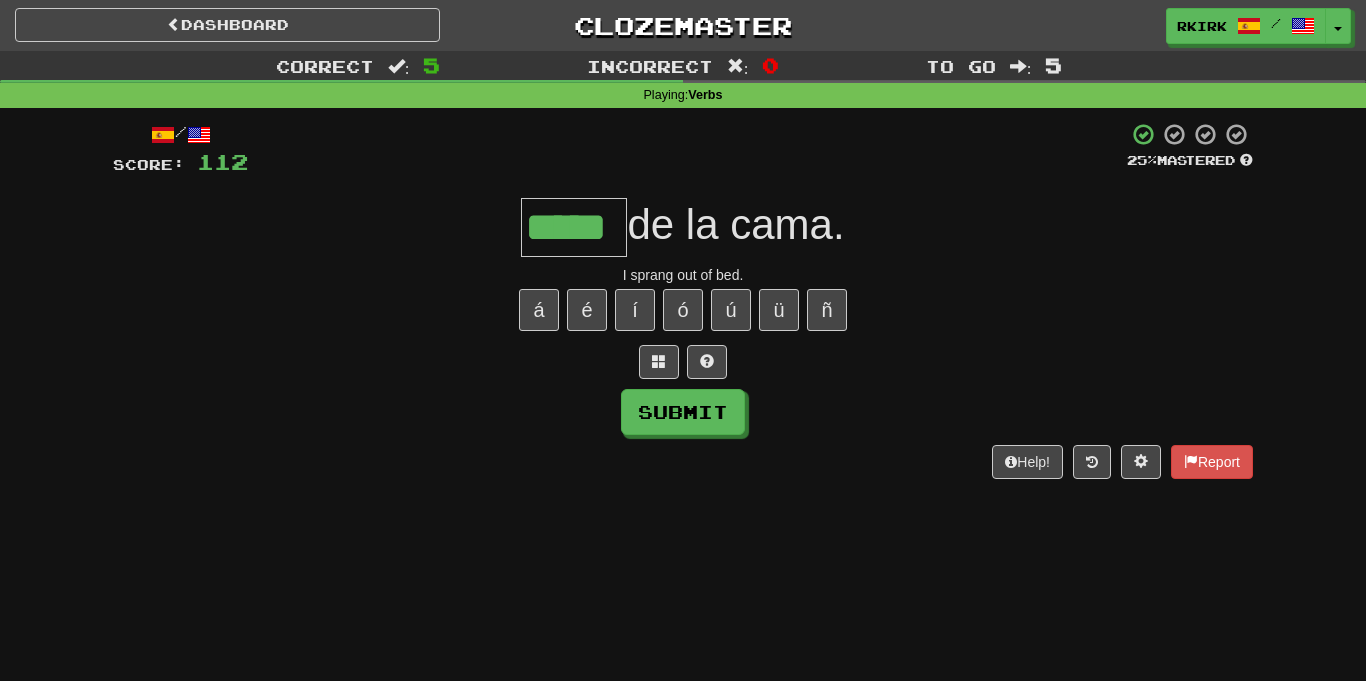 type on "*****" 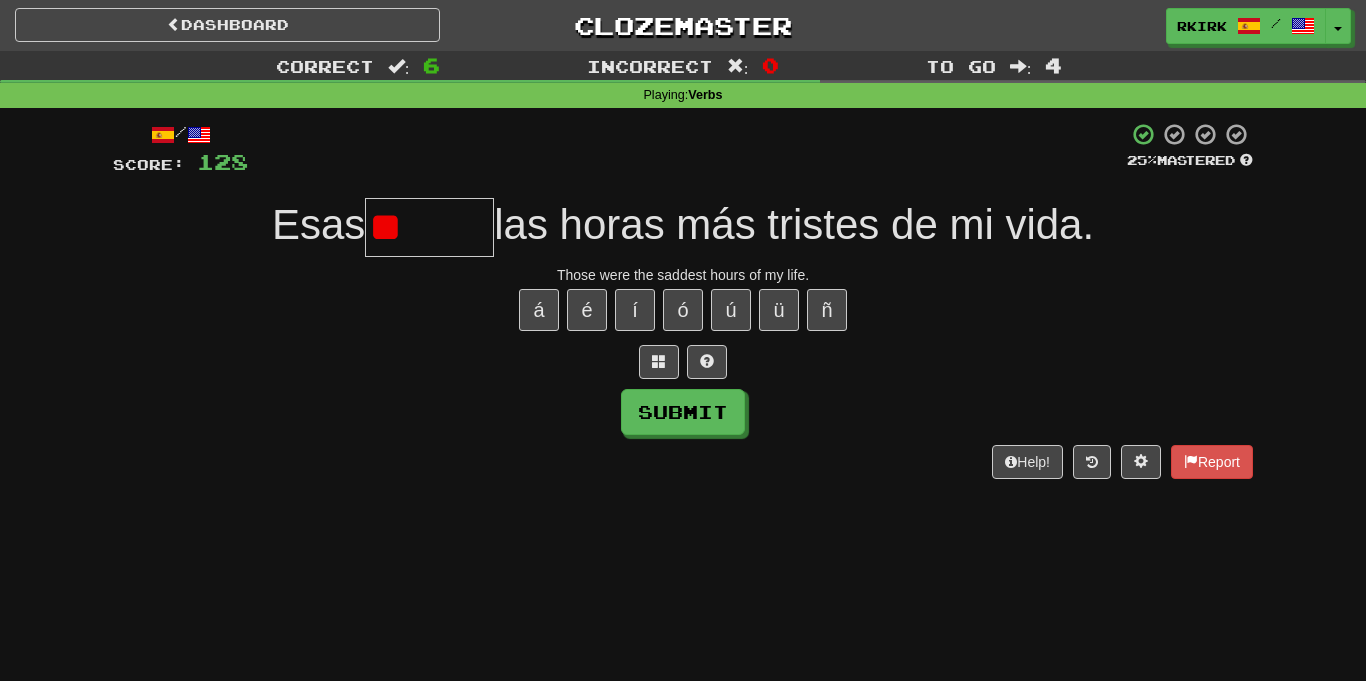 type on "*" 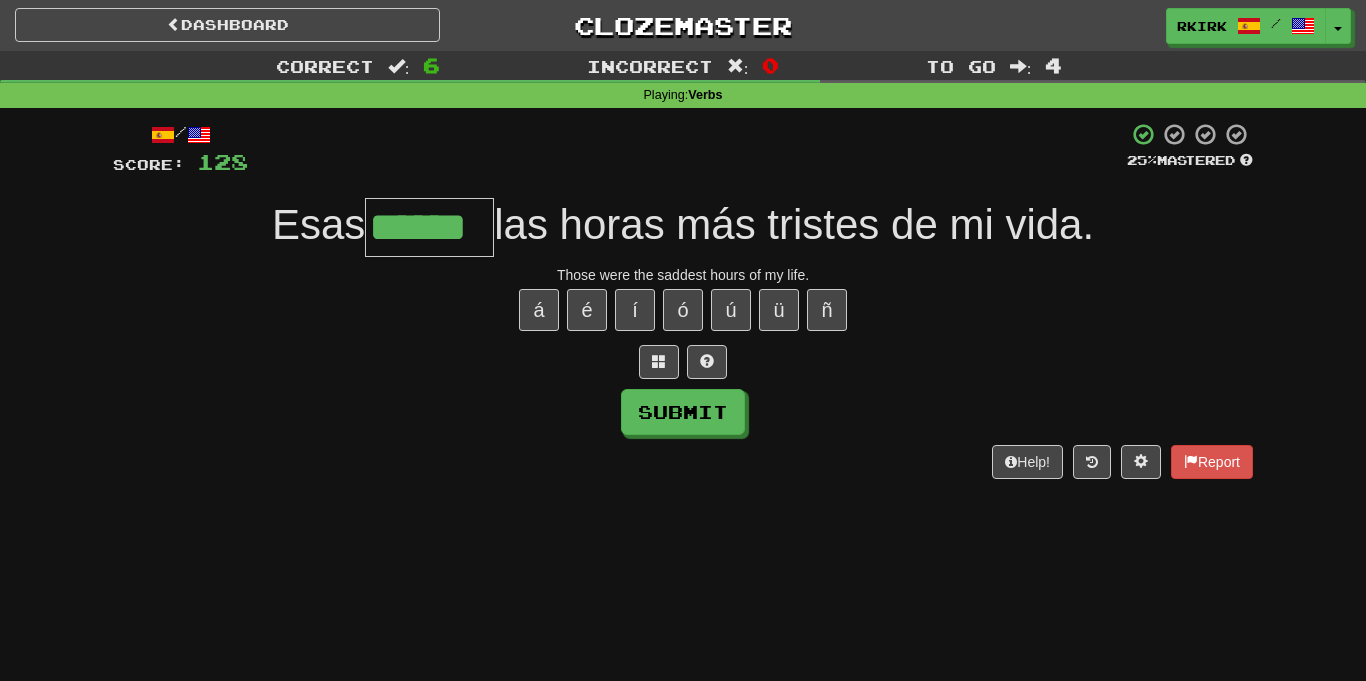 type on "******" 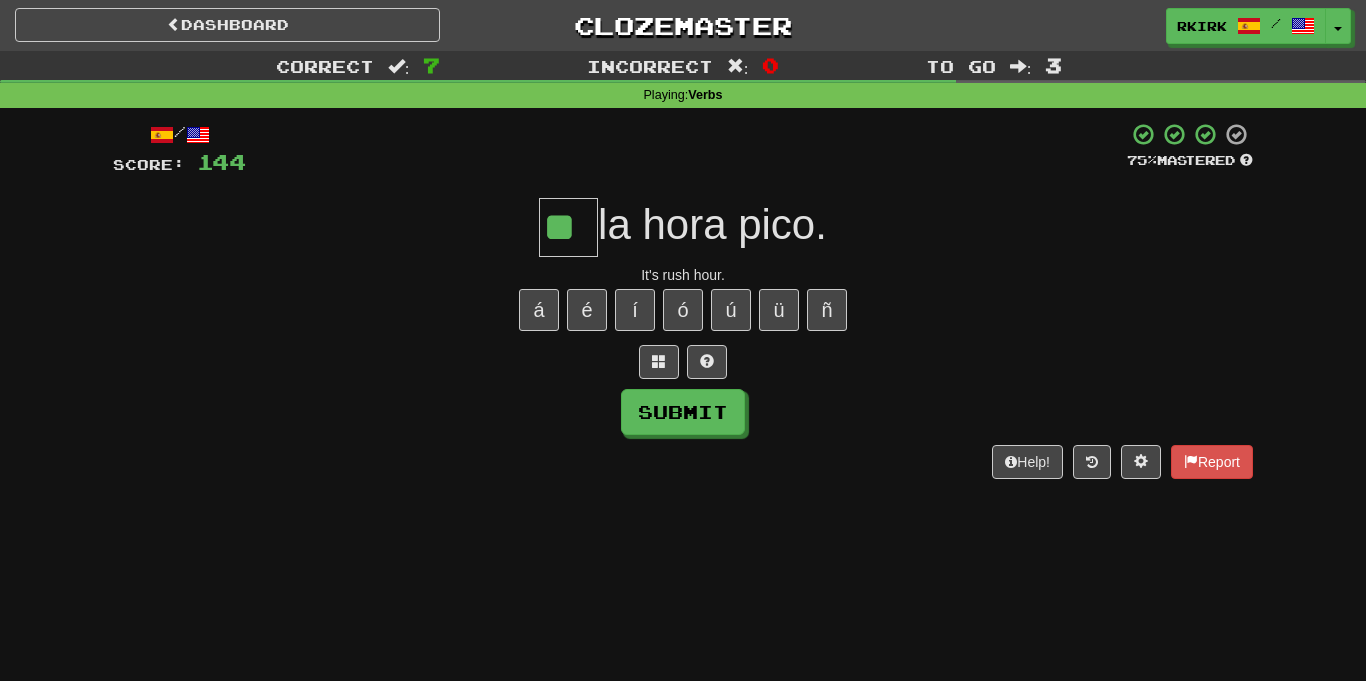type on "**" 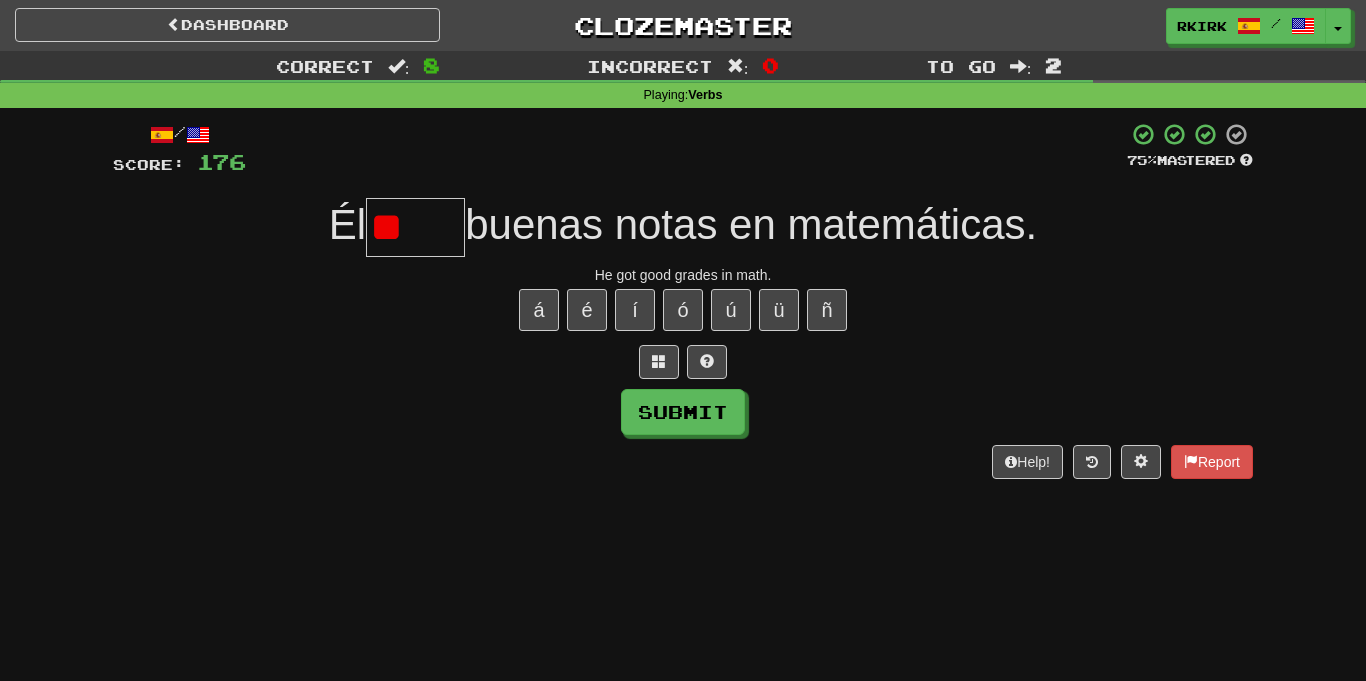 type on "*" 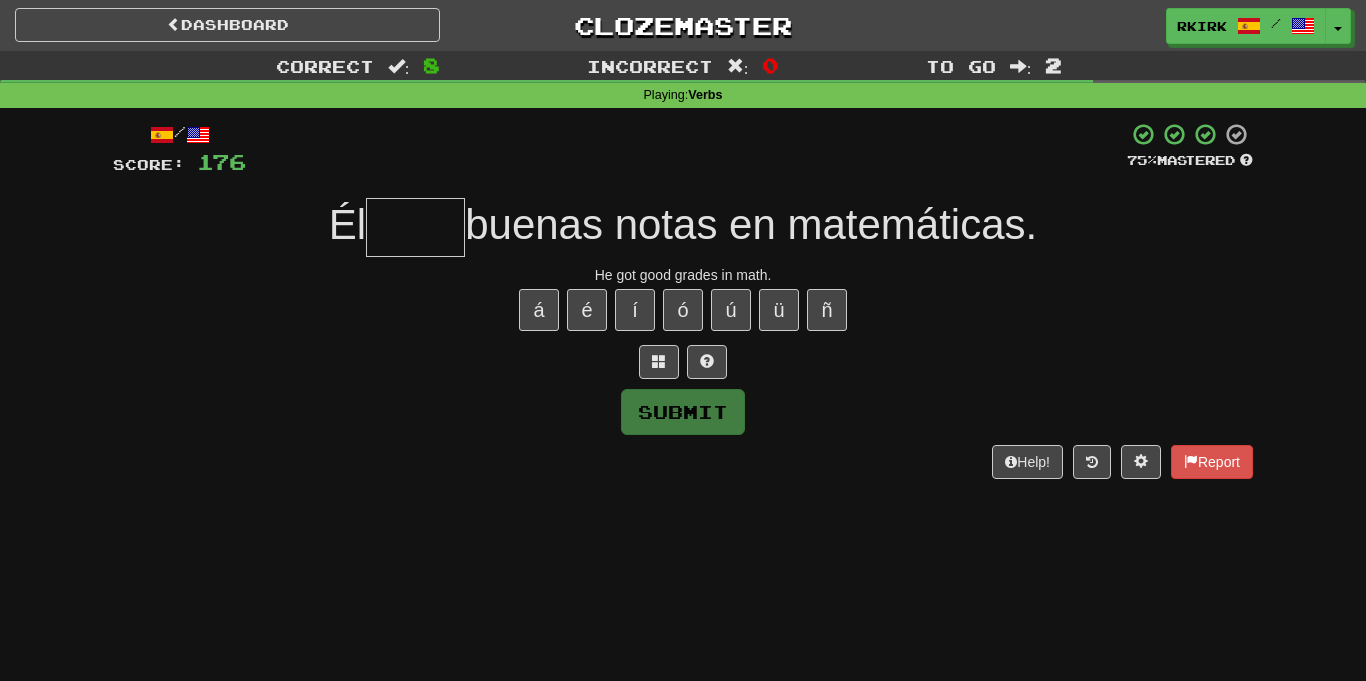 type on "*" 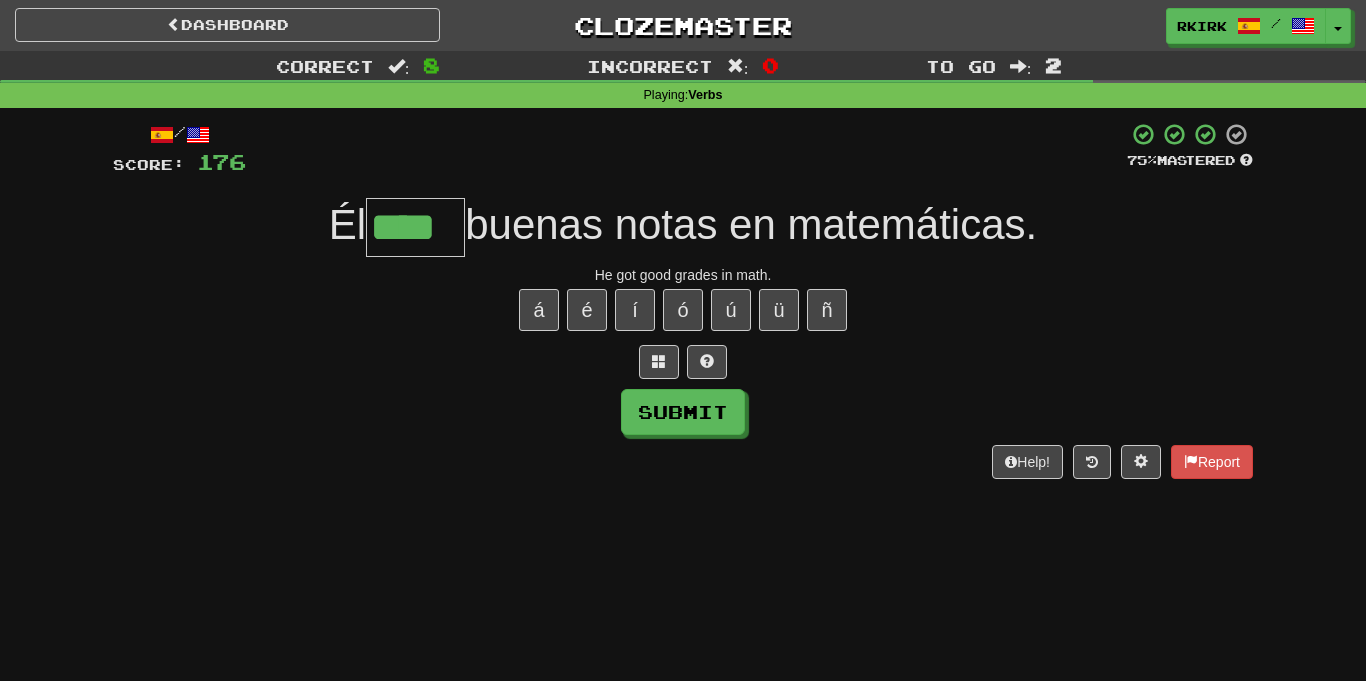 type on "****" 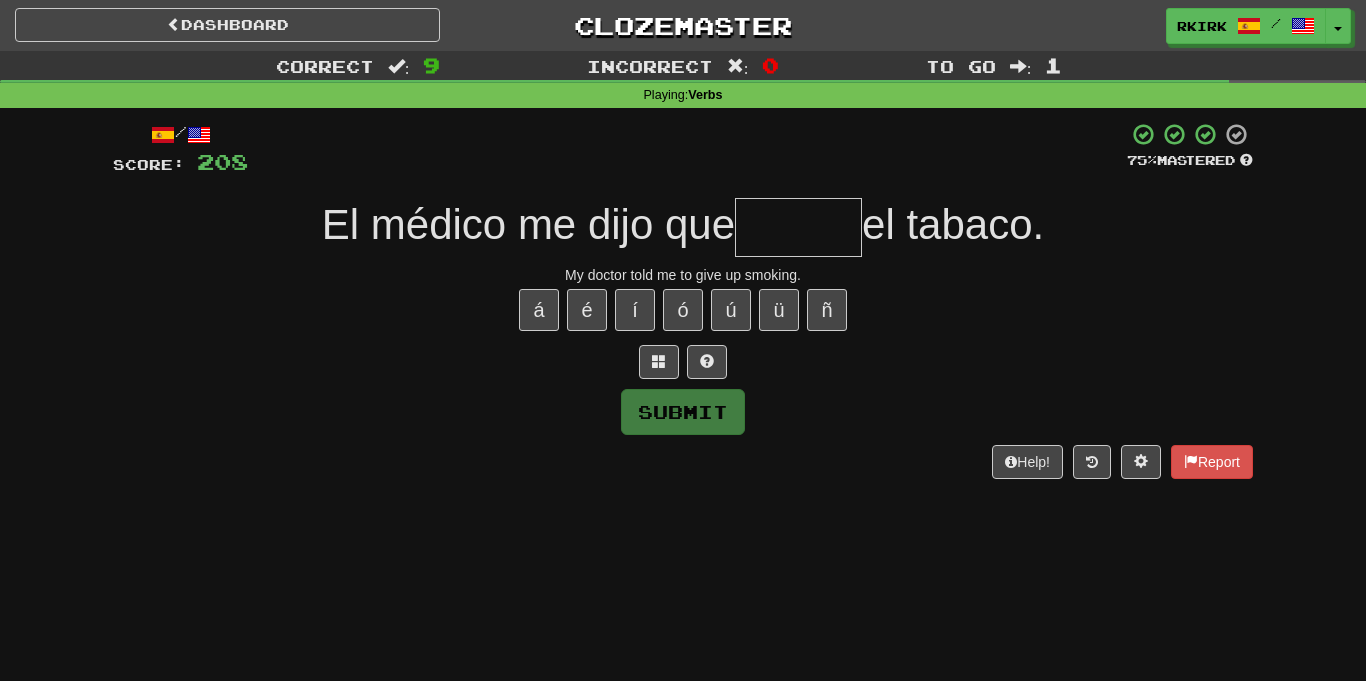 type on "*" 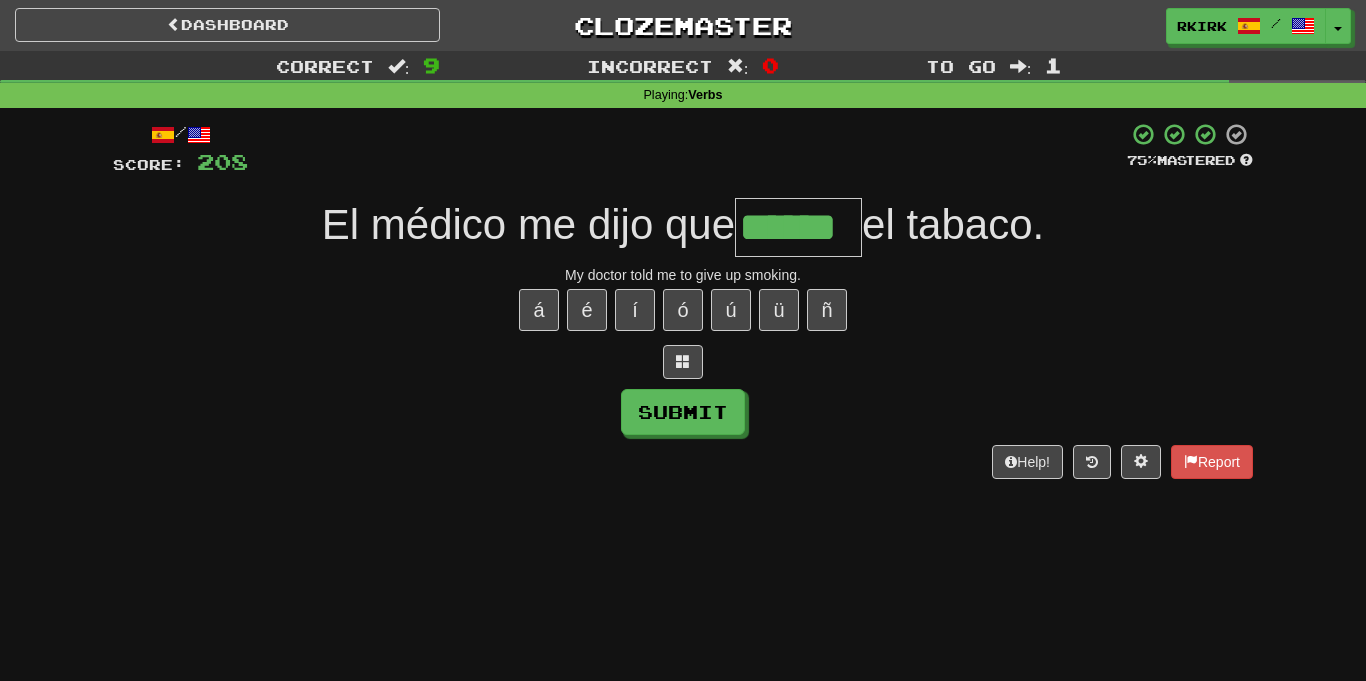 type on "******" 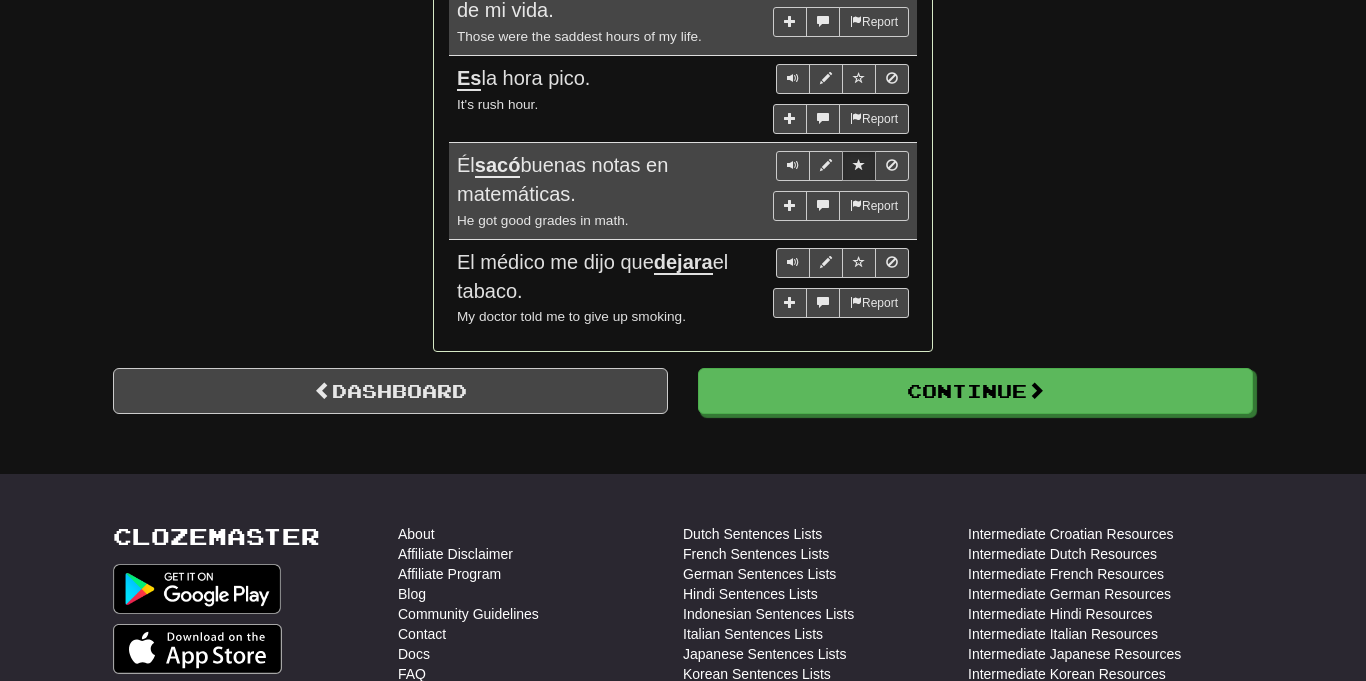 scroll, scrollTop: 710, scrollLeft: 0, axis: vertical 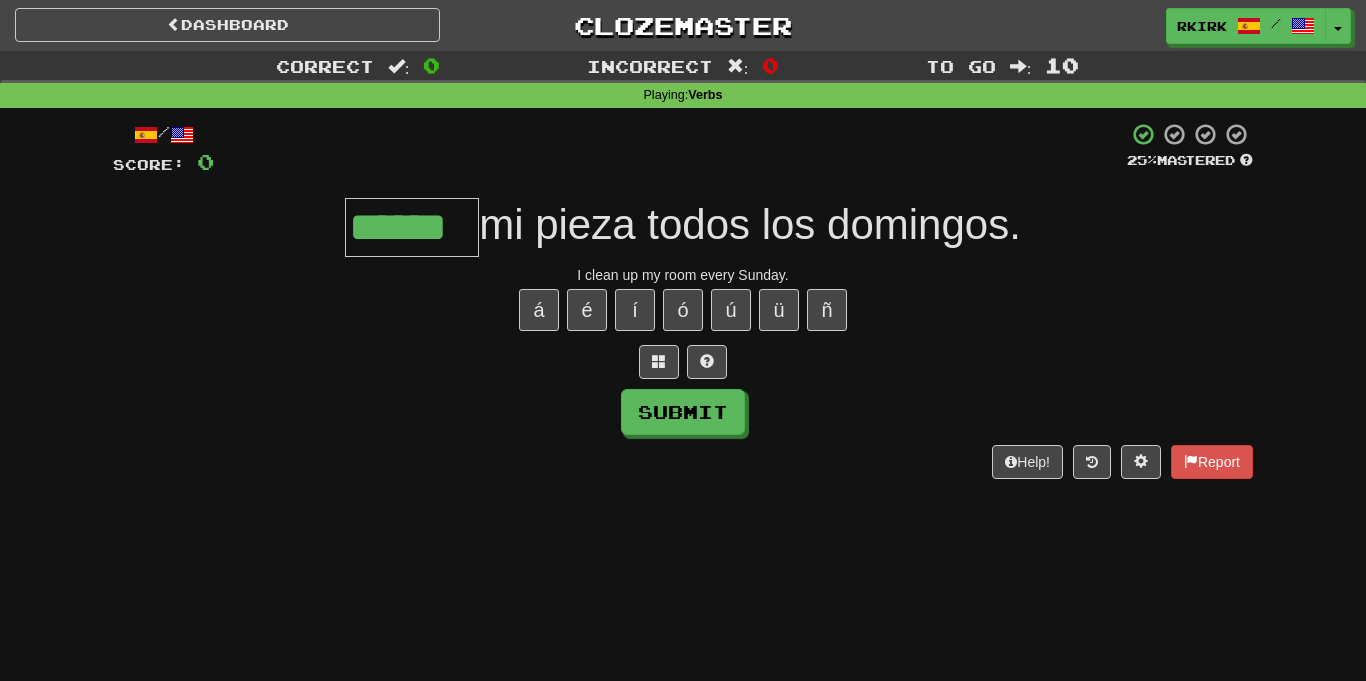 type on "******" 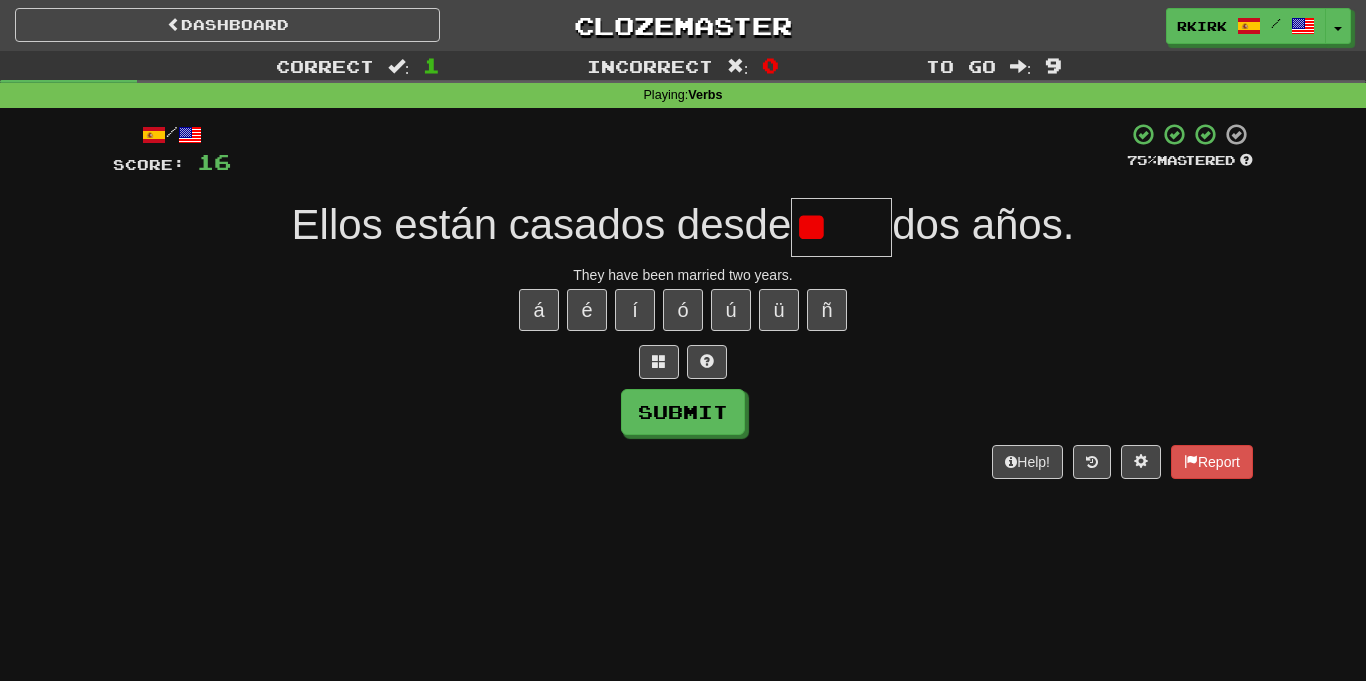 type on "*" 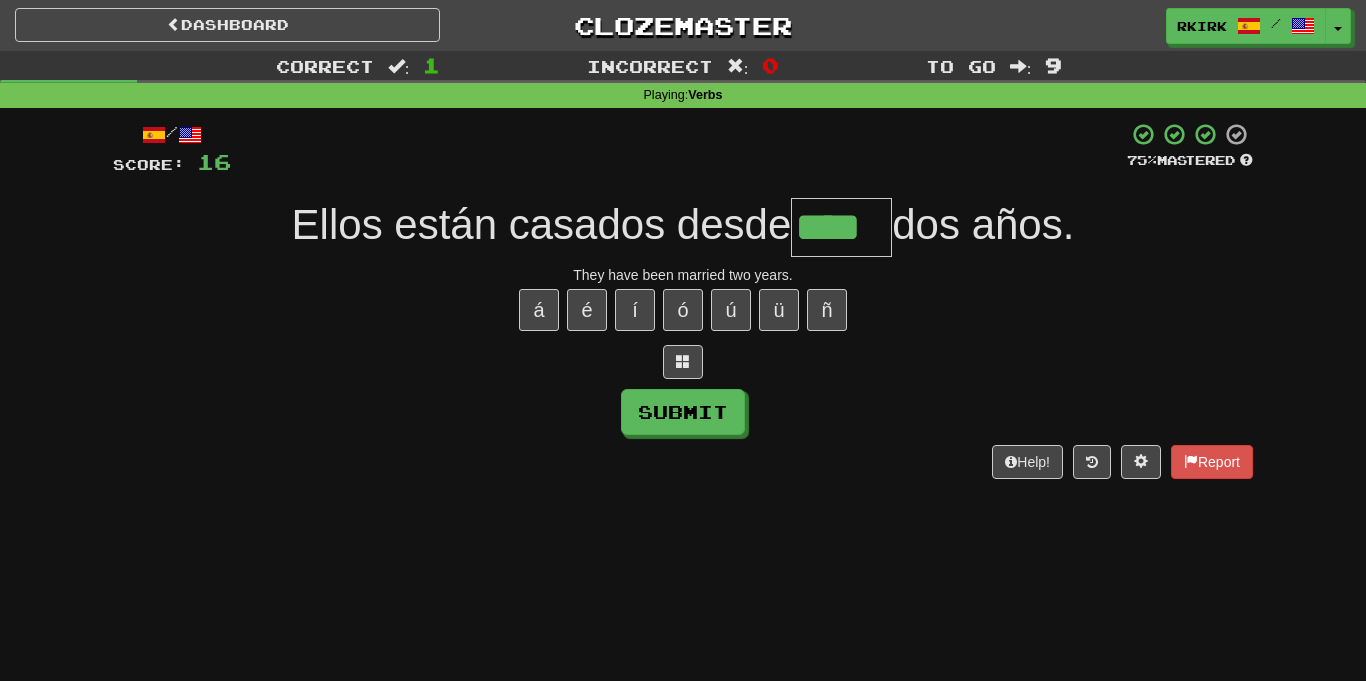 type on "****" 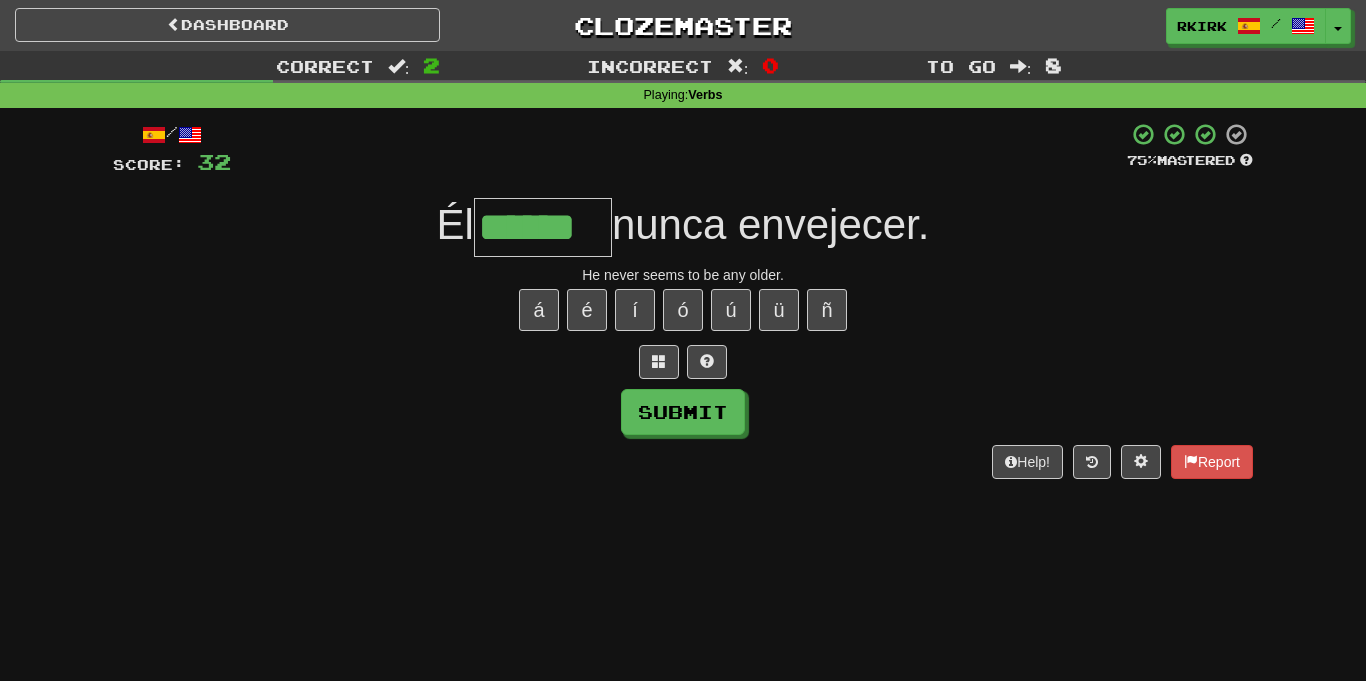type on "******" 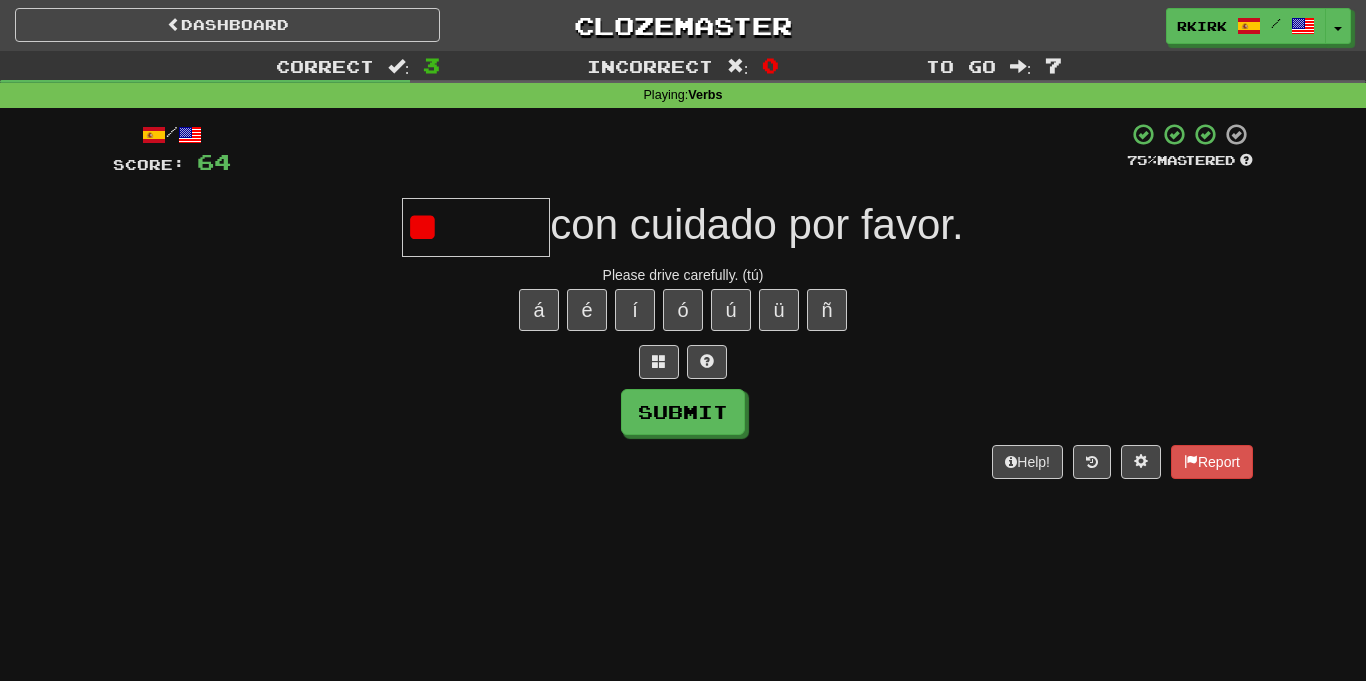 type on "*" 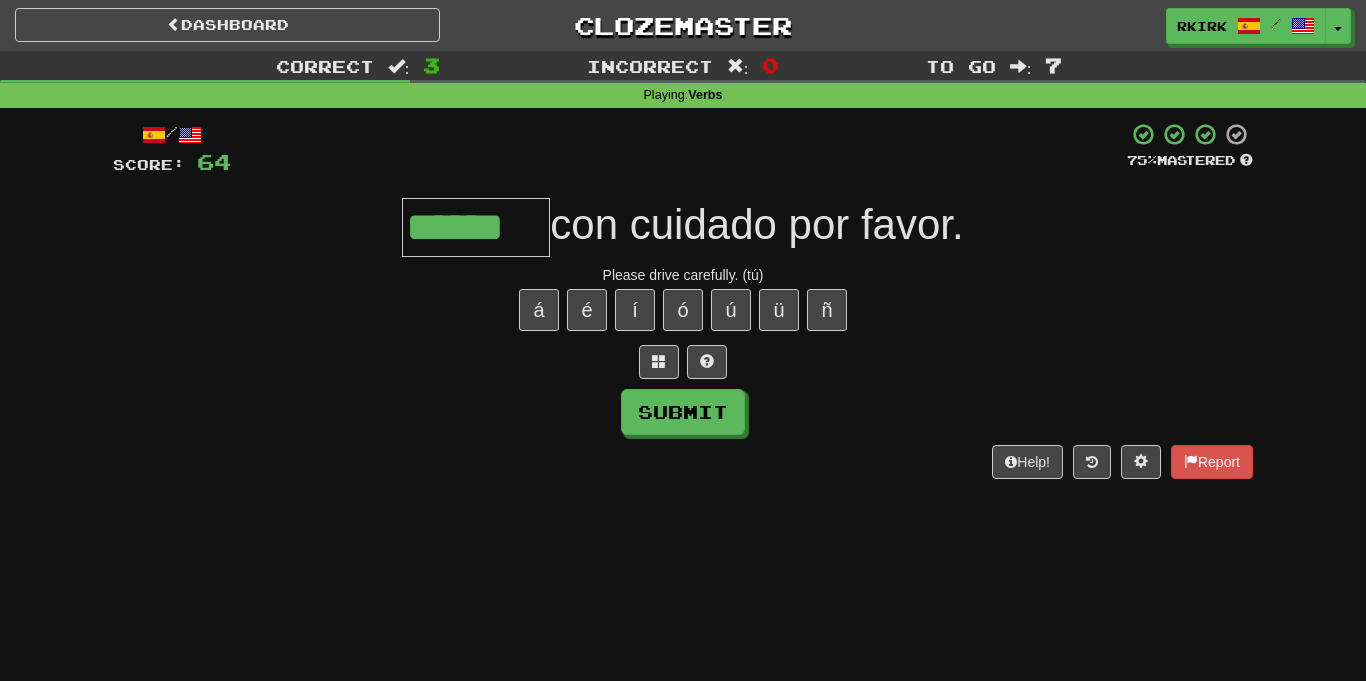 type on "******" 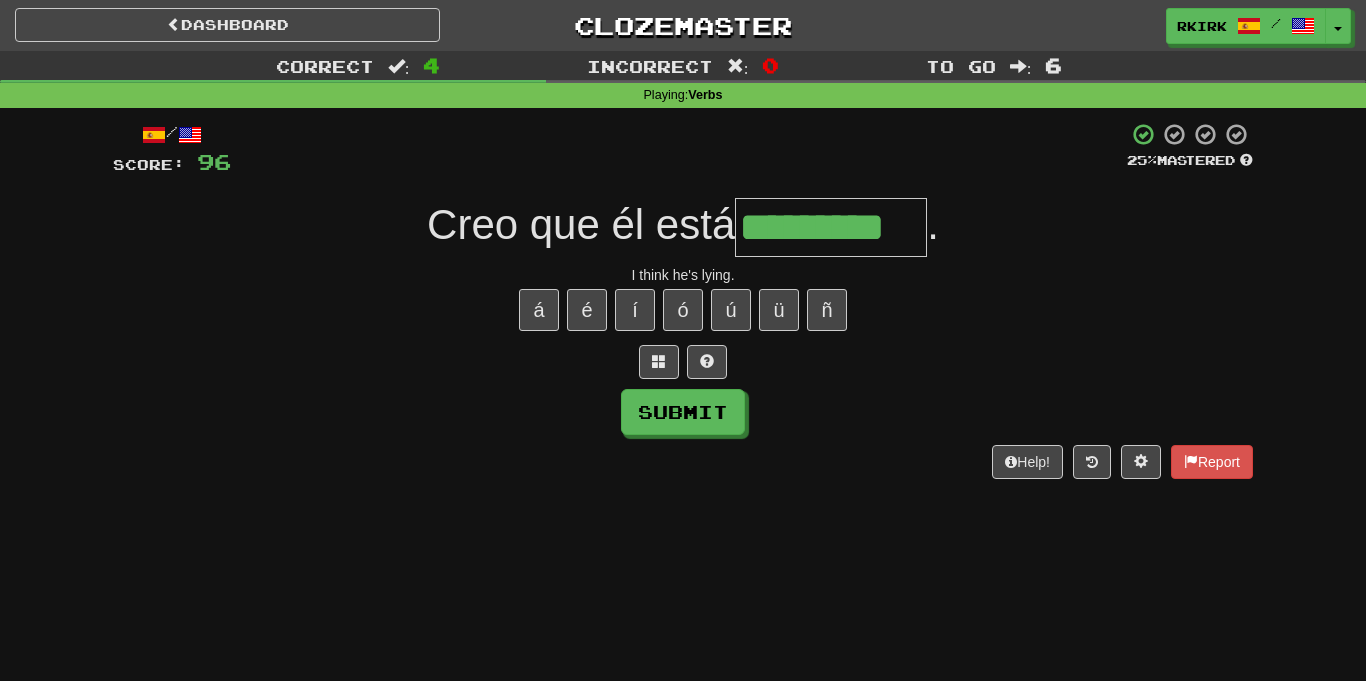 type on "*********" 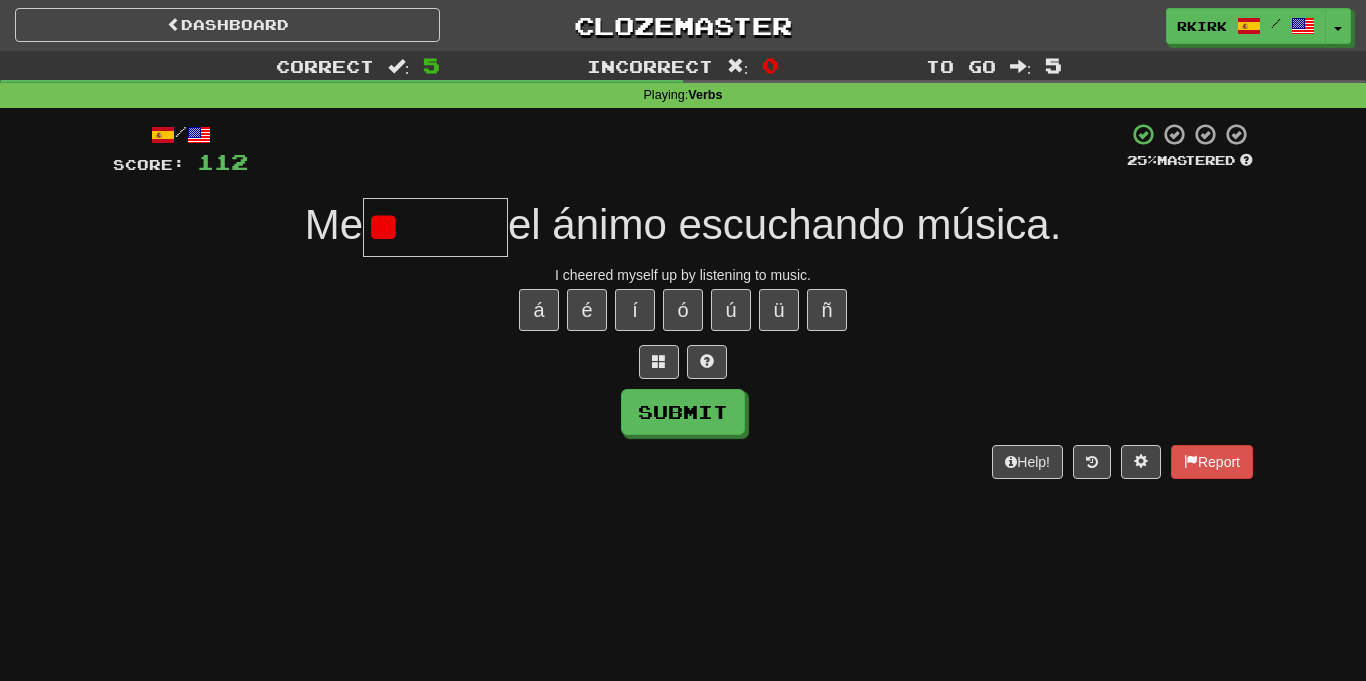 type on "*" 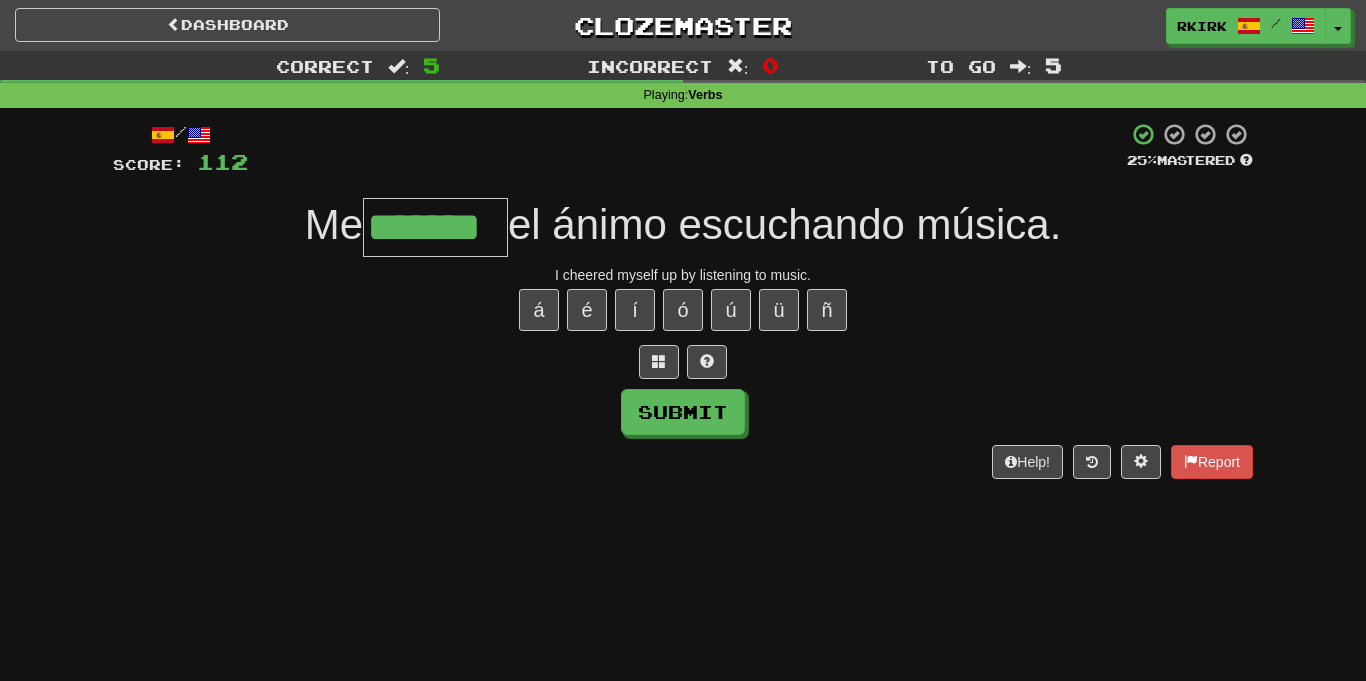 type on "*******" 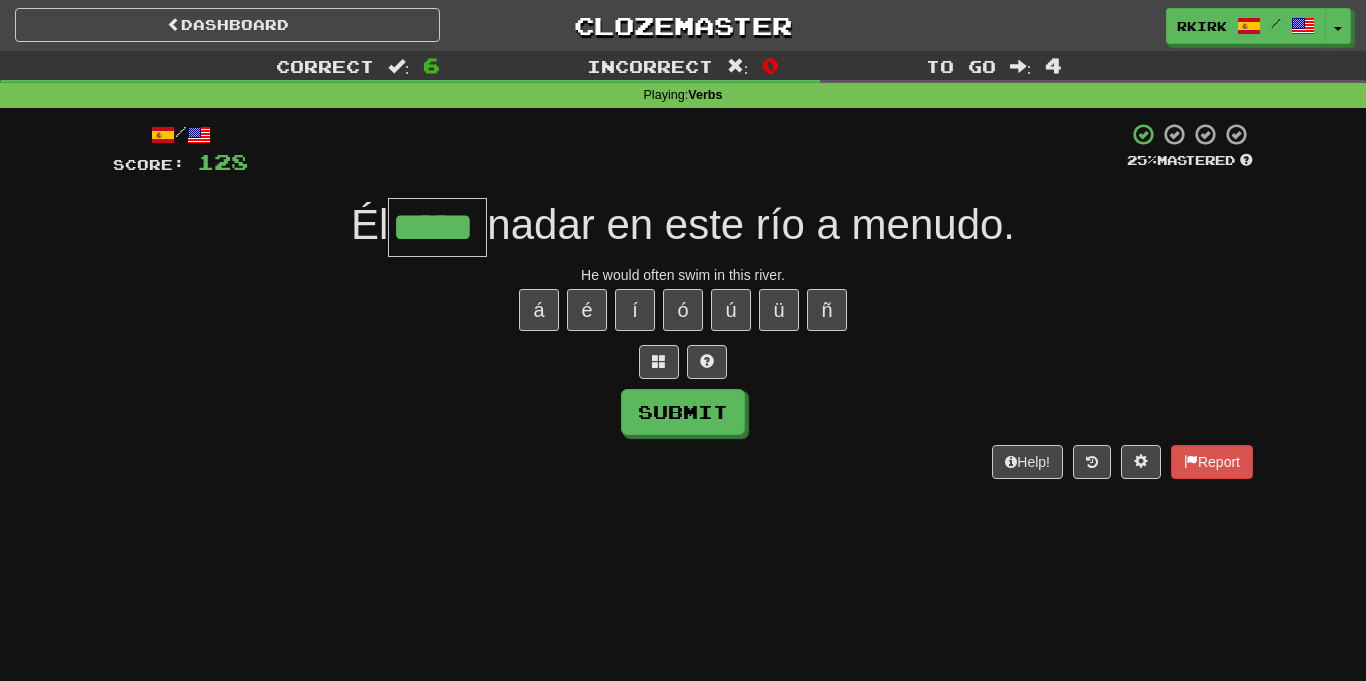 type on "*****" 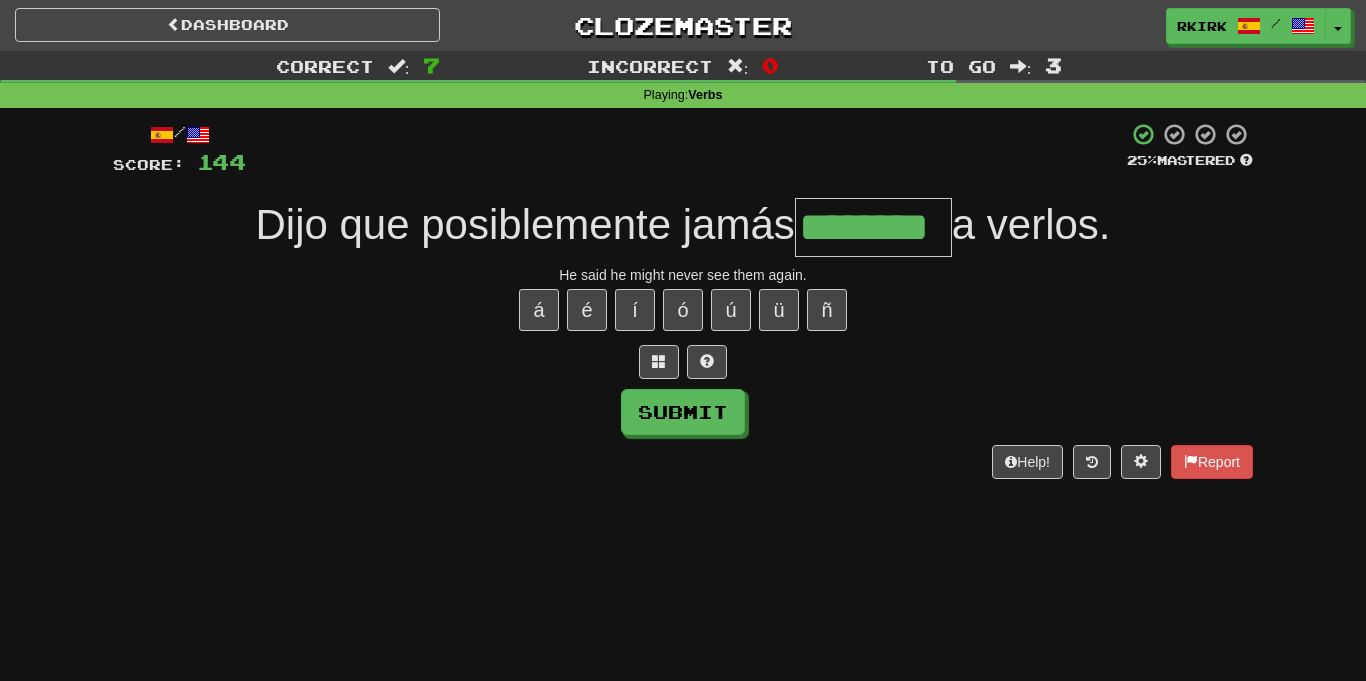 type on "********" 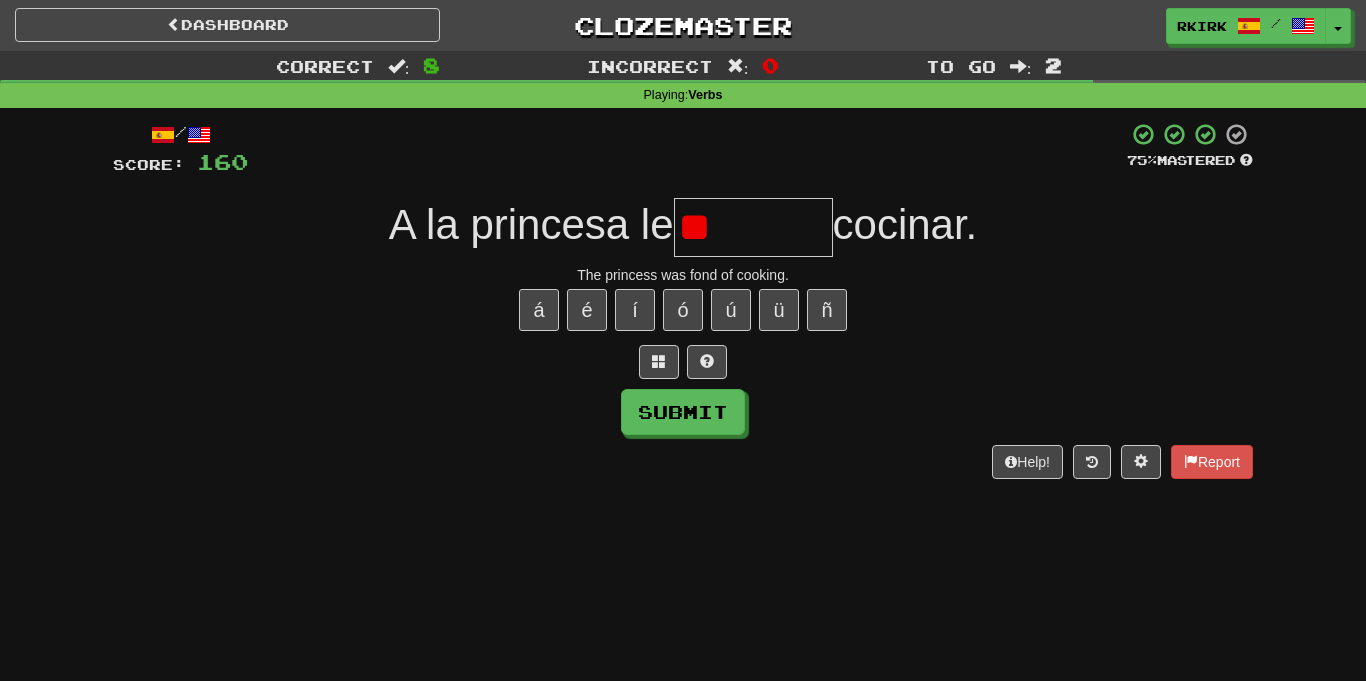 type on "*" 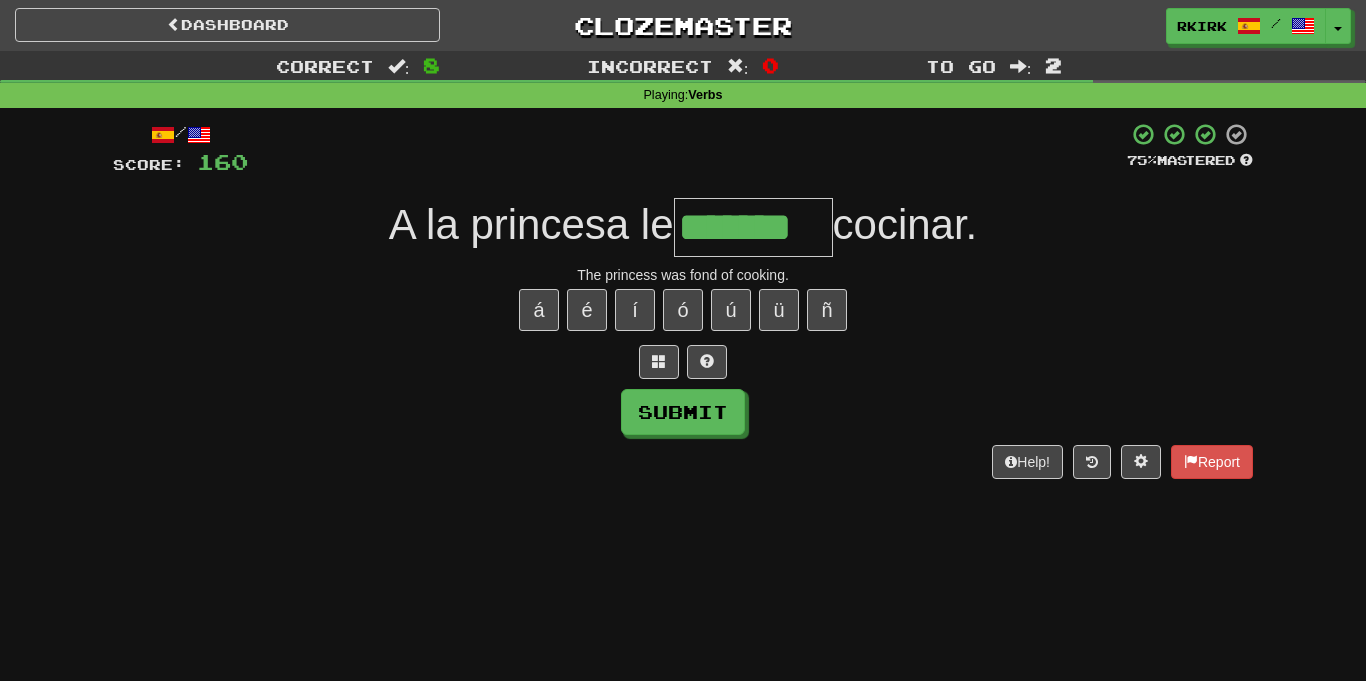 type on "*******" 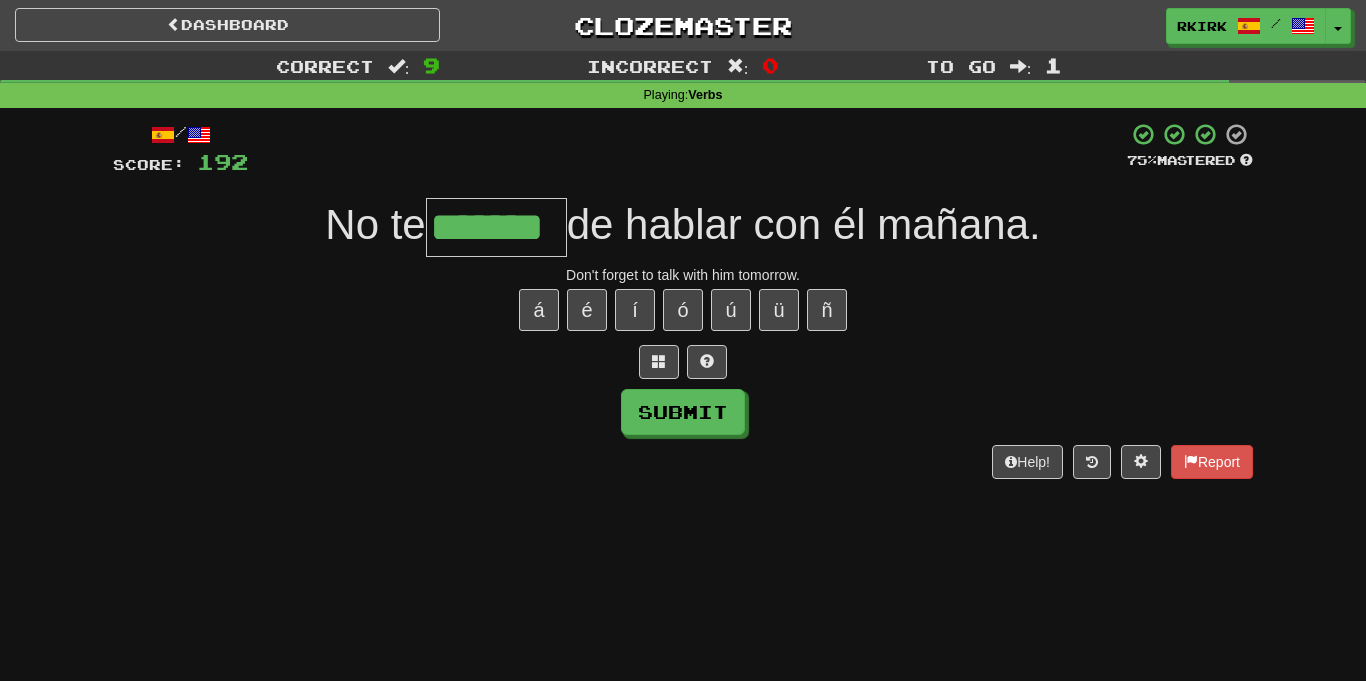 type on "*******" 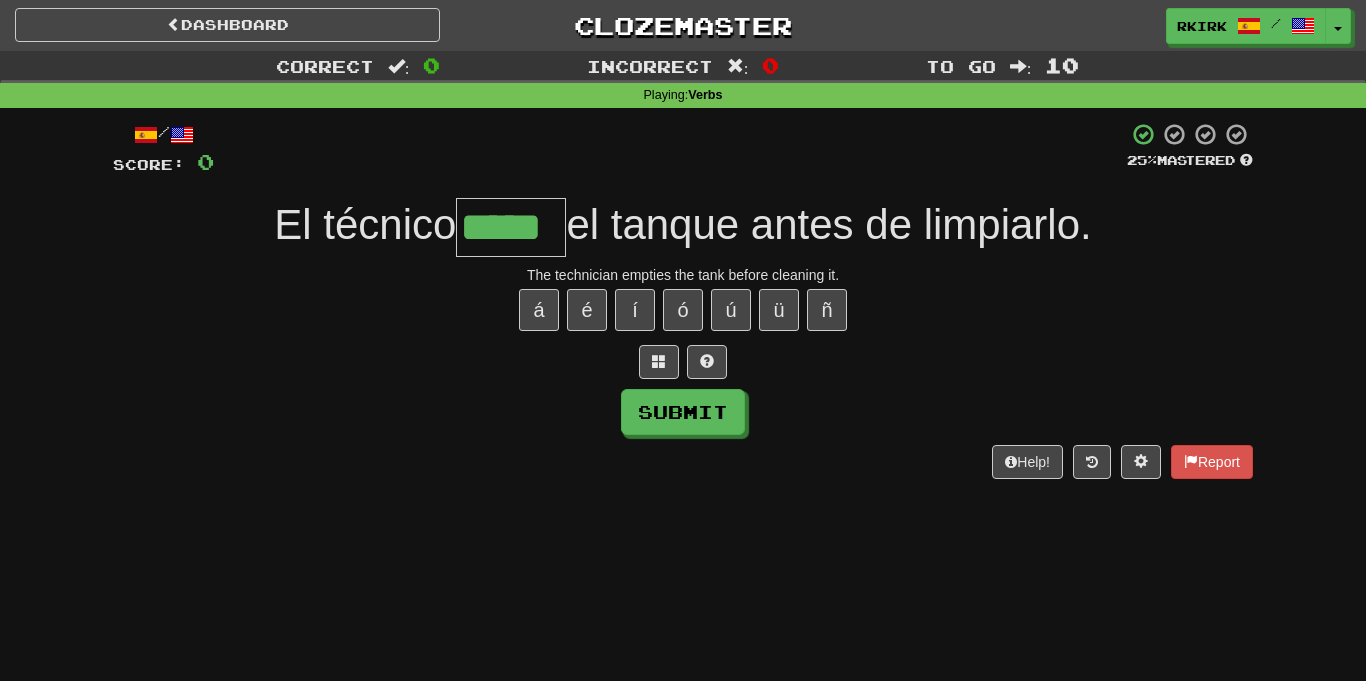 type on "*****" 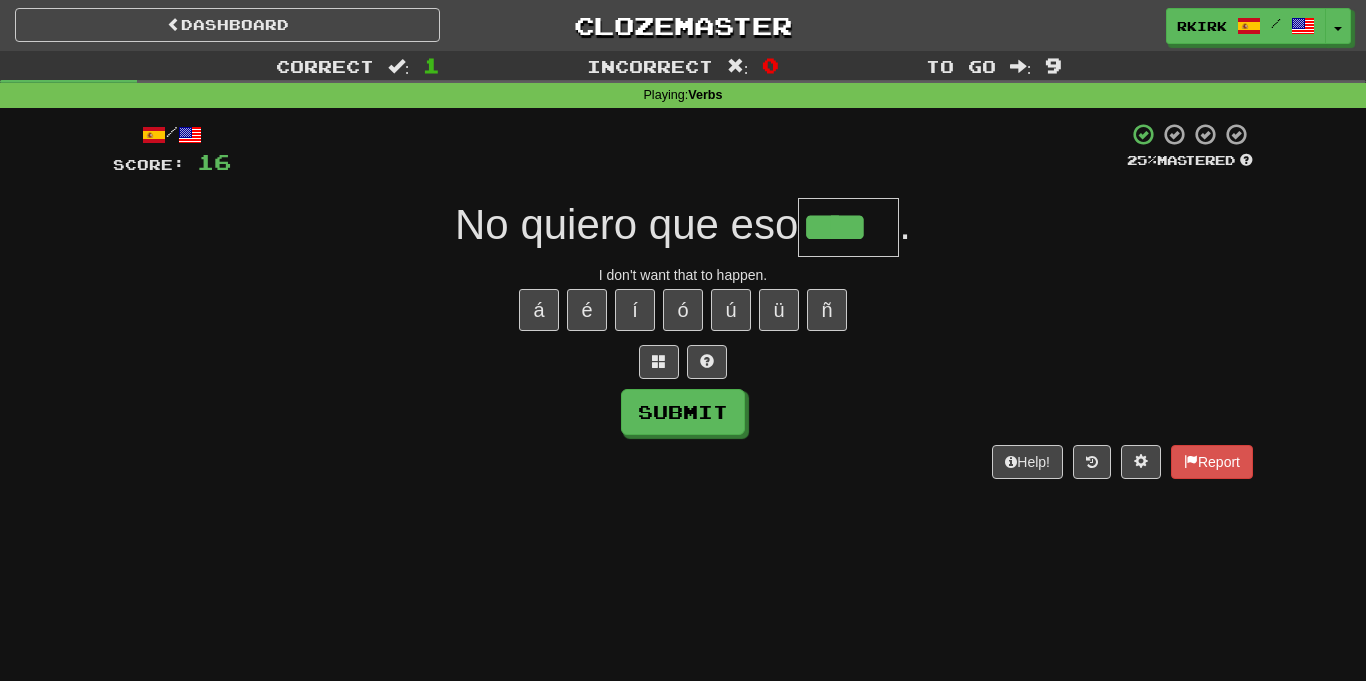 type on "****" 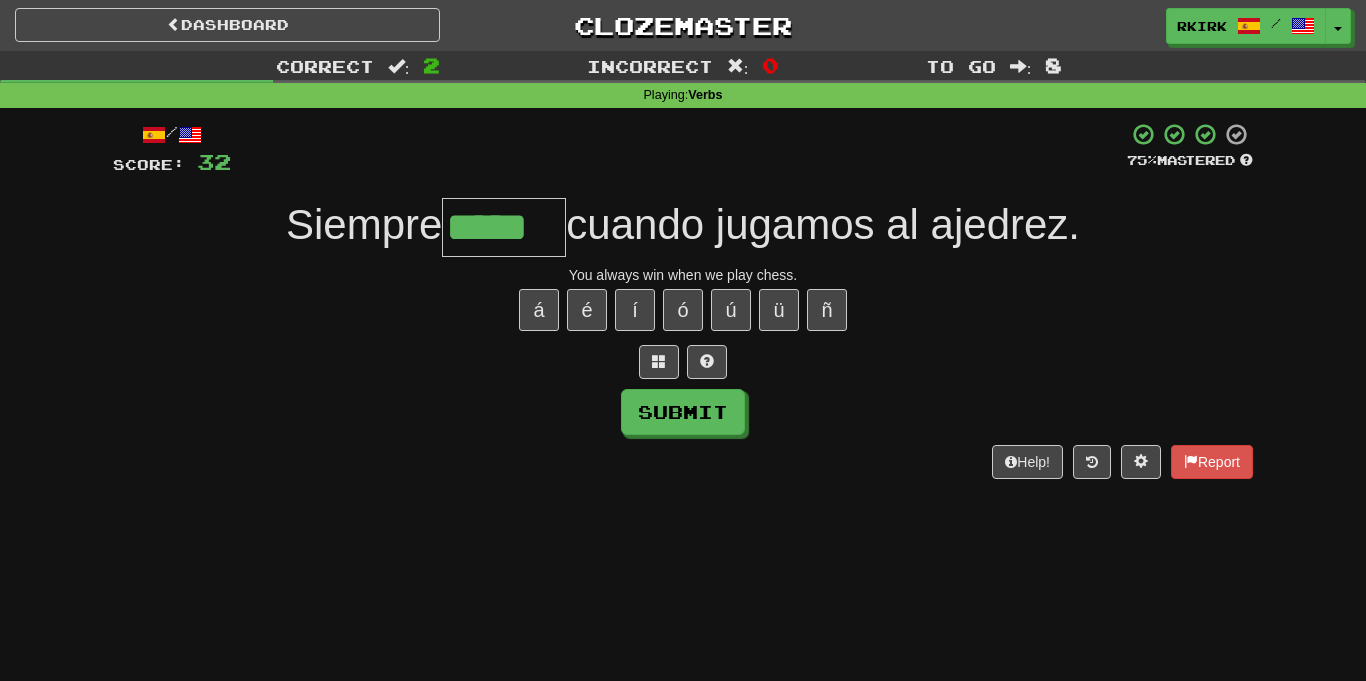 type on "*****" 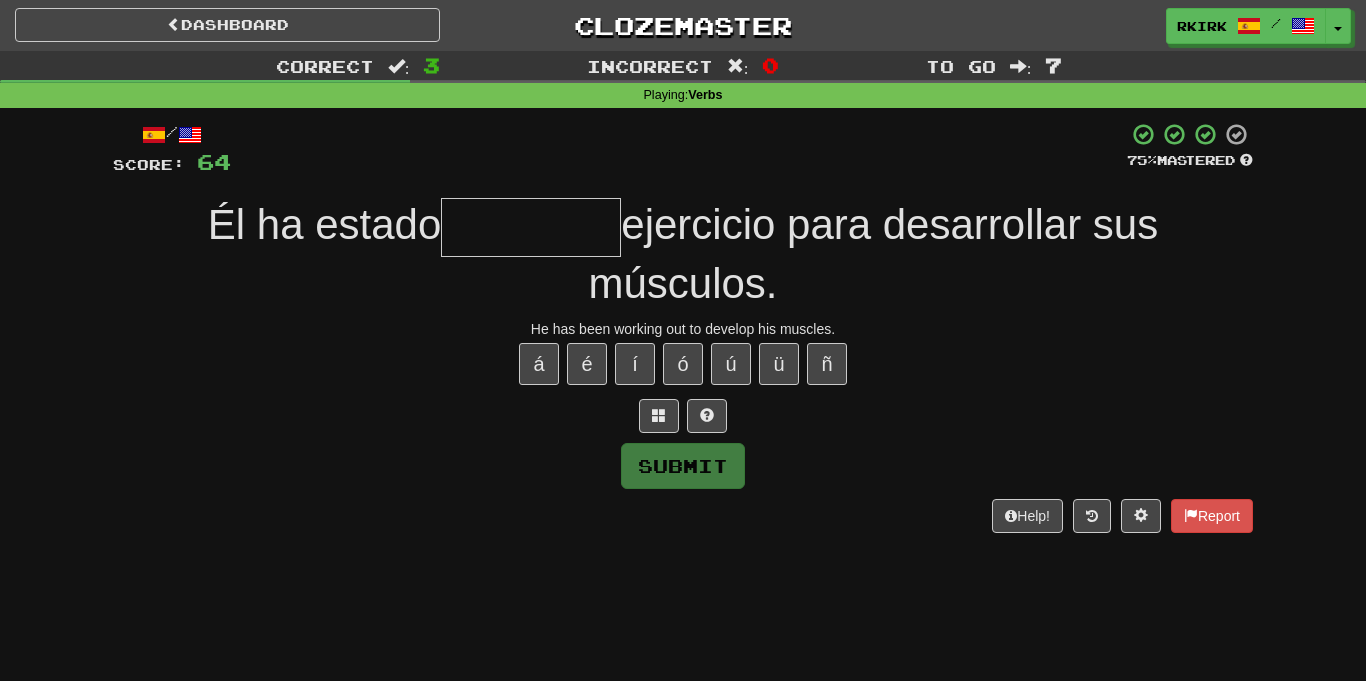 type on "*" 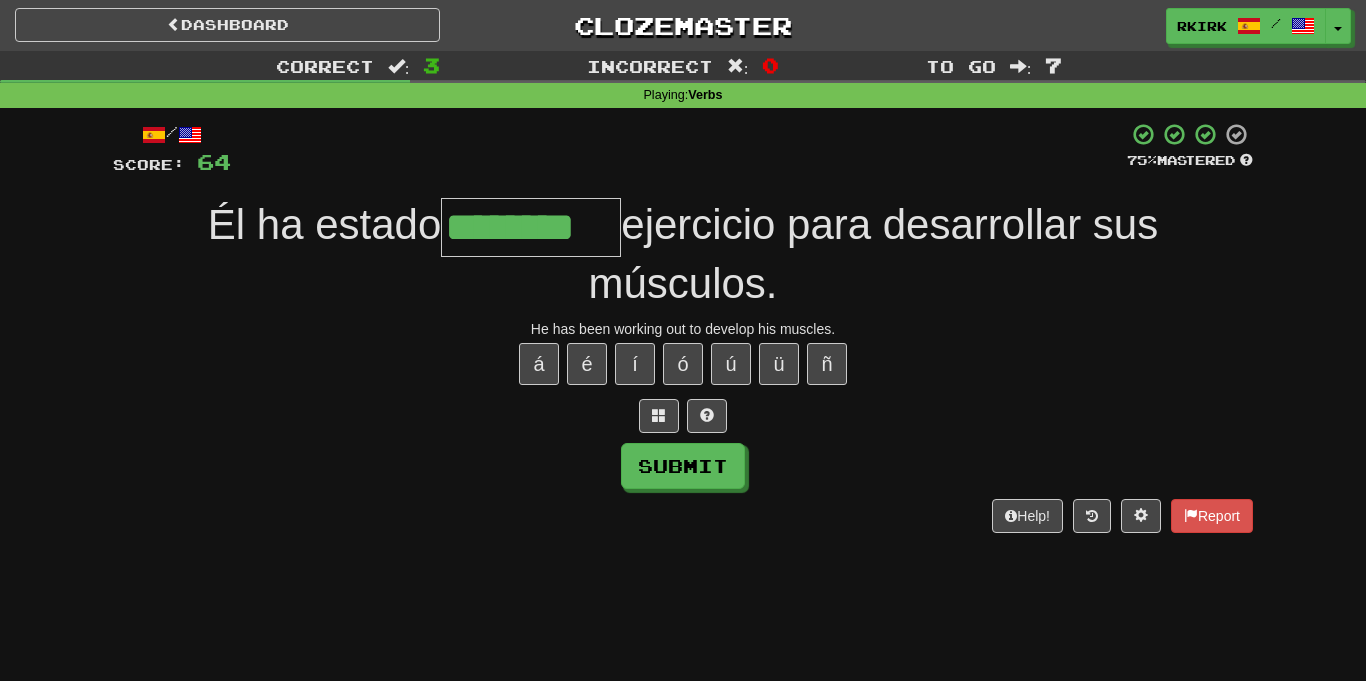 type on "********" 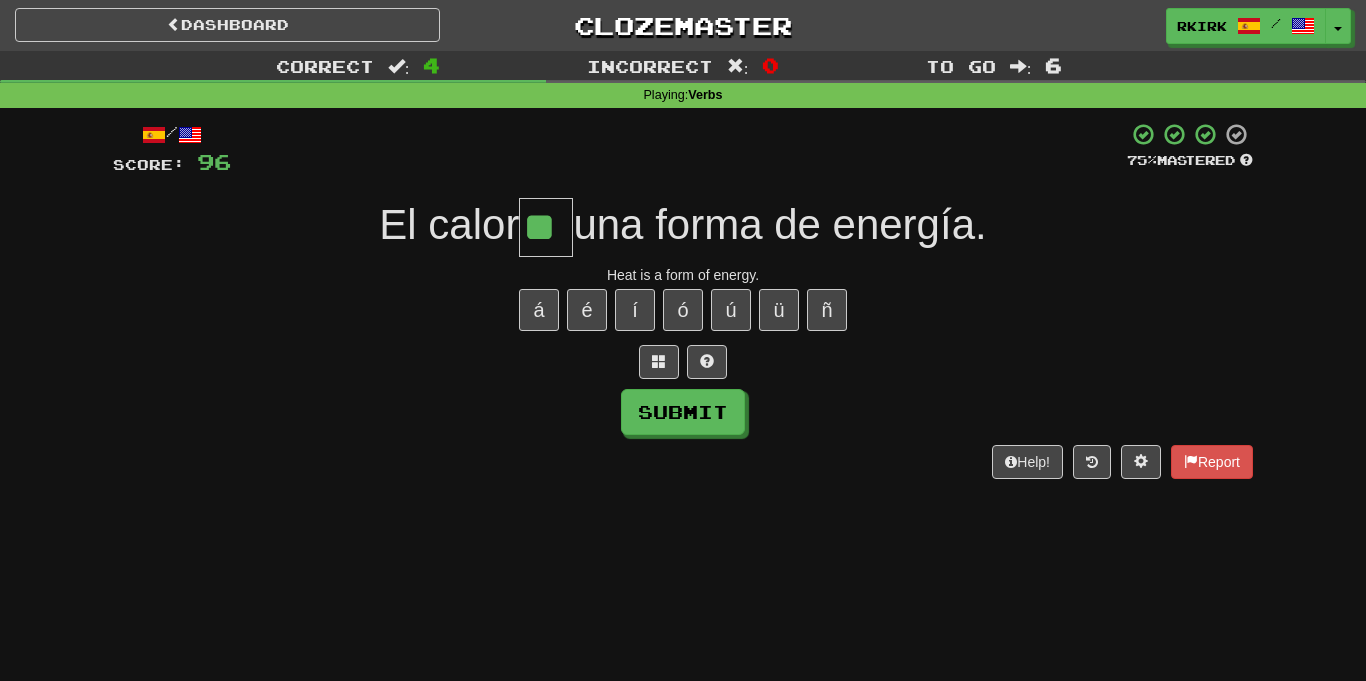 type on "**" 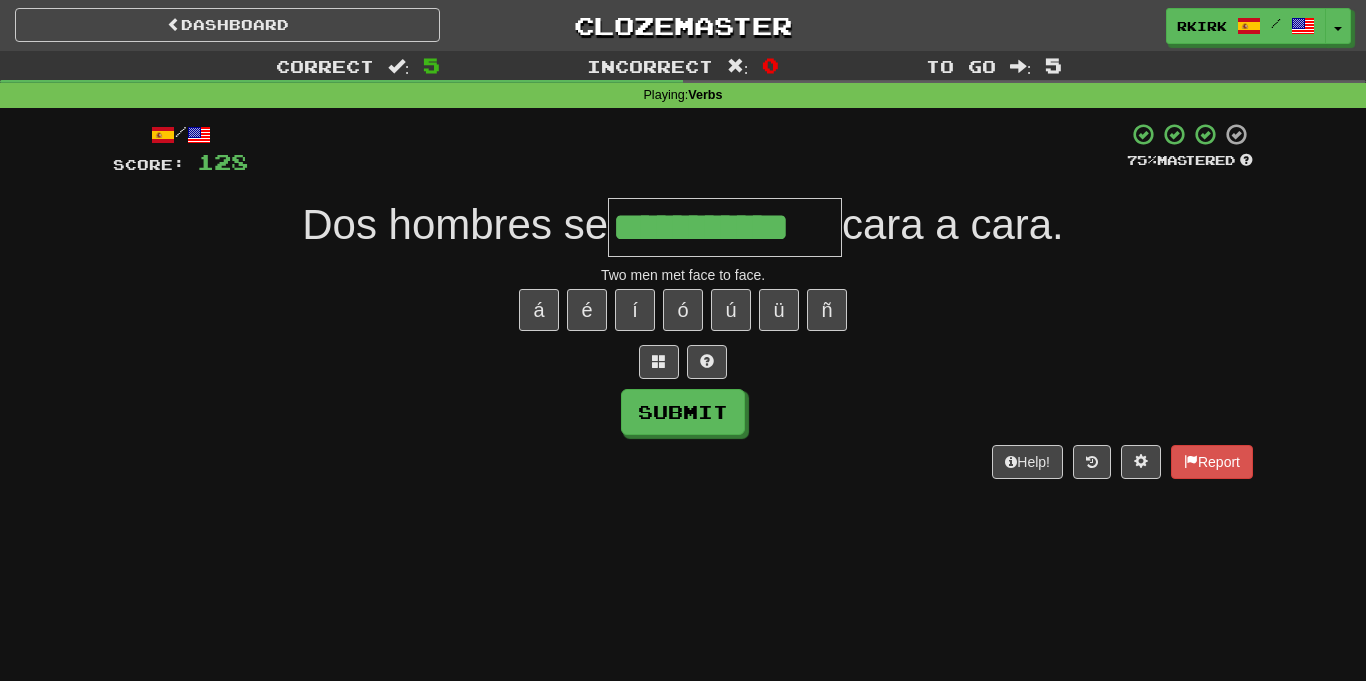type on "**********" 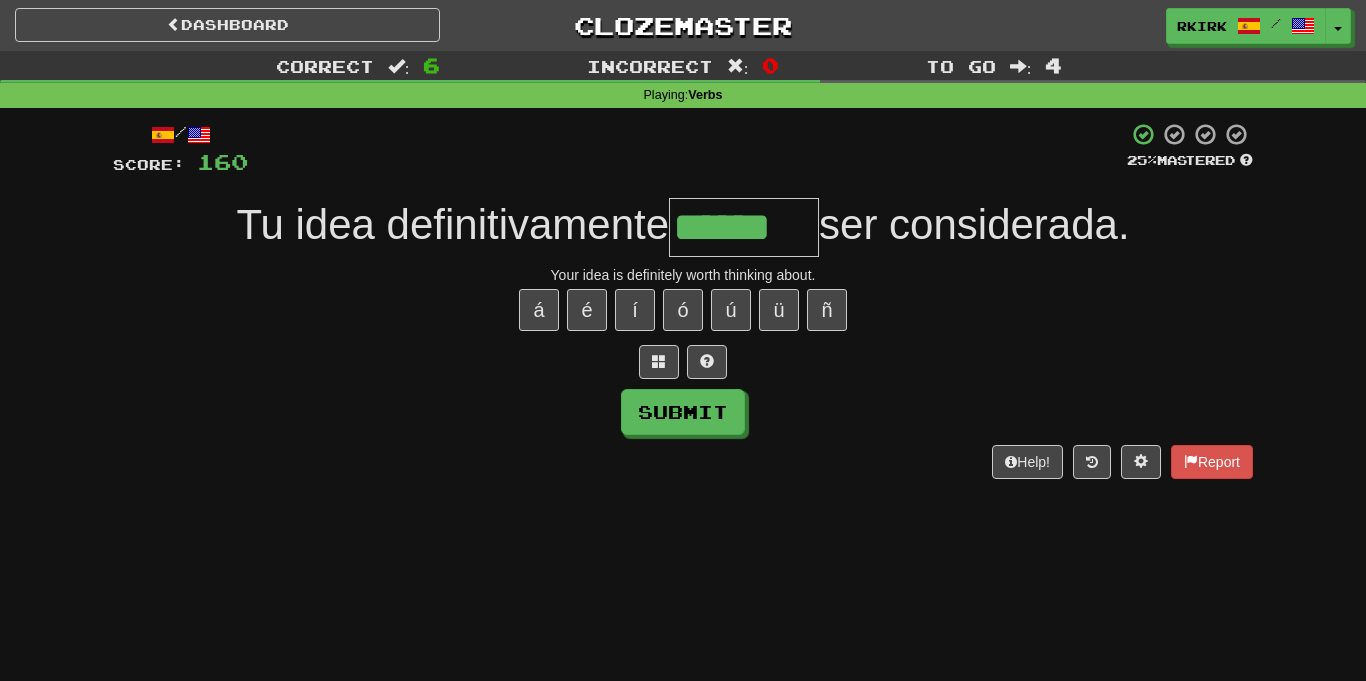 type on "******" 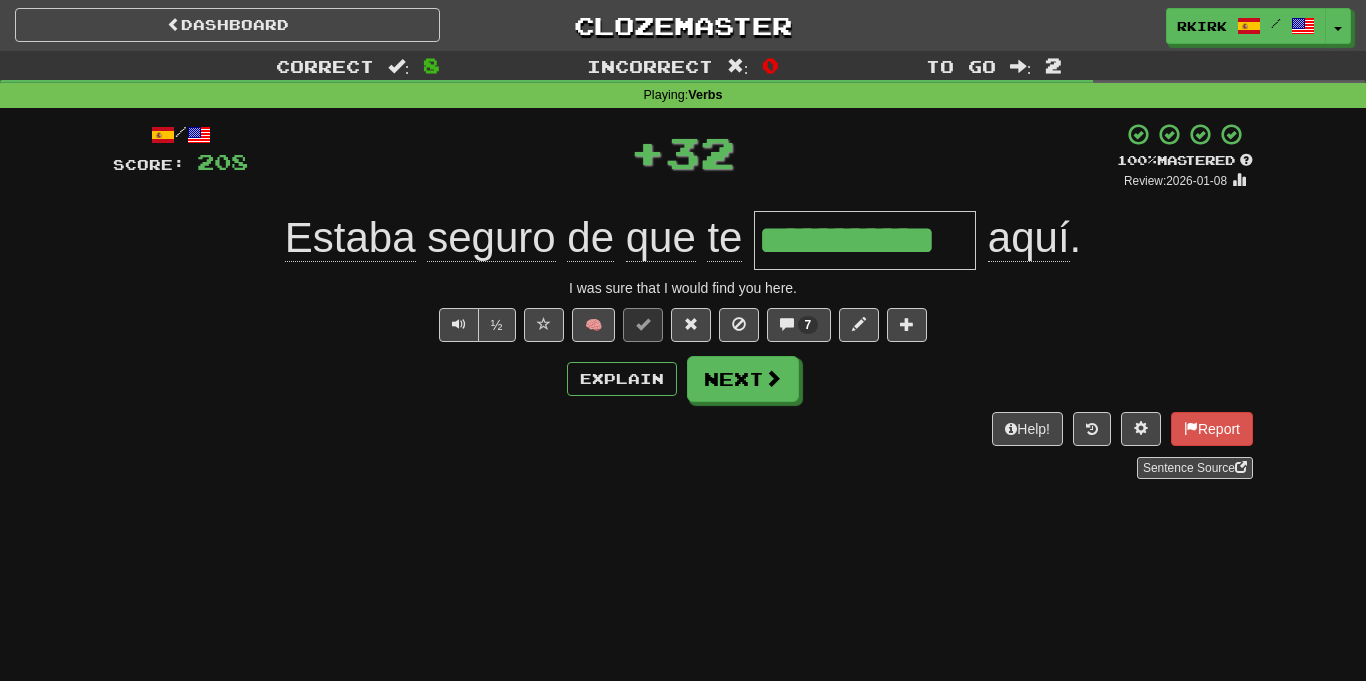 type on "**********" 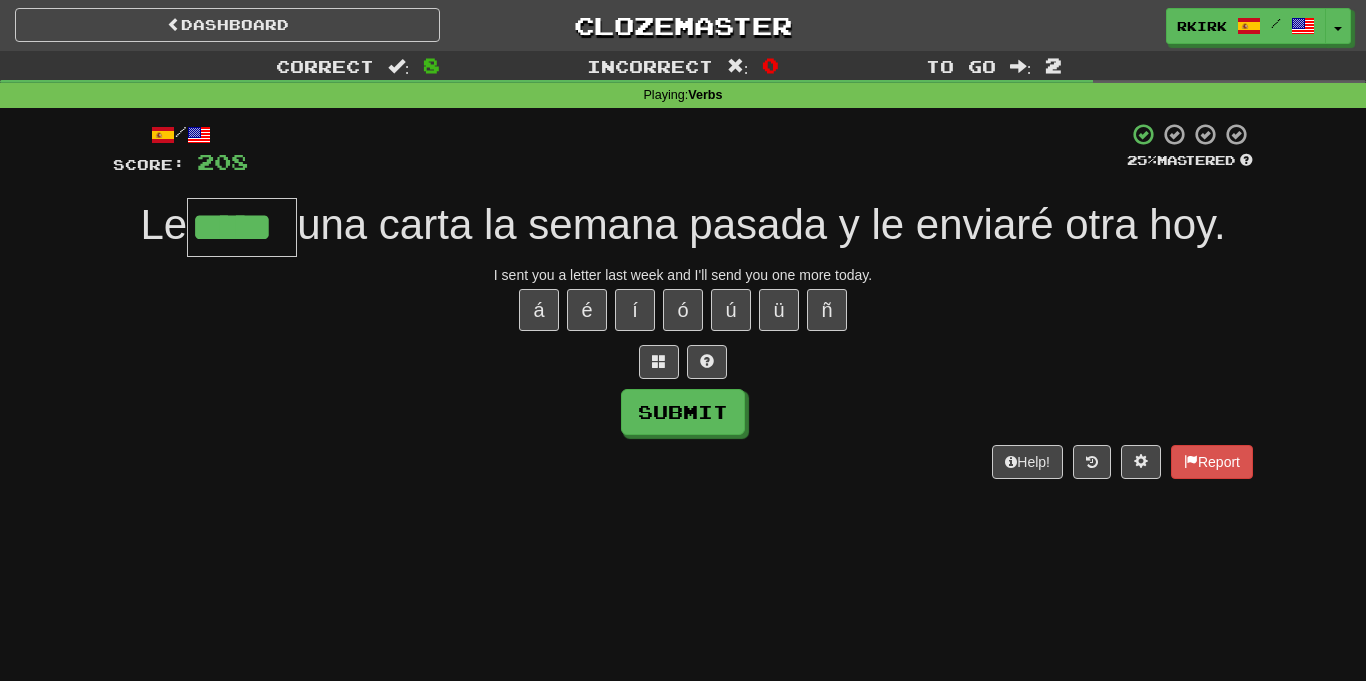 type on "*****" 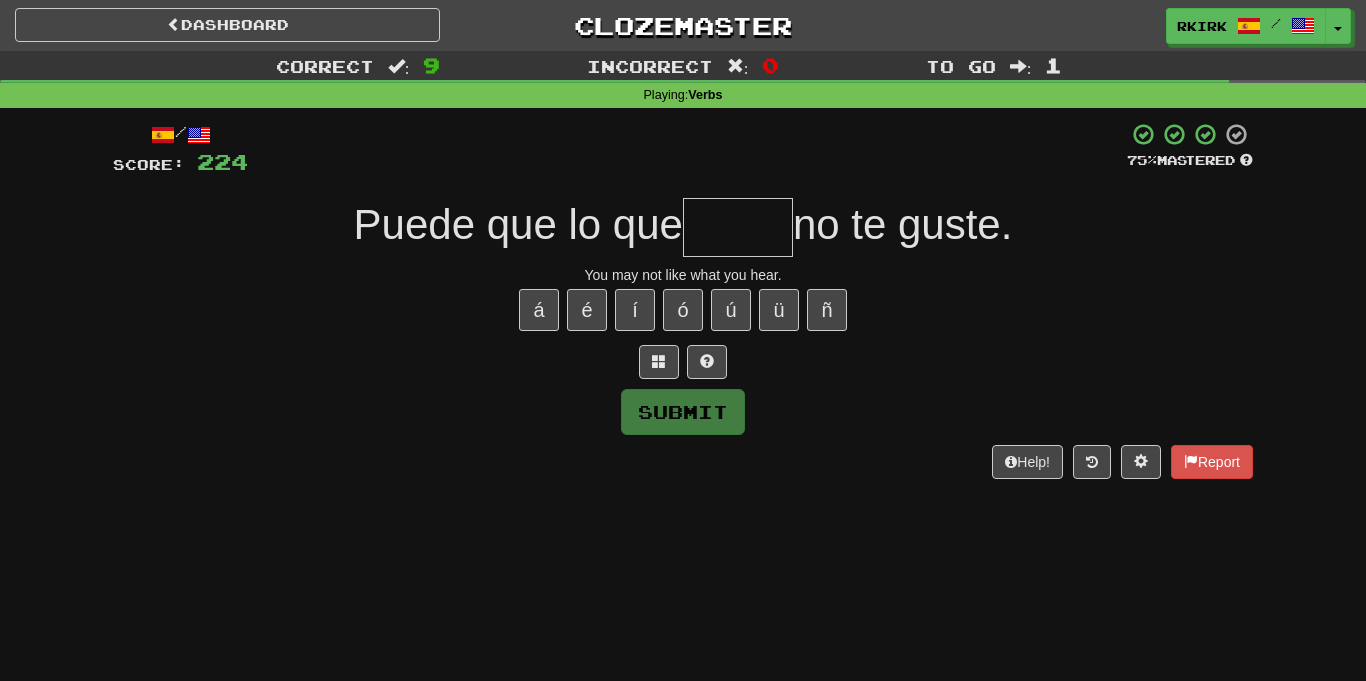 type on "*" 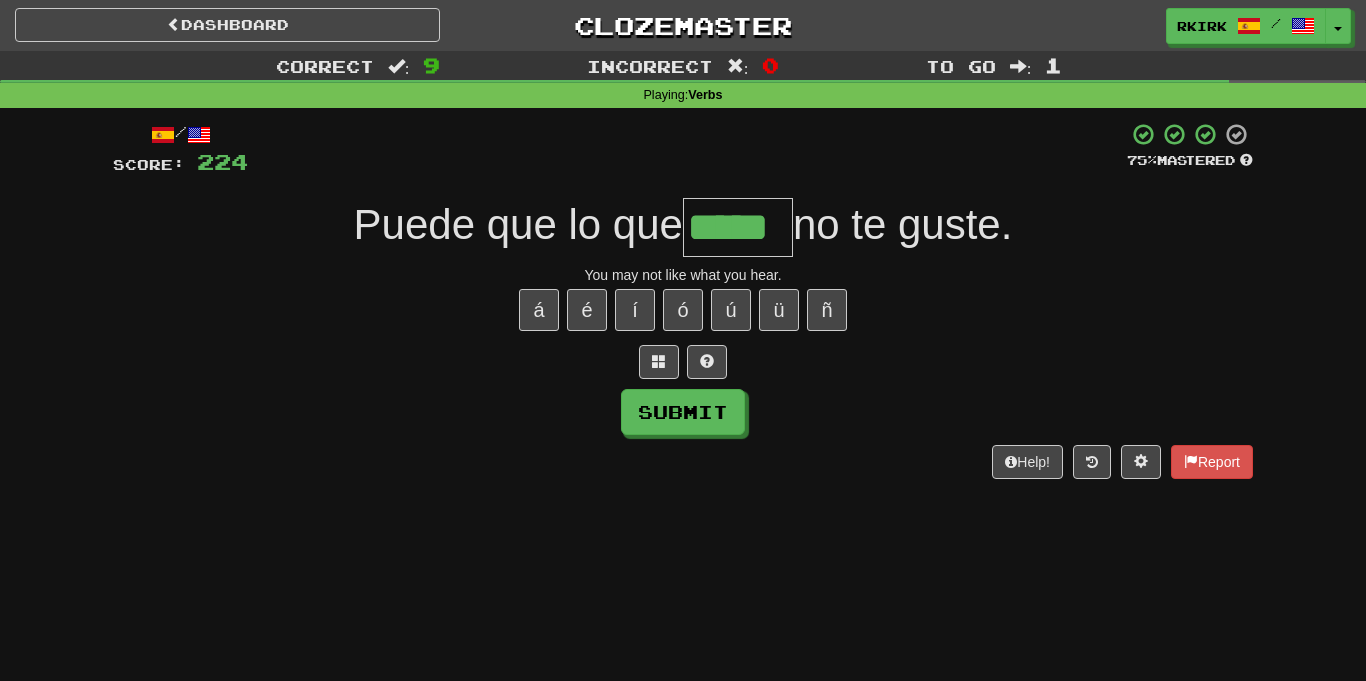 type on "*****" 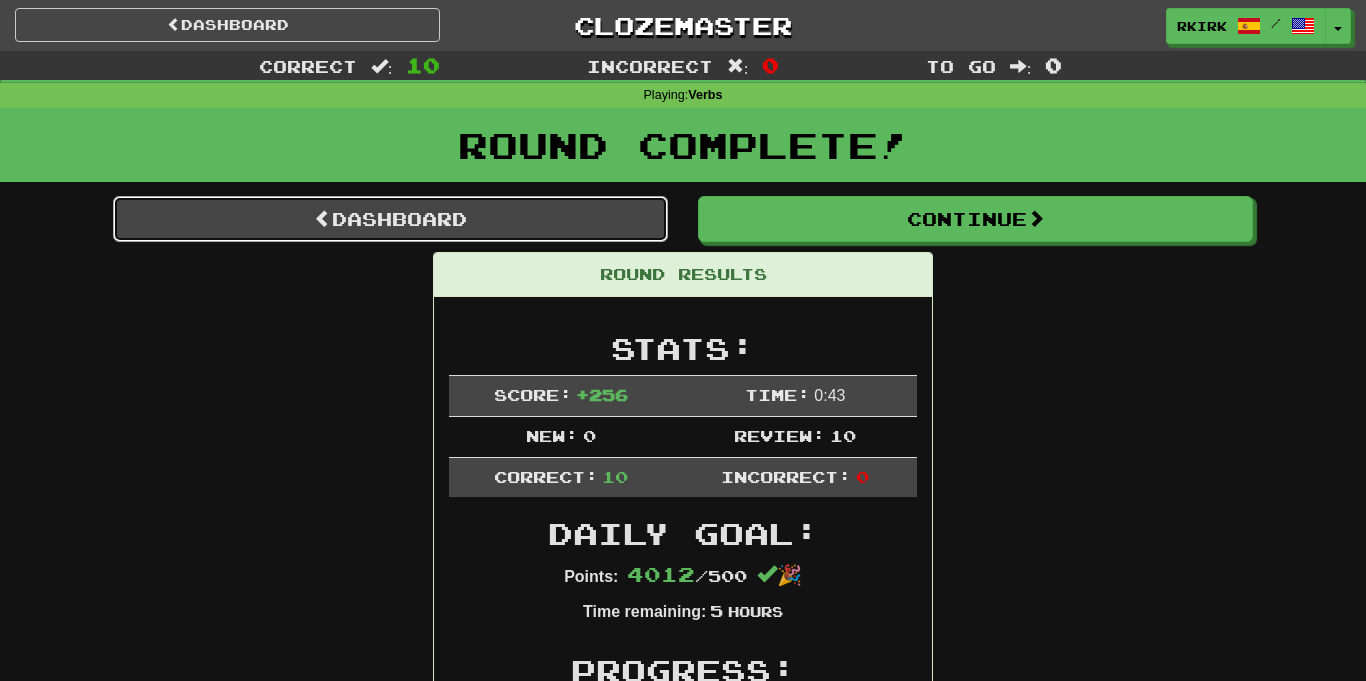click on "Dashboard" at bounding box center (390, 219) 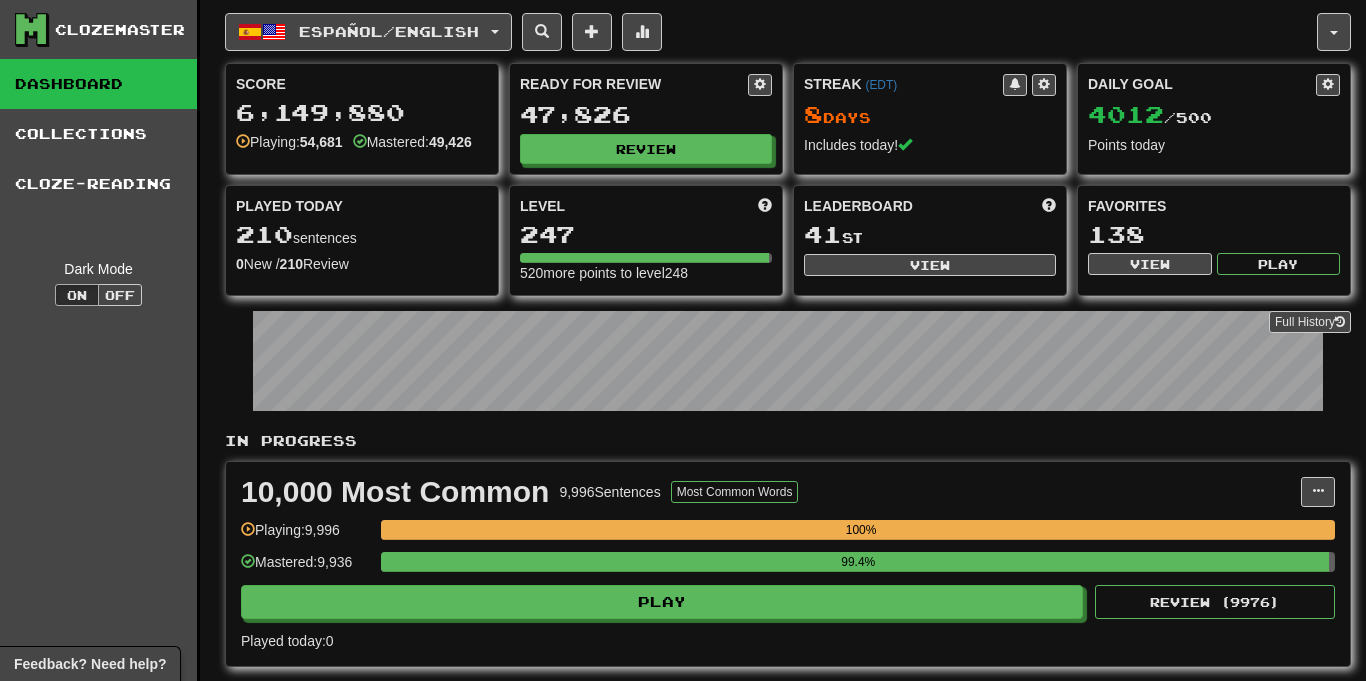 scroll, scrollTop: 0, scrollLeft: 0, axis: both 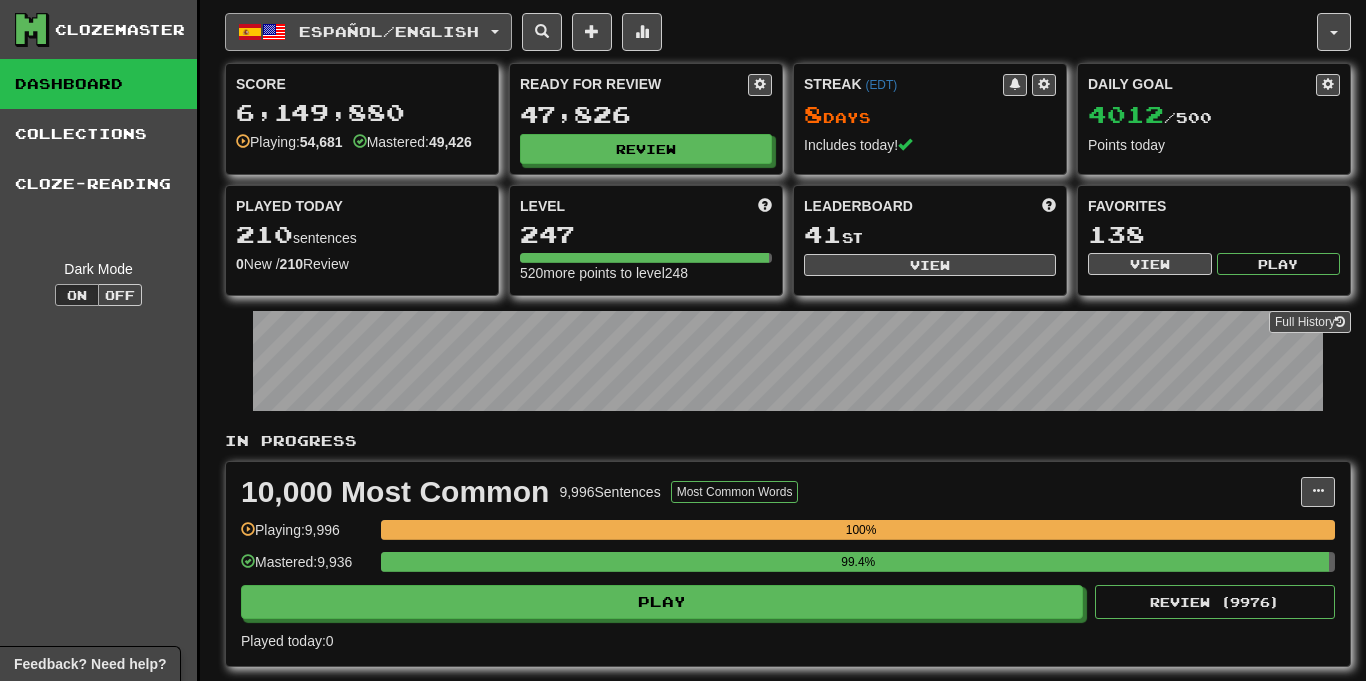 click on "Español  /  English" at bounding box center [368, 32] 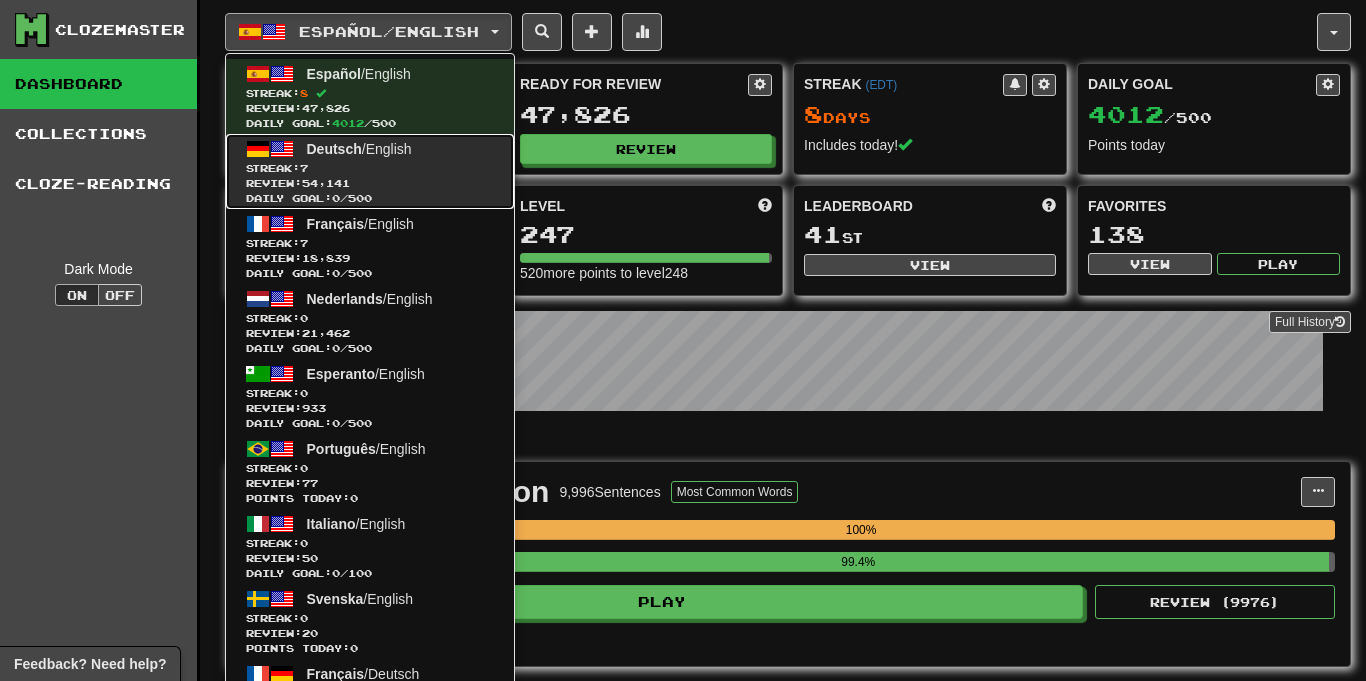 click on "Review:  54,141" at bounding box center (370, 183) 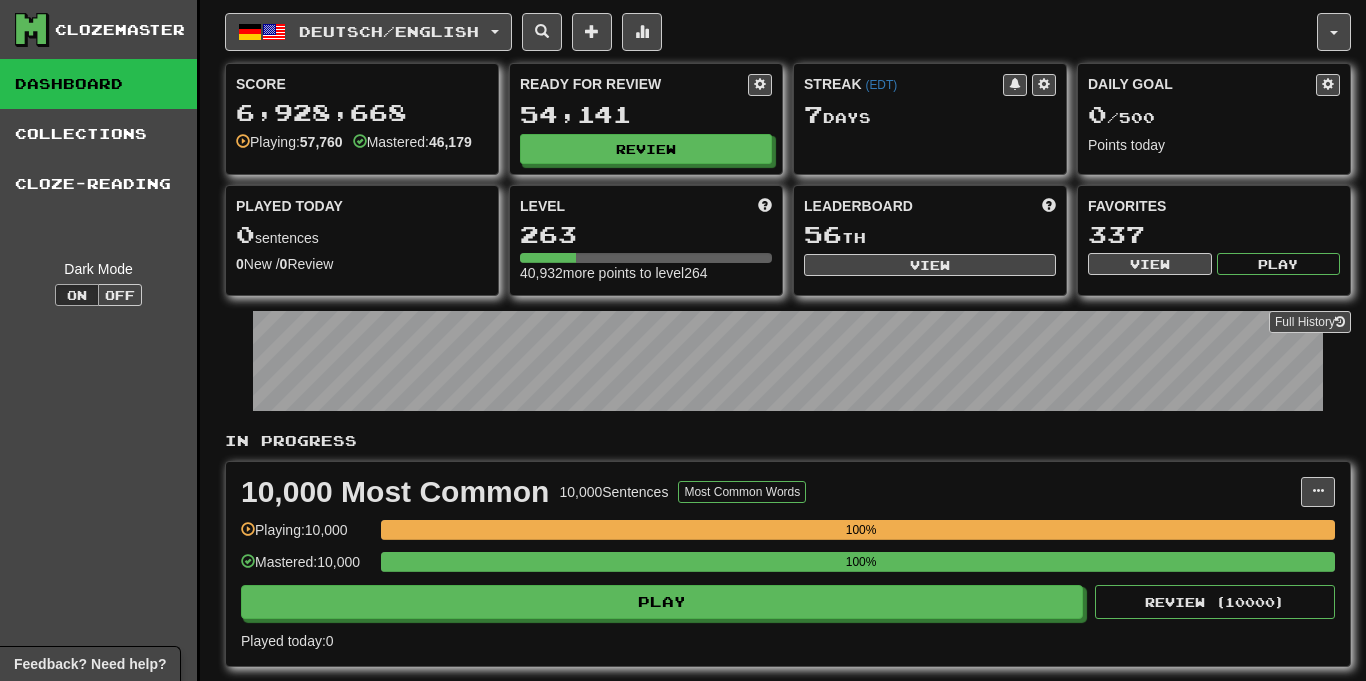 scroll, scrollTop: 0, scrollLeft: 0, axis: both 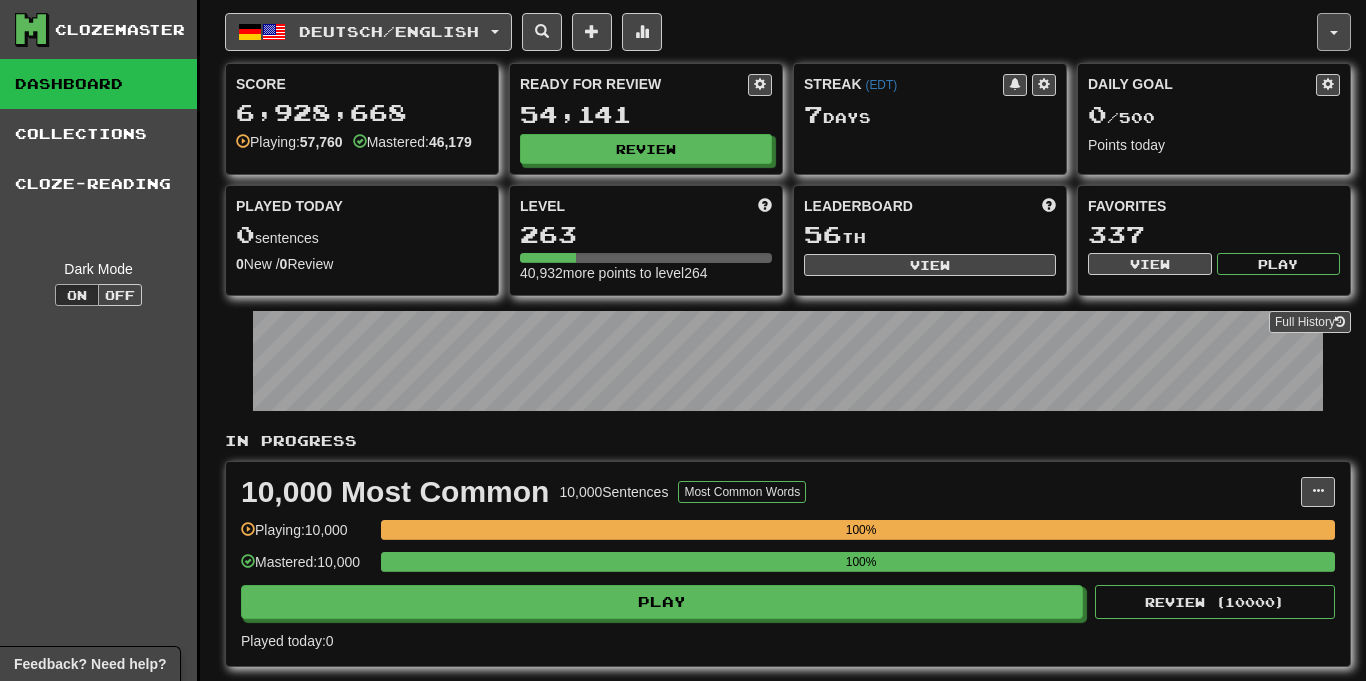 click at bounding box center (1334, 32) 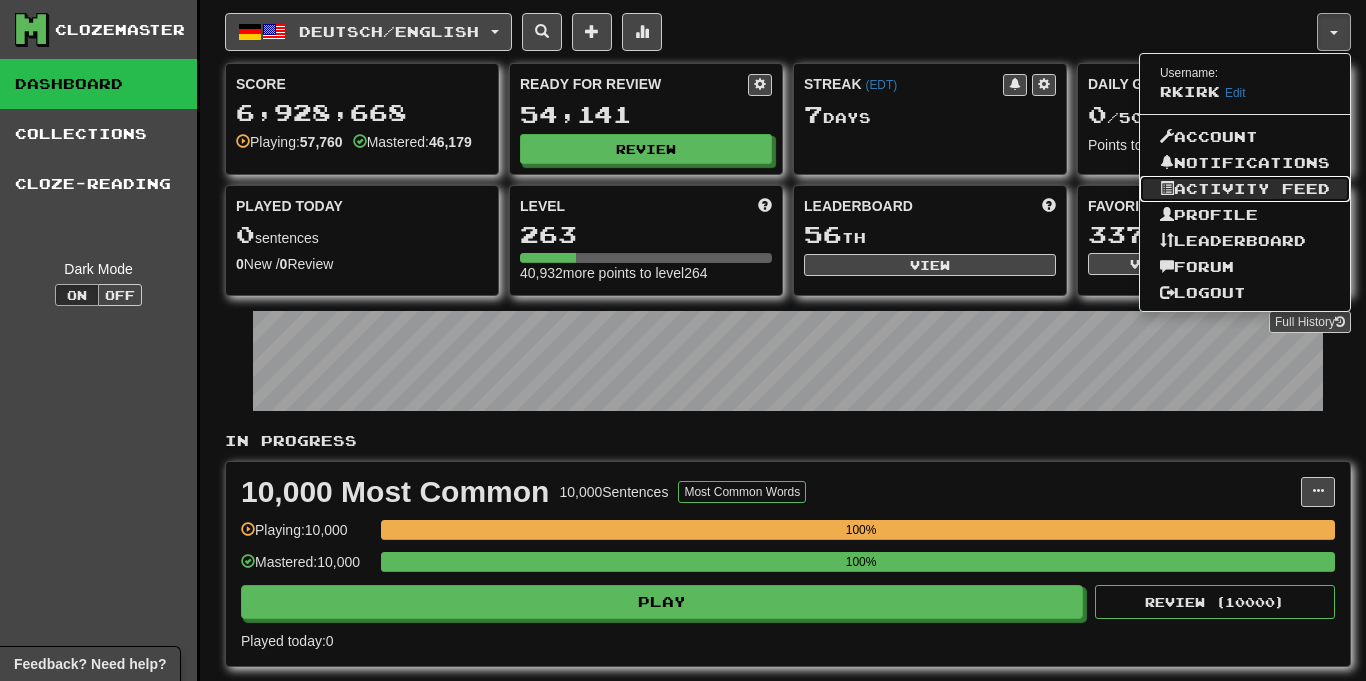 click on "Activity Feed" at bounding box center [1245, 189] 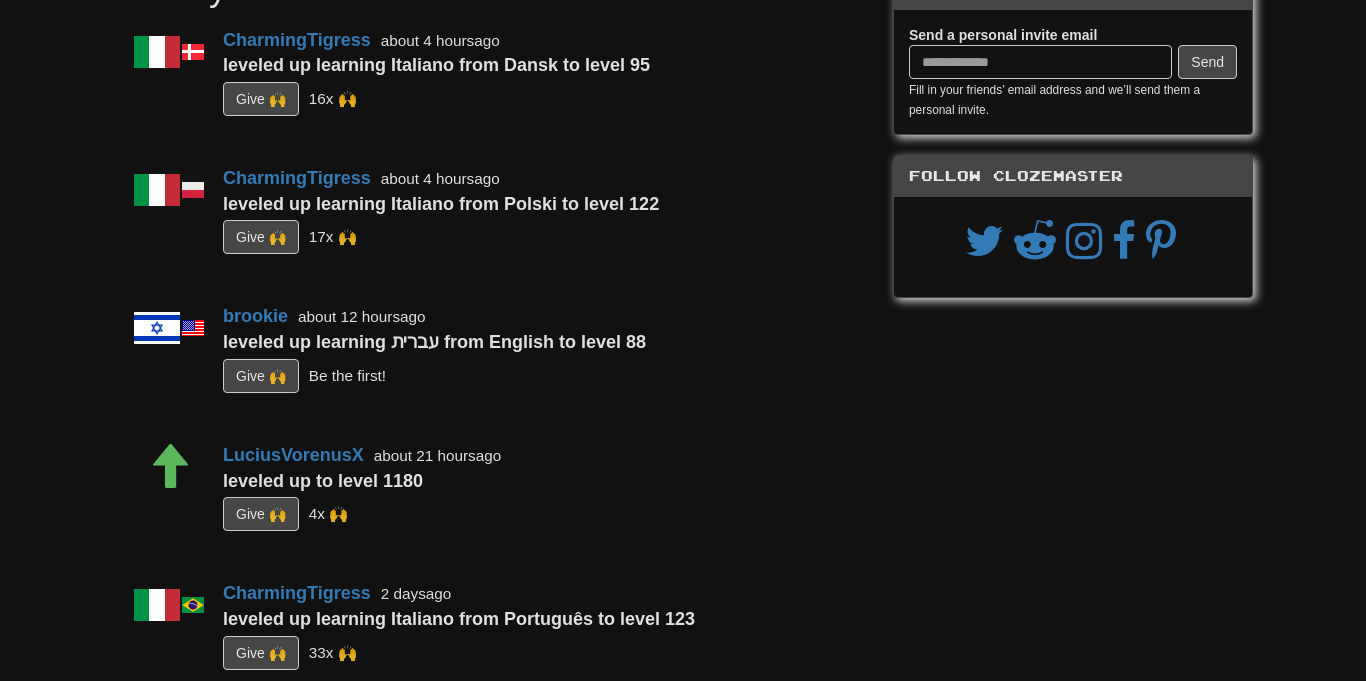 scroll, scrollTop: 138, scrollLeft: 0, axis: vertical 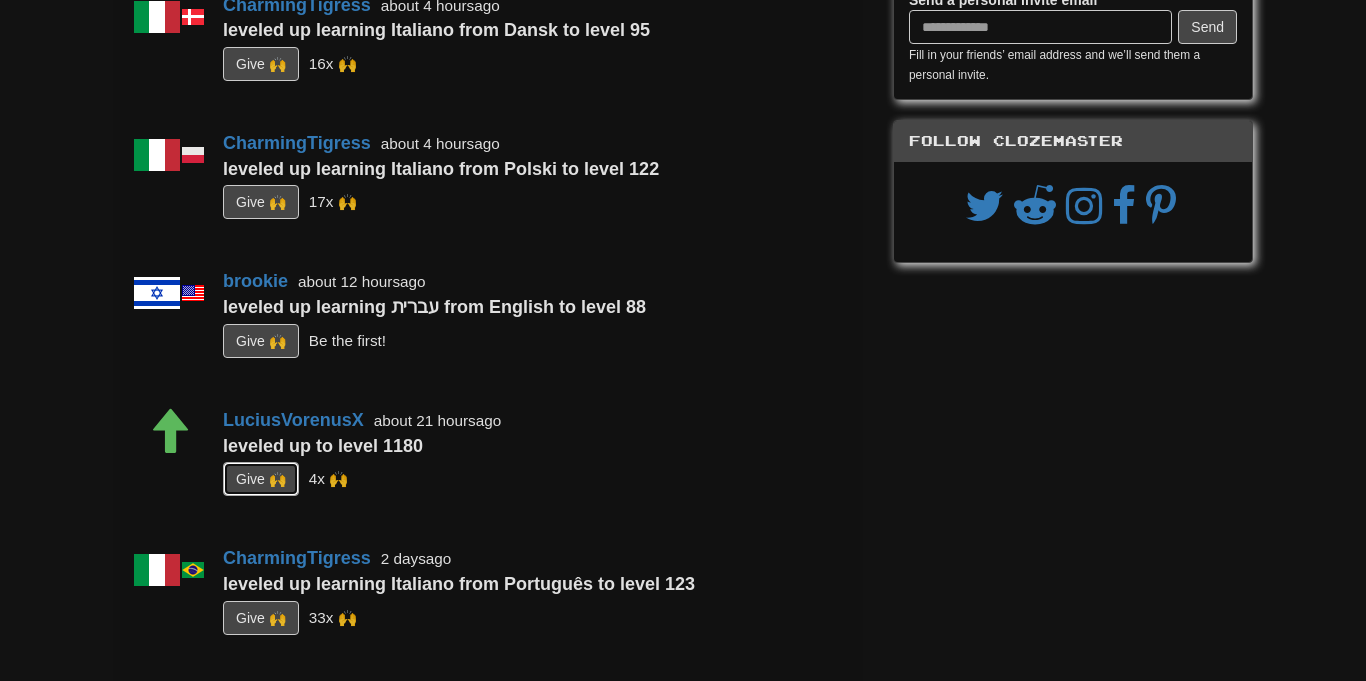 click on "G i ve 🙌" at bounding box center (261, 479) 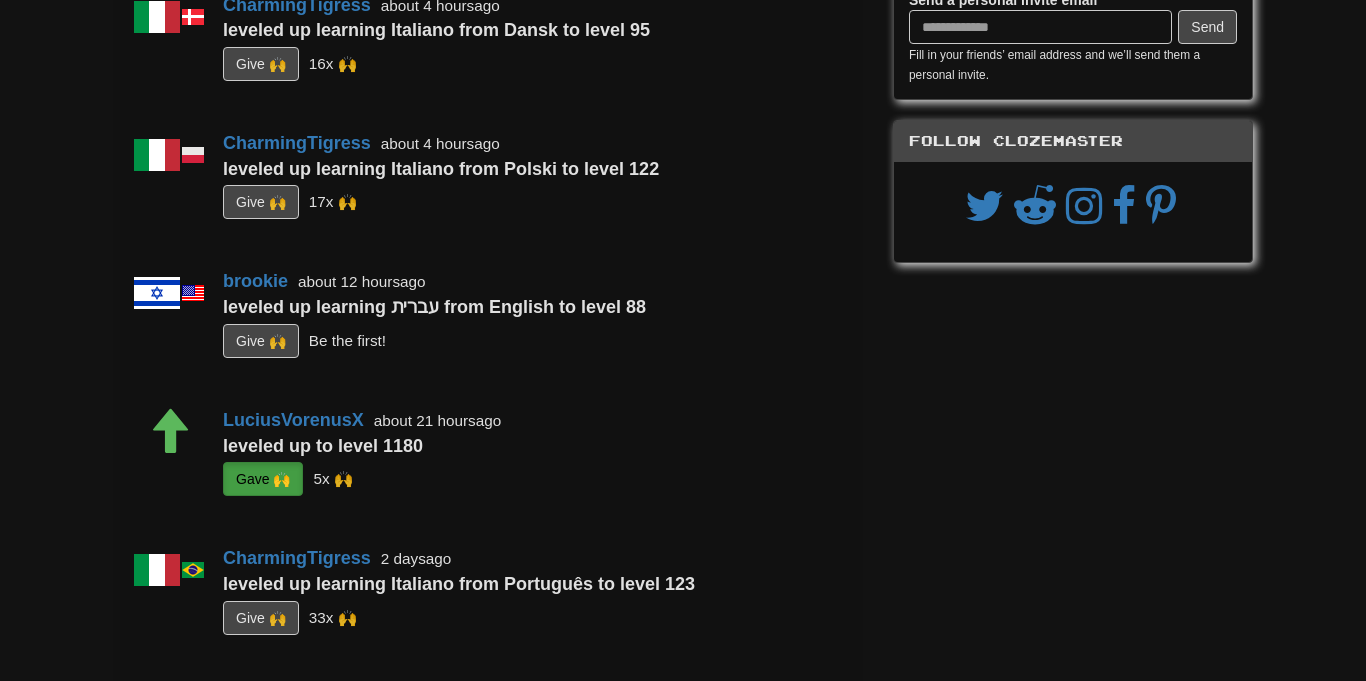 scroll, scrollTop: 0, scrollLeft: 0, axis: both 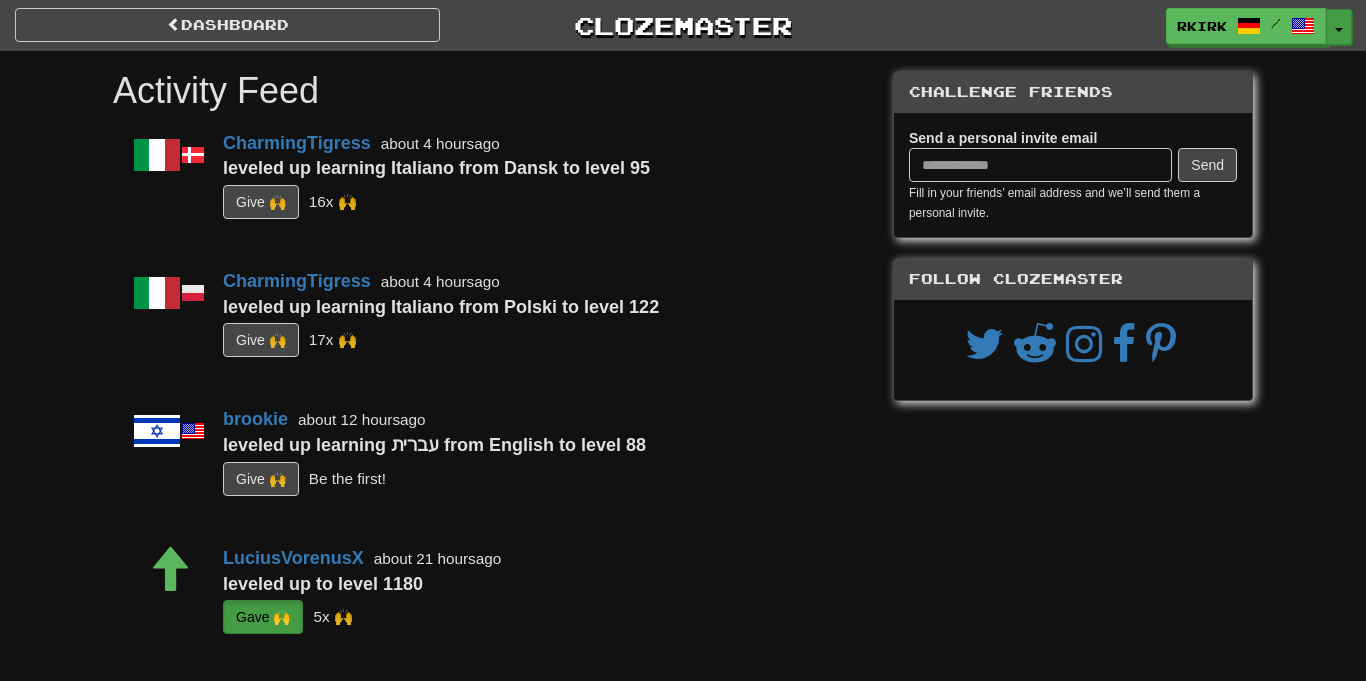 click on "Toggle Dropdown" at bounding box center (1339, 27) 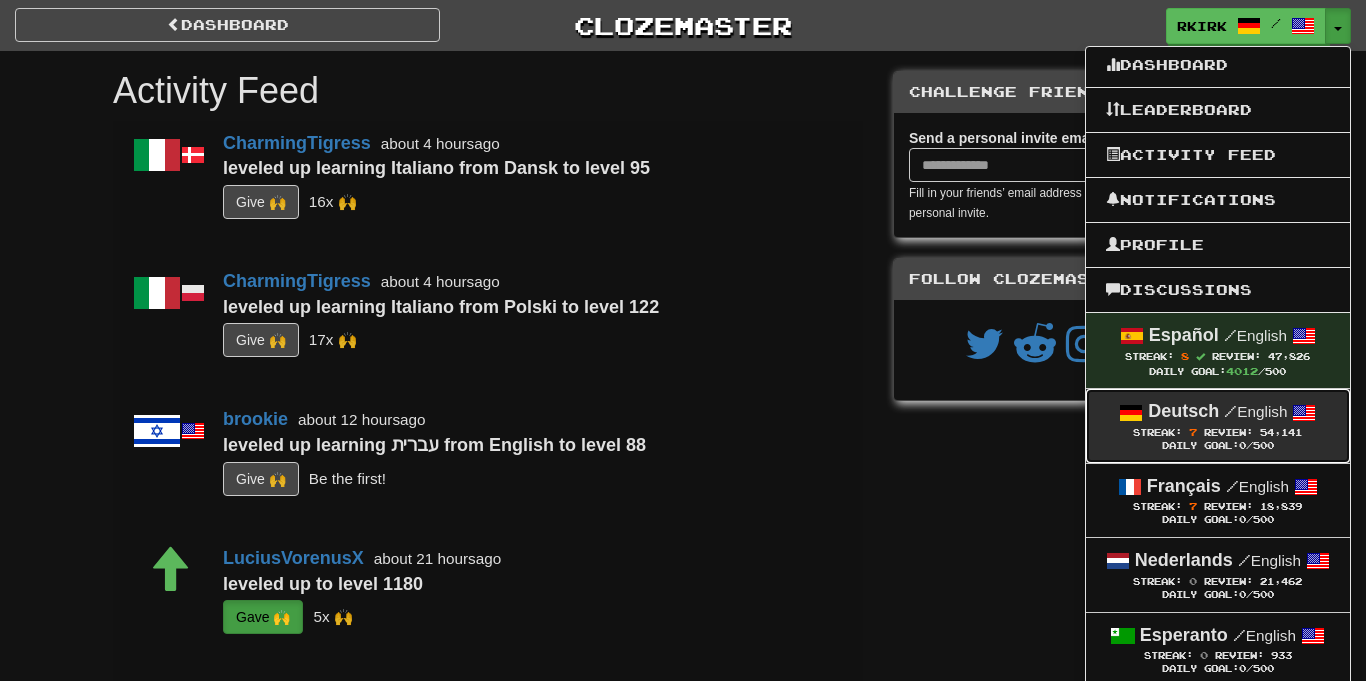 click on "/" at bounding box center (1230, 411) 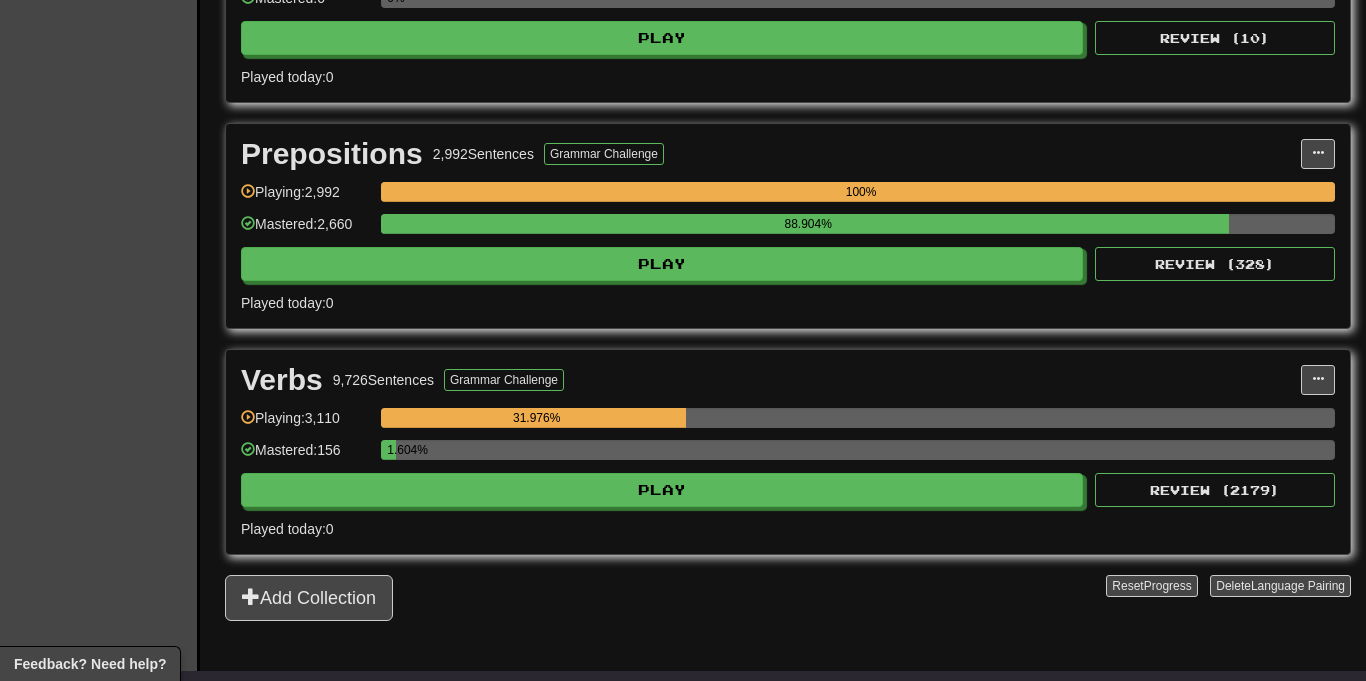 scroll, scrollTop: 1518, scrollLeft: 0, axis: vertical 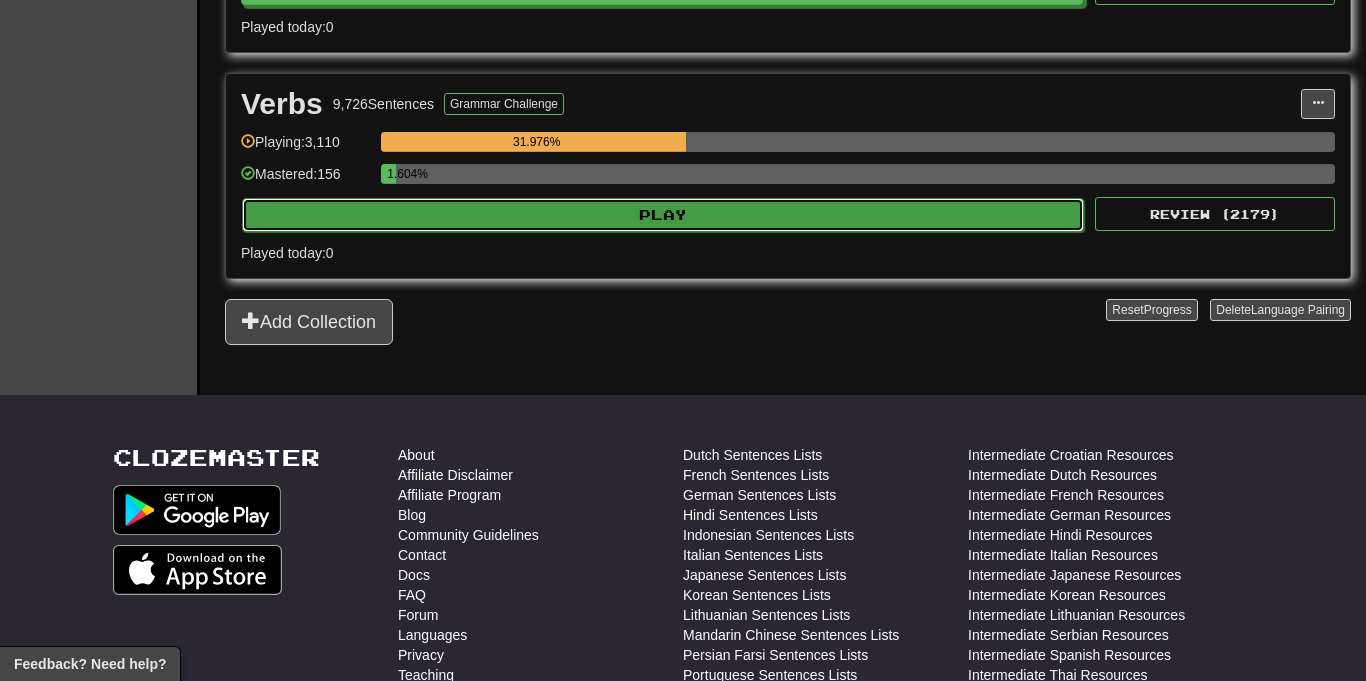 click on "Play" at bounding box center [663, 215] 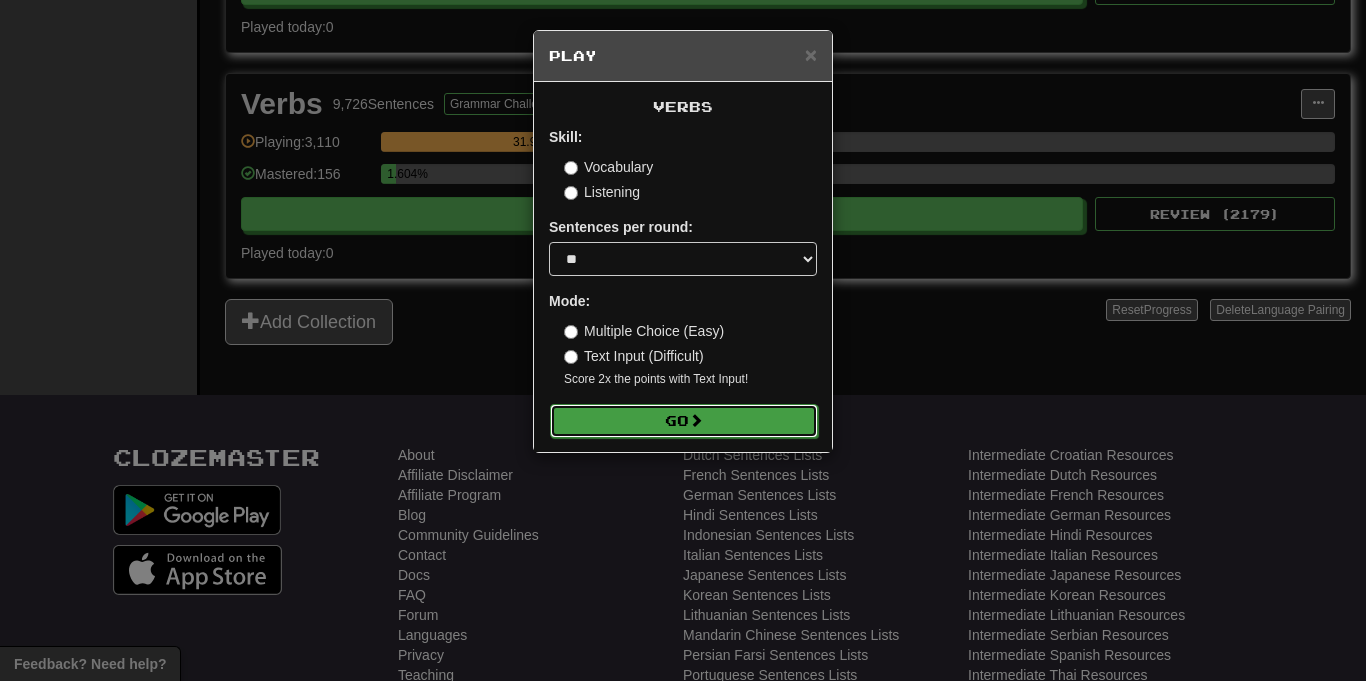 click on "Go" at bounding box center [684, 421] 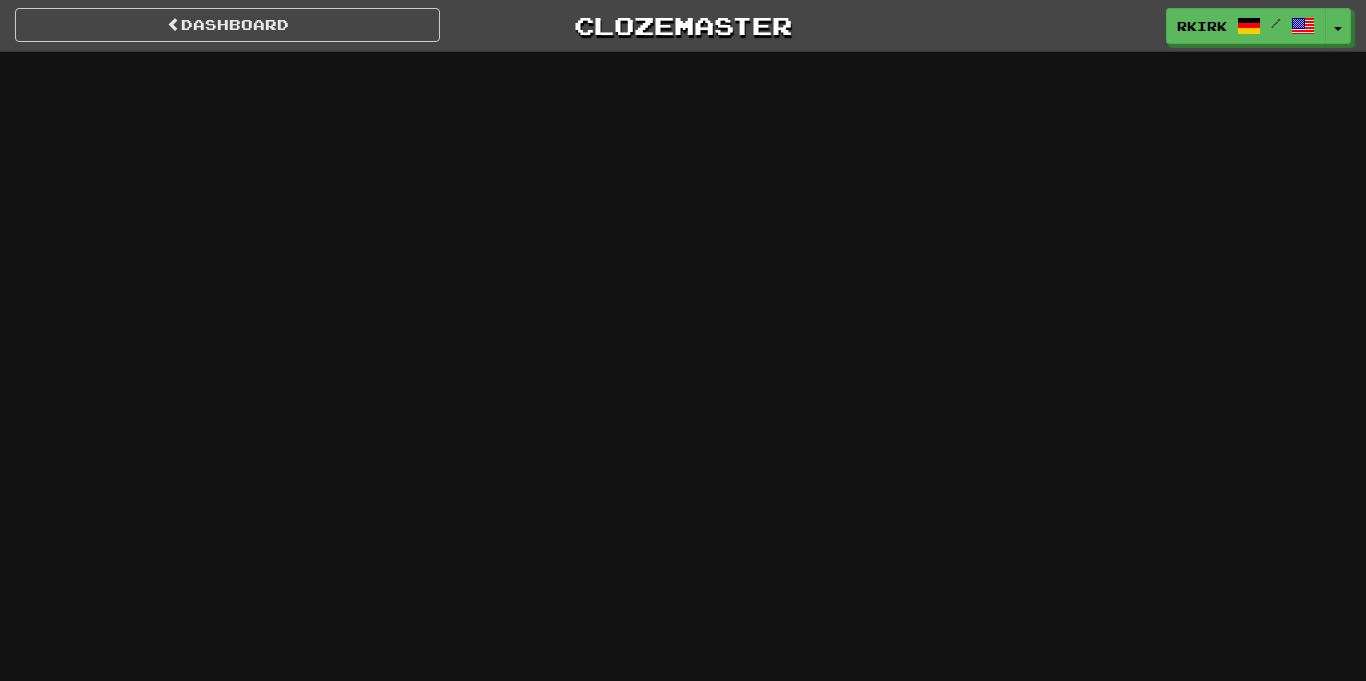 scroll, scrollTop: 0, scrollLeft: 0, axis: both 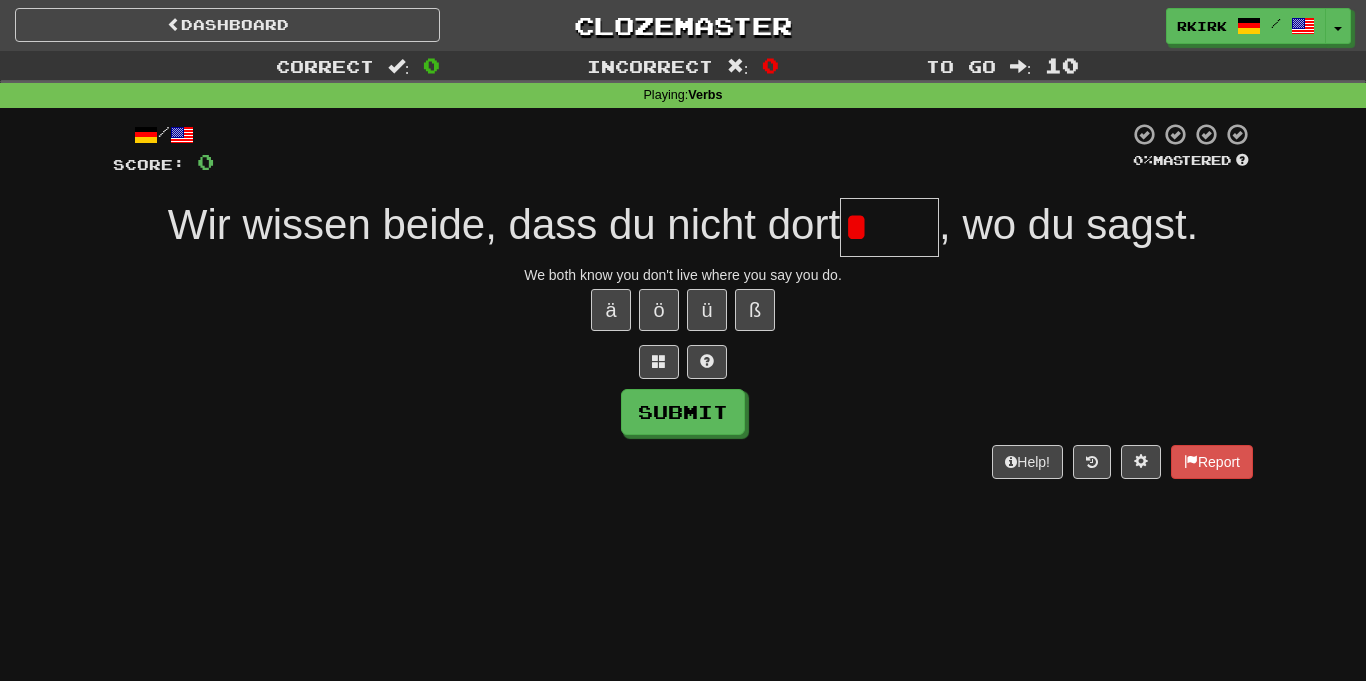 type on "*" 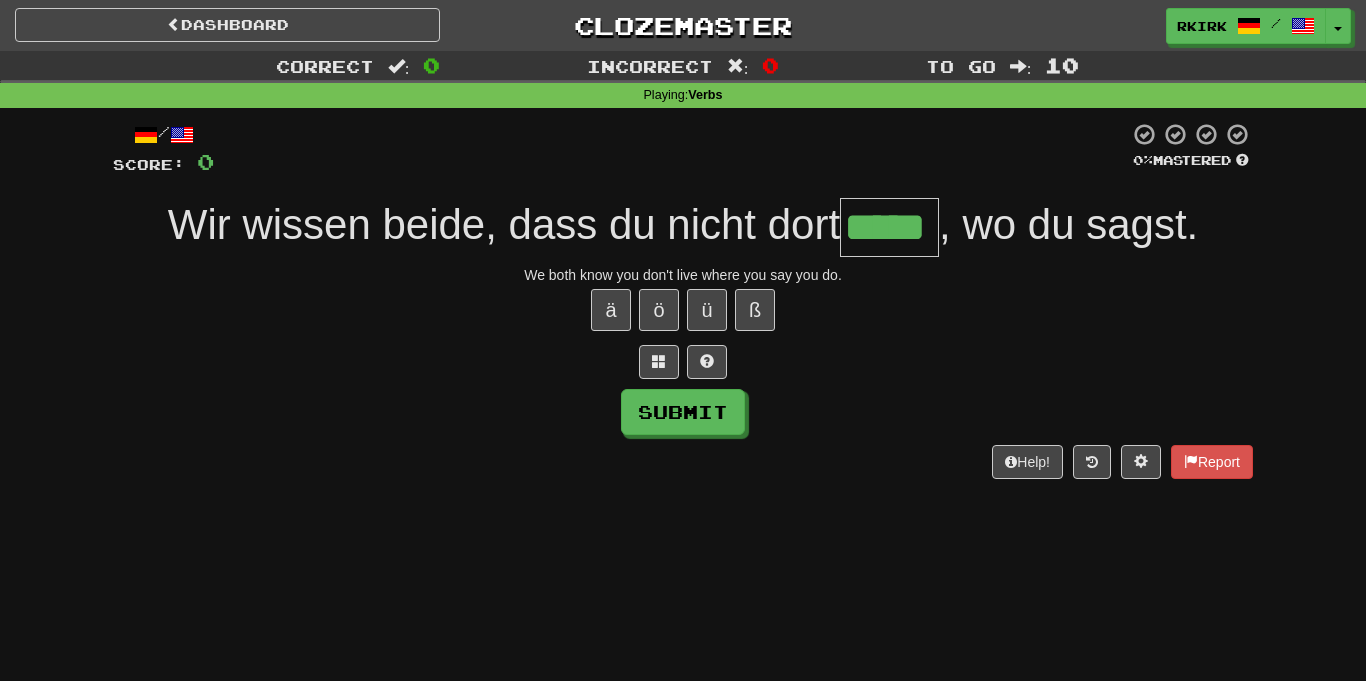 type on "*****" 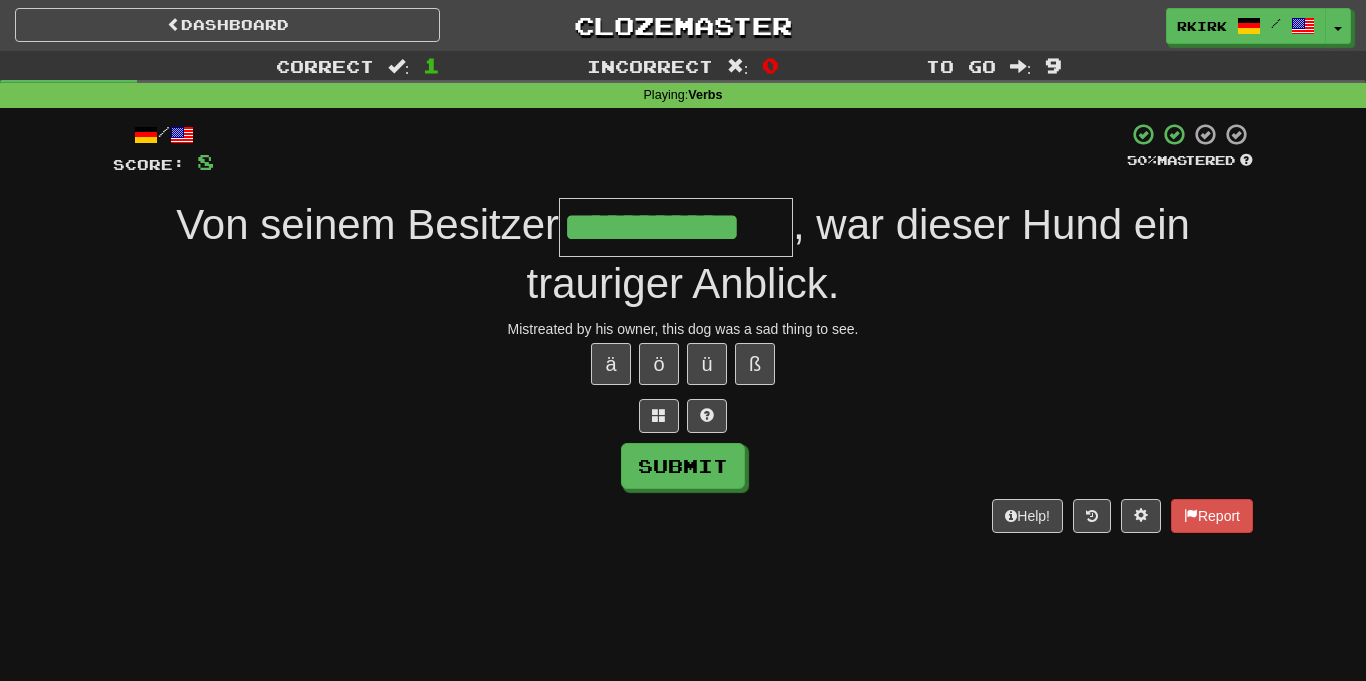 type on "**********" 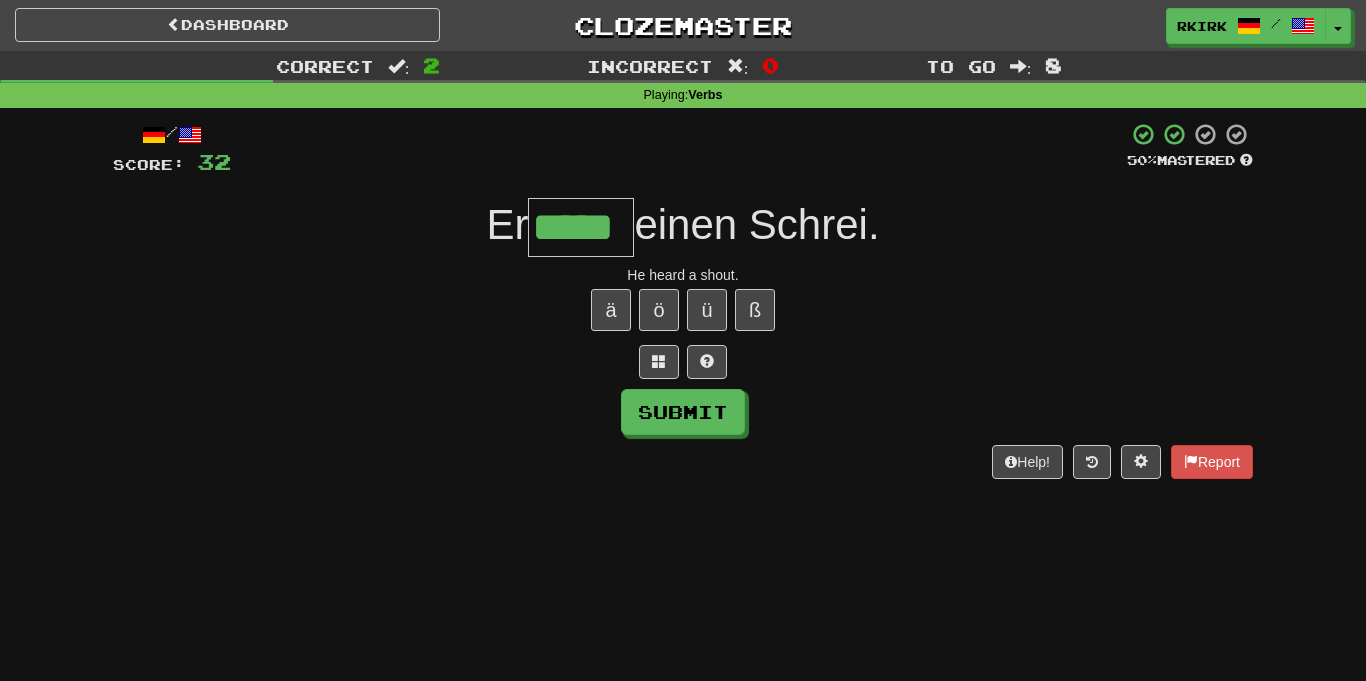 type on "*****" 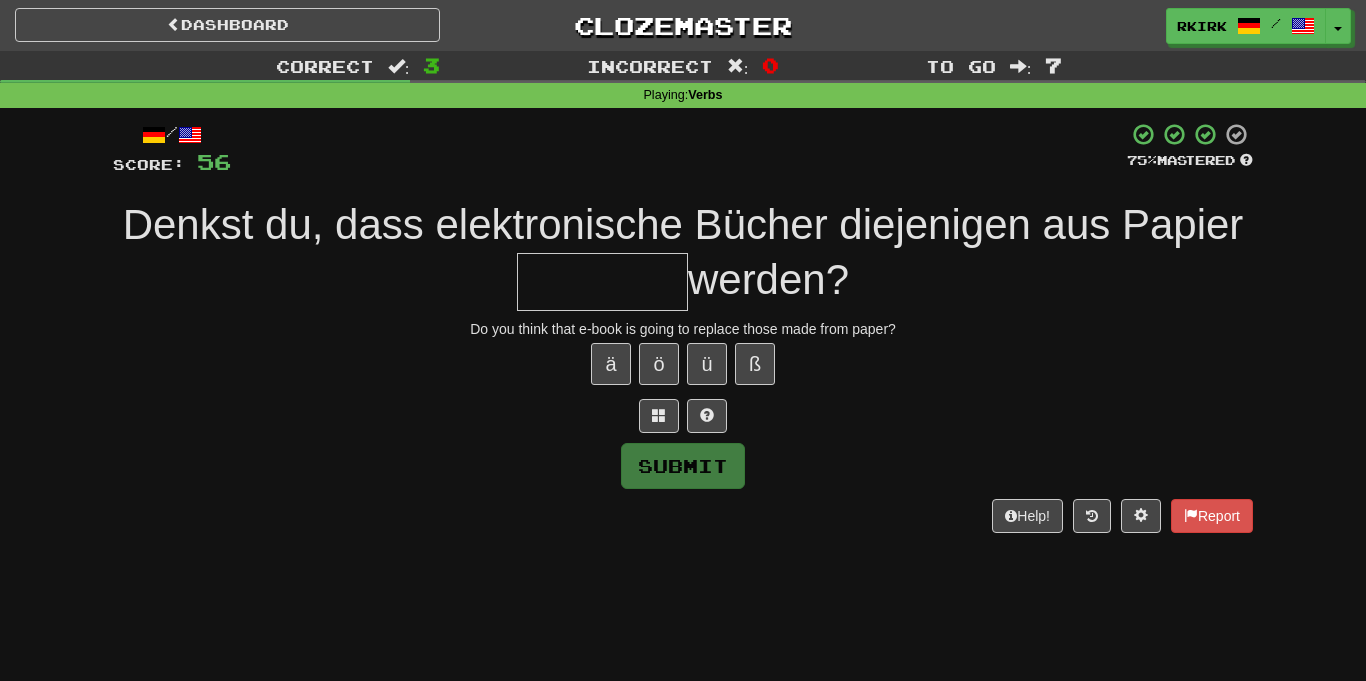 type on "*" 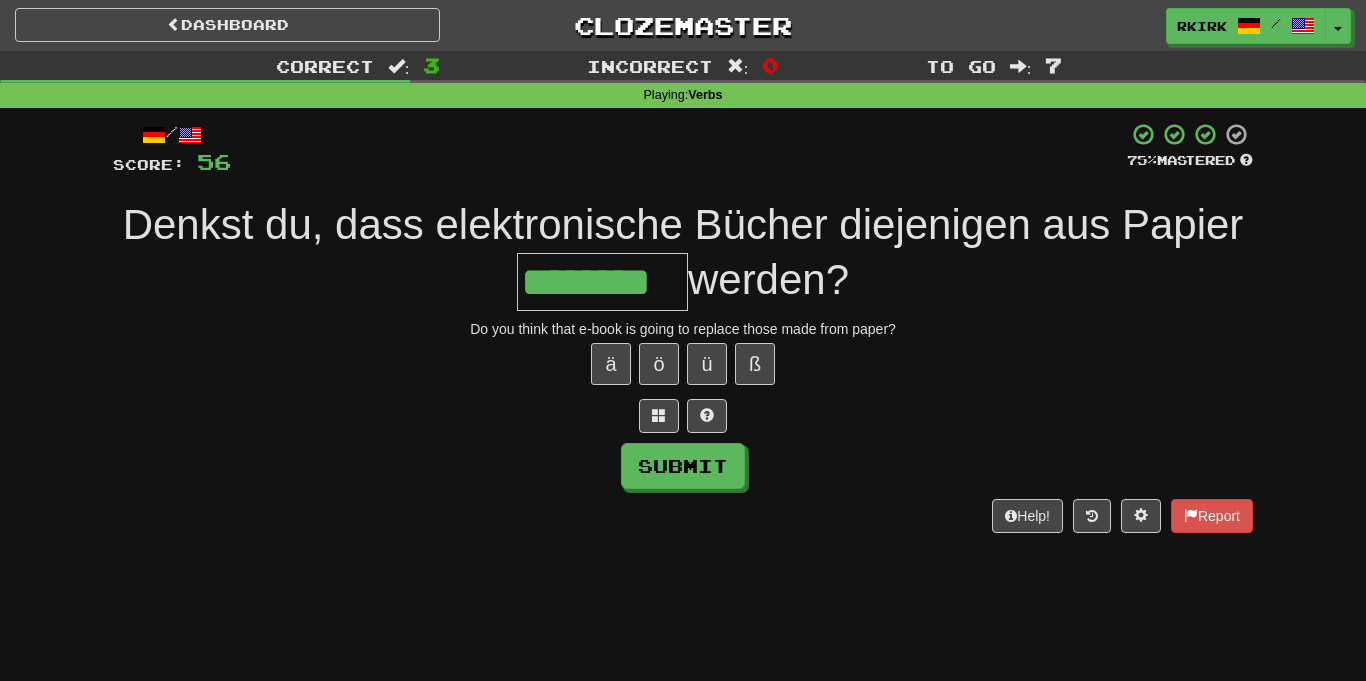 type on "********" 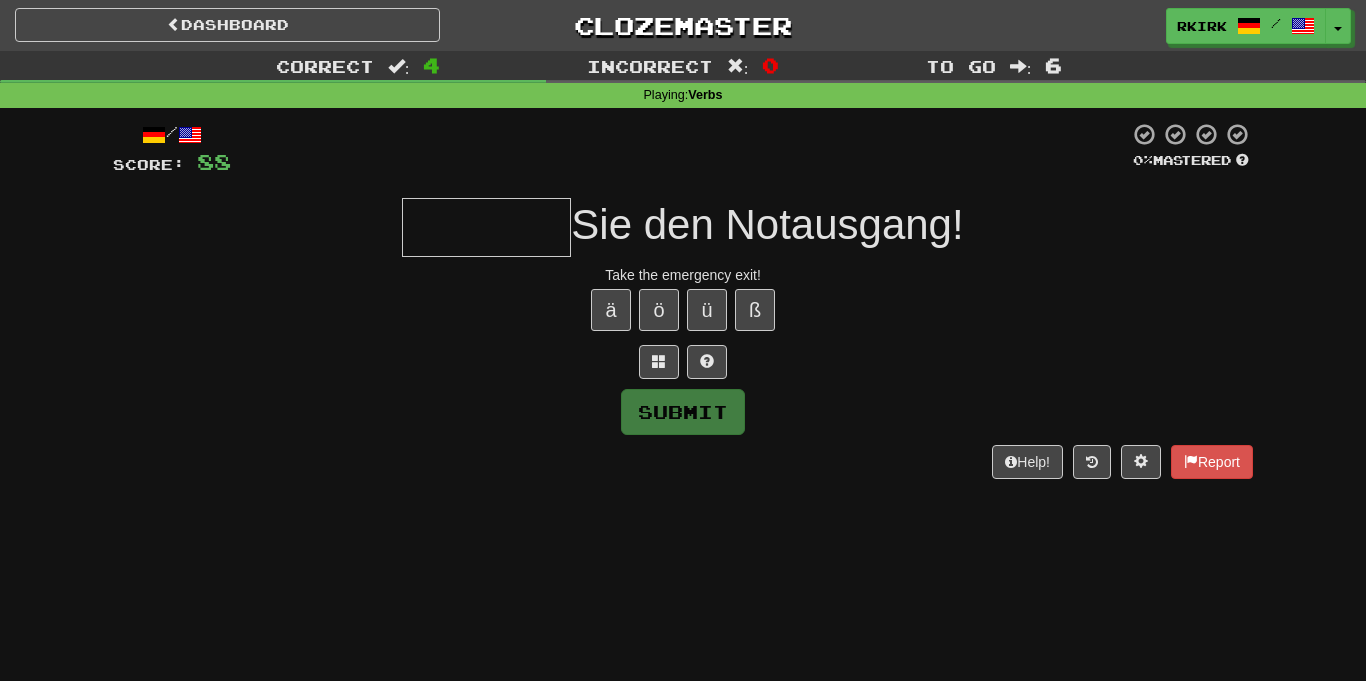 type on "*" 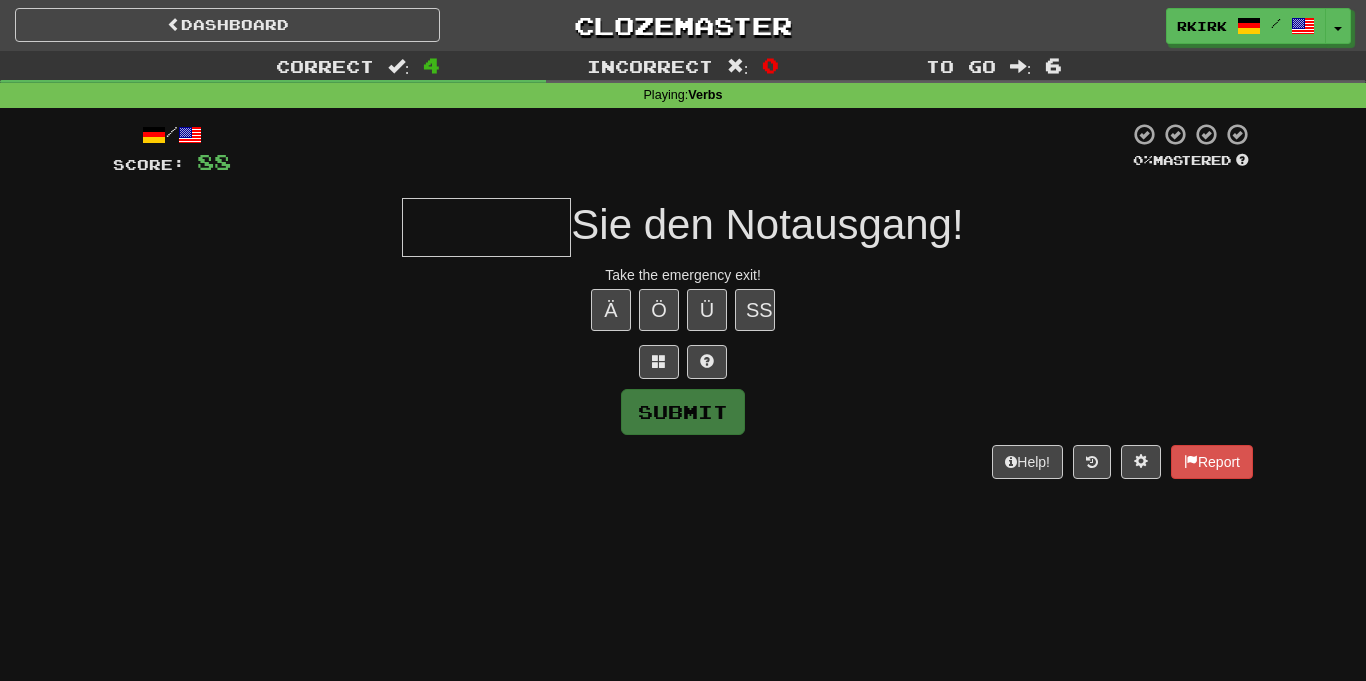 type on "*" 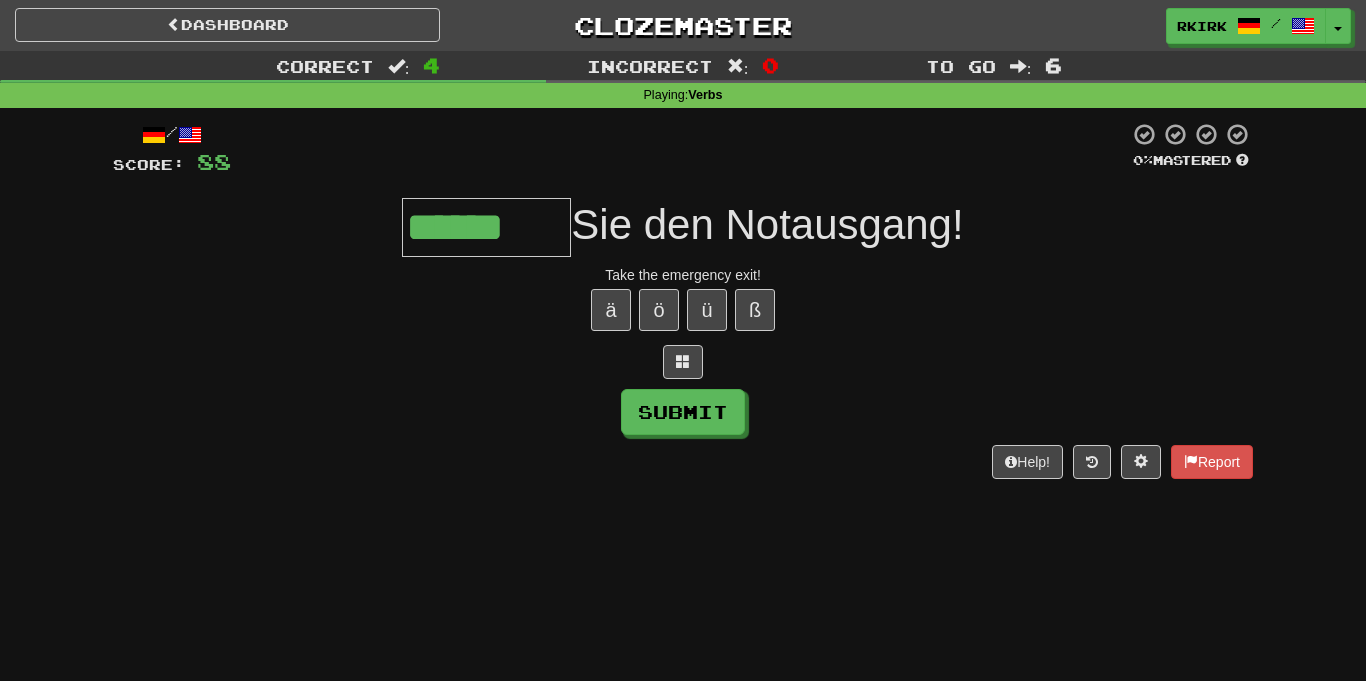 type on "******" 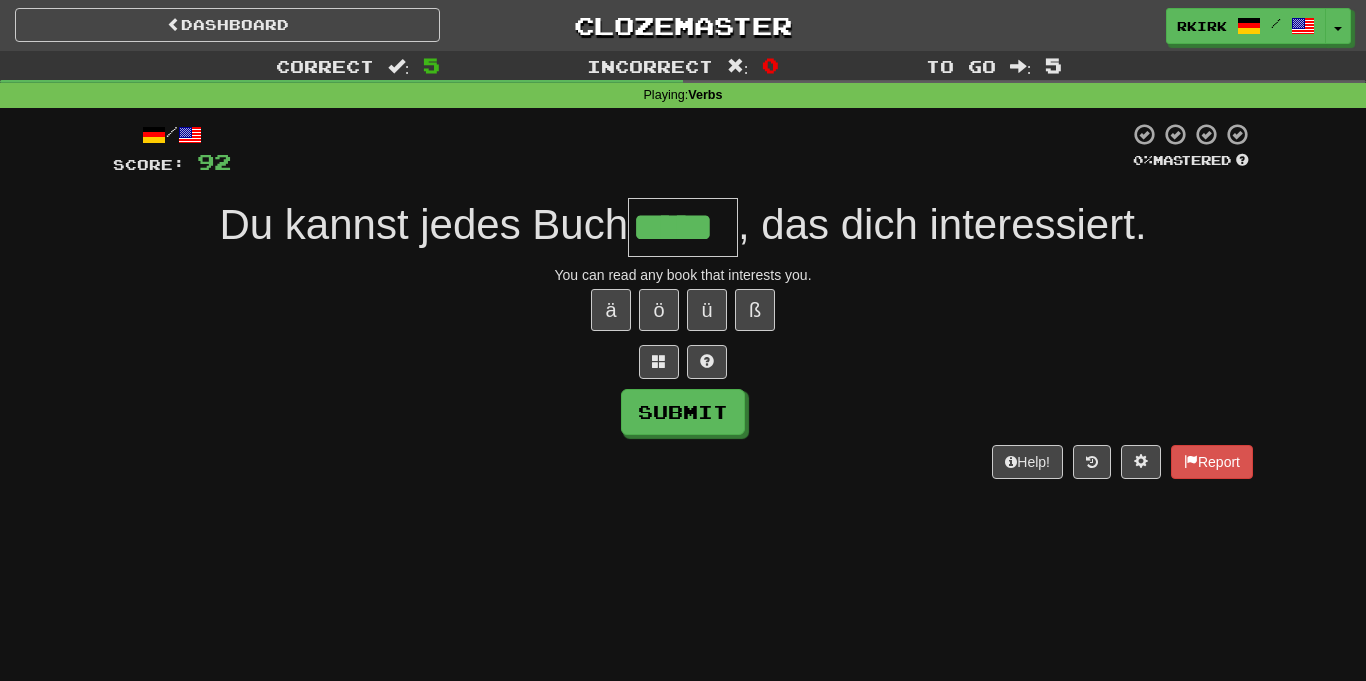 type on "*****" 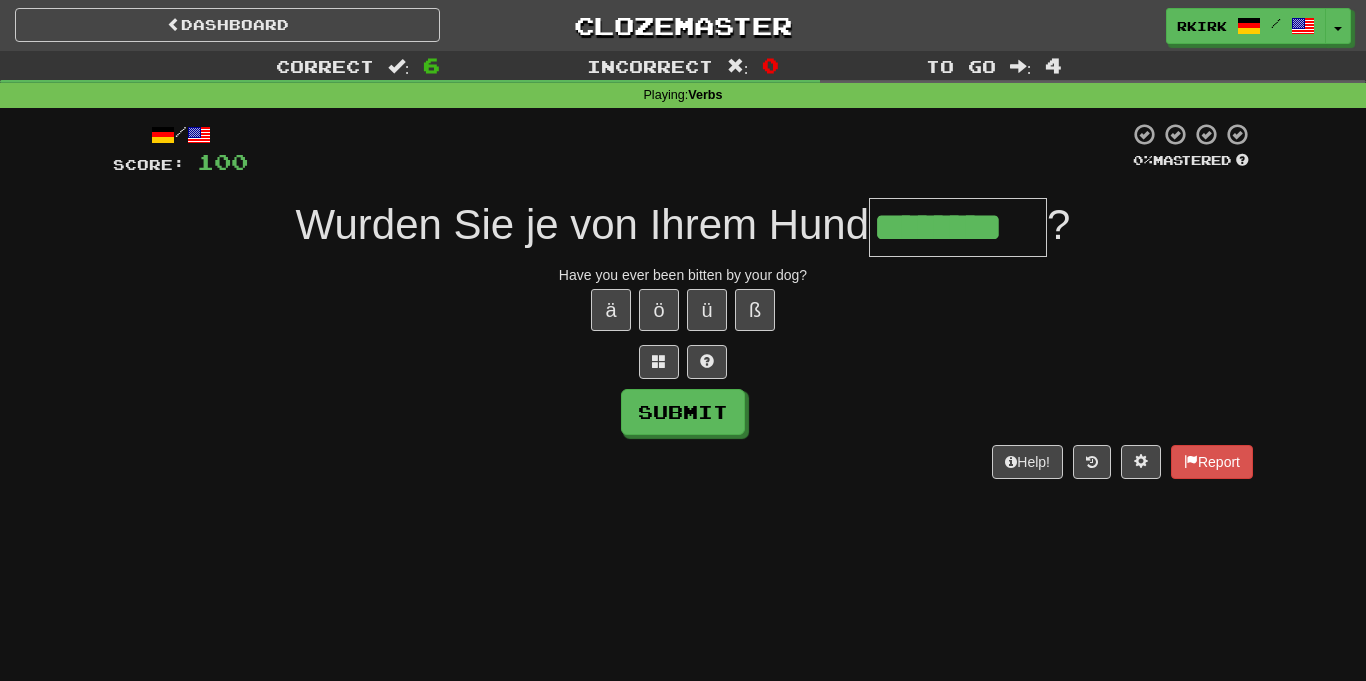 type on "********" 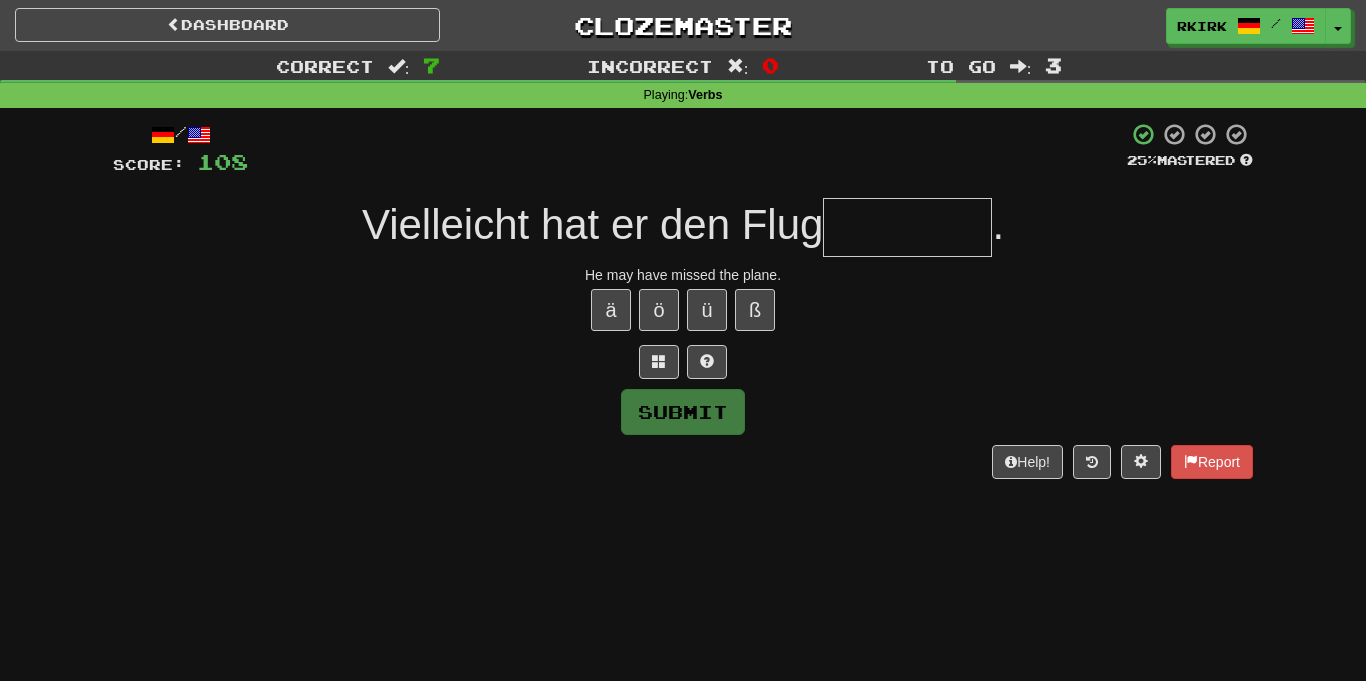 type on "*" 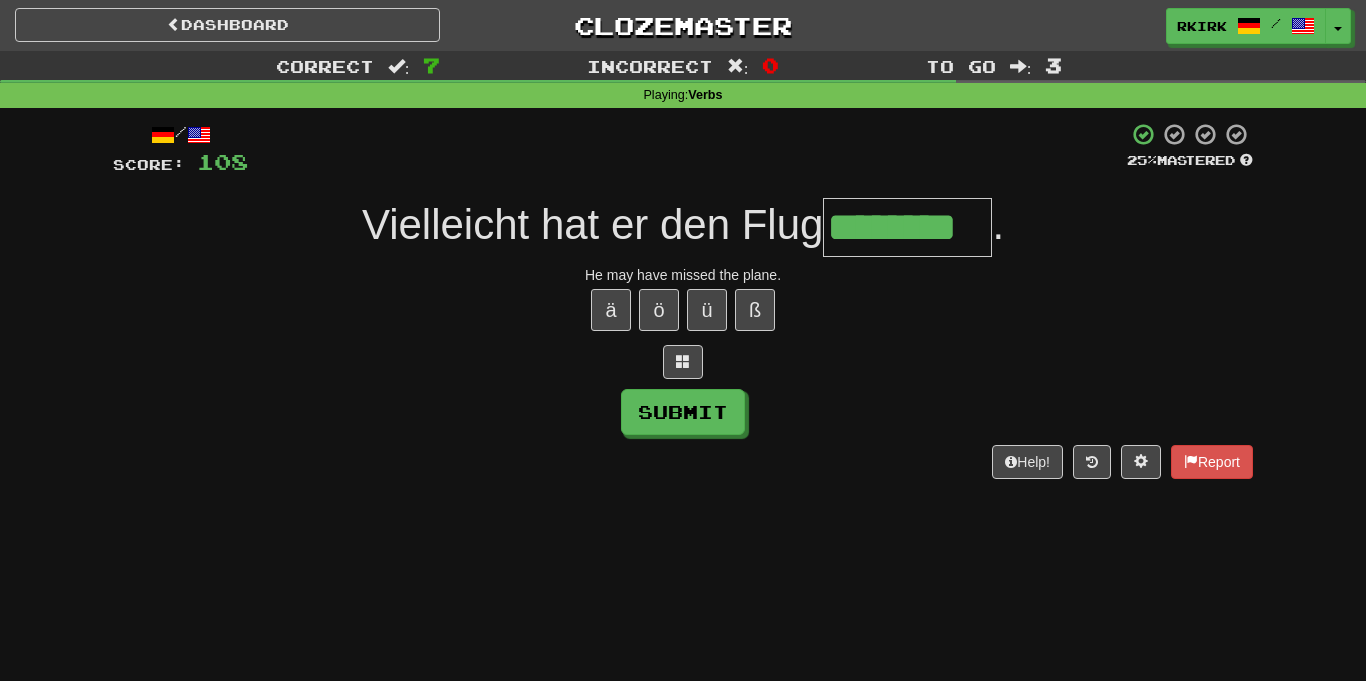 type on "********" 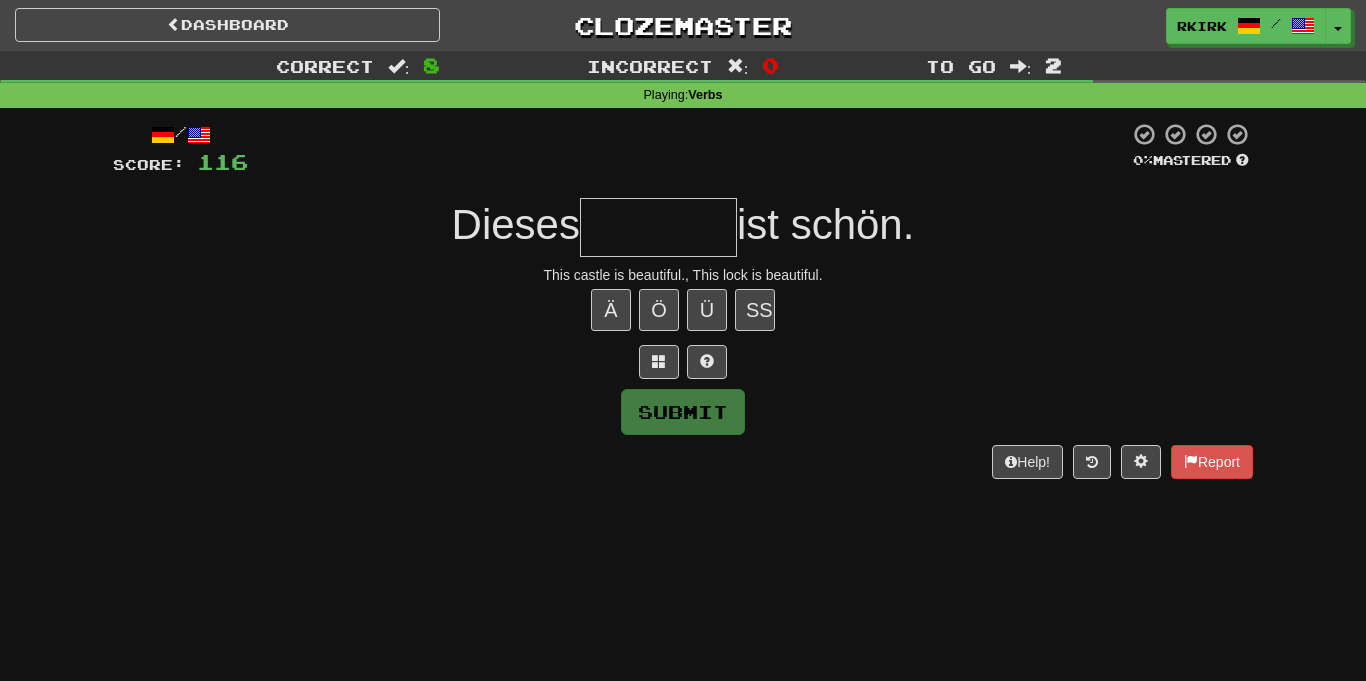 type on "*" 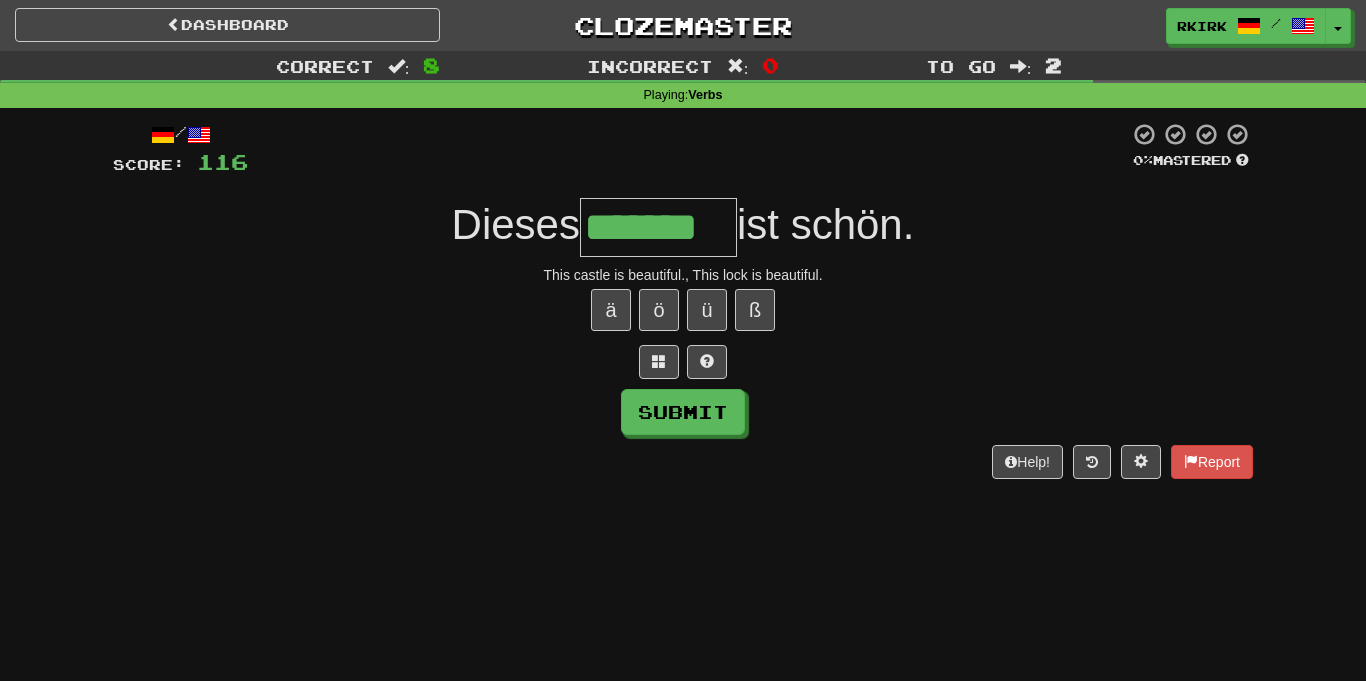 type on "*******" 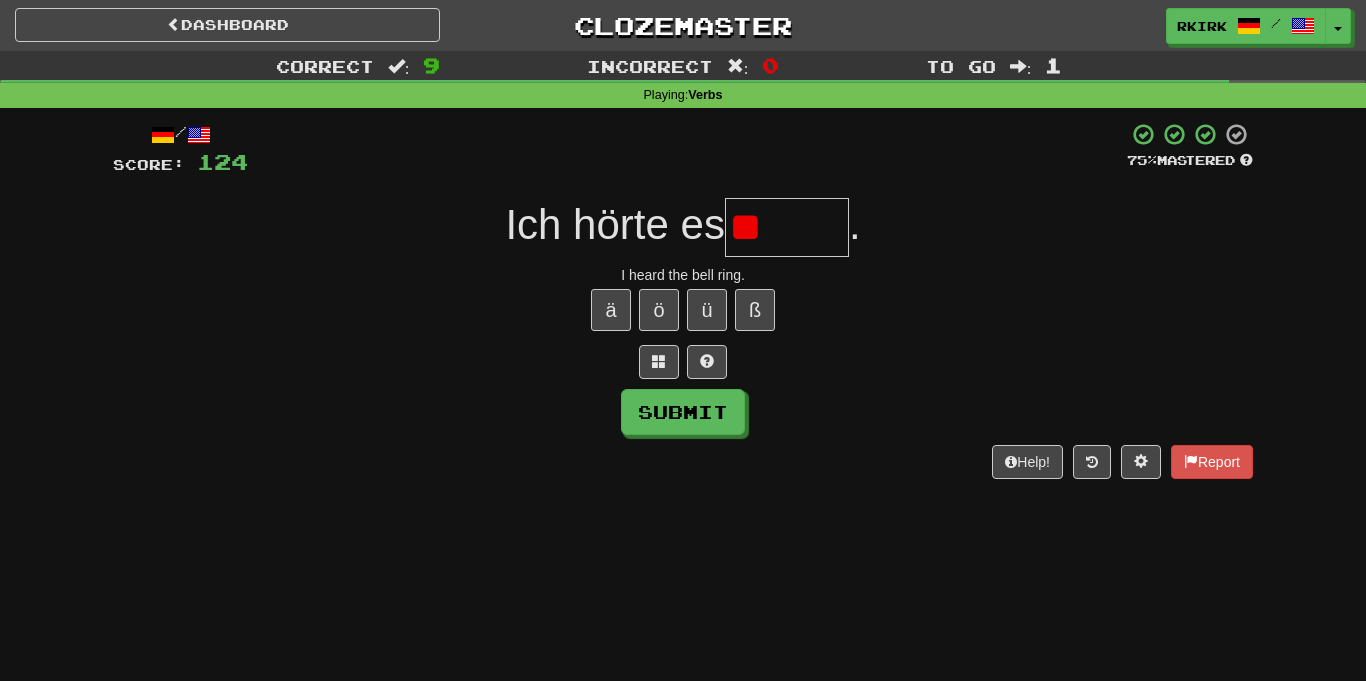 type on "*" 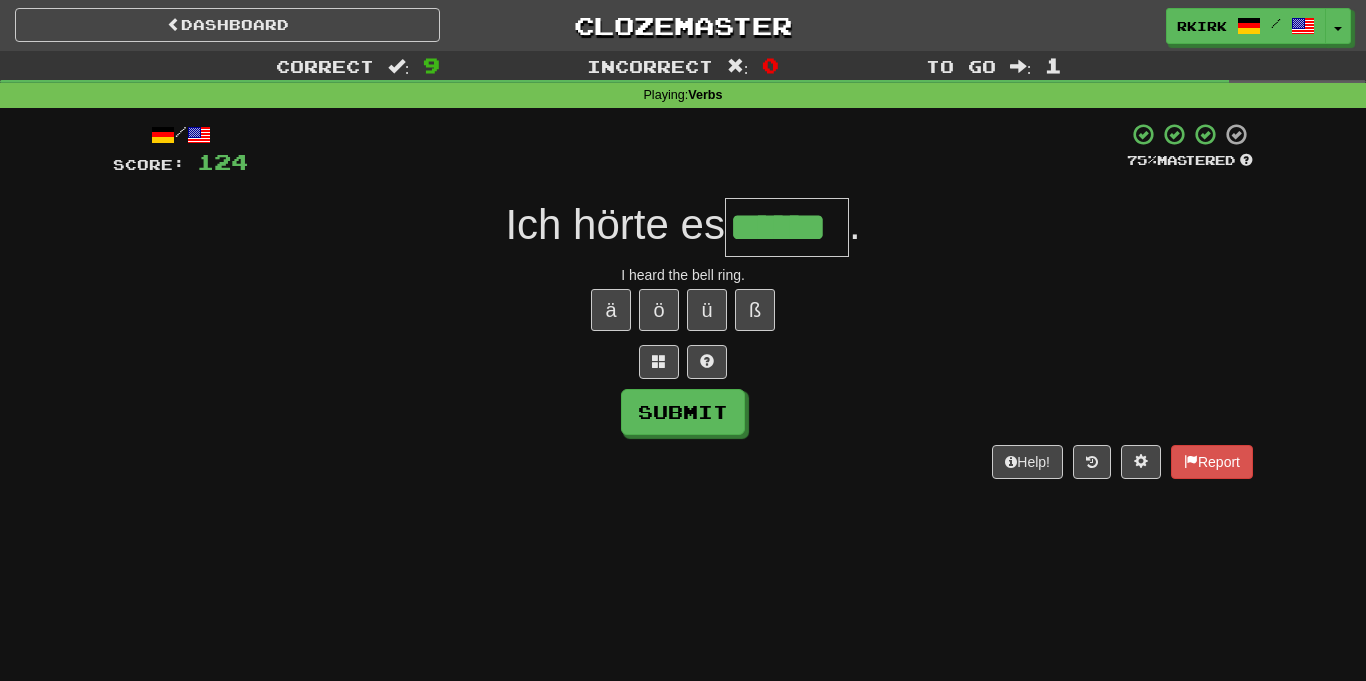 type on "******" 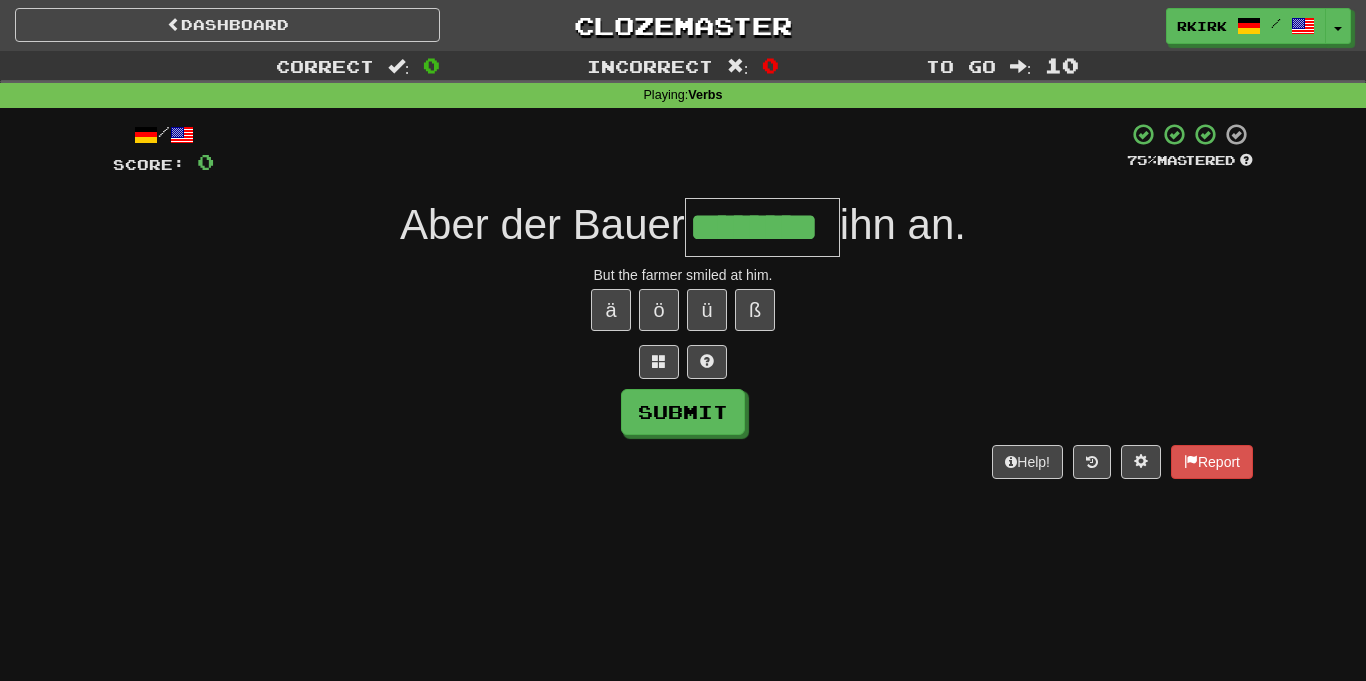 type on "********" 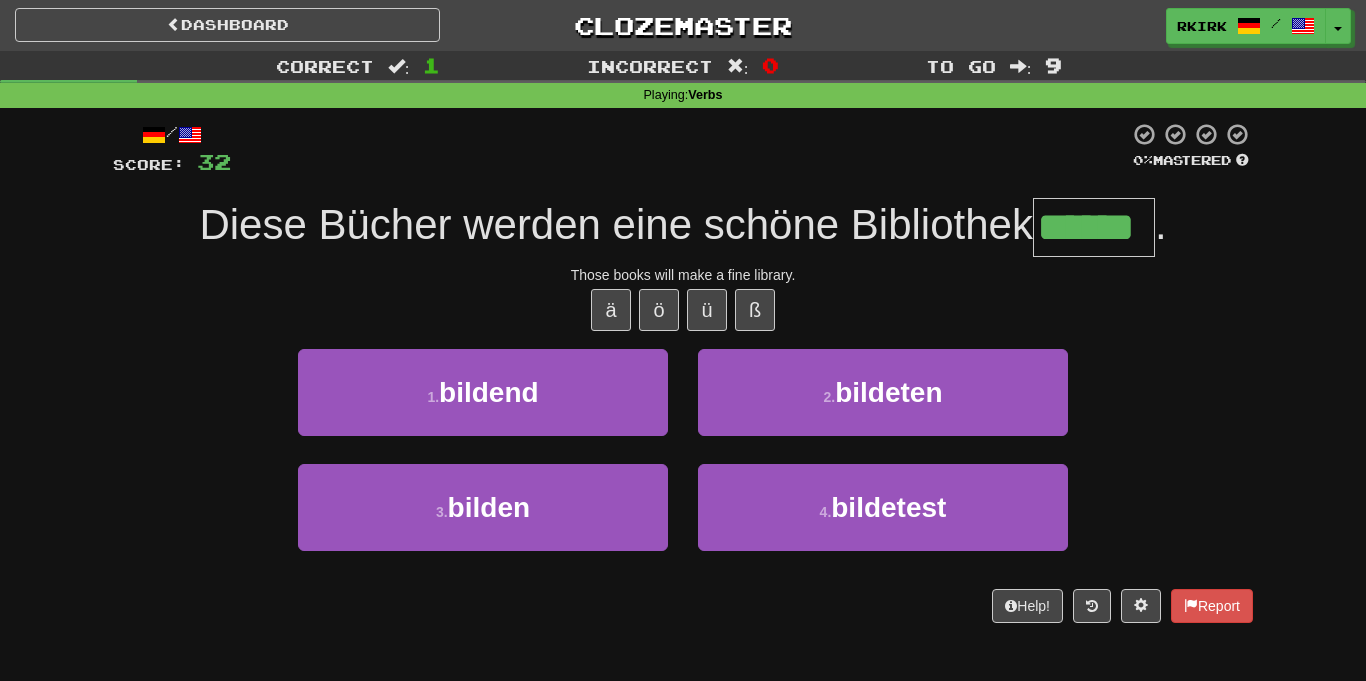 type on "******" 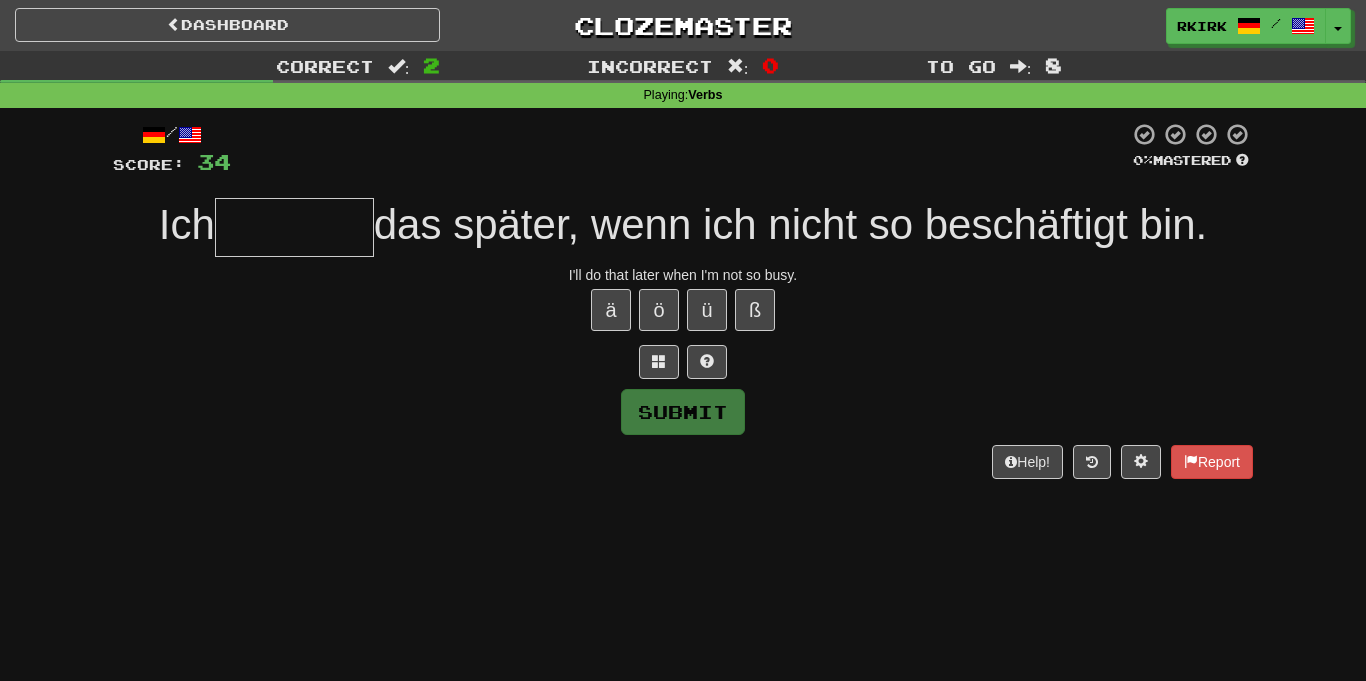 type on "*" 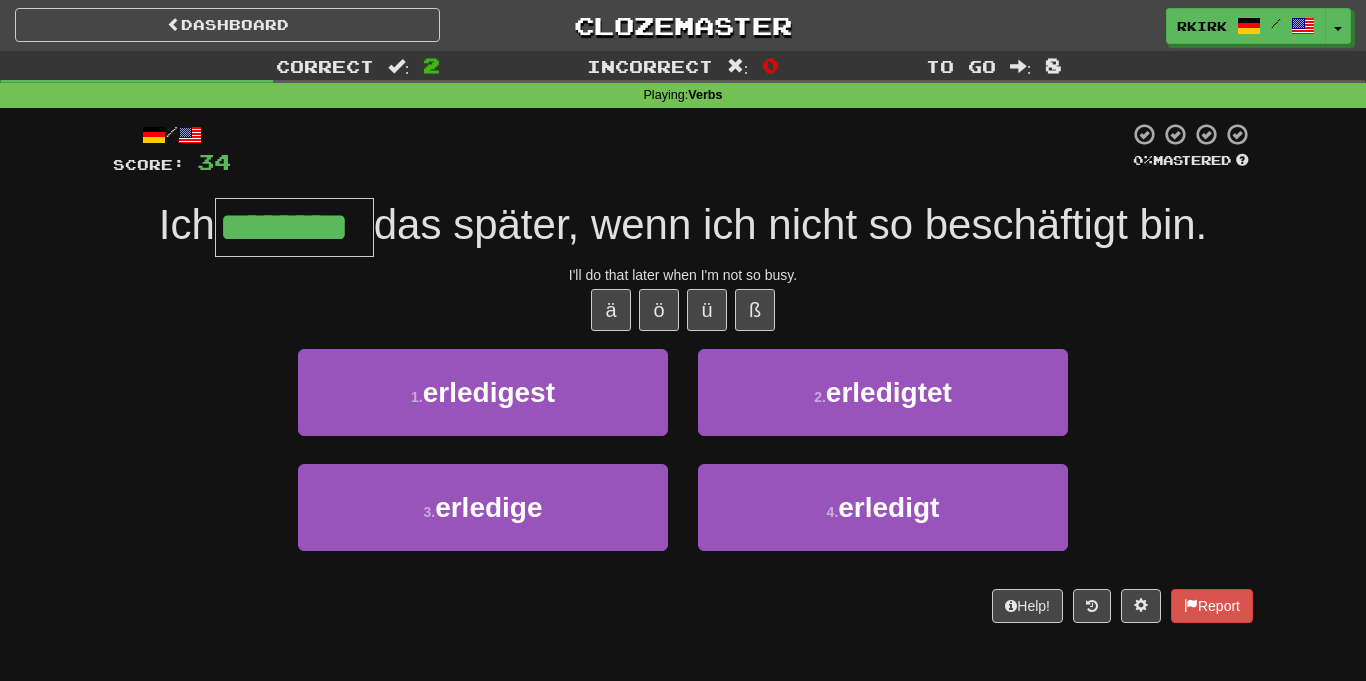 type on "********" 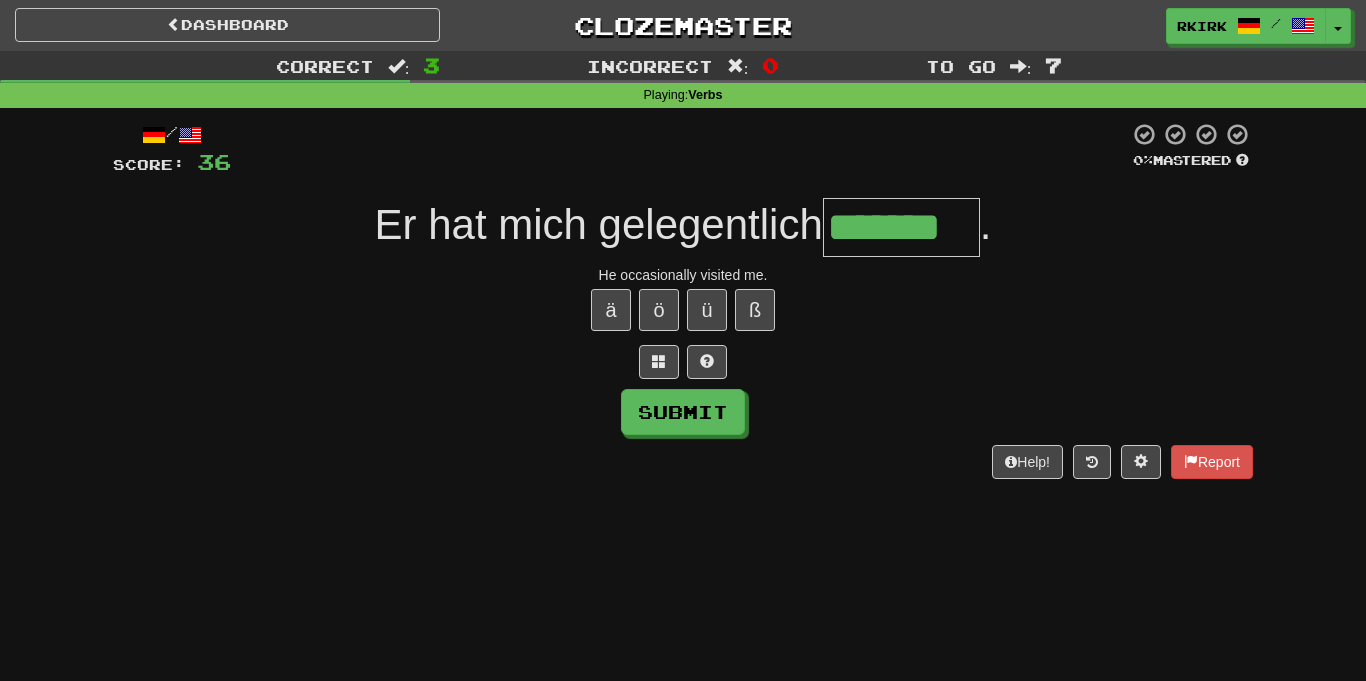 type on "*******" 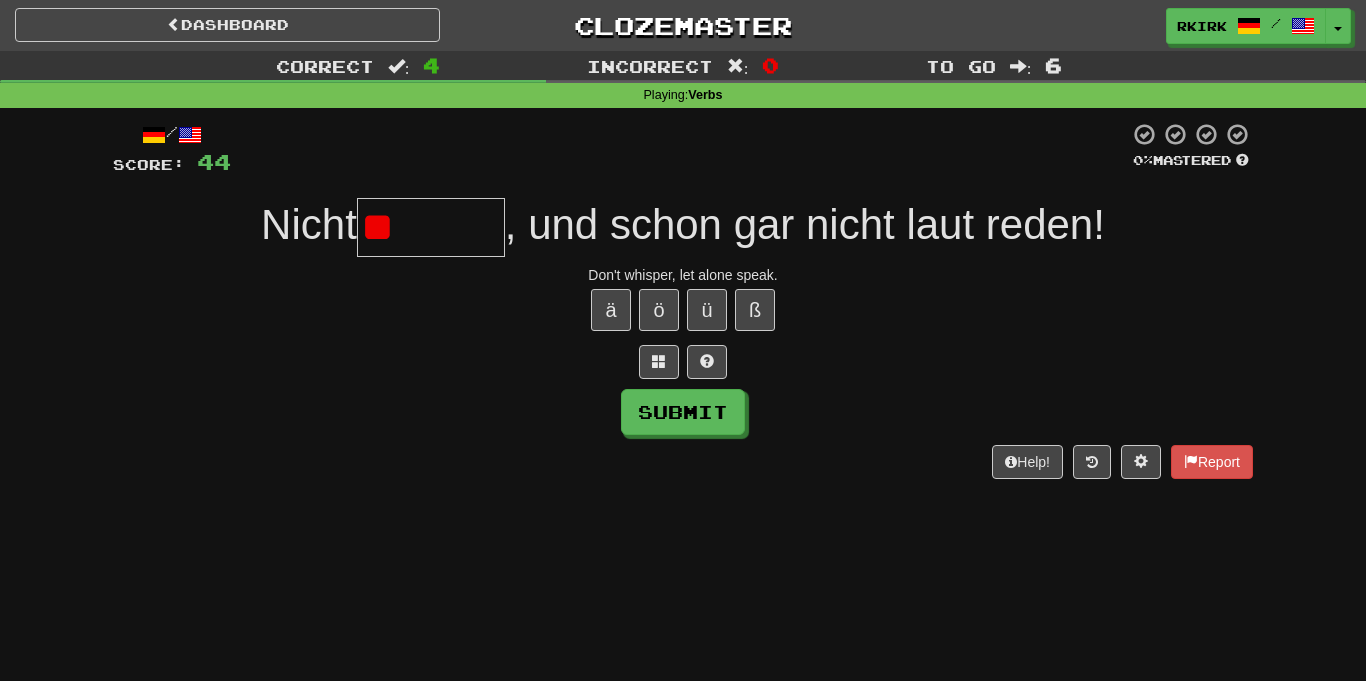 type on "*" 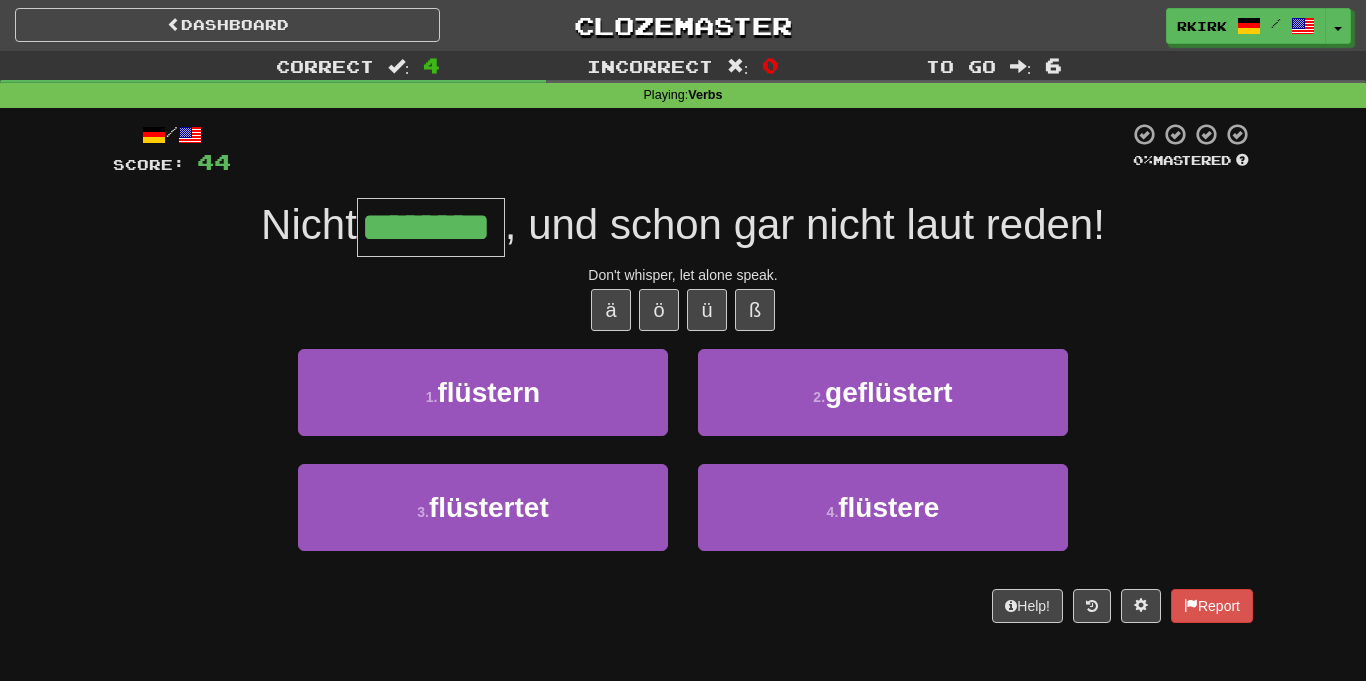 type on "********" 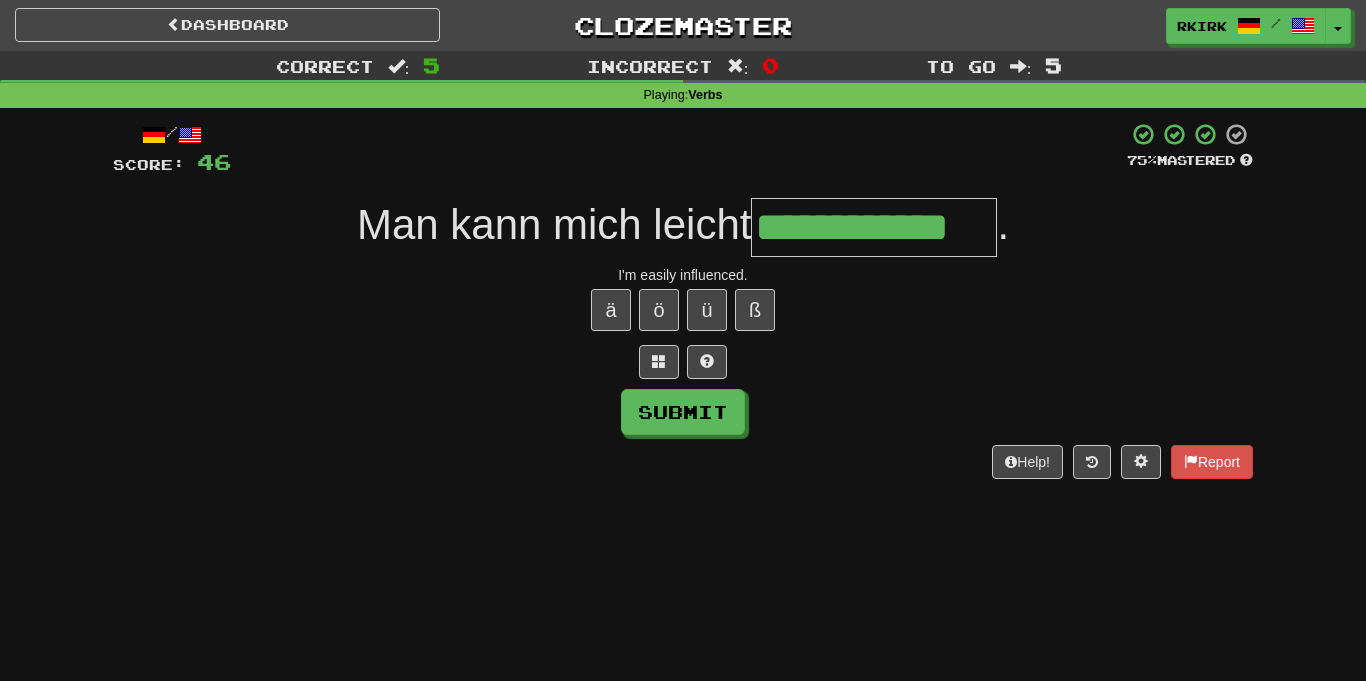 type on "**********" 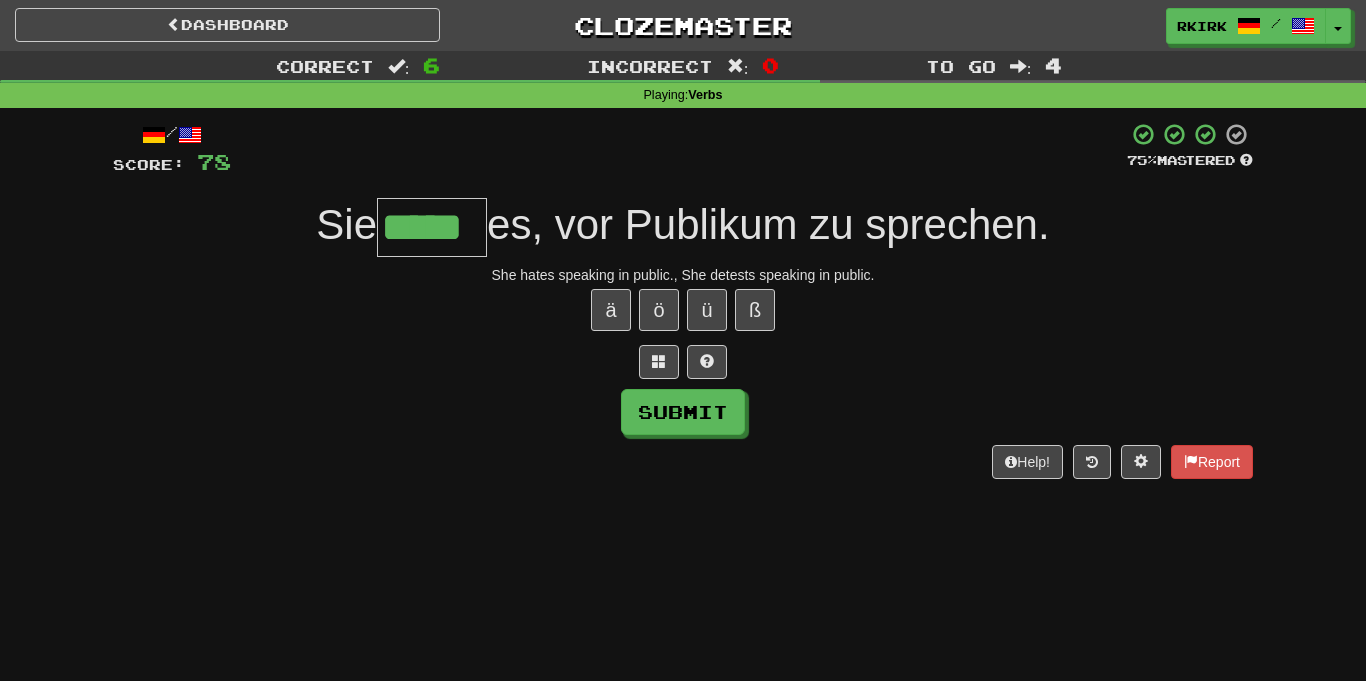type on "*****" 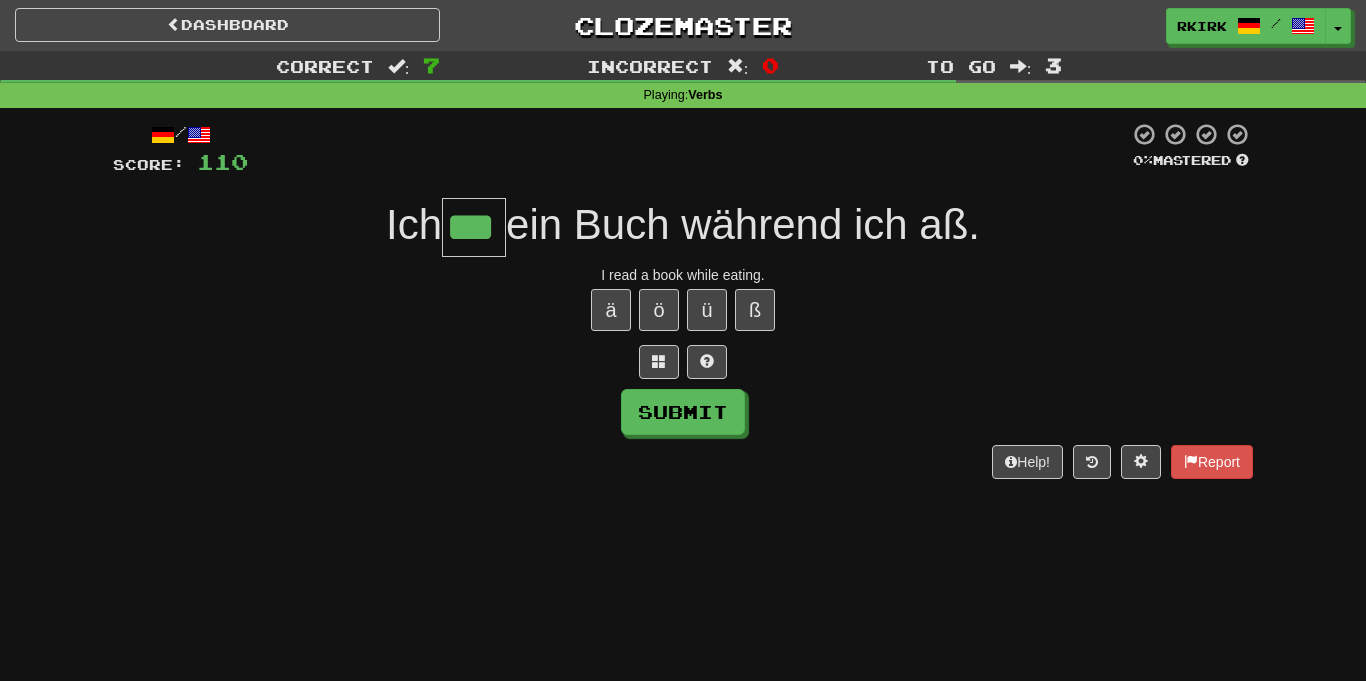 type on "***" 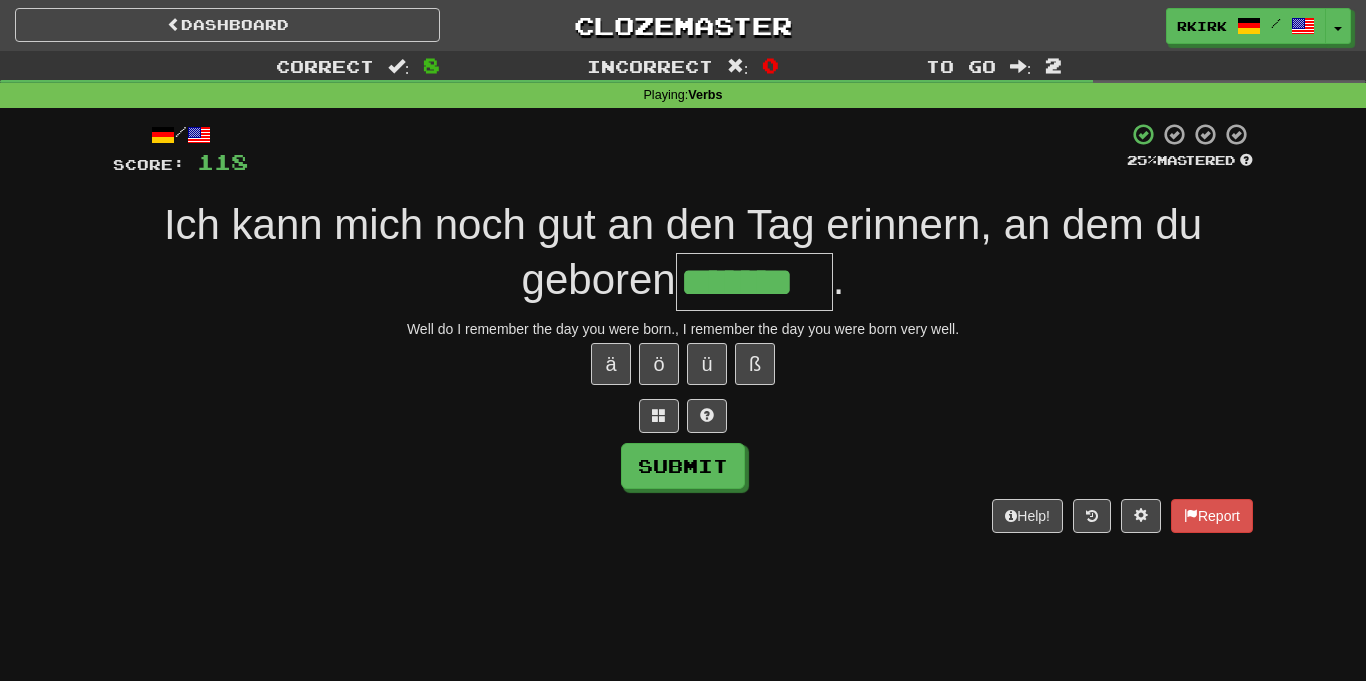 type on "*******" 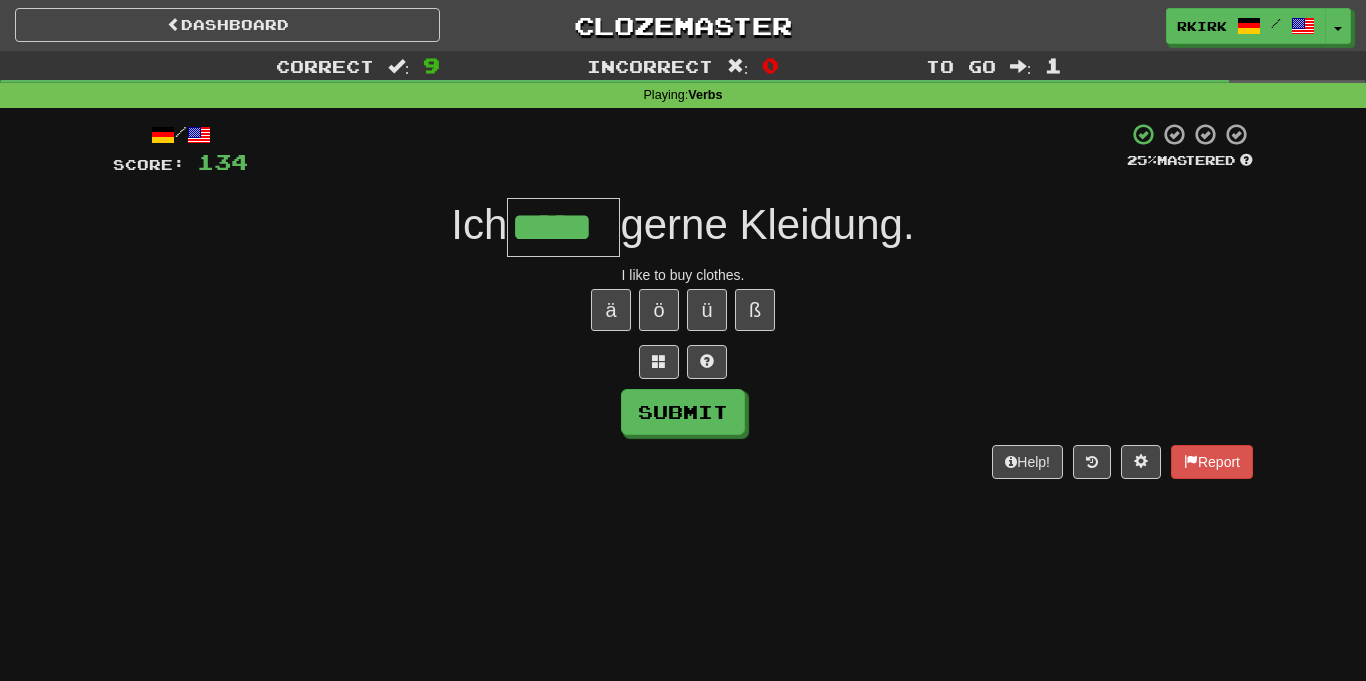 type on "*****" 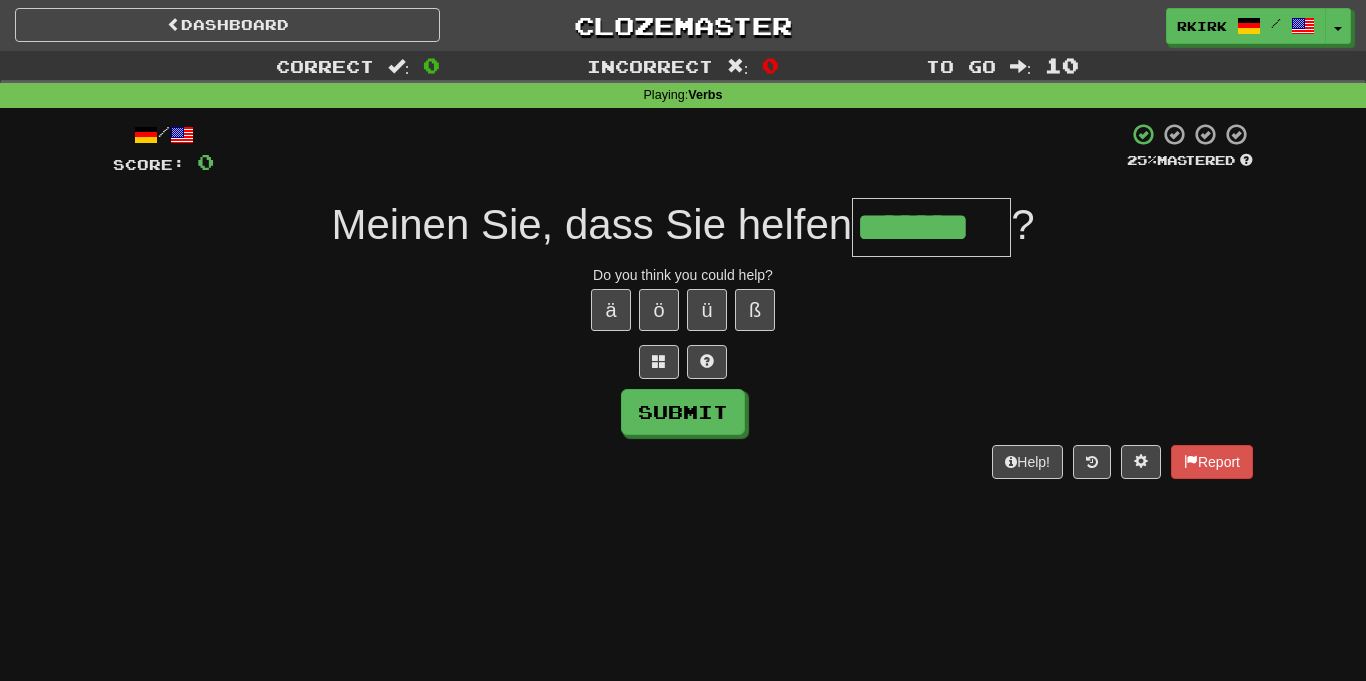 type on "*******" 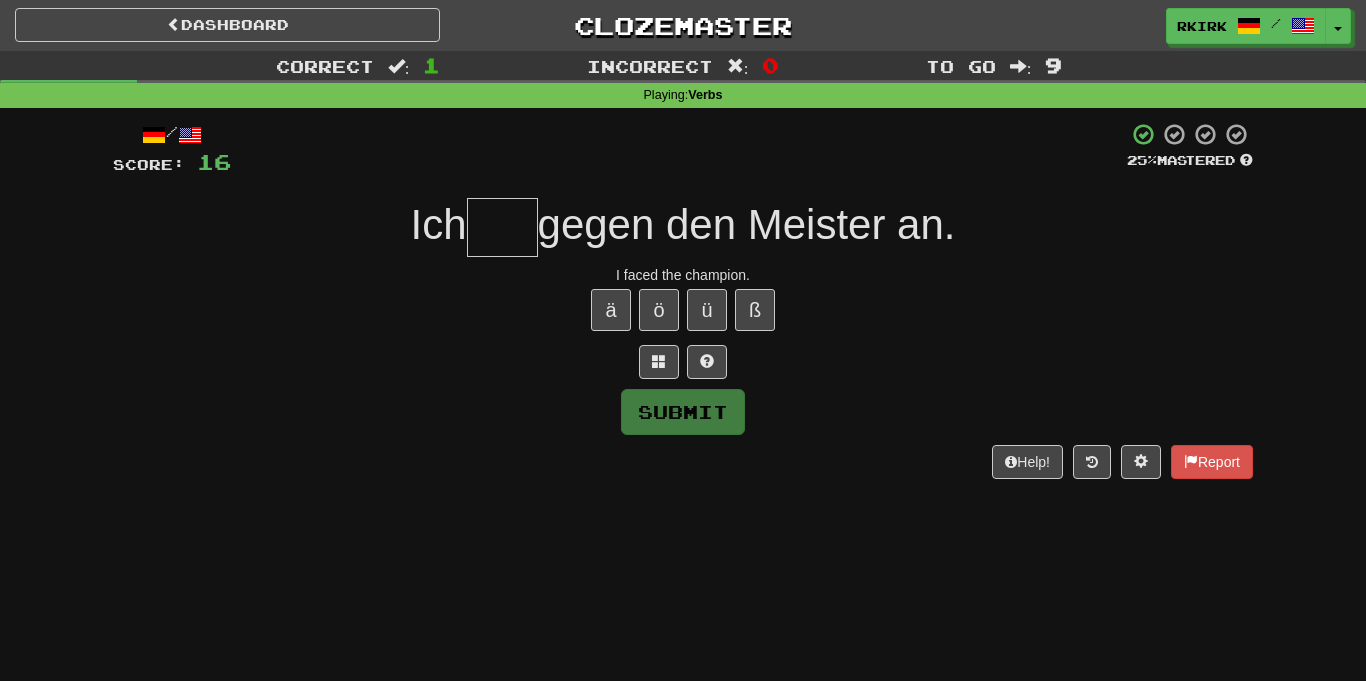 type on "*" 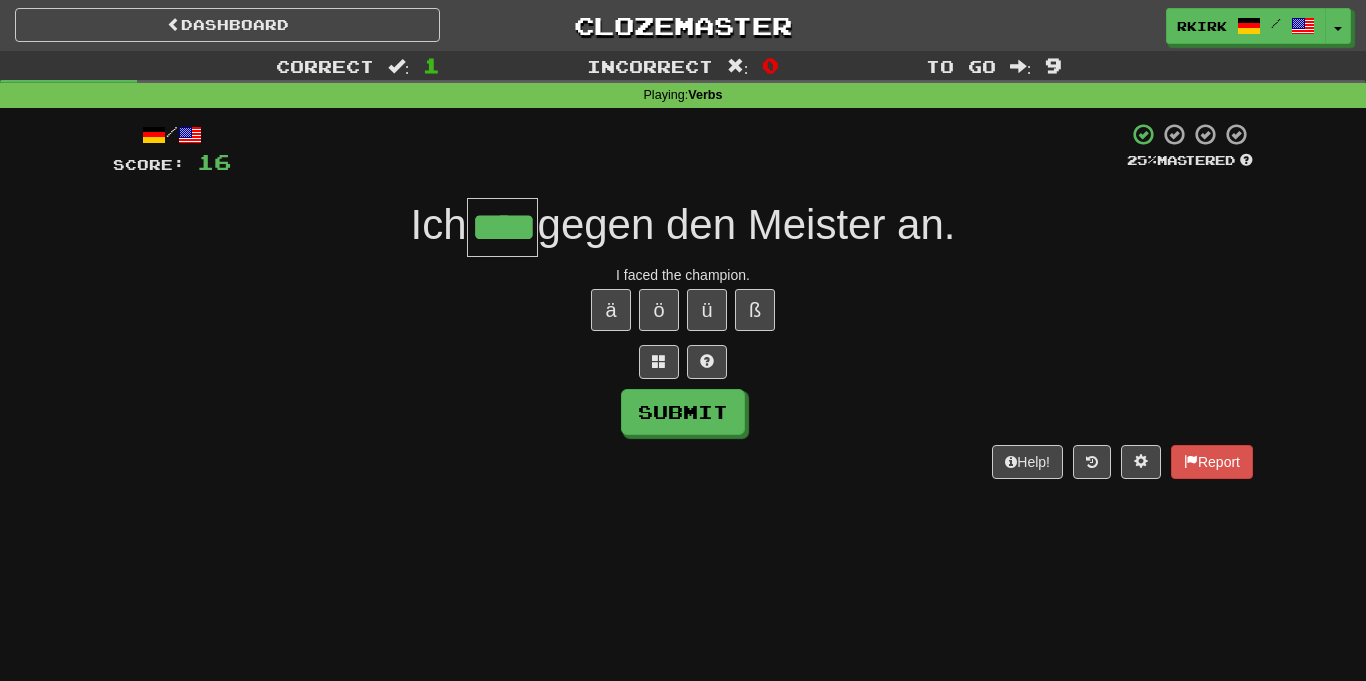 type on "****" 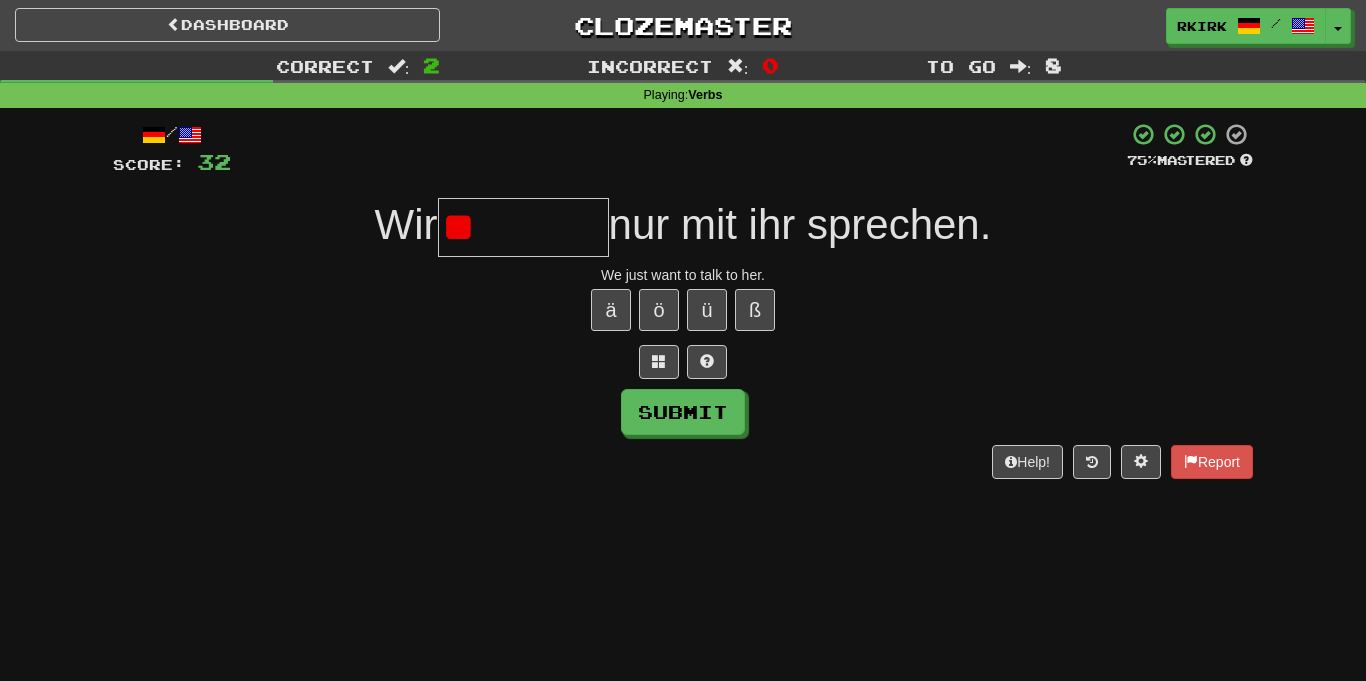 type on "*" 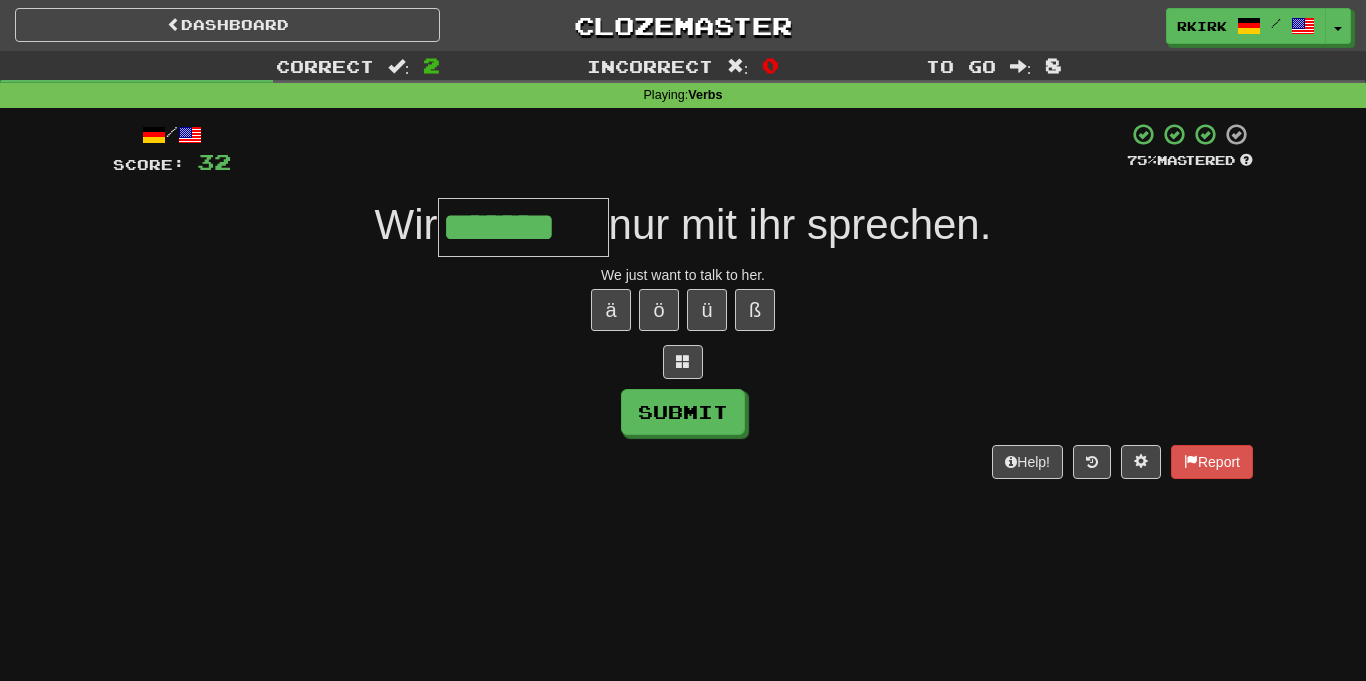 type on "*******" 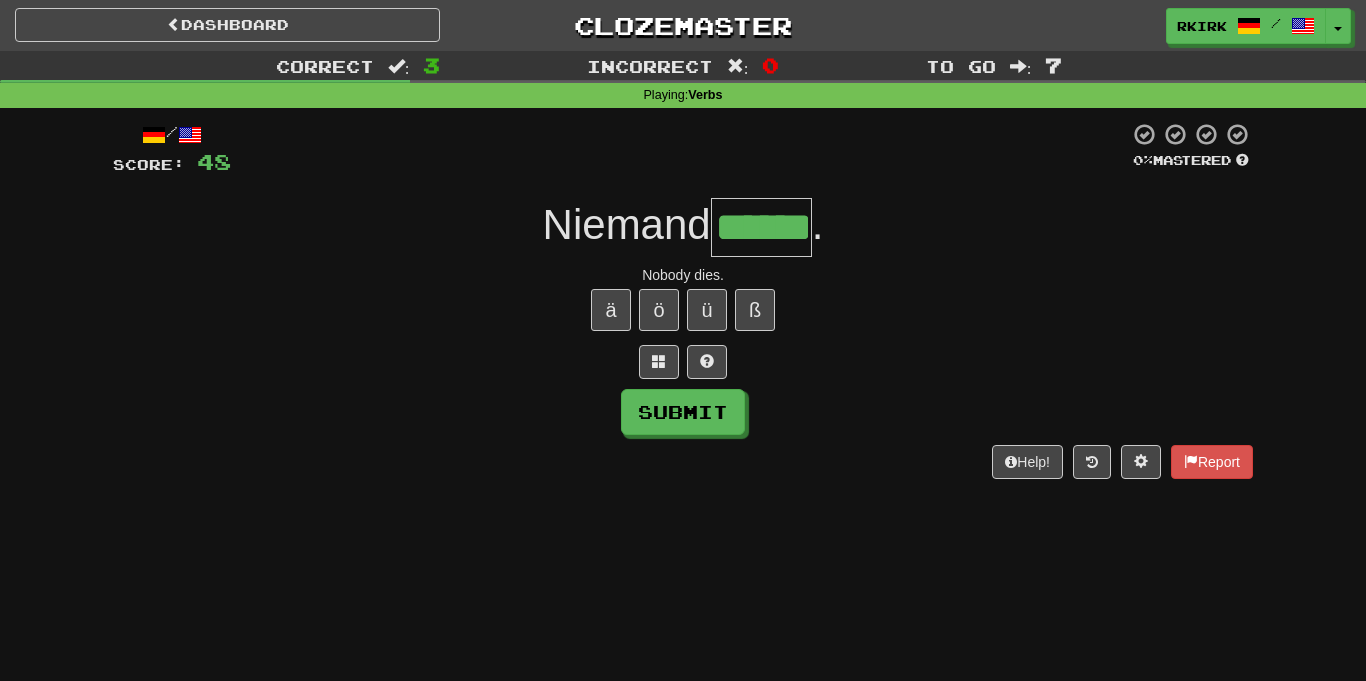 type on "******" 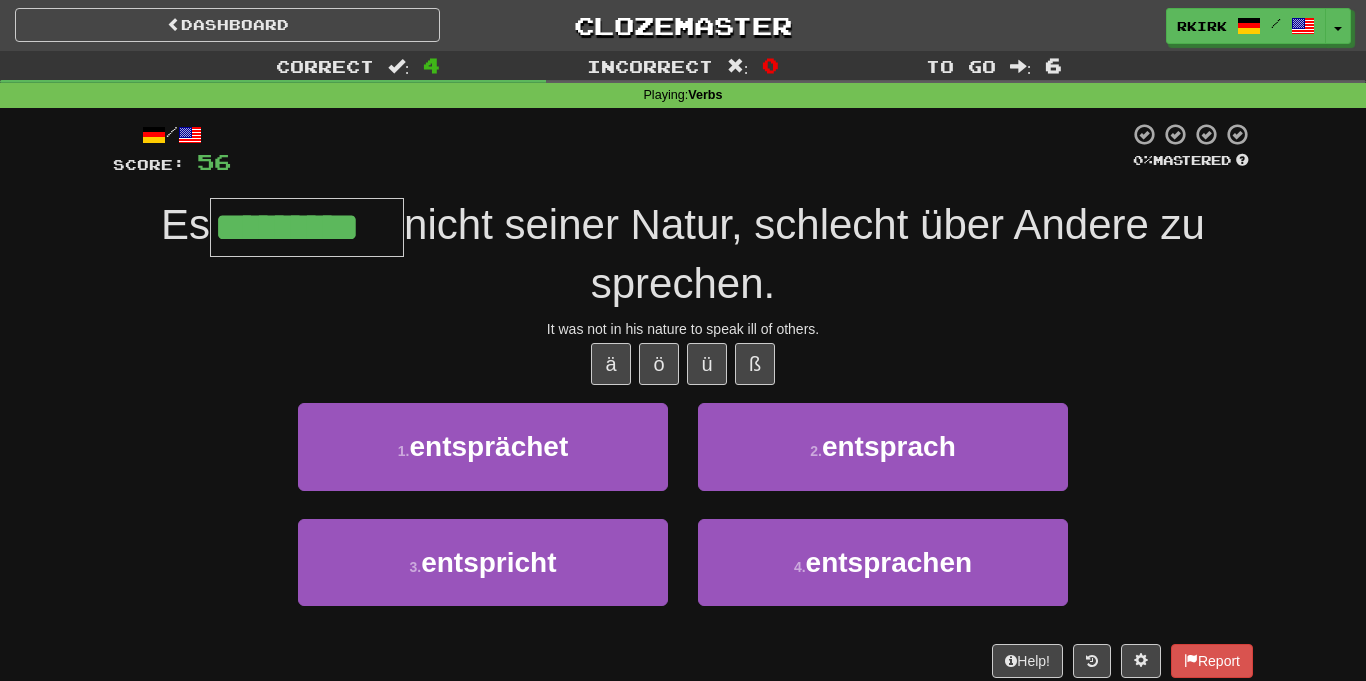 type on "*********" 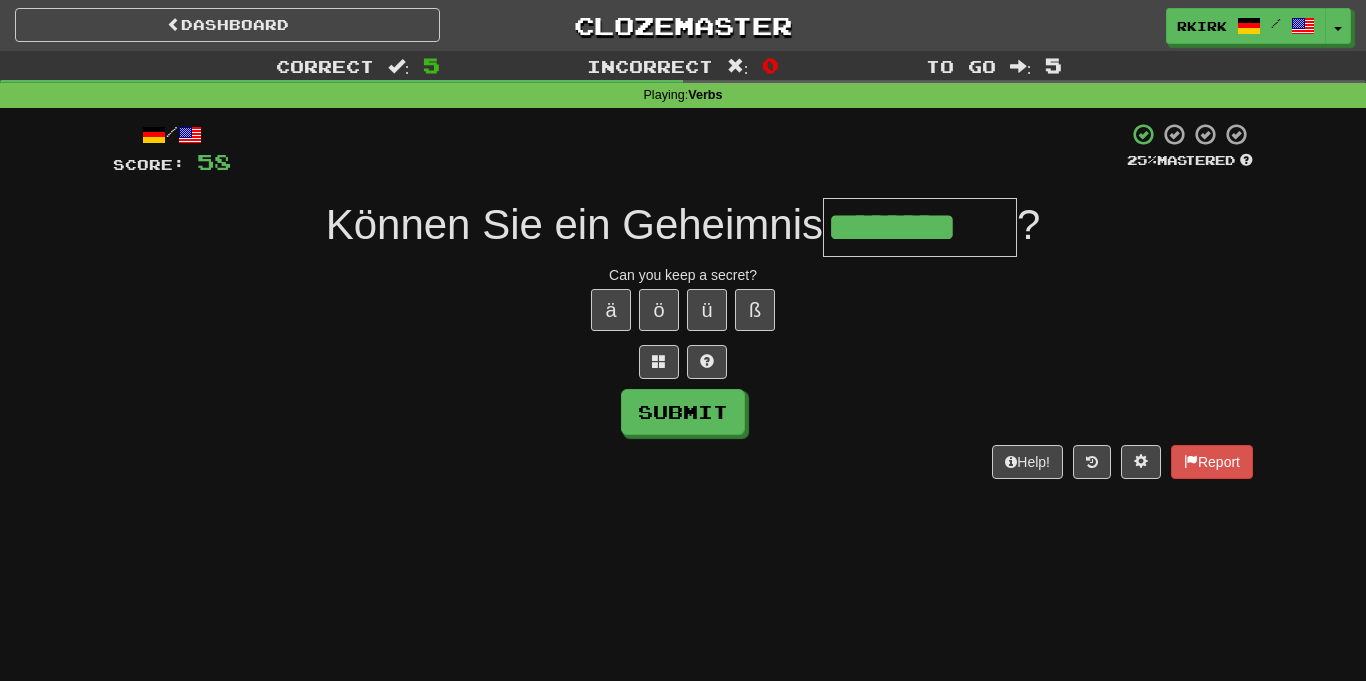 type on "********" 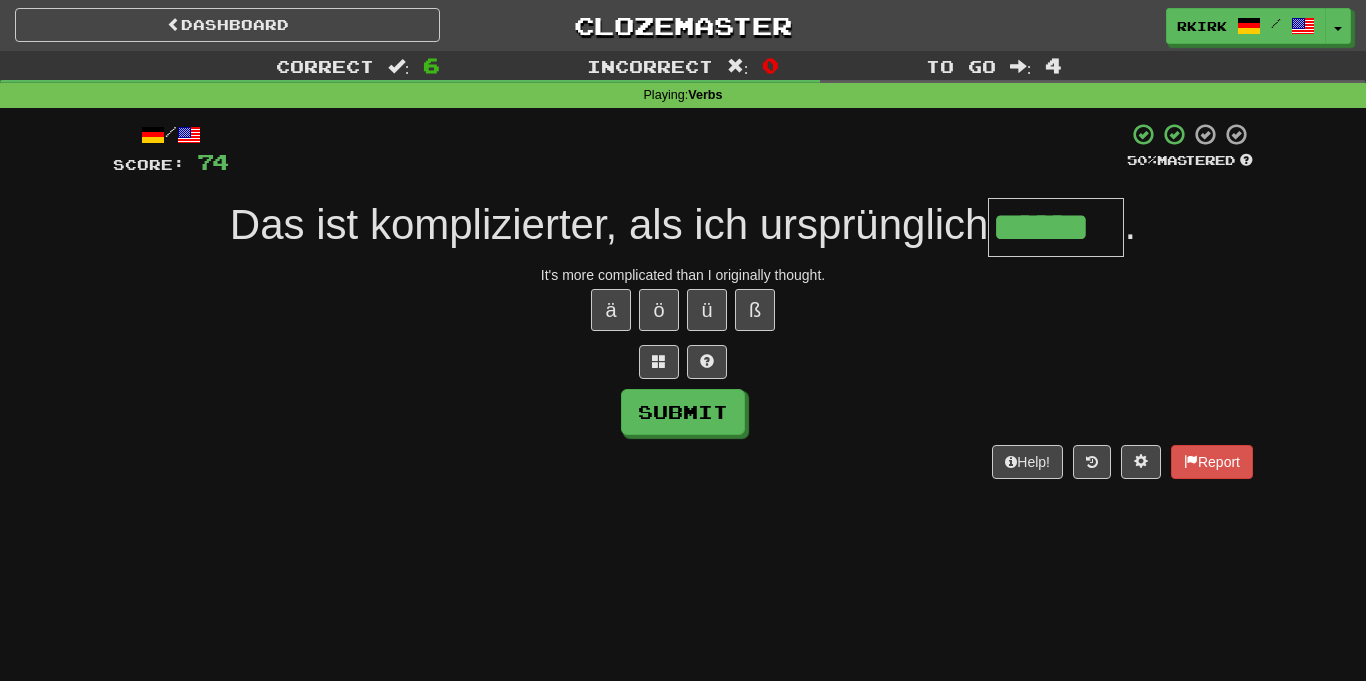 type on "******" 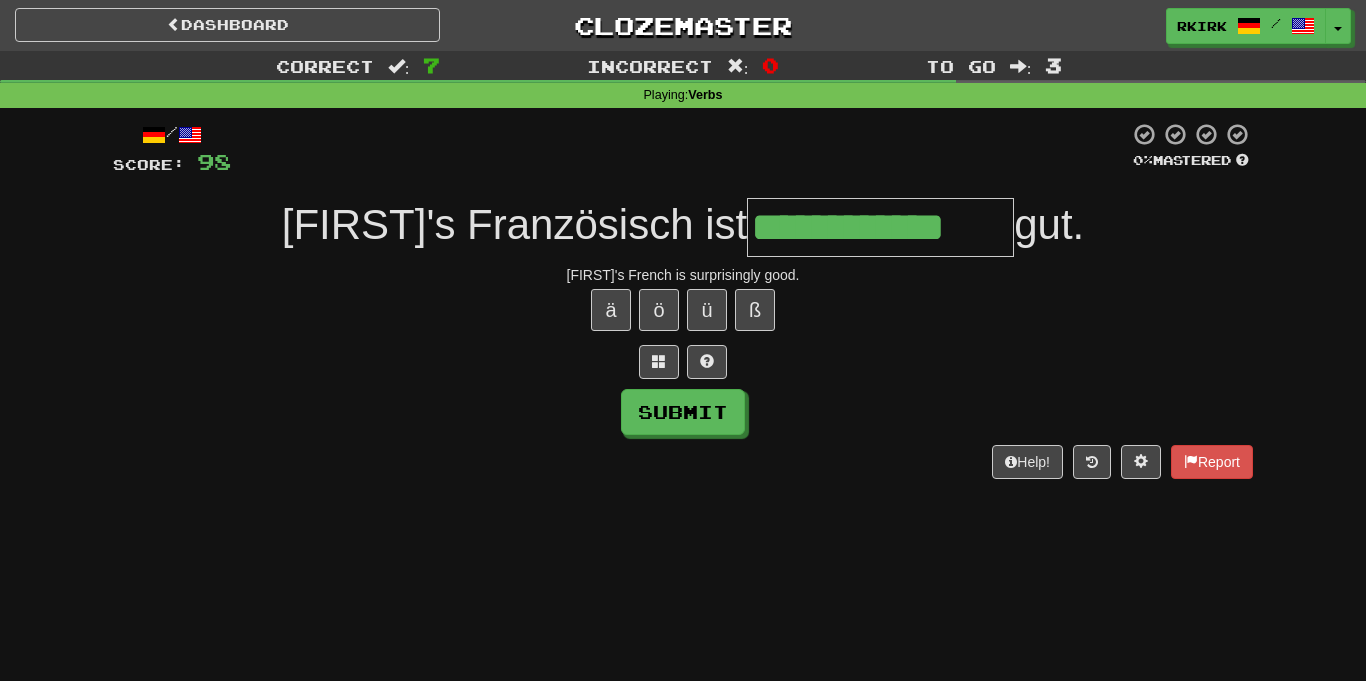 type on "**********" 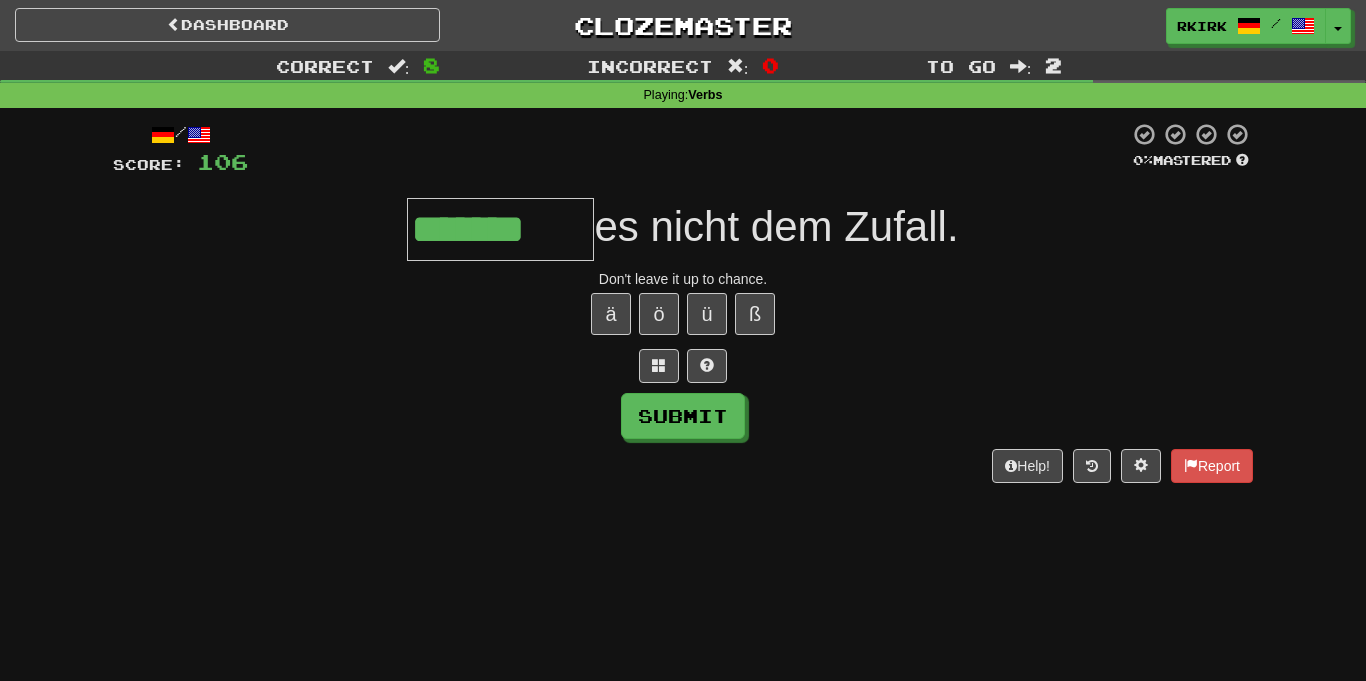 scroll, scrollTop: 0, scrollLeft: 0, axis: both 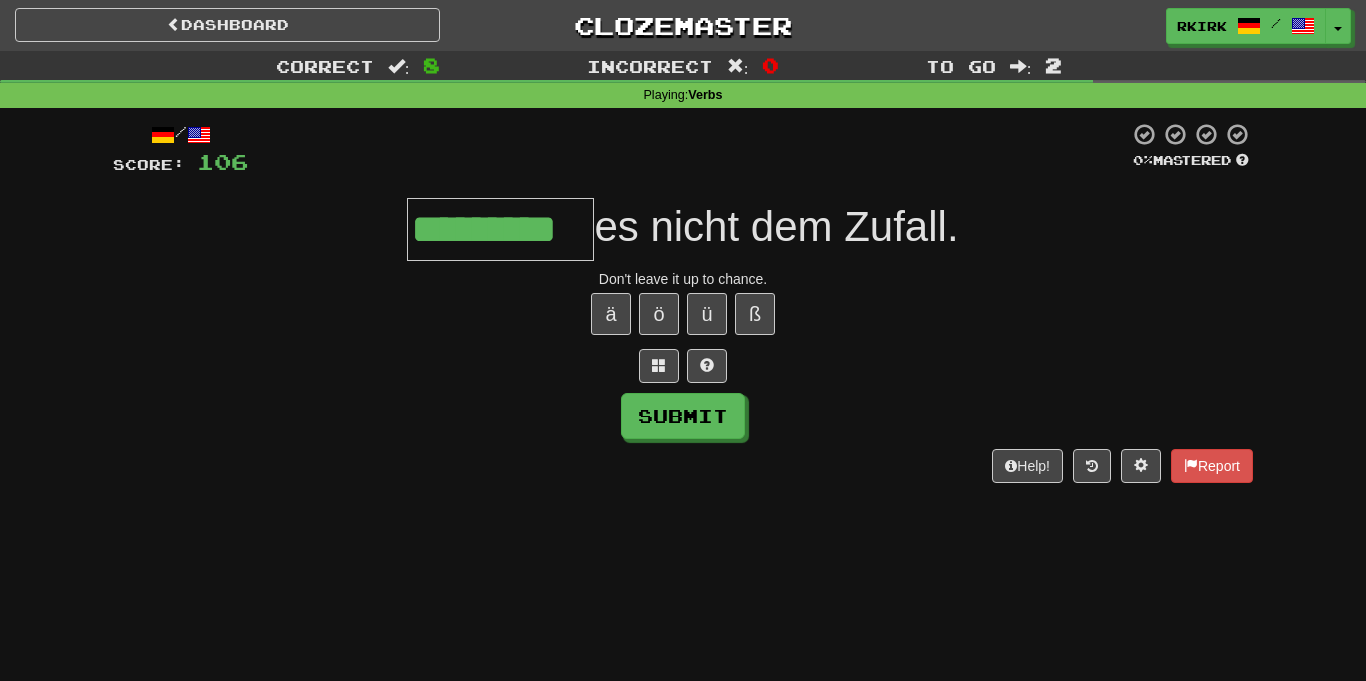 type on "*********" 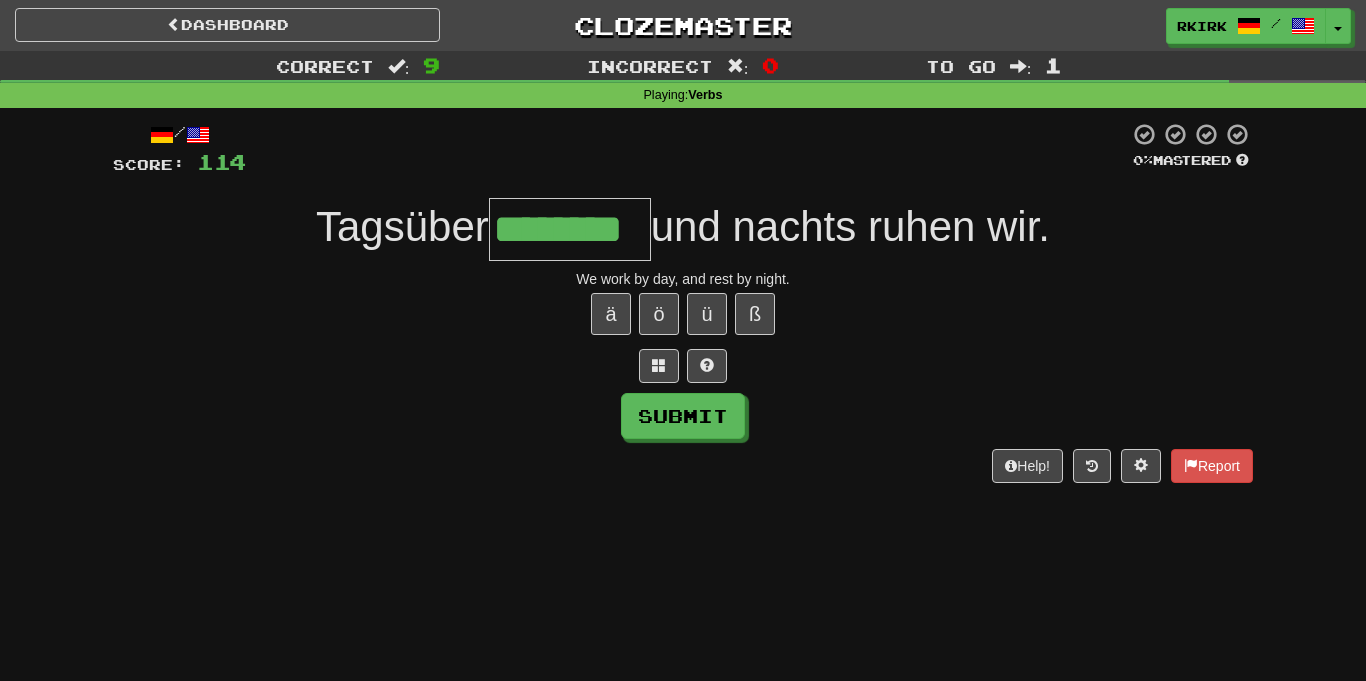 type on "********" 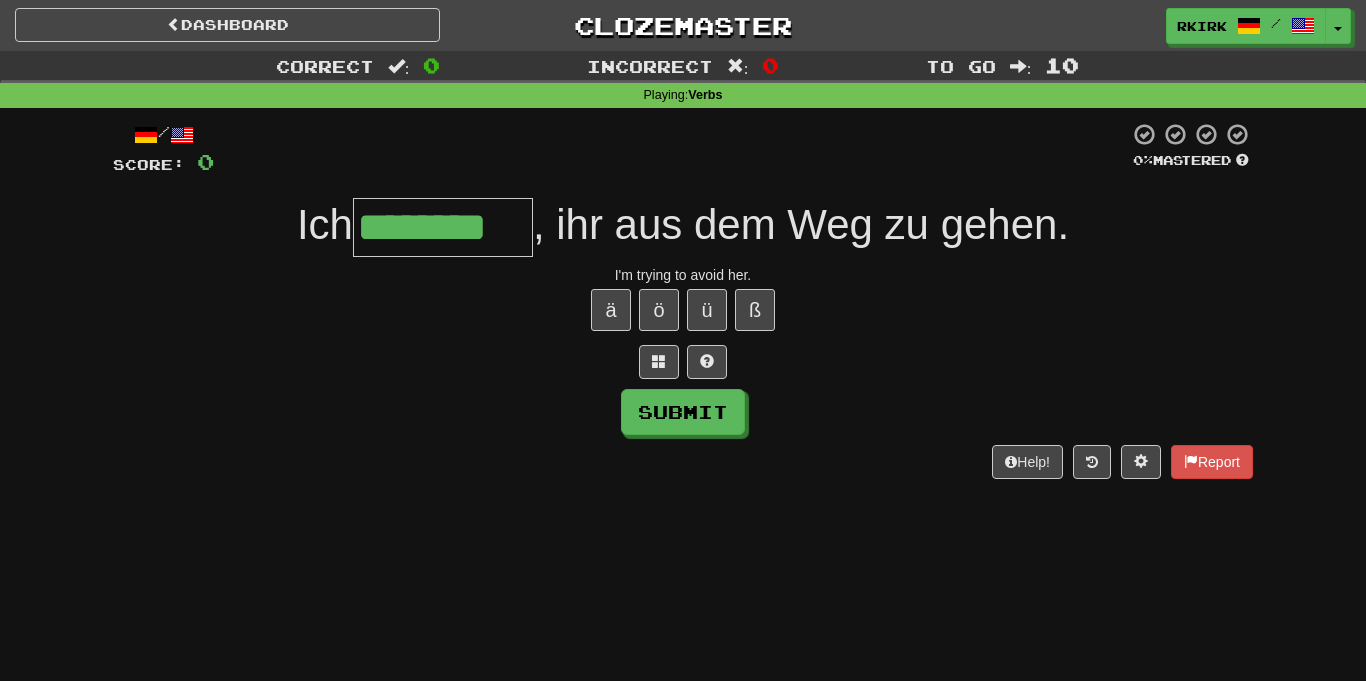 type on "********" 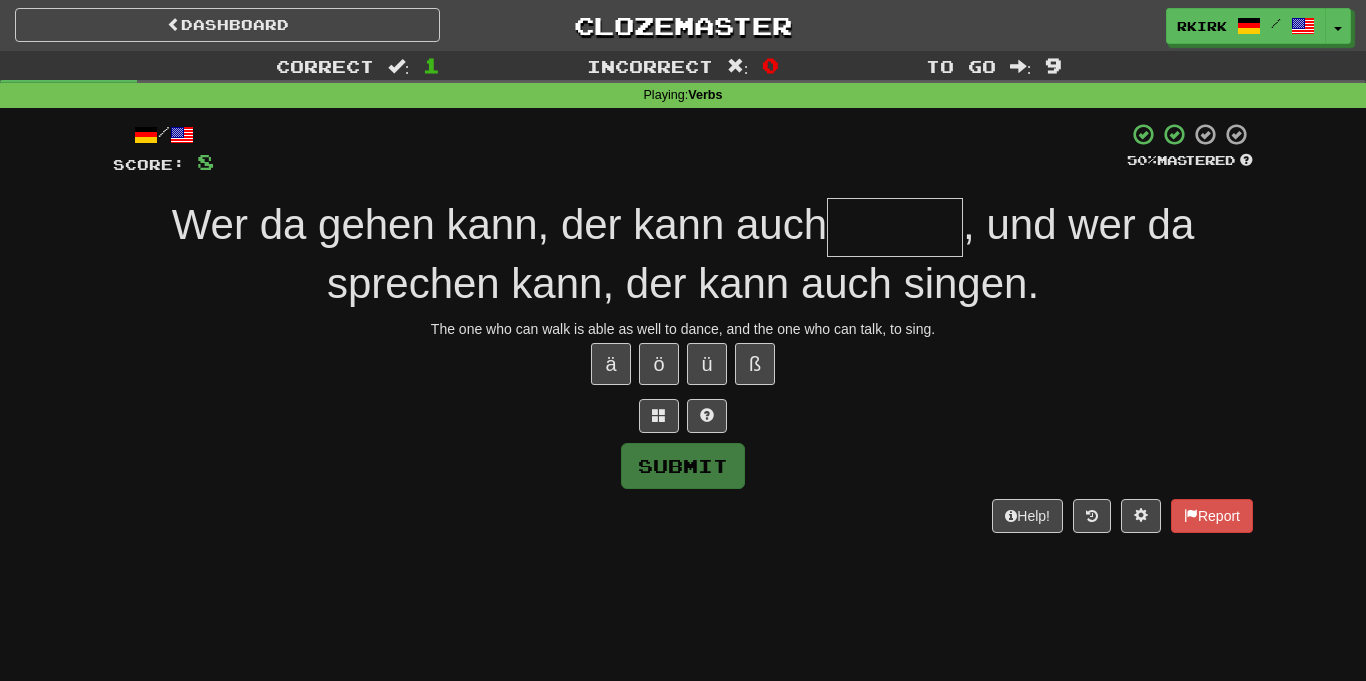 type on "*" 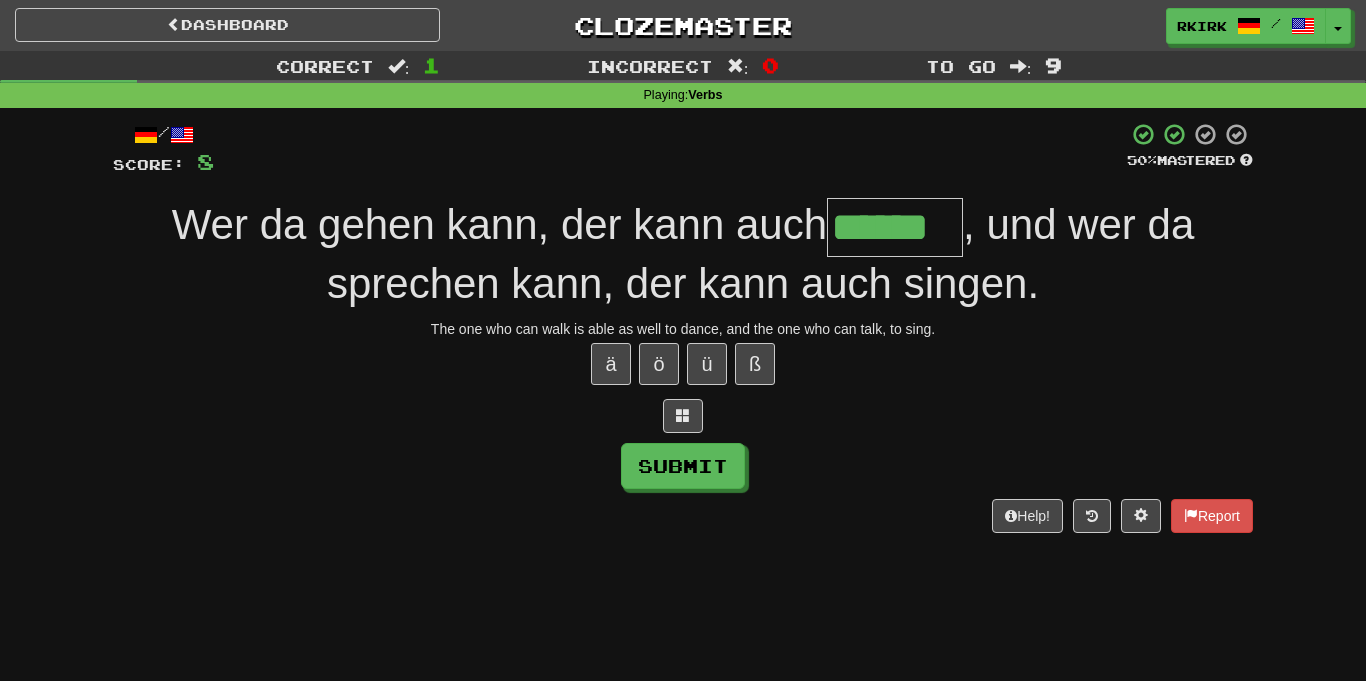 type on "******" 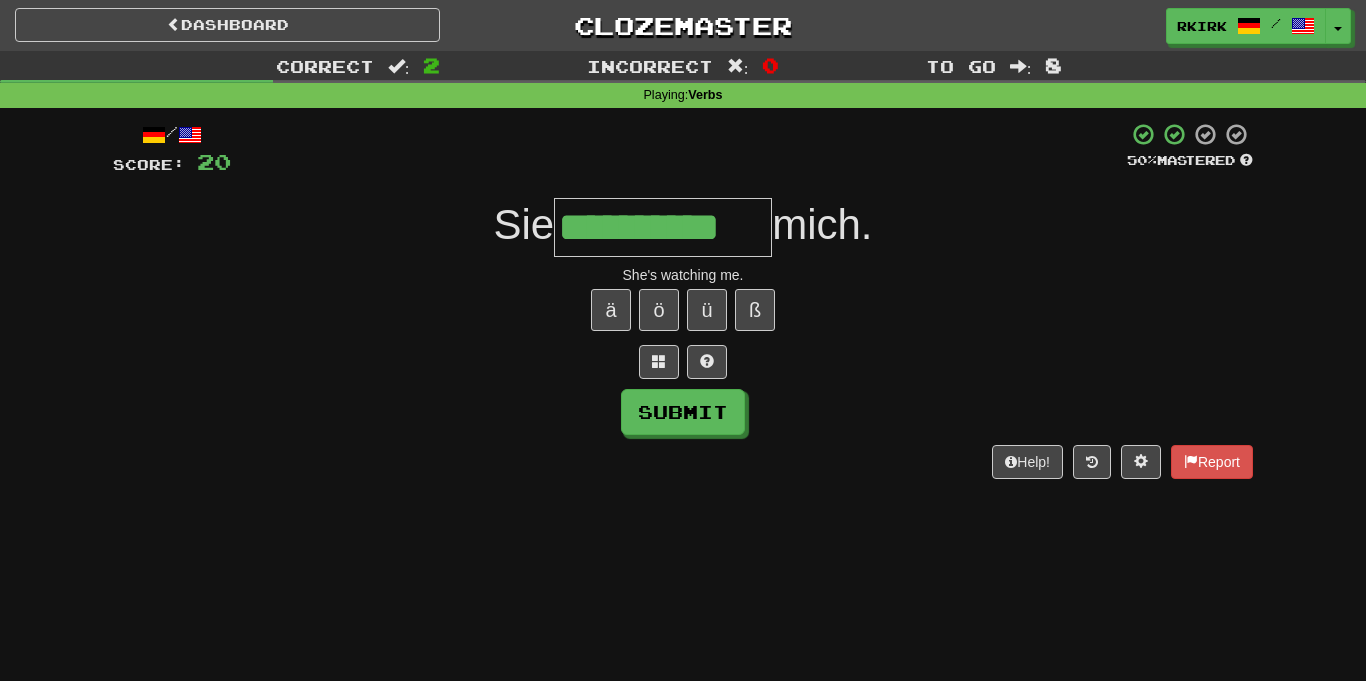 type on "**********" 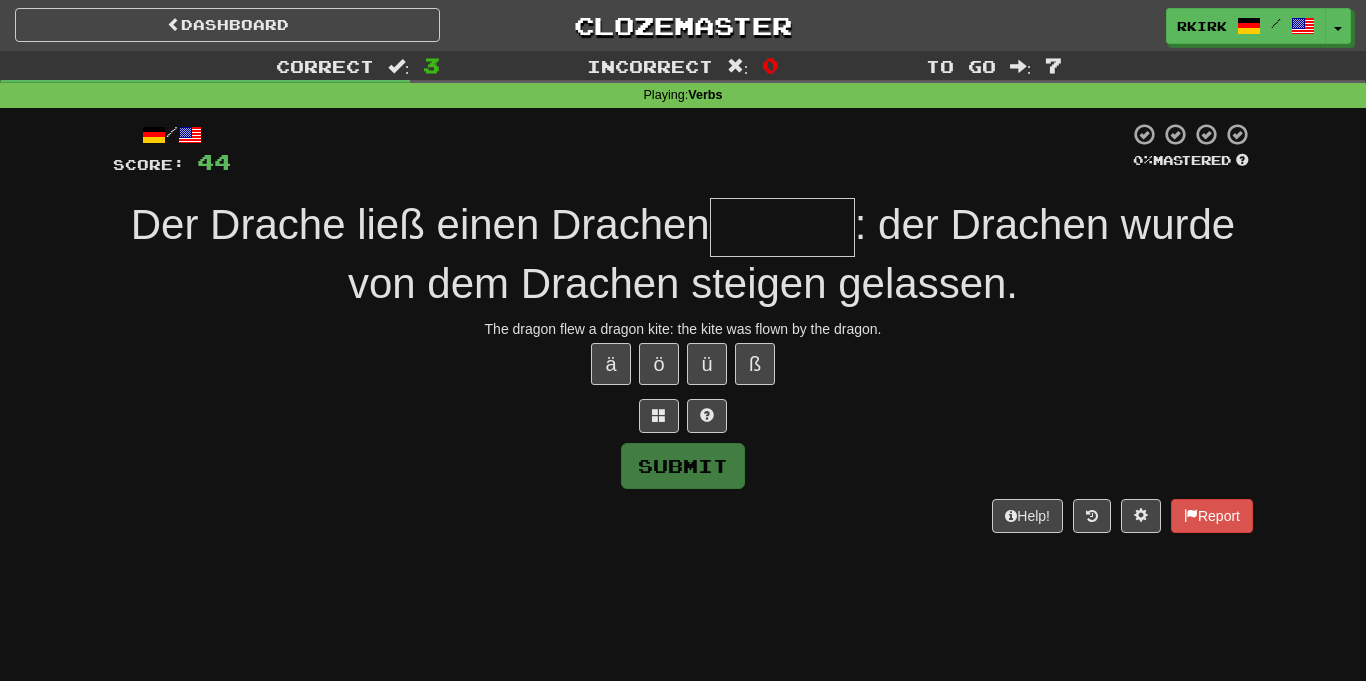 type on "*" 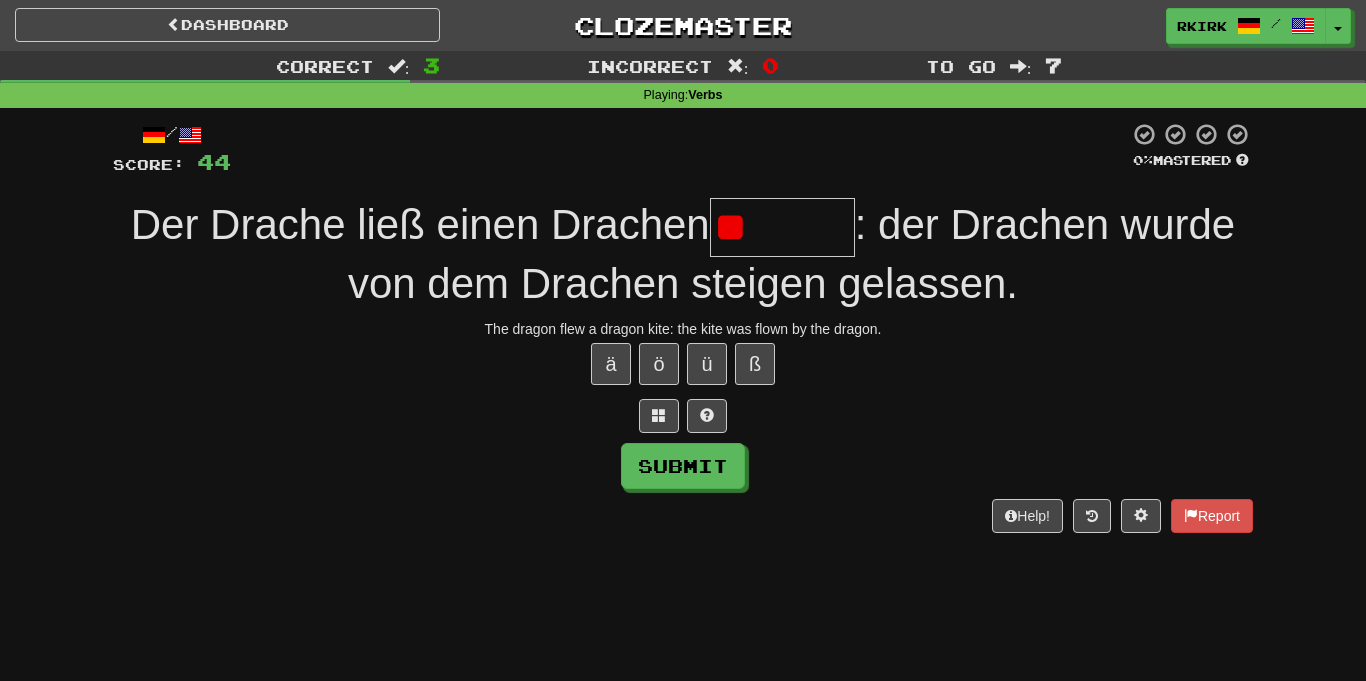 type on "*" 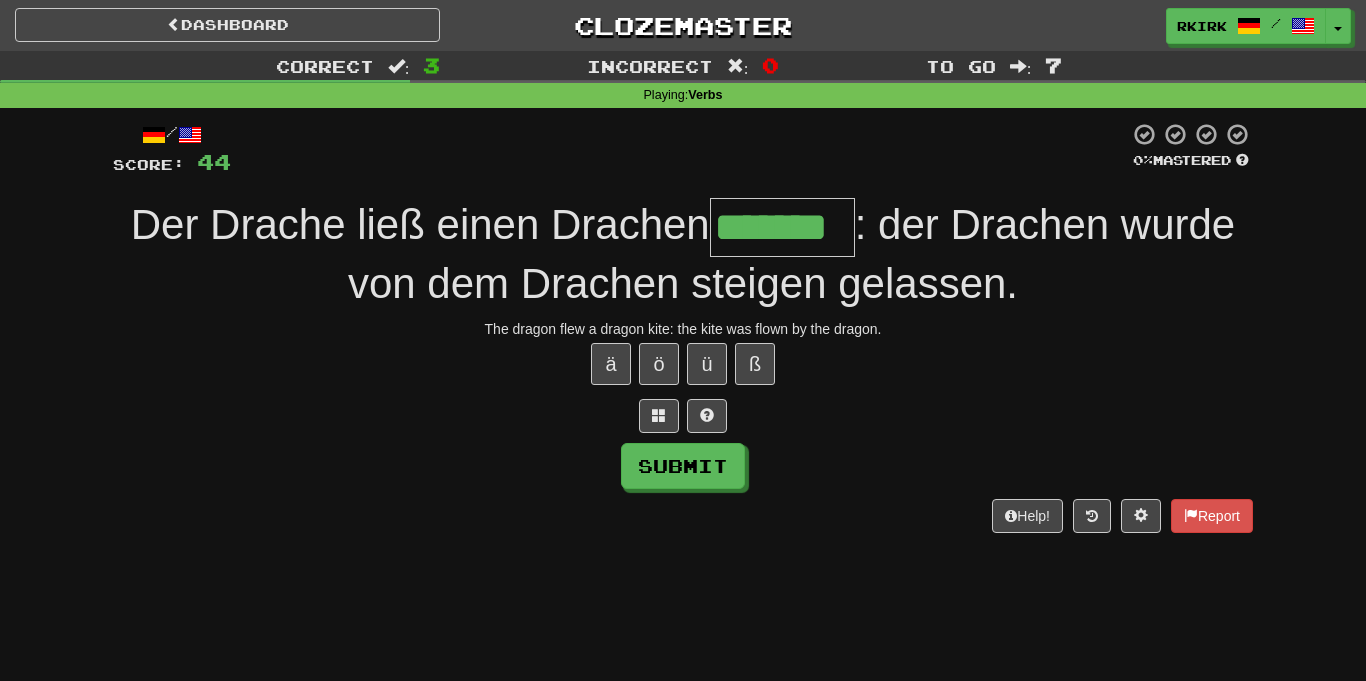 type on "*******" 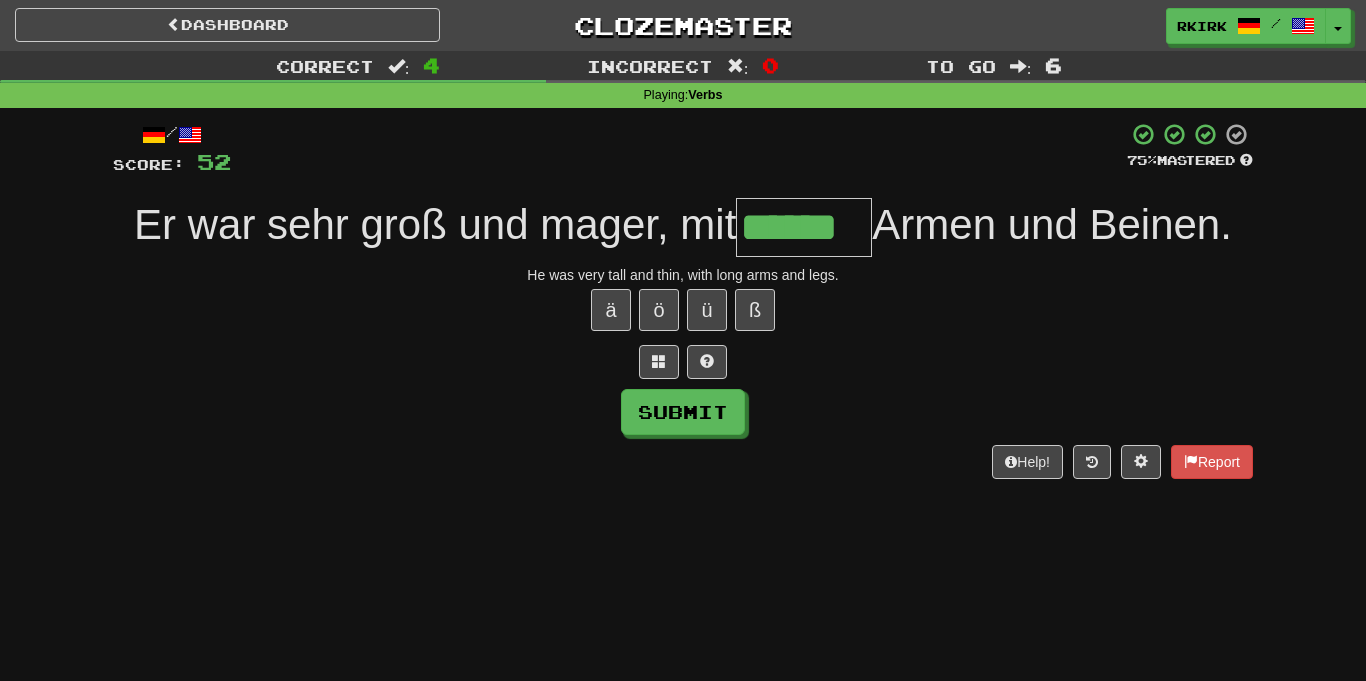 type on "******" 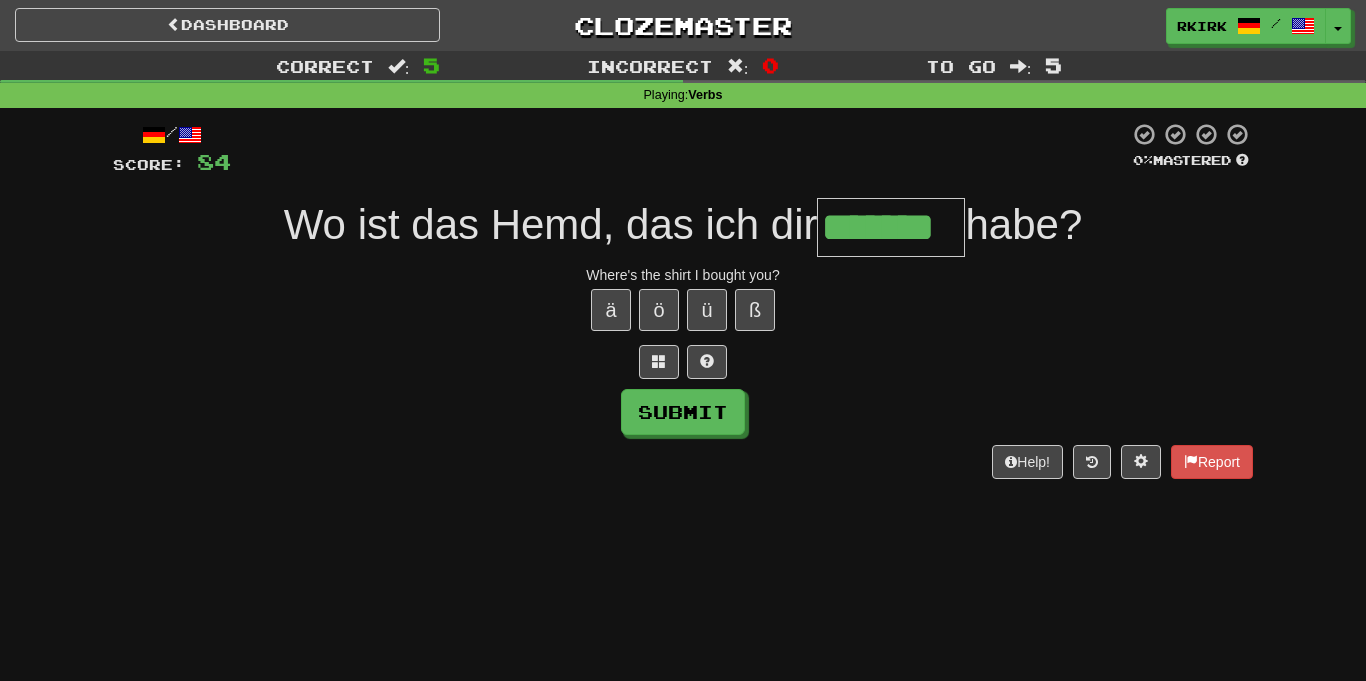 type on "*******" 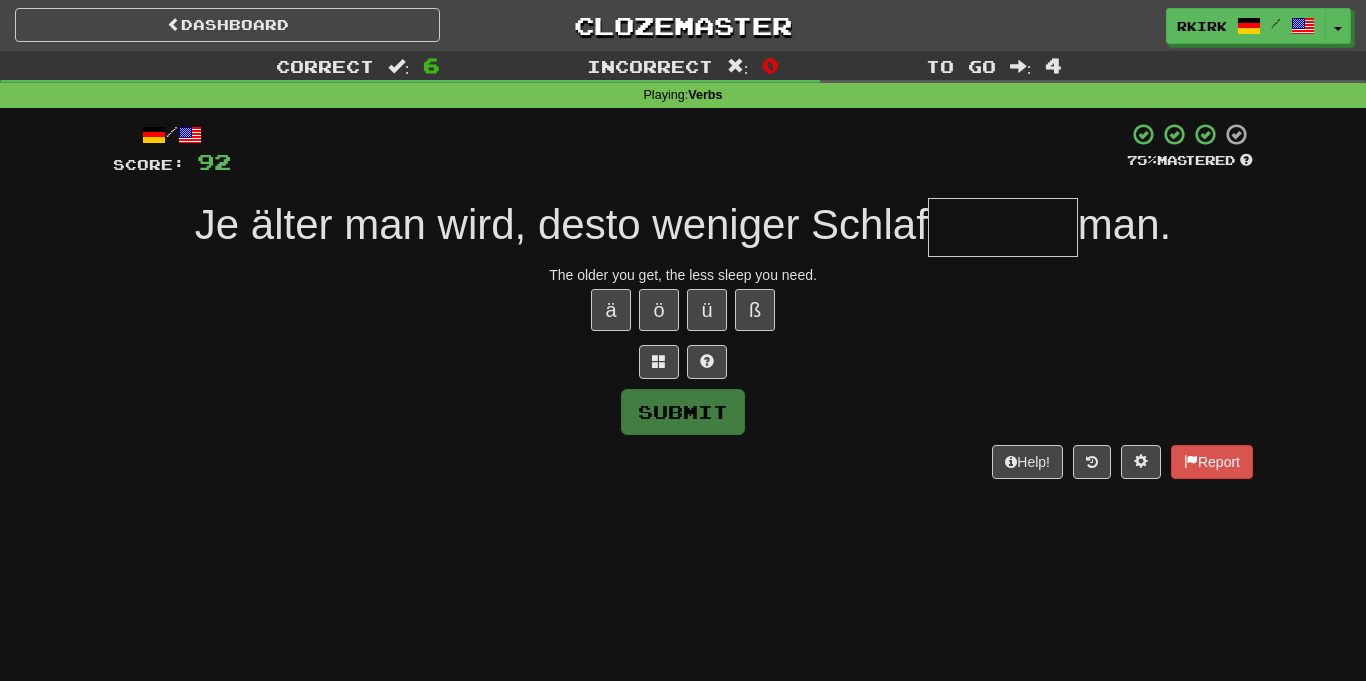 type on "*" 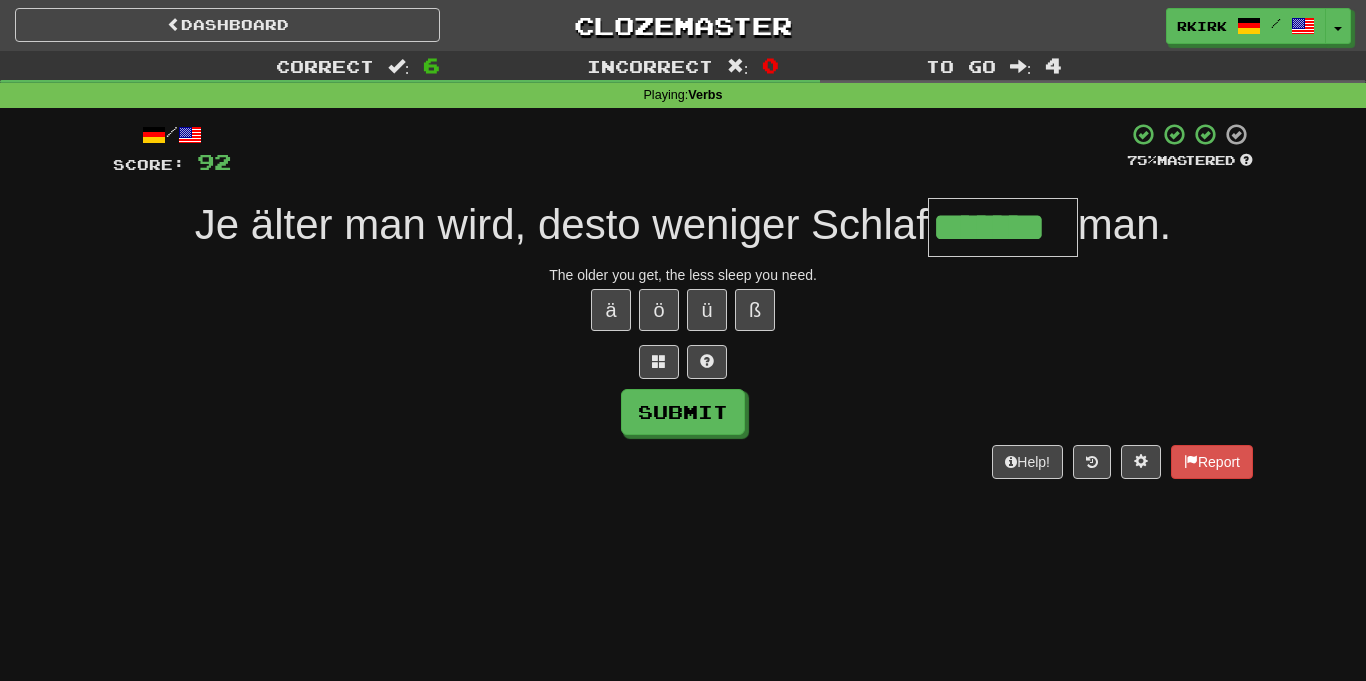 type on "*******" 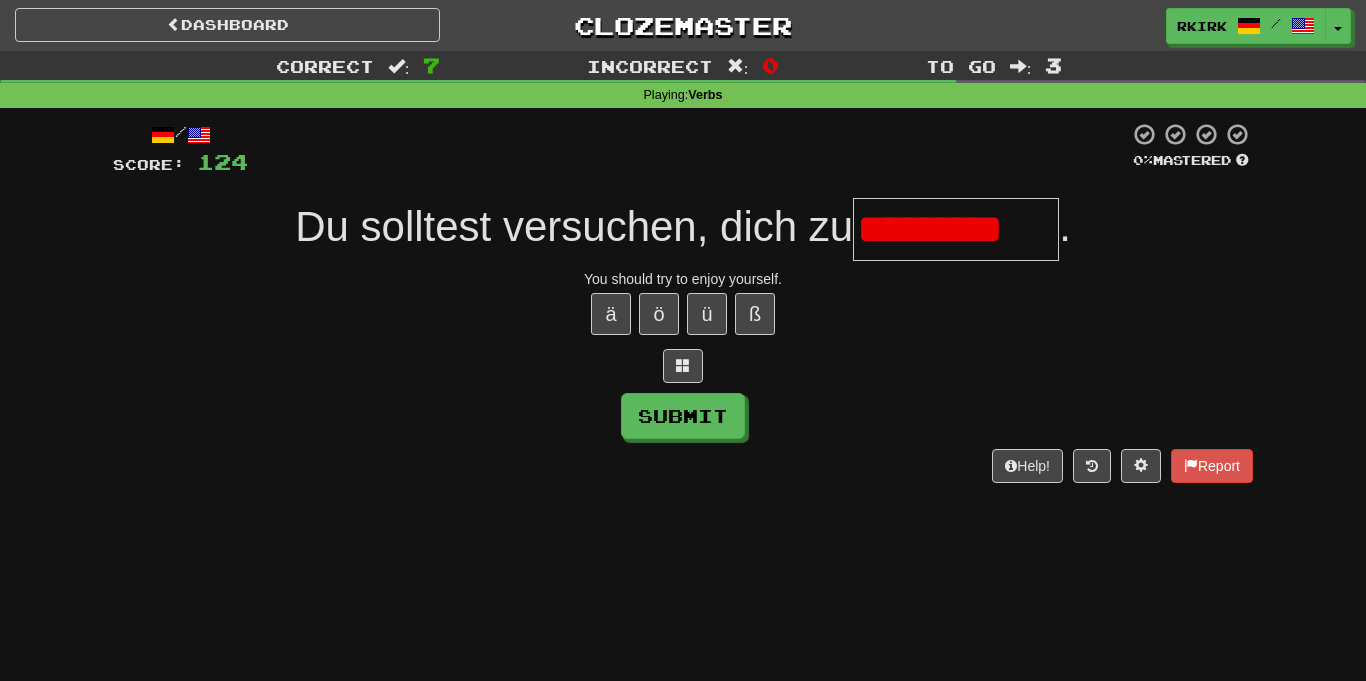 scroll, scrollTop: 0, scrollLeft: 0, axis: both 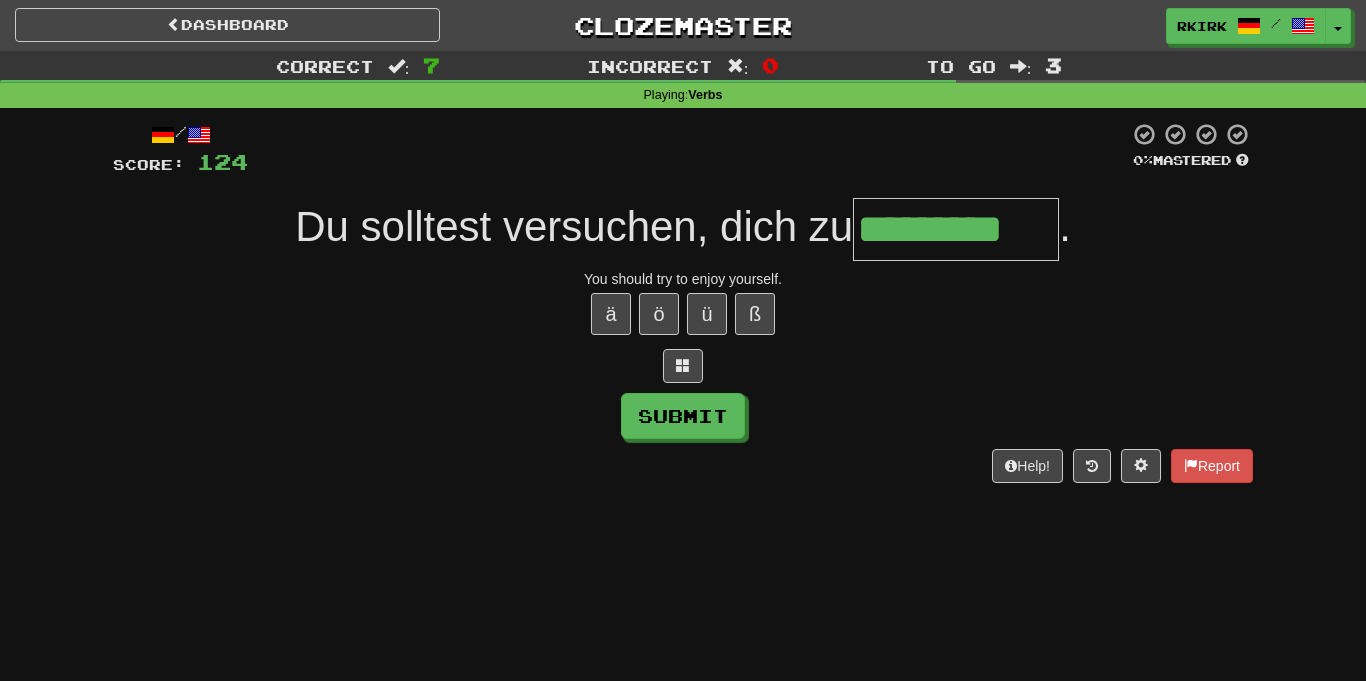 type on "*********" 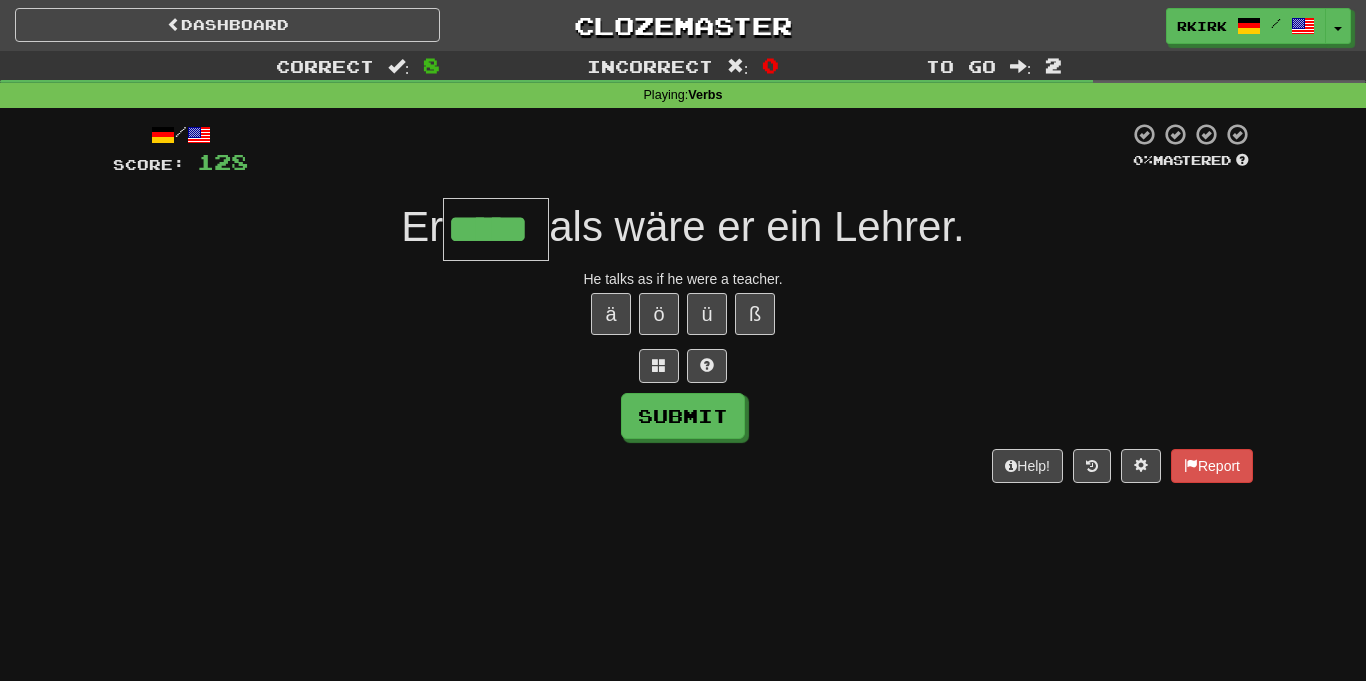 type on "*****" 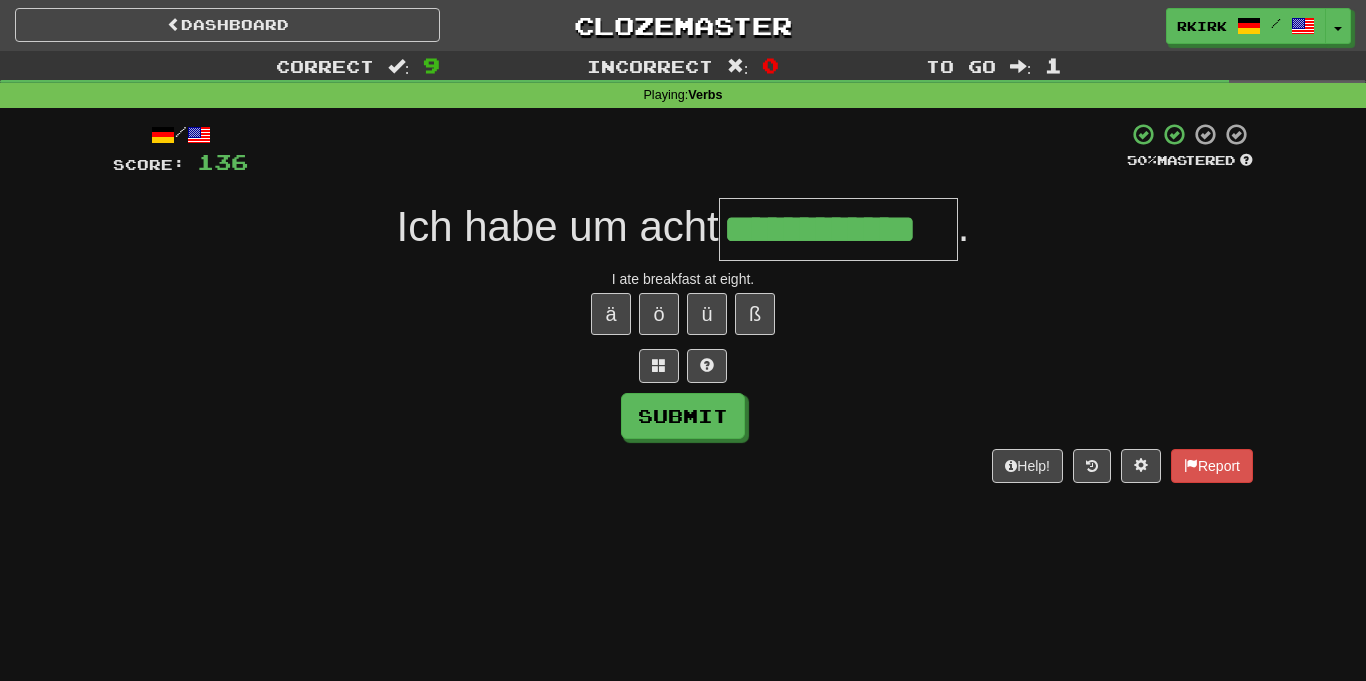 type on "**********" 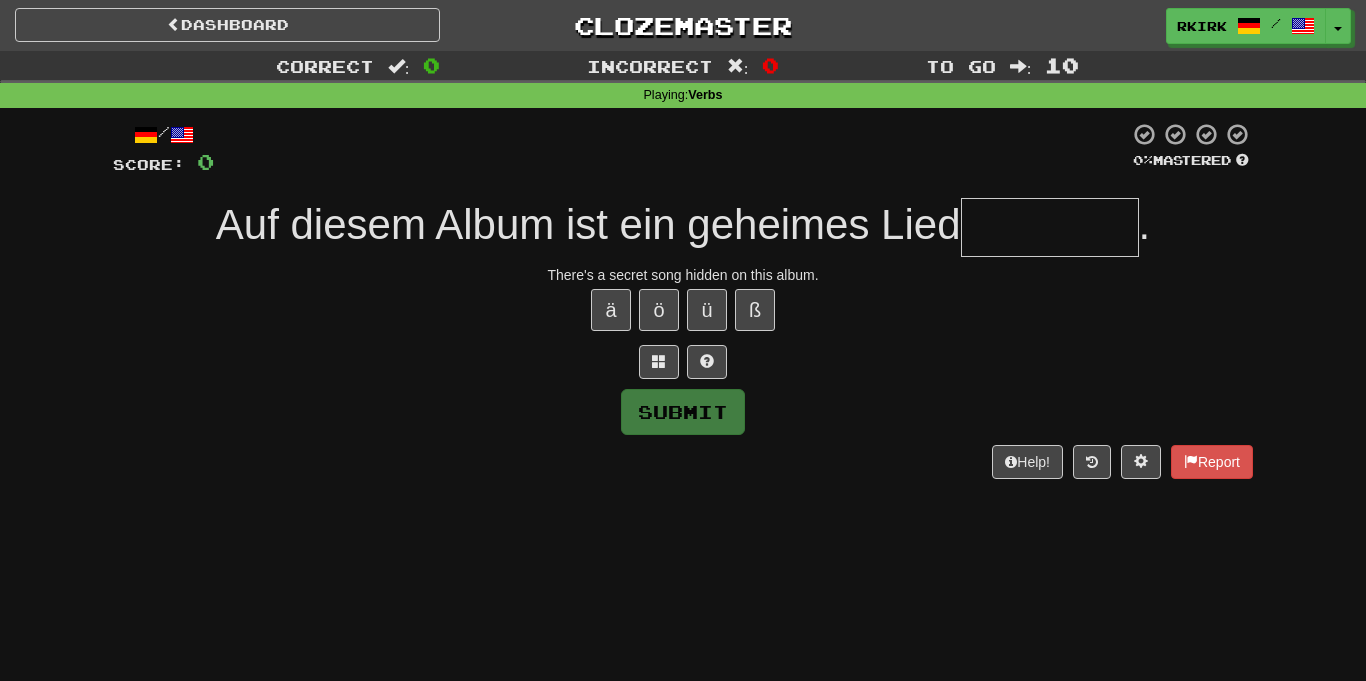 type on "*" 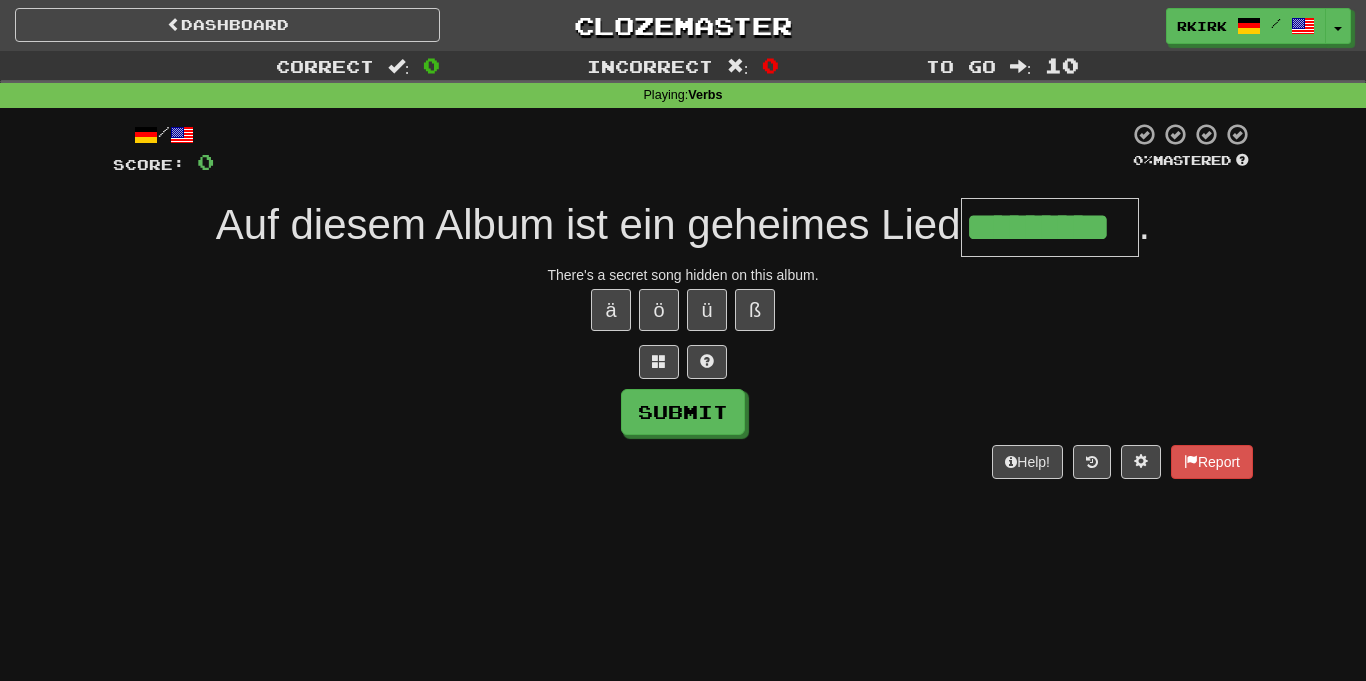type on "*********" 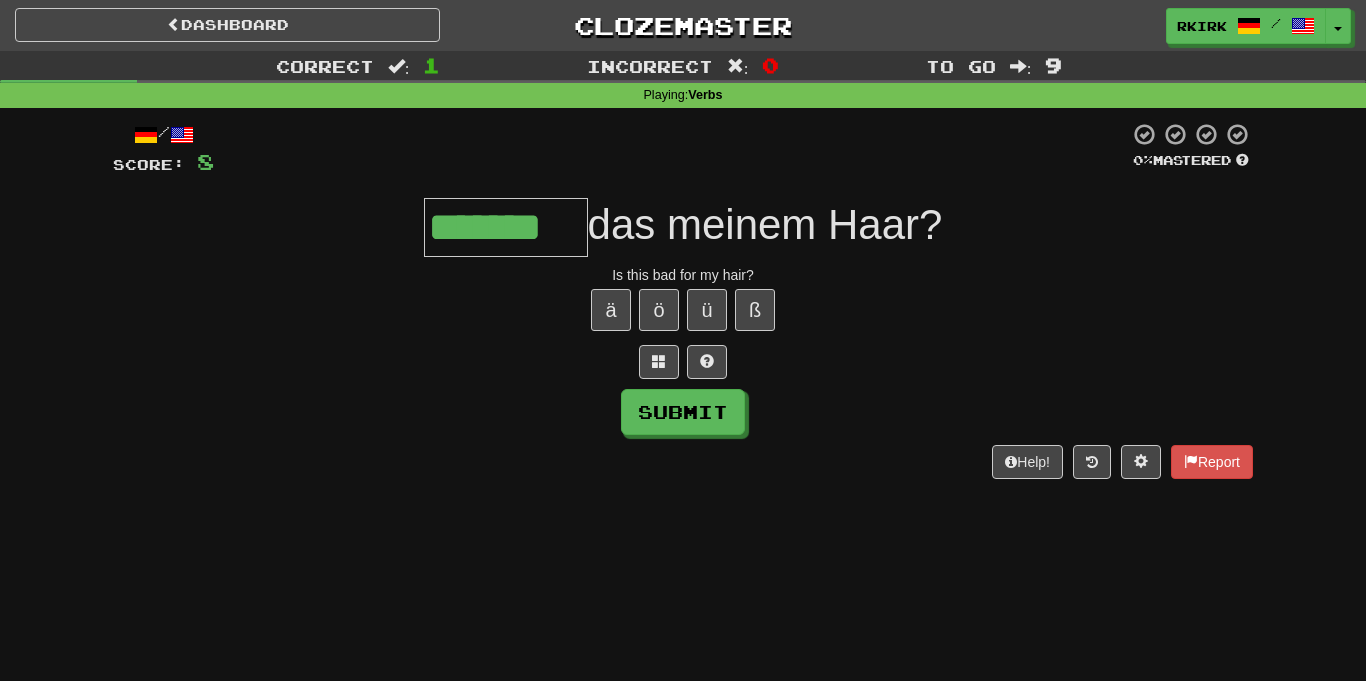 type on "*******" 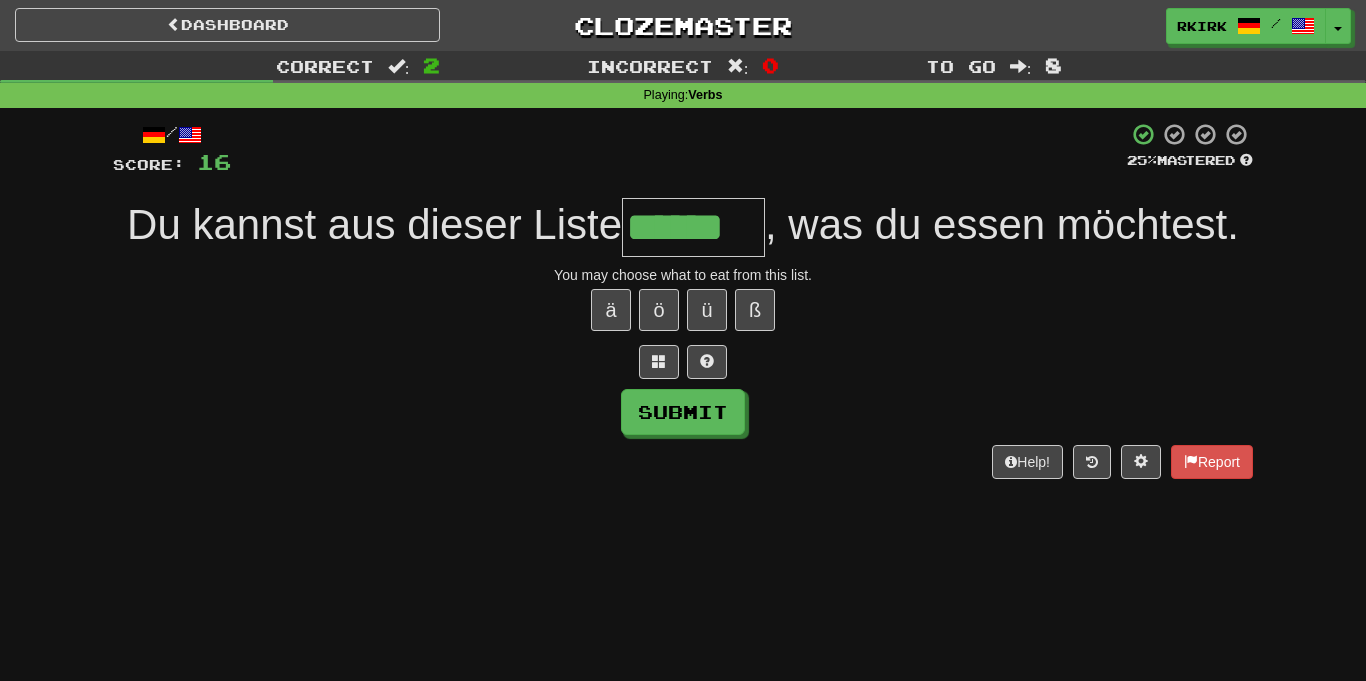 type on "******" 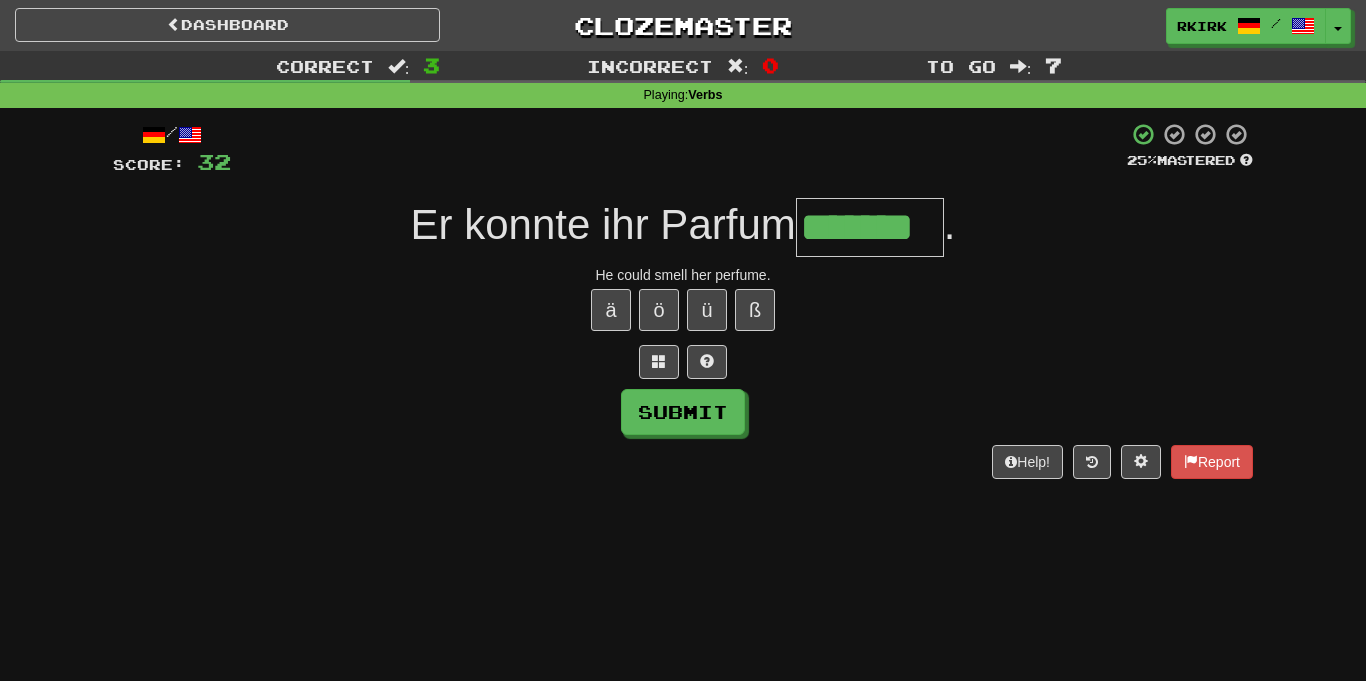 type on "*******" 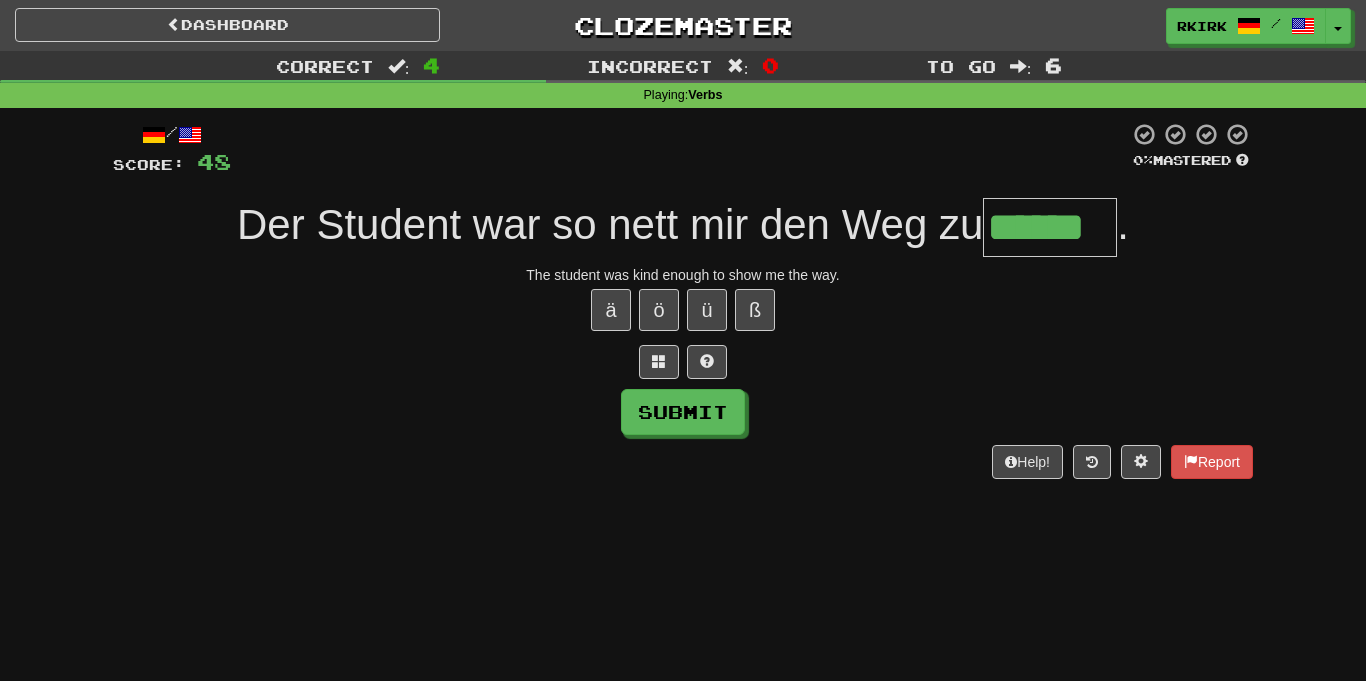 type on "******" 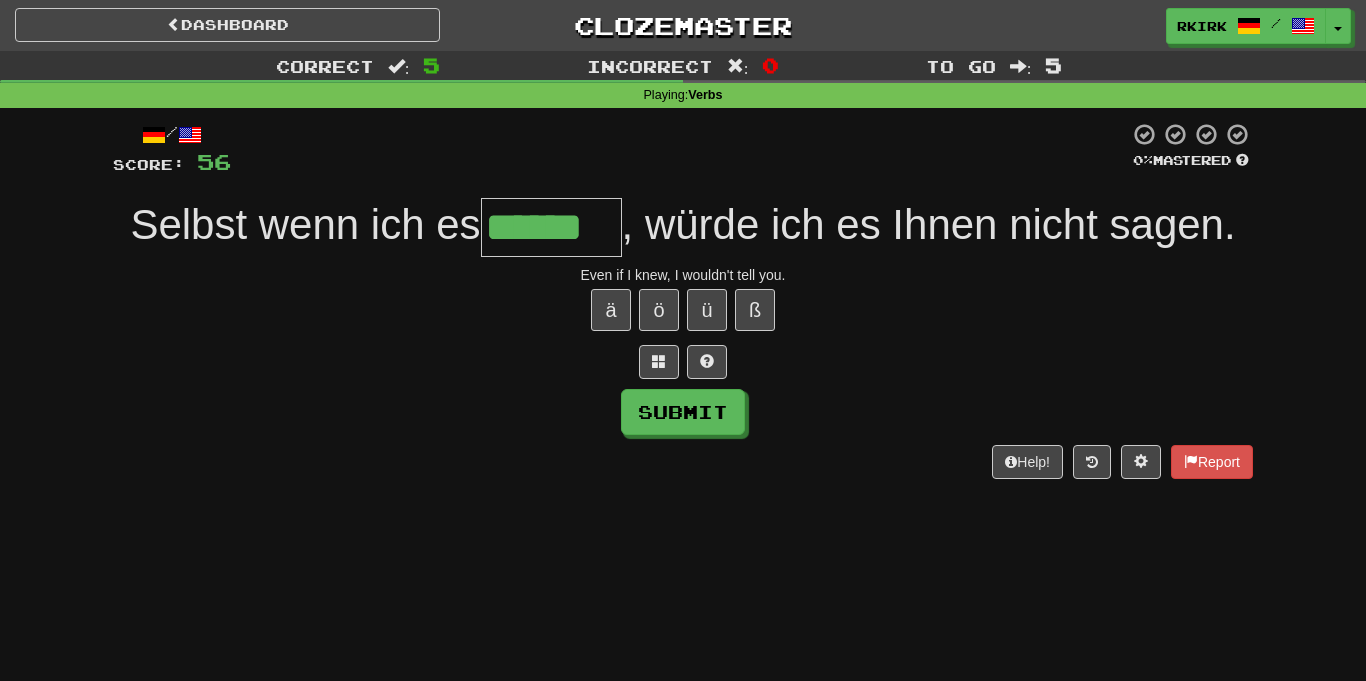 type on "******" 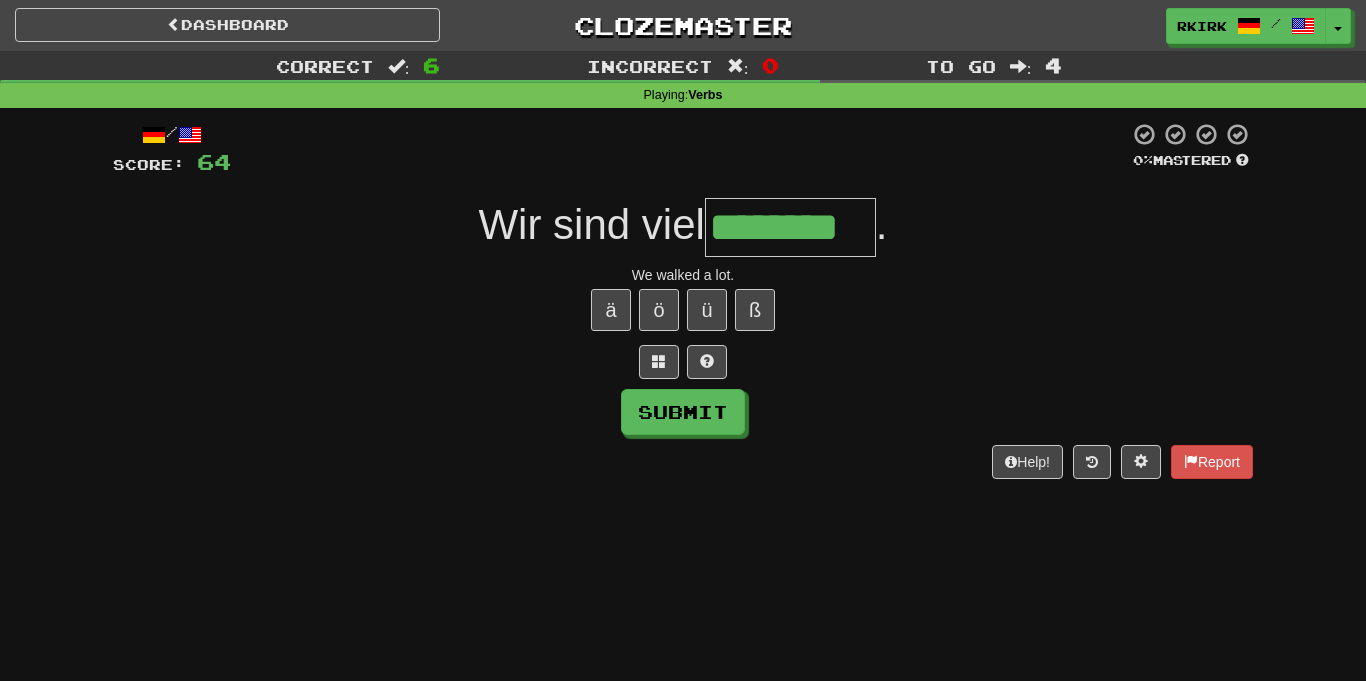 type on "********" 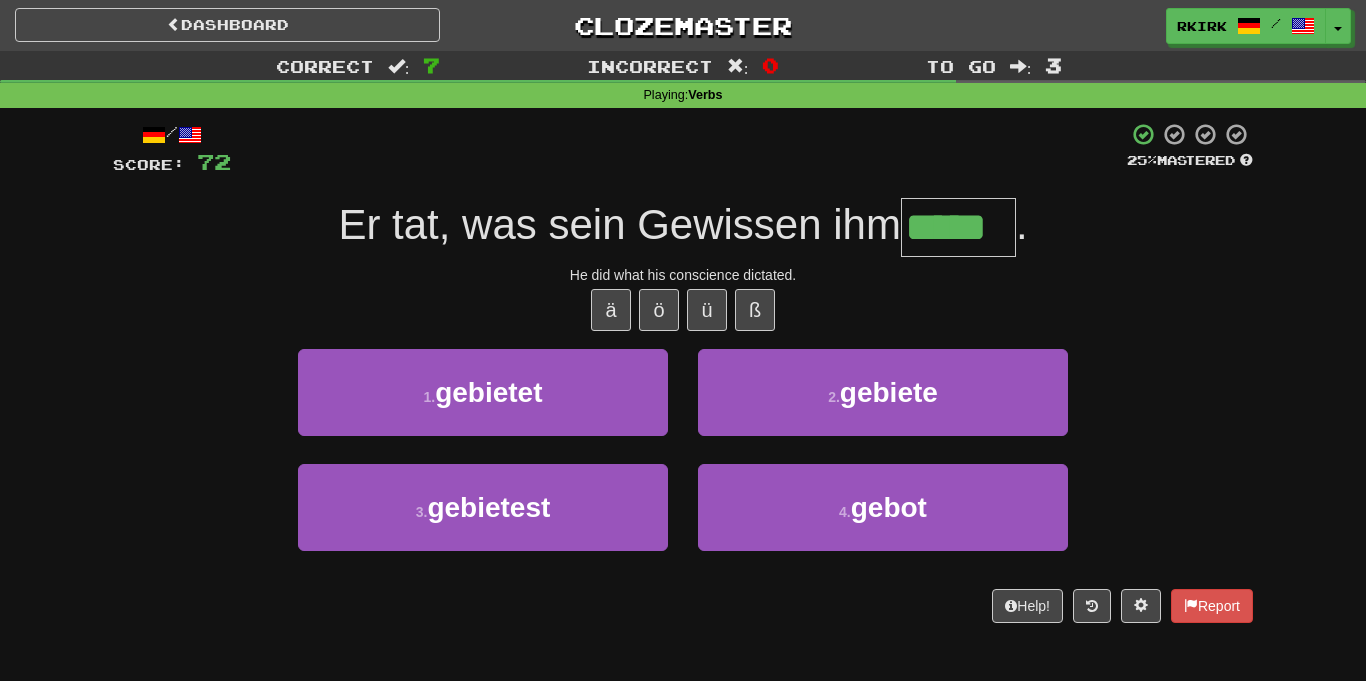 type on "*****" 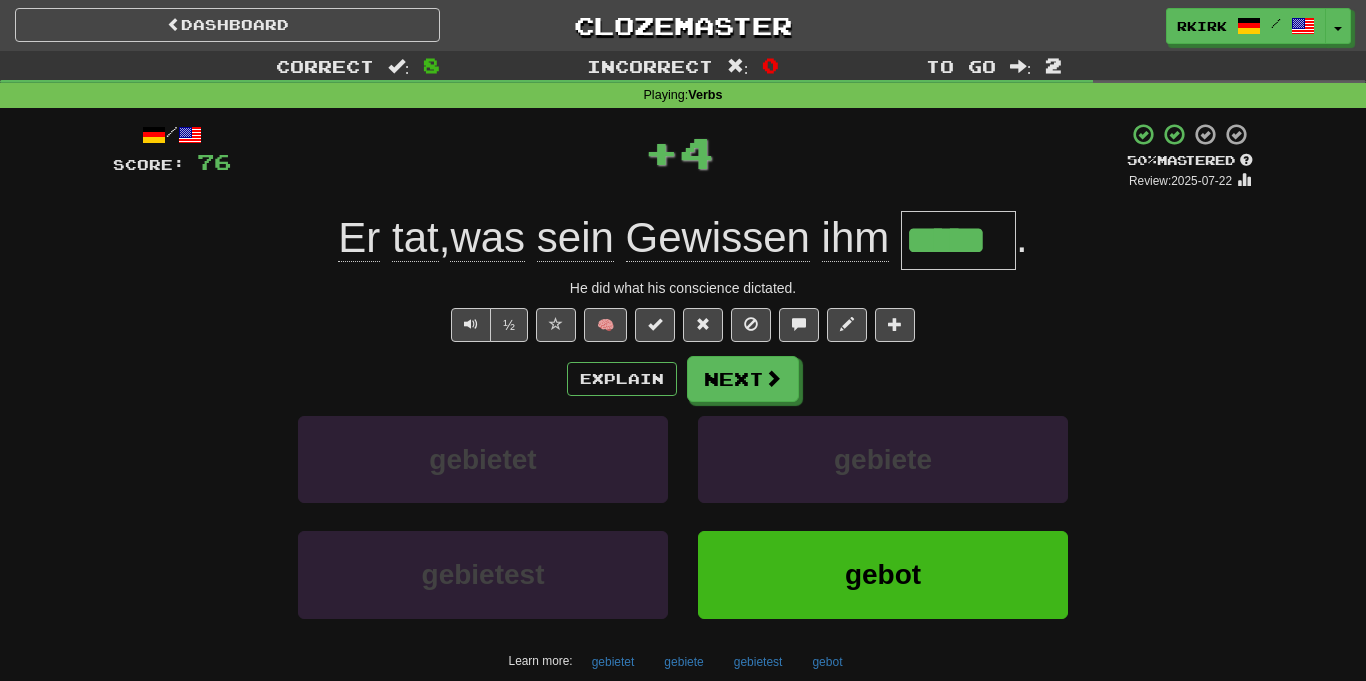 click on "*****" at bounding box center (958, 240) 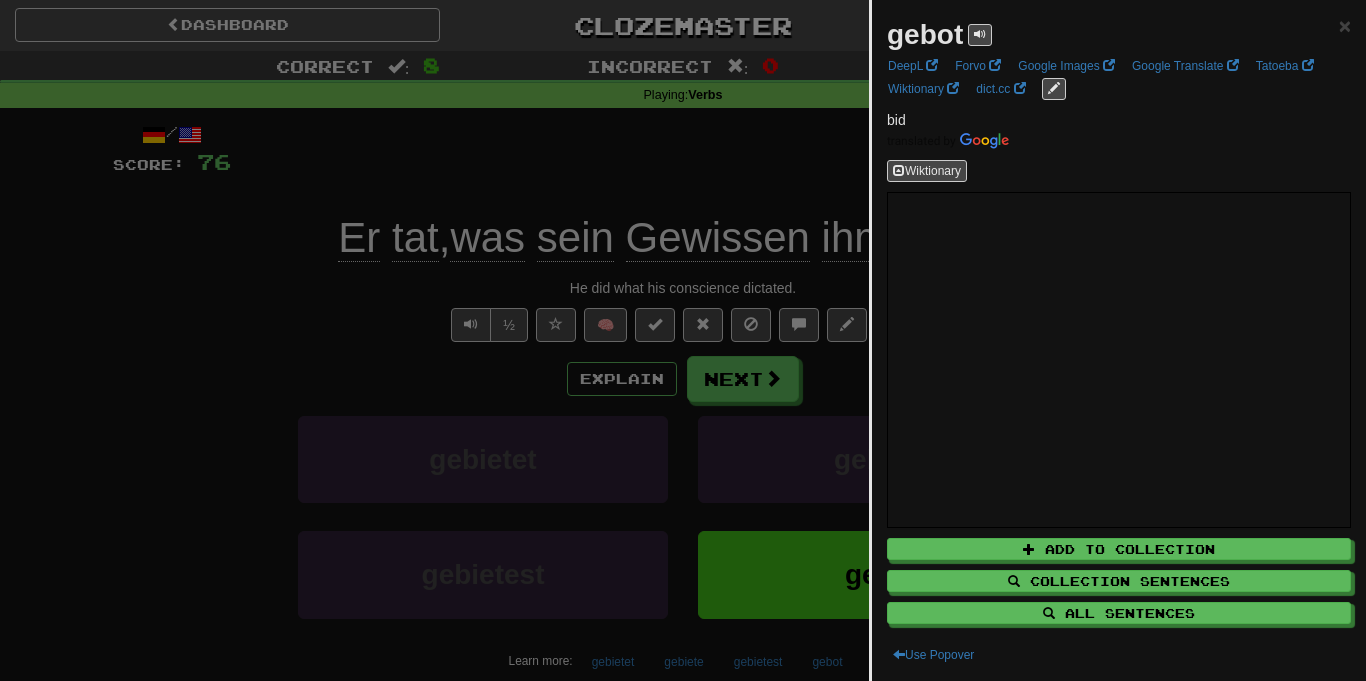 click at bounding box center [683, 340] 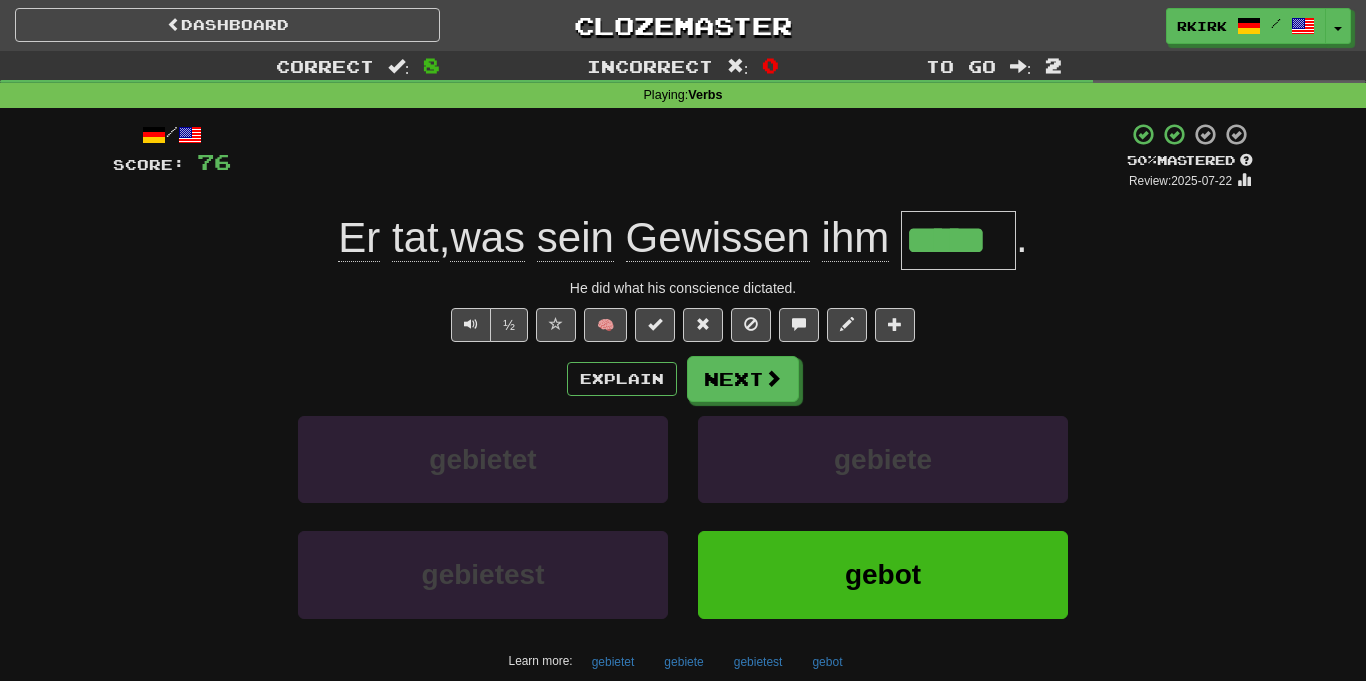 click on "Explain Next gebietet gebiete gebietest gebot Learn more: gebietet gebiete gebietest gebot" at bounding box center (683, 516) 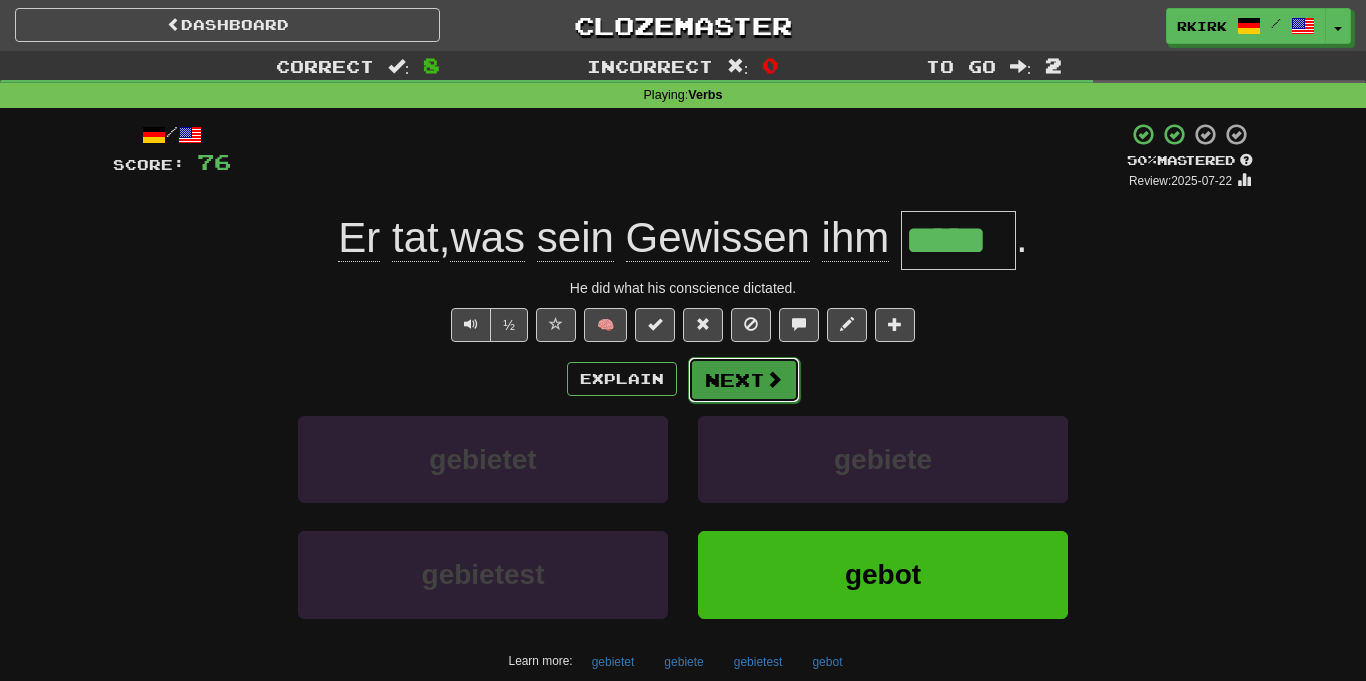 click on "Next" at bounding box center (744, 380) 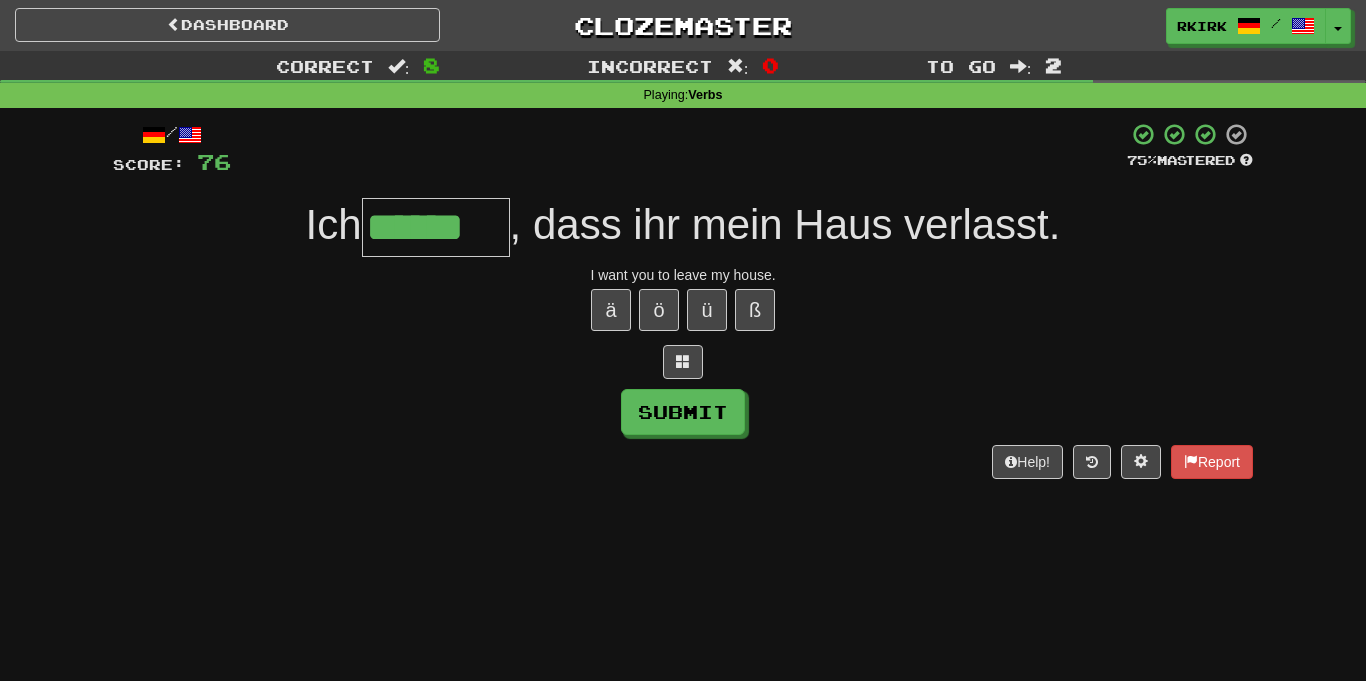 type on "******" 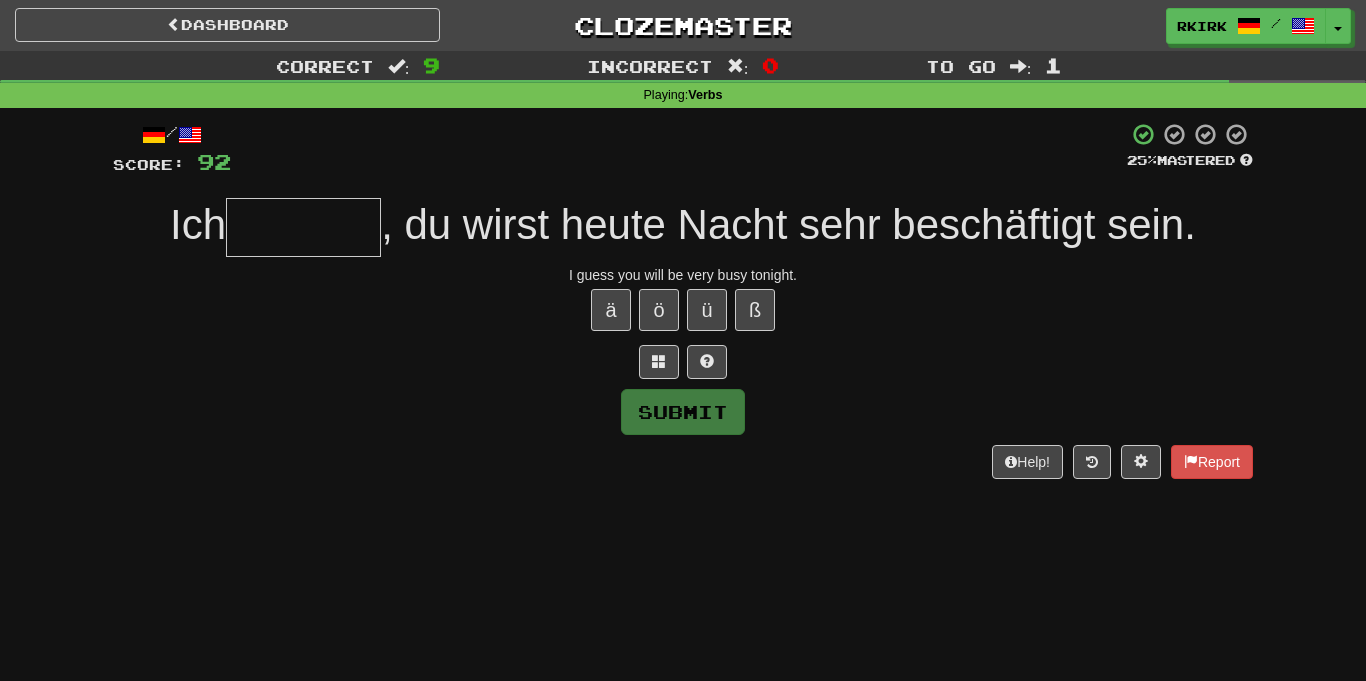type on "*" 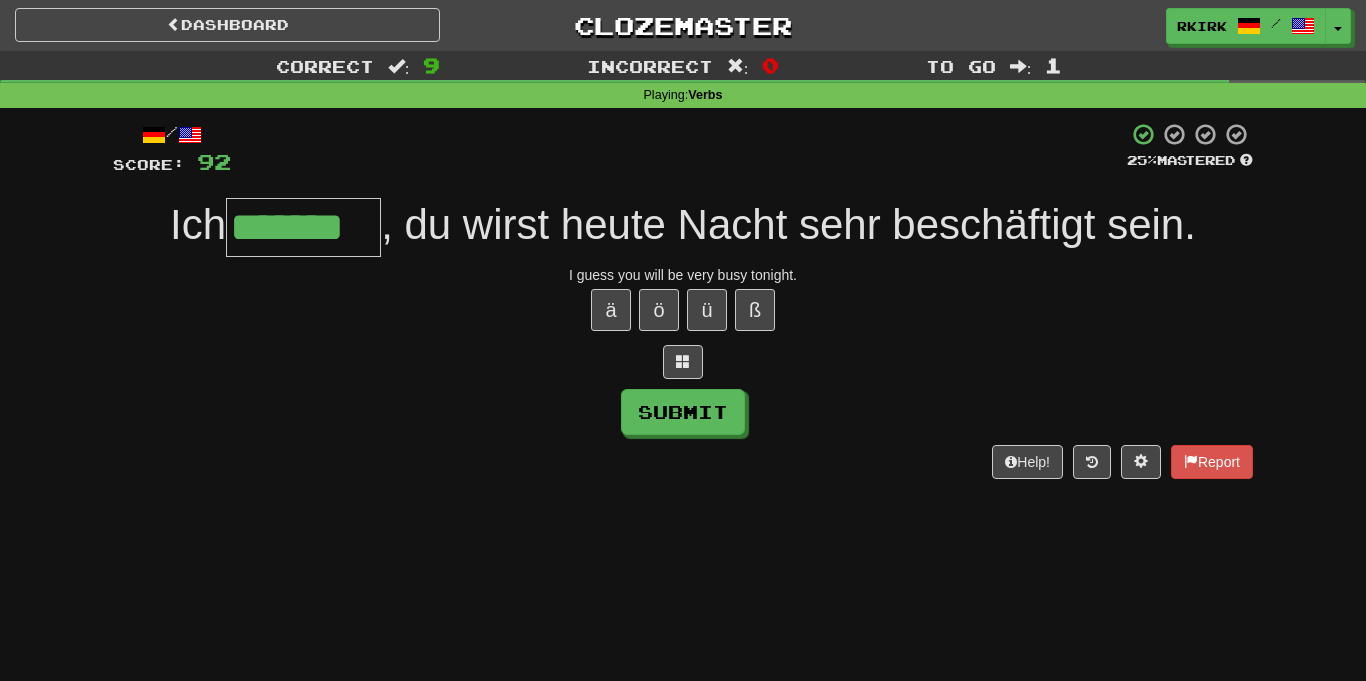 type on "*******" 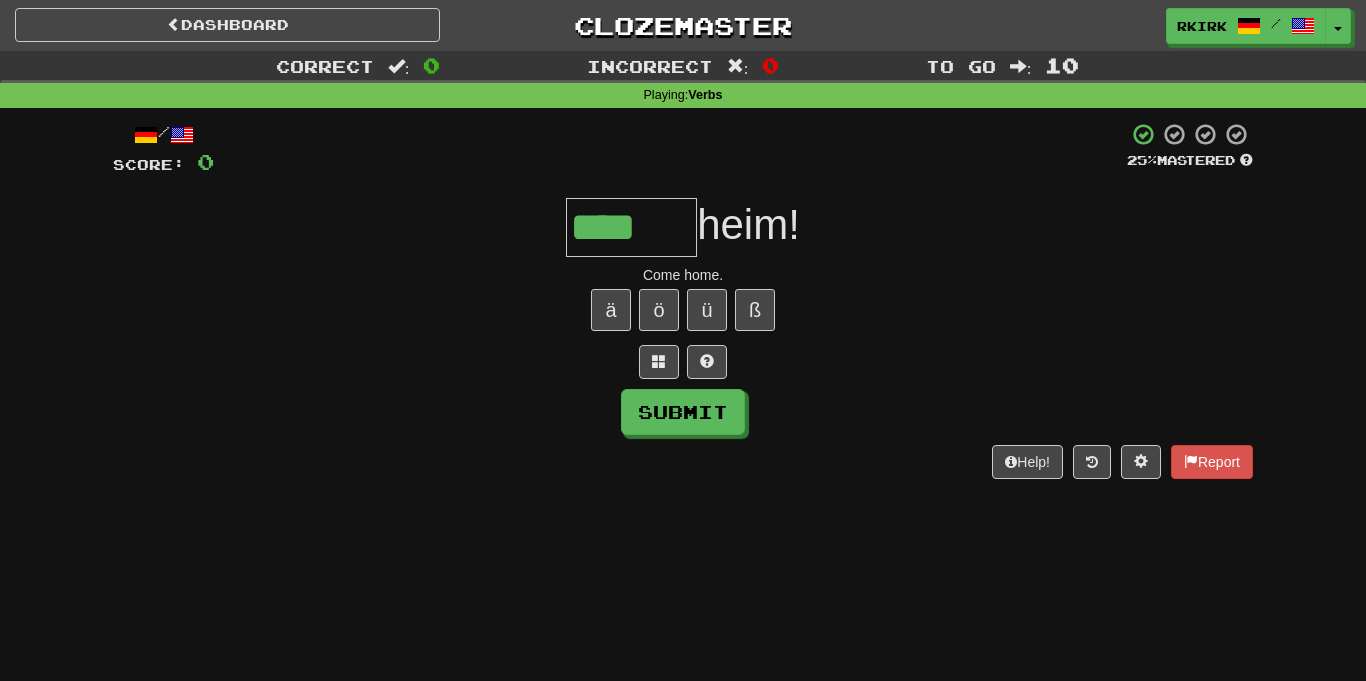 type on "****" 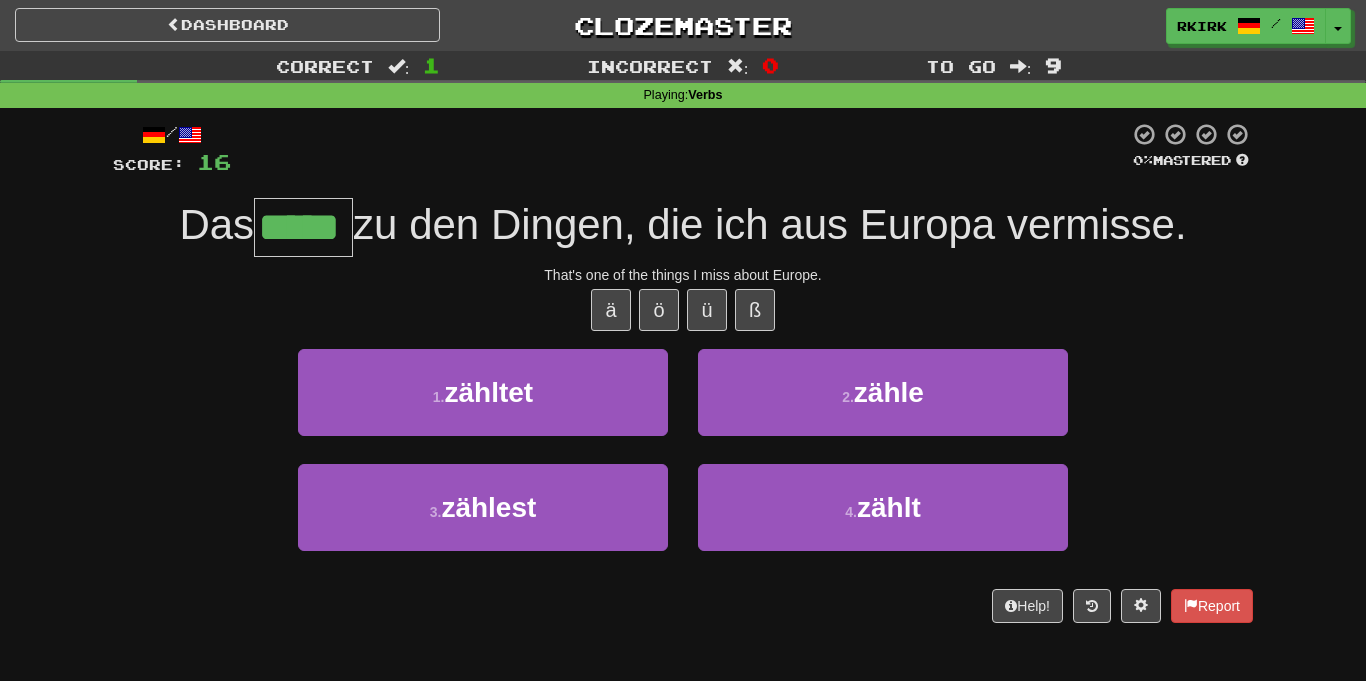 type on "*****" 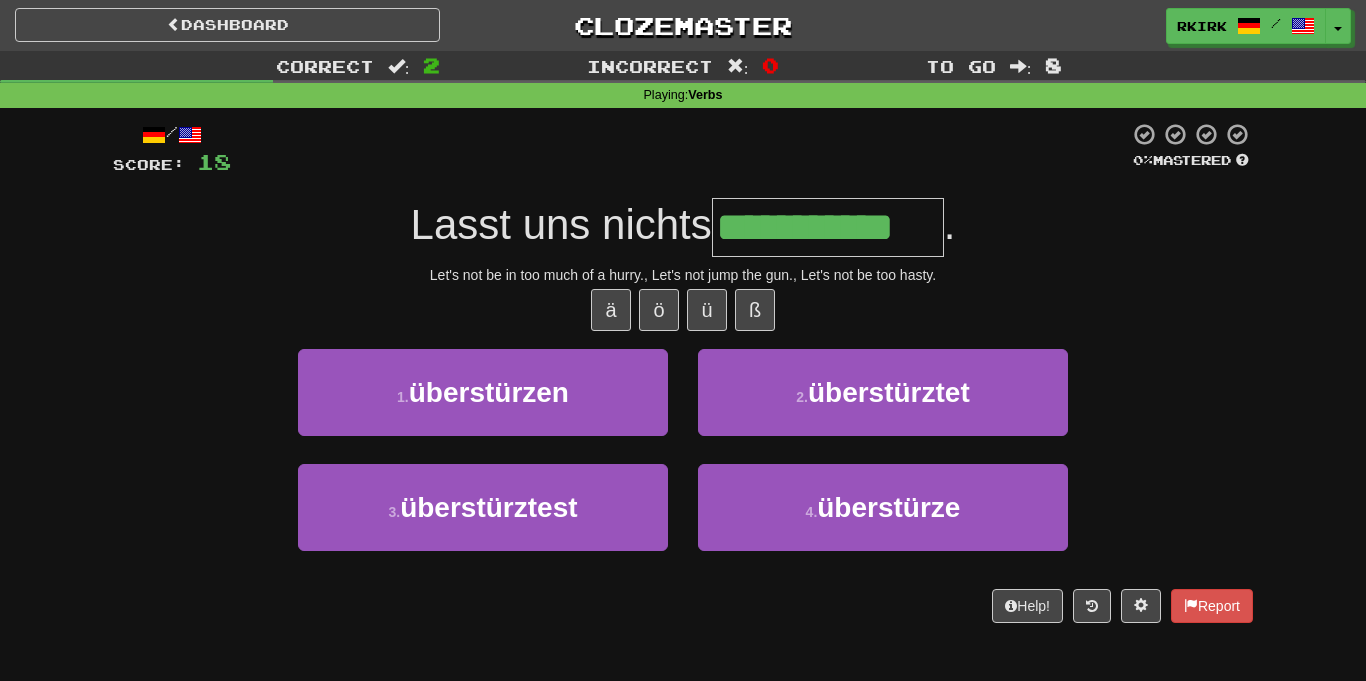 type on "**********" 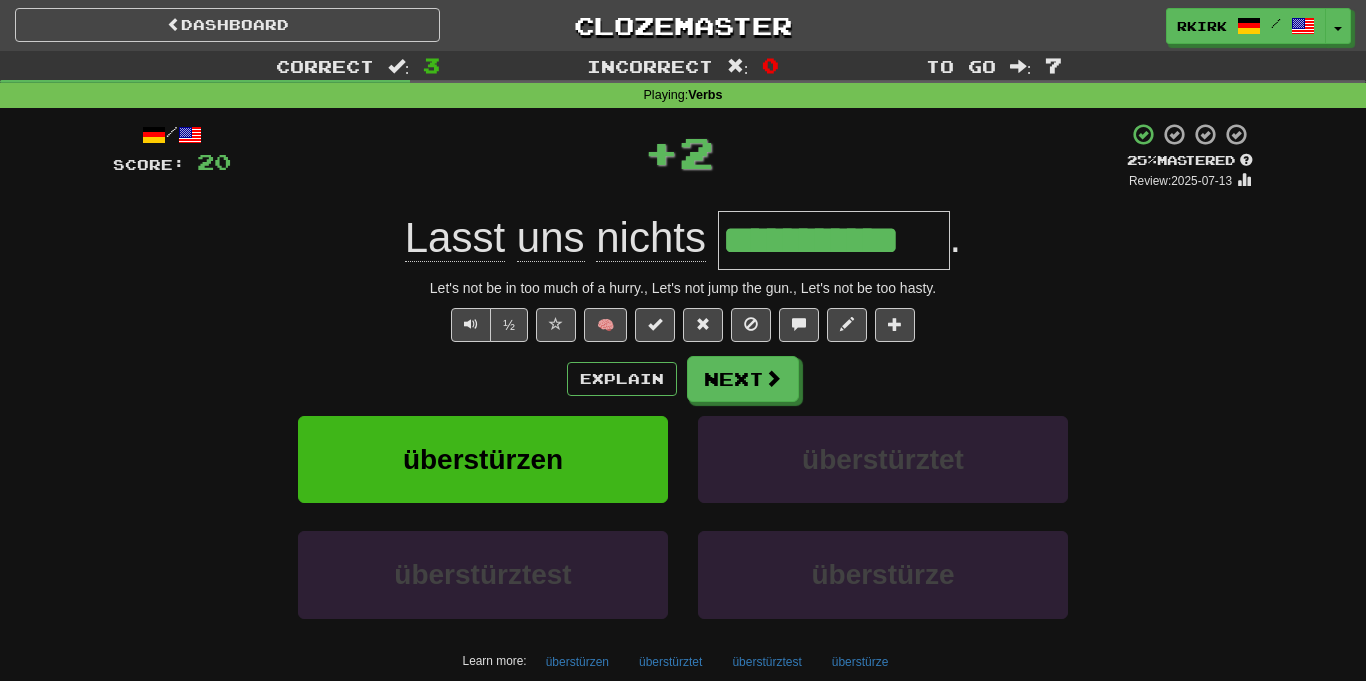 click on "**********" at bounding box center (834, 240) 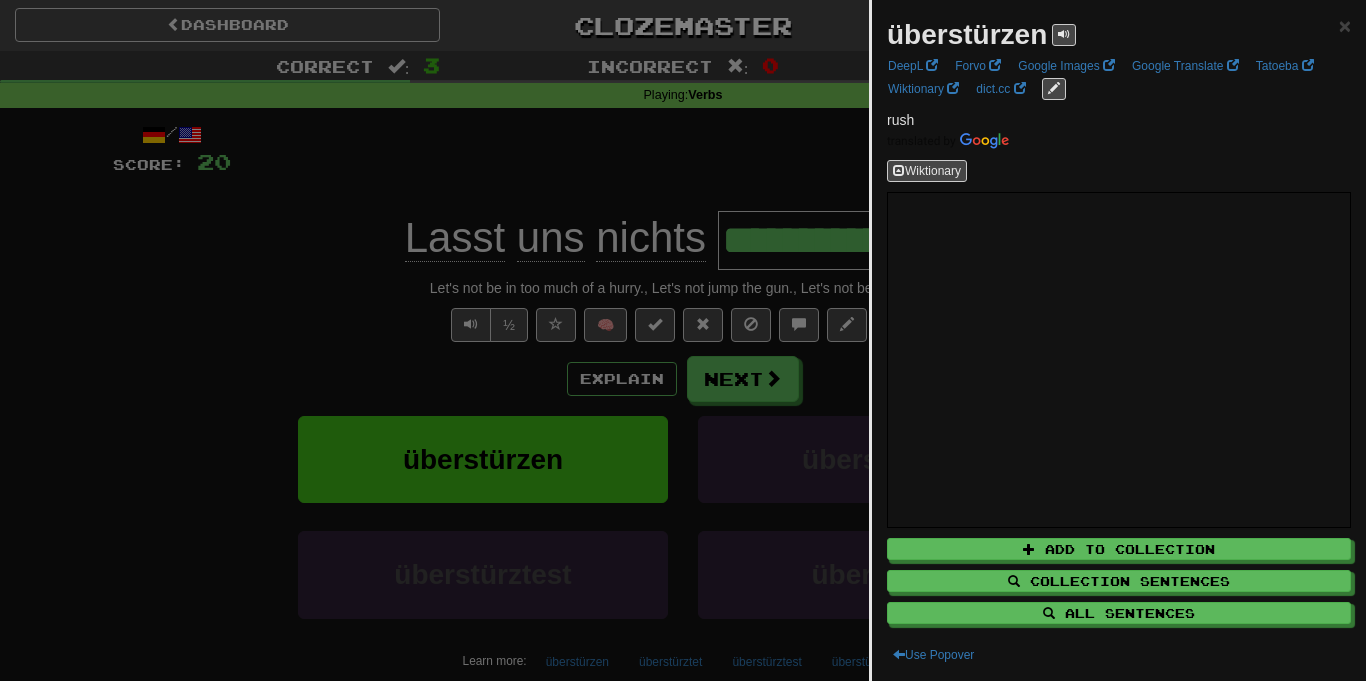 click at bounding box center (683, 340) 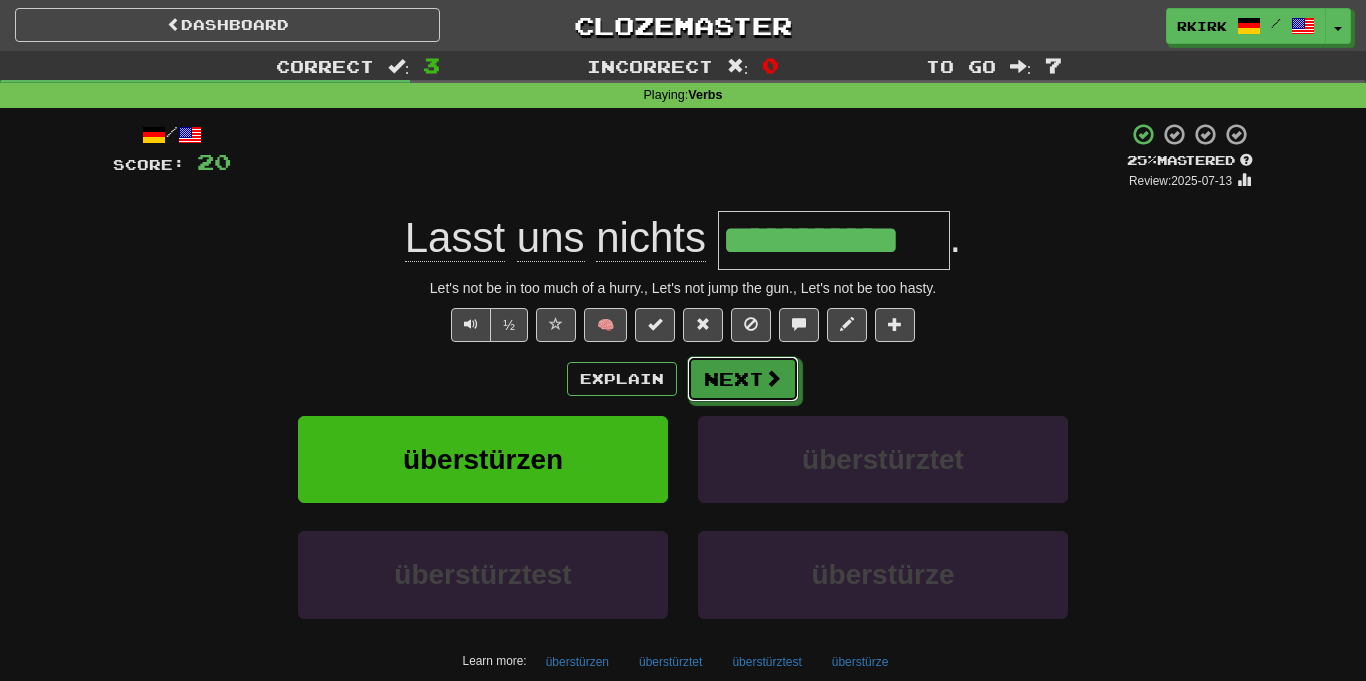 click on "Next" at bounding box center (743, 379) 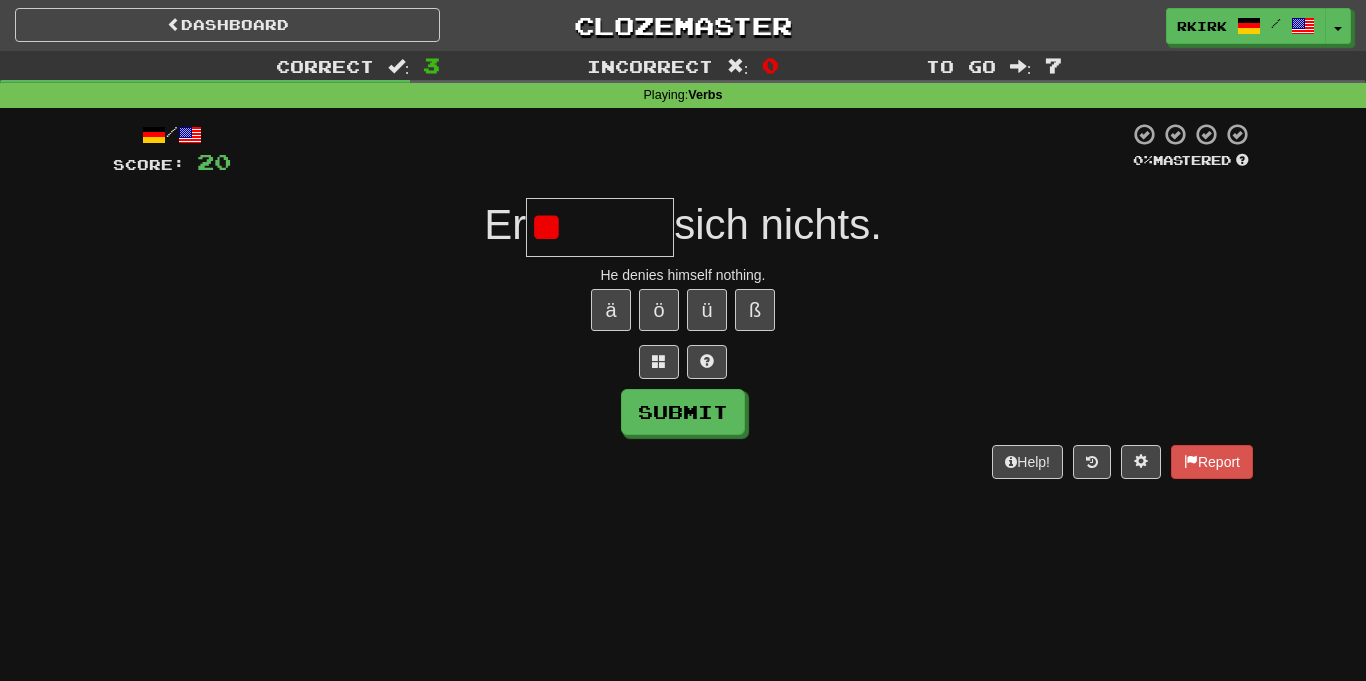 type on "*" 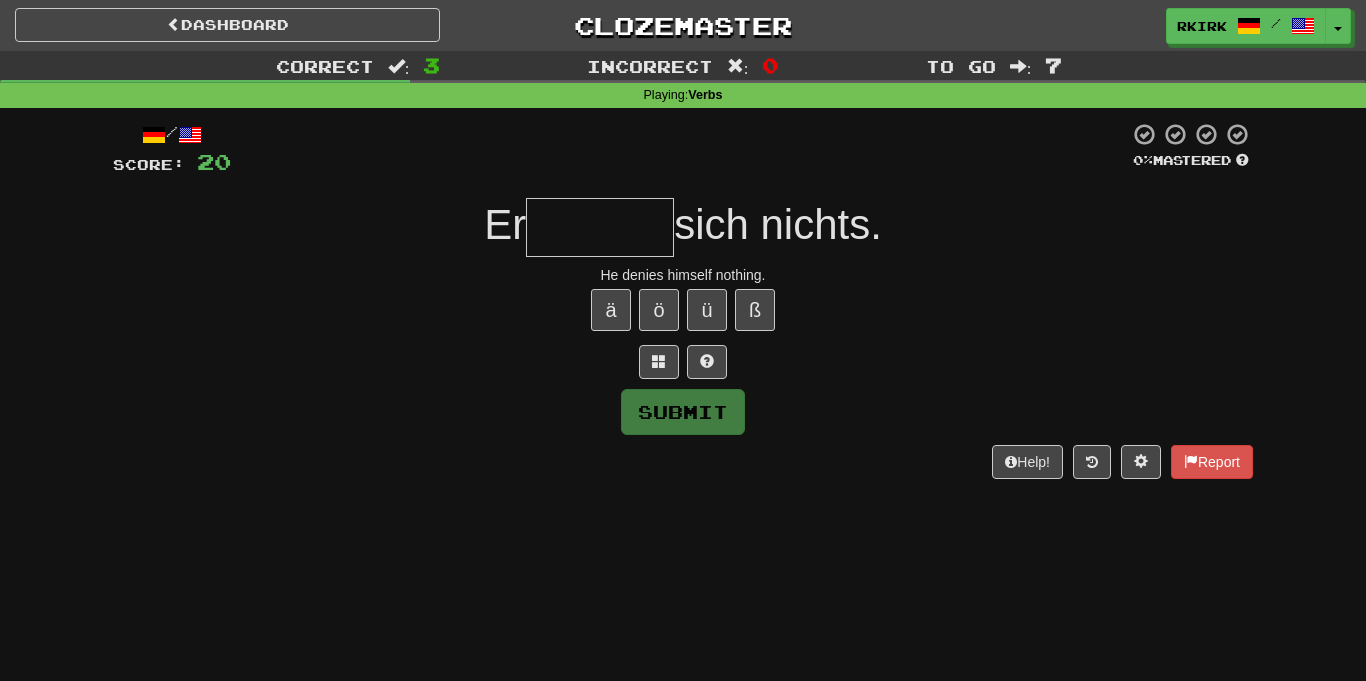 type on "*" 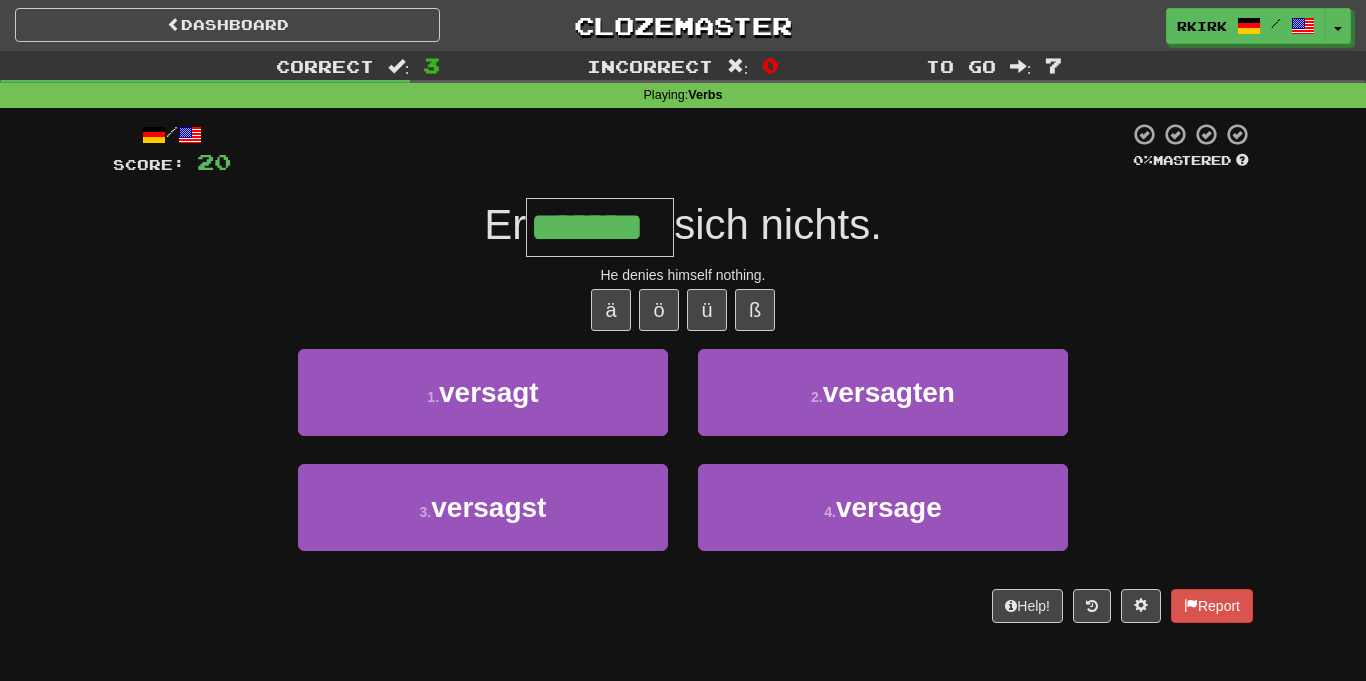 type on "*******" 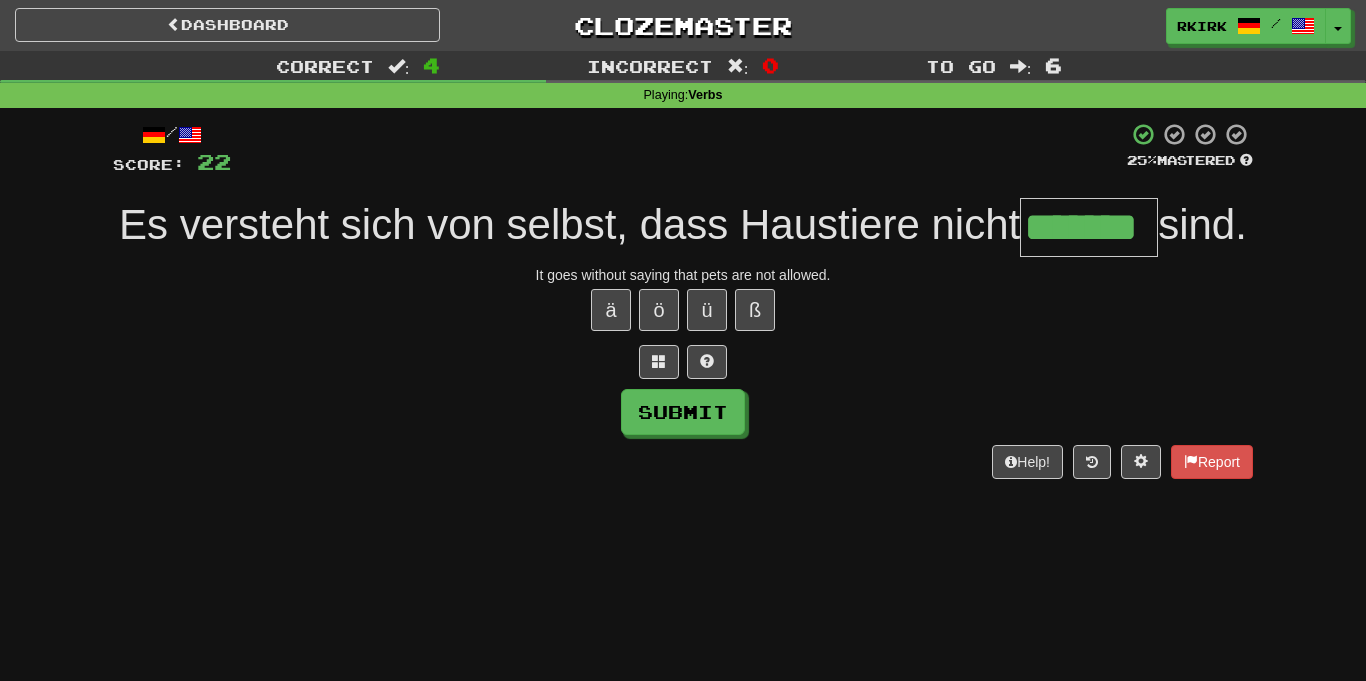 type on "*******" 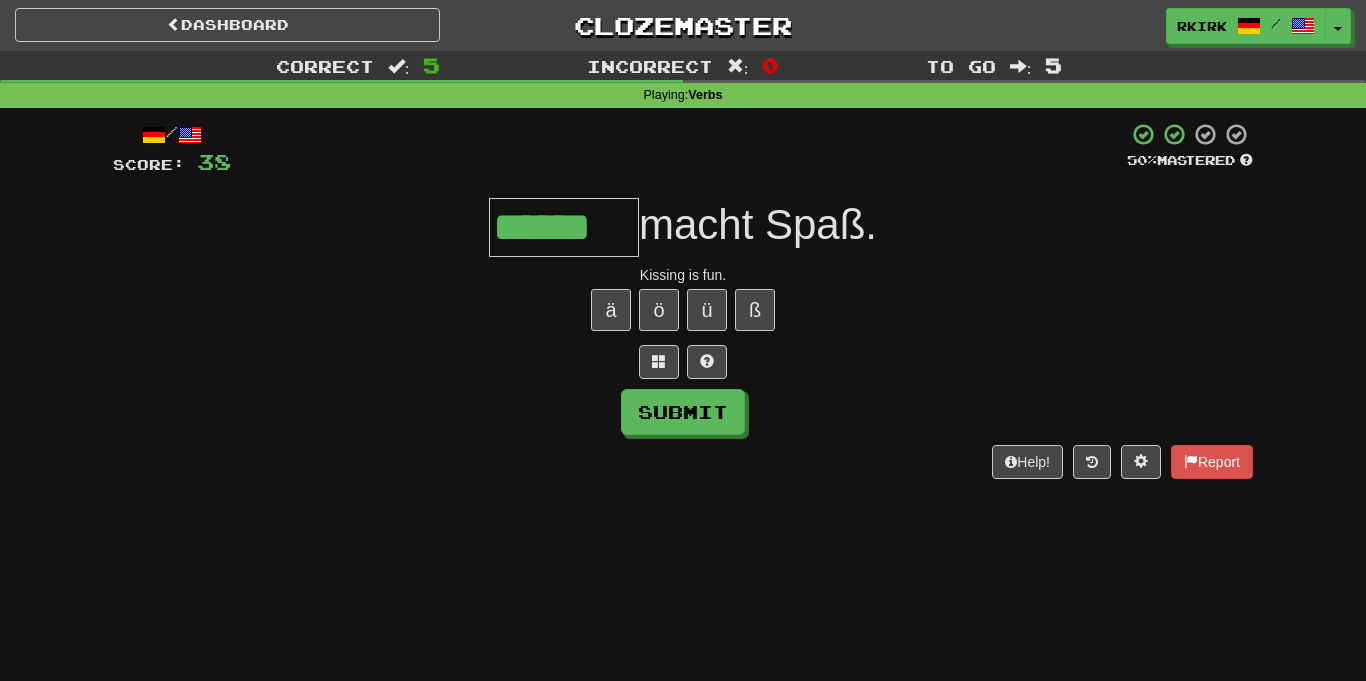 type on "******" 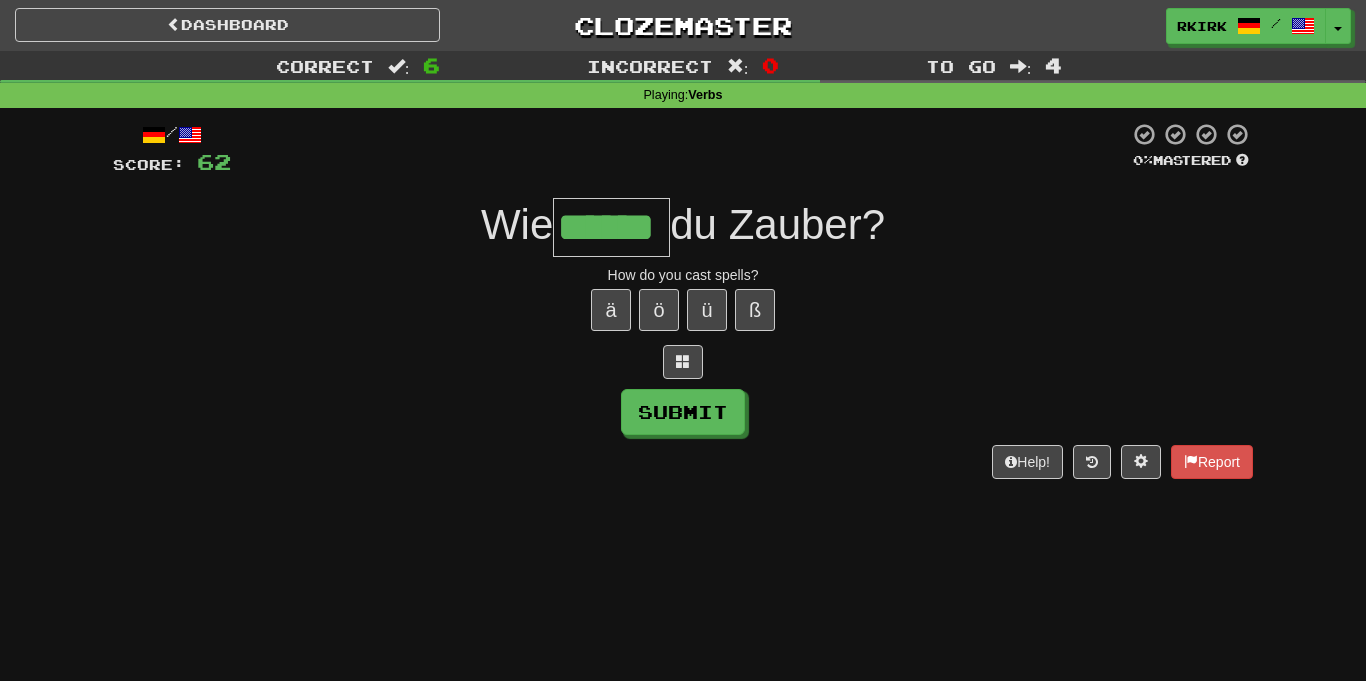 type on "******" 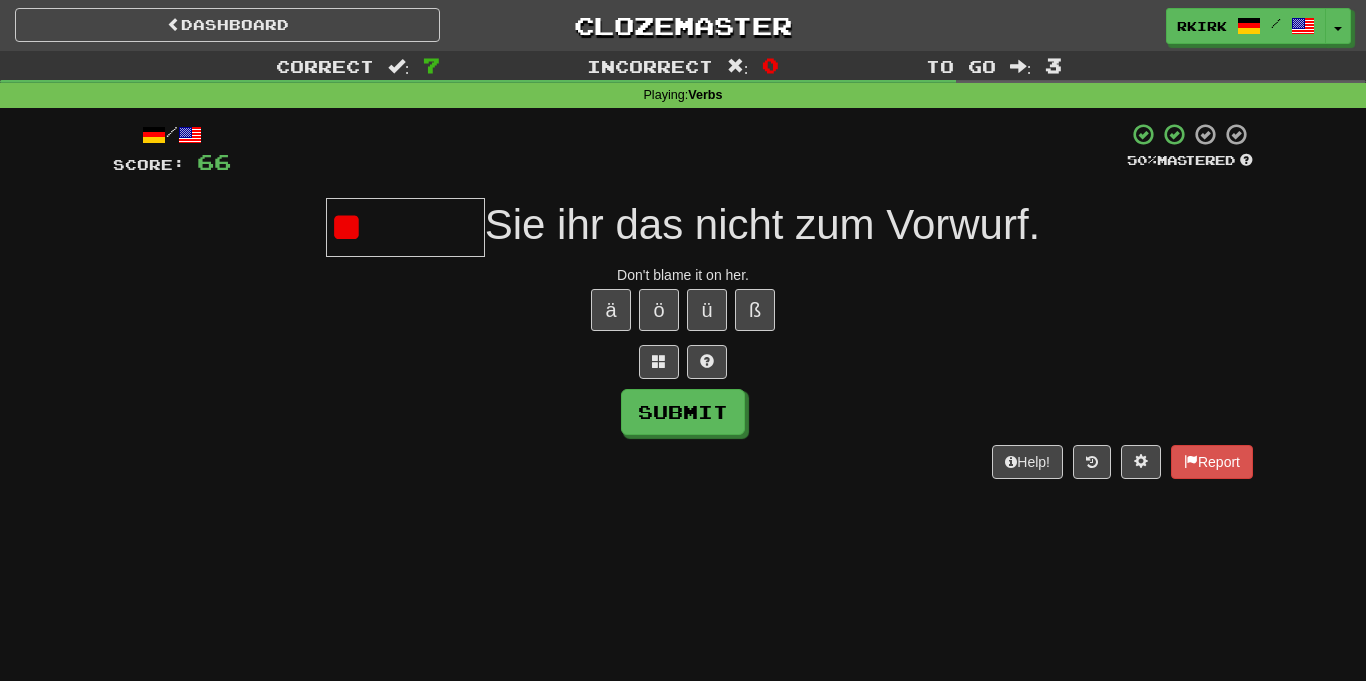 type on "*" 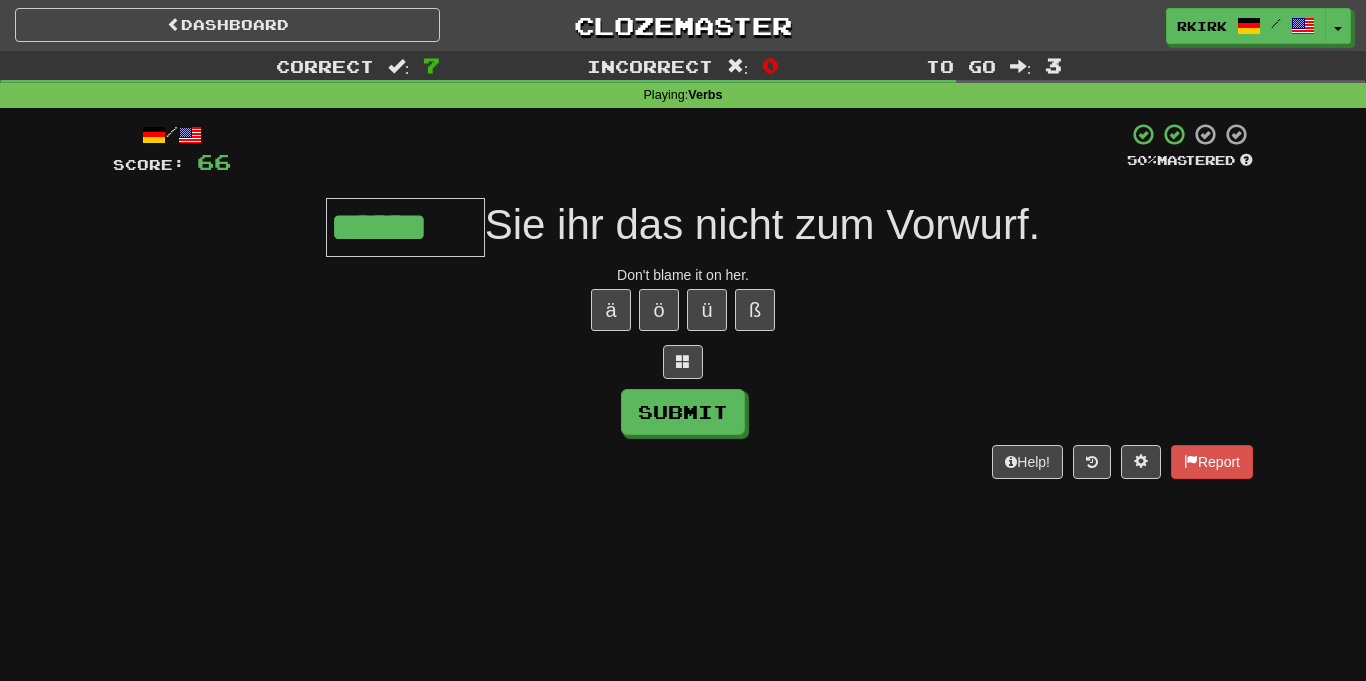 type on "******" 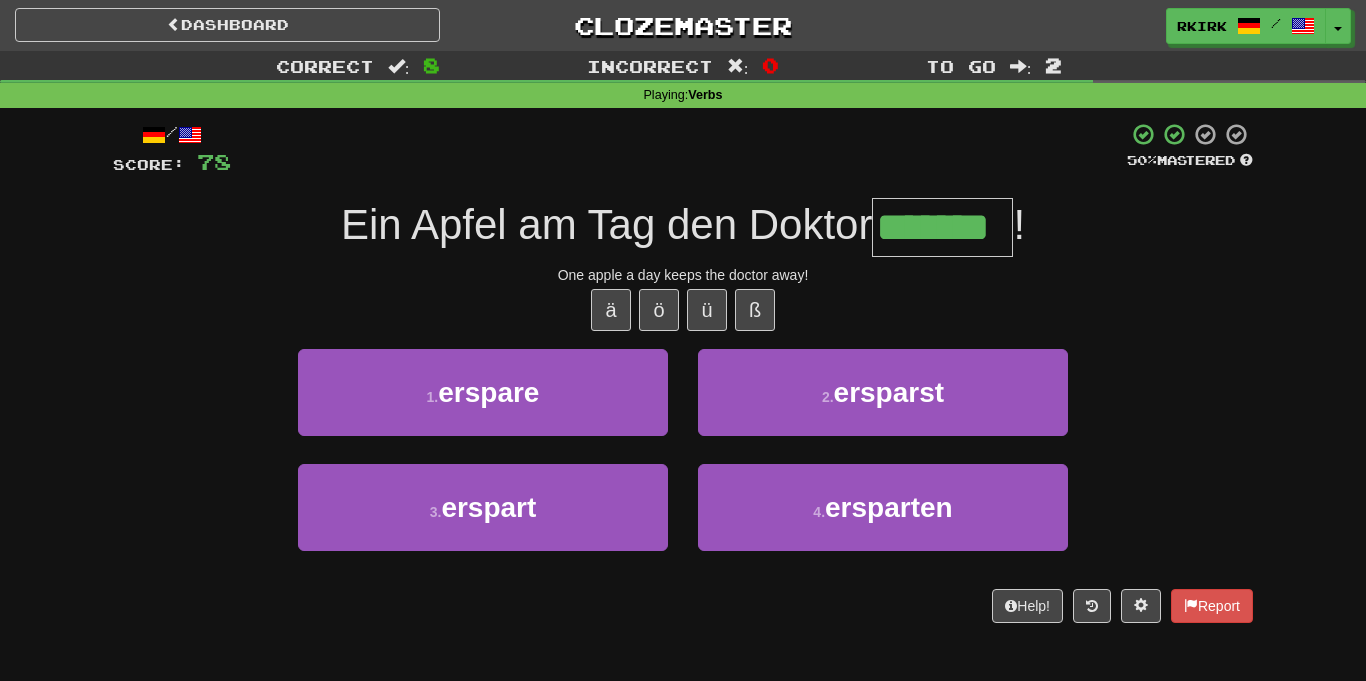 type on "*******" 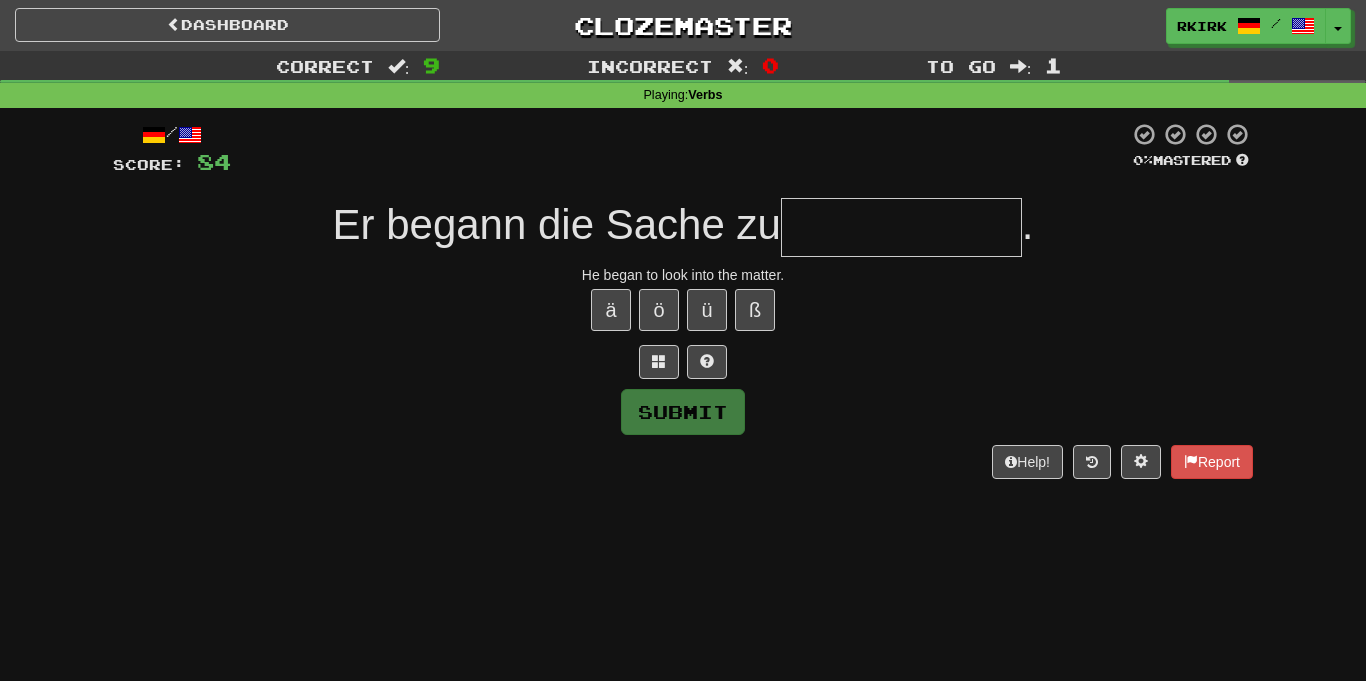 type on "*" 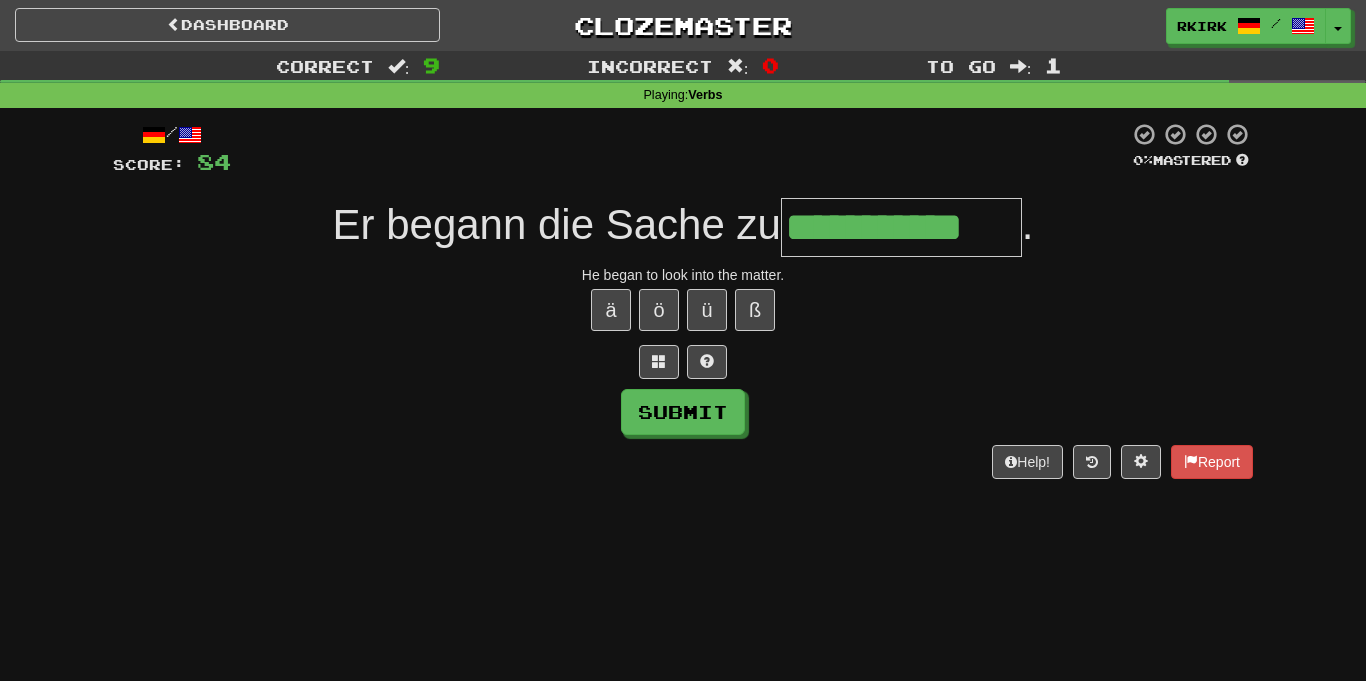 type on "**********" 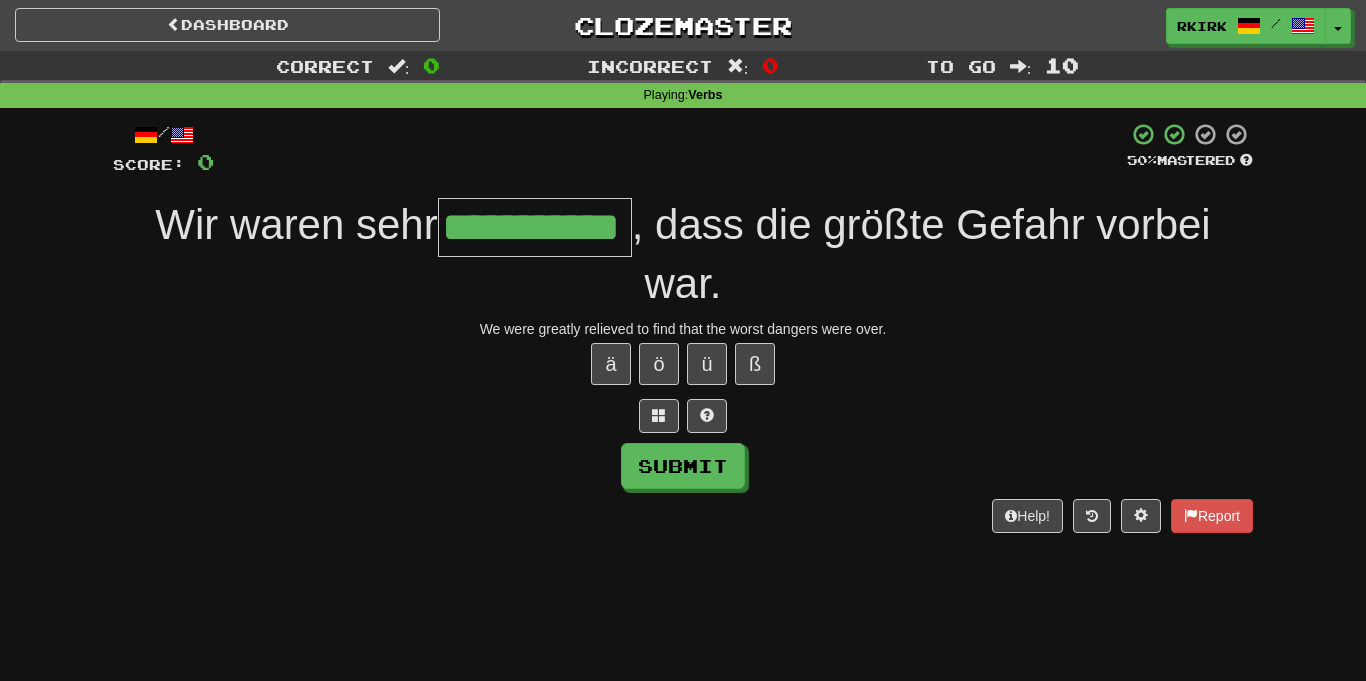 type on "**********" 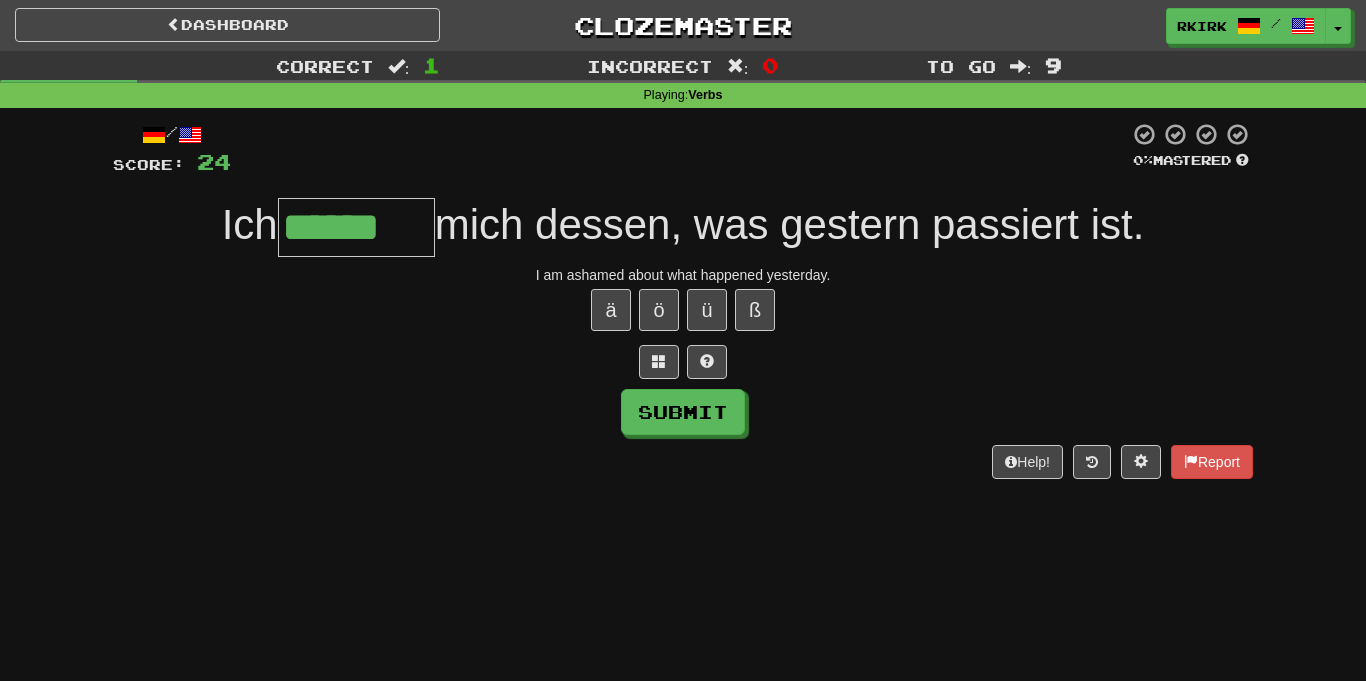 type on "******" 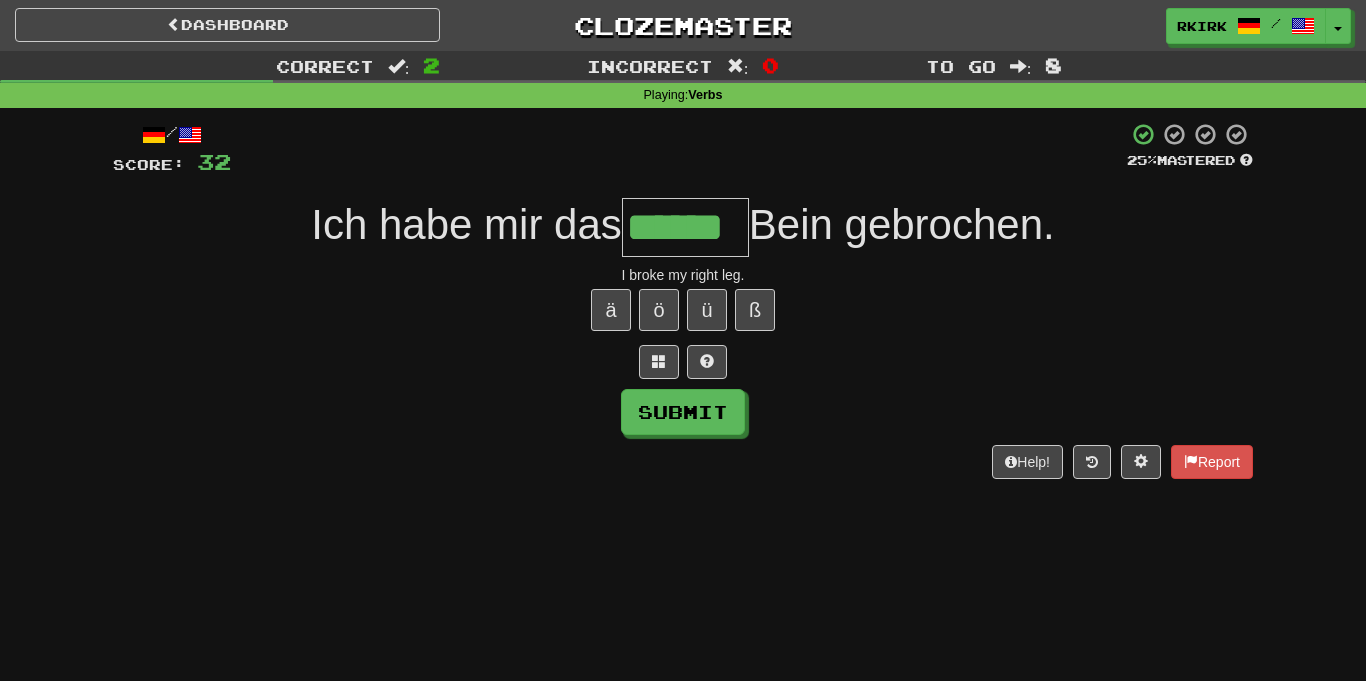 type on "******" 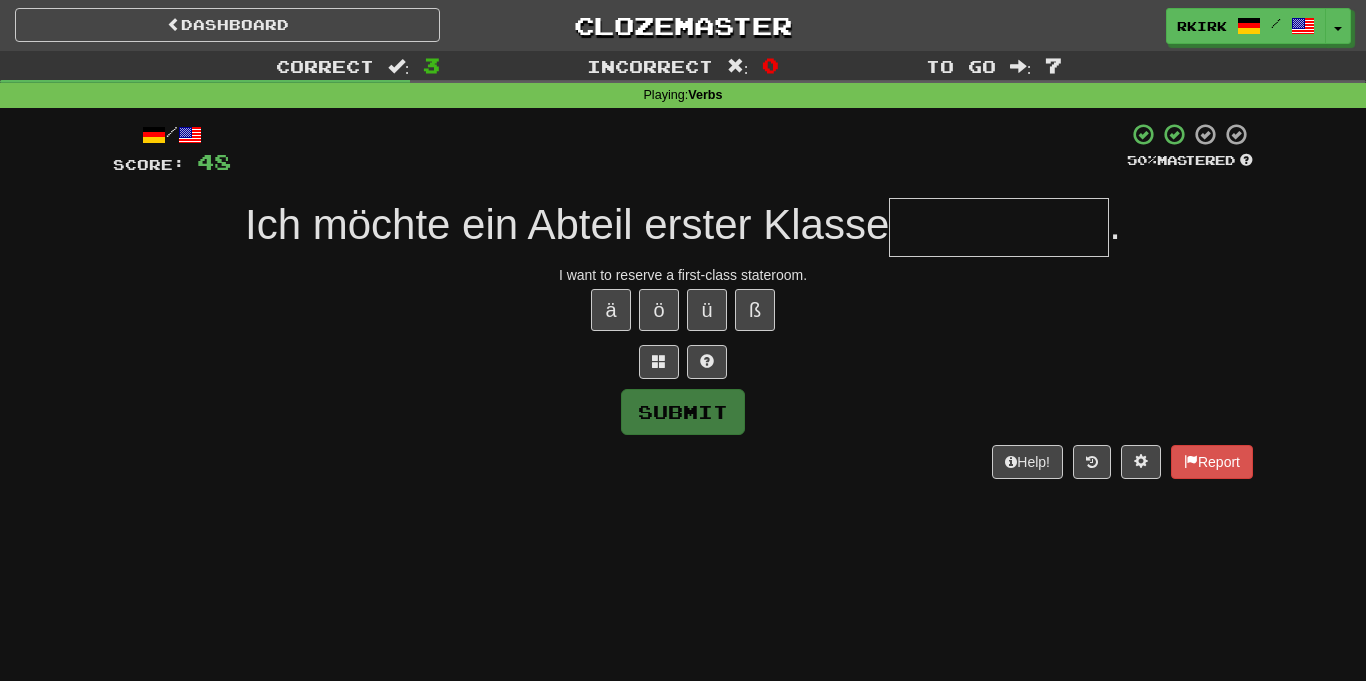 type on "*" 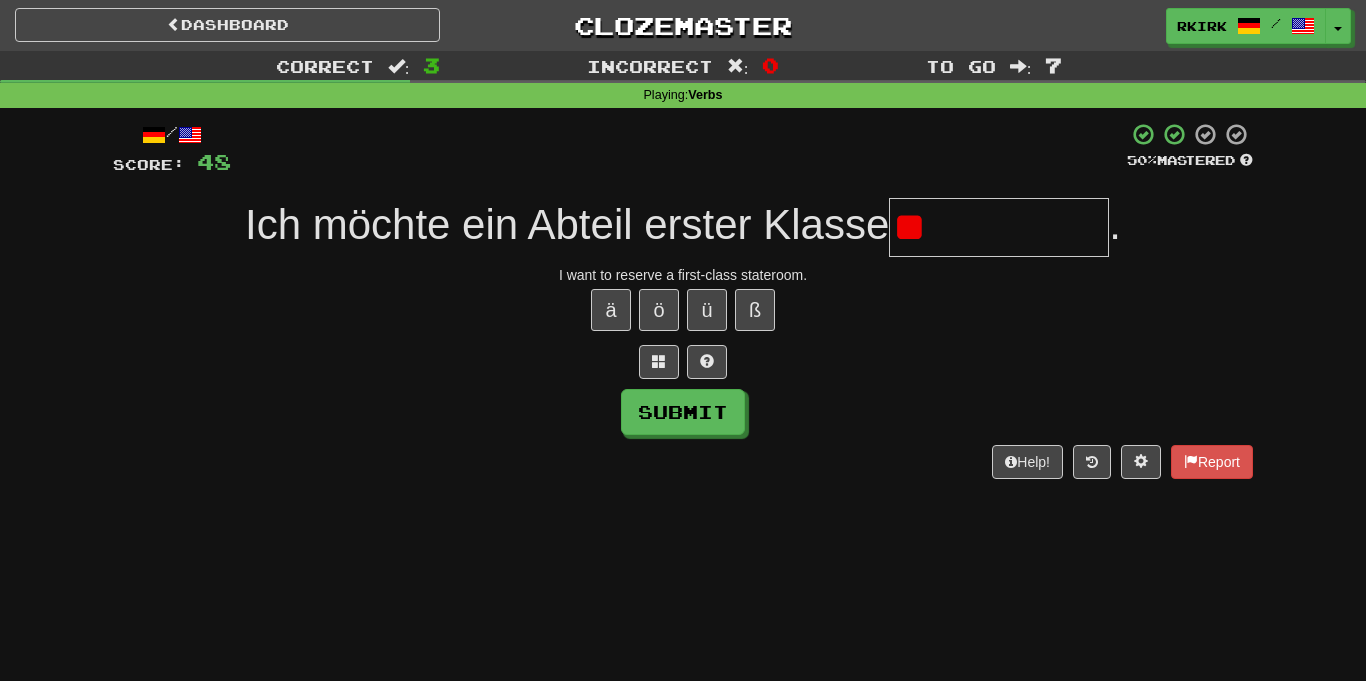 type on "*" 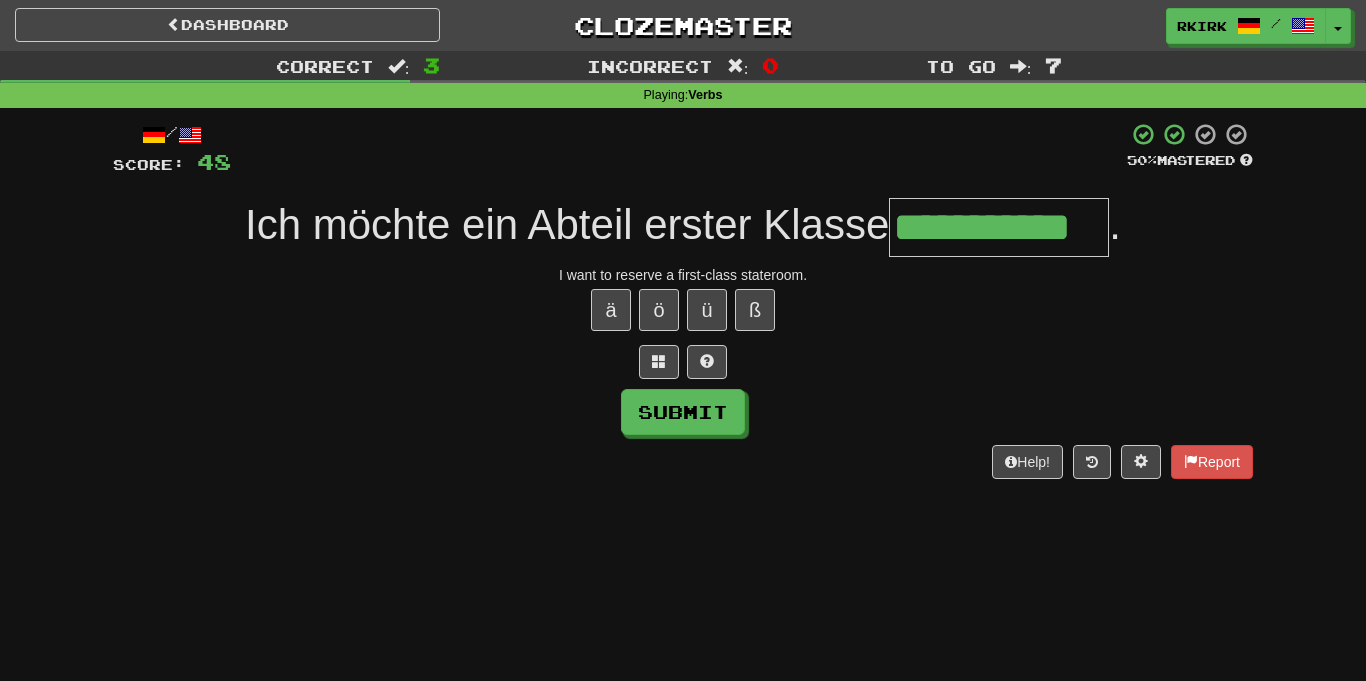 type on "**********" 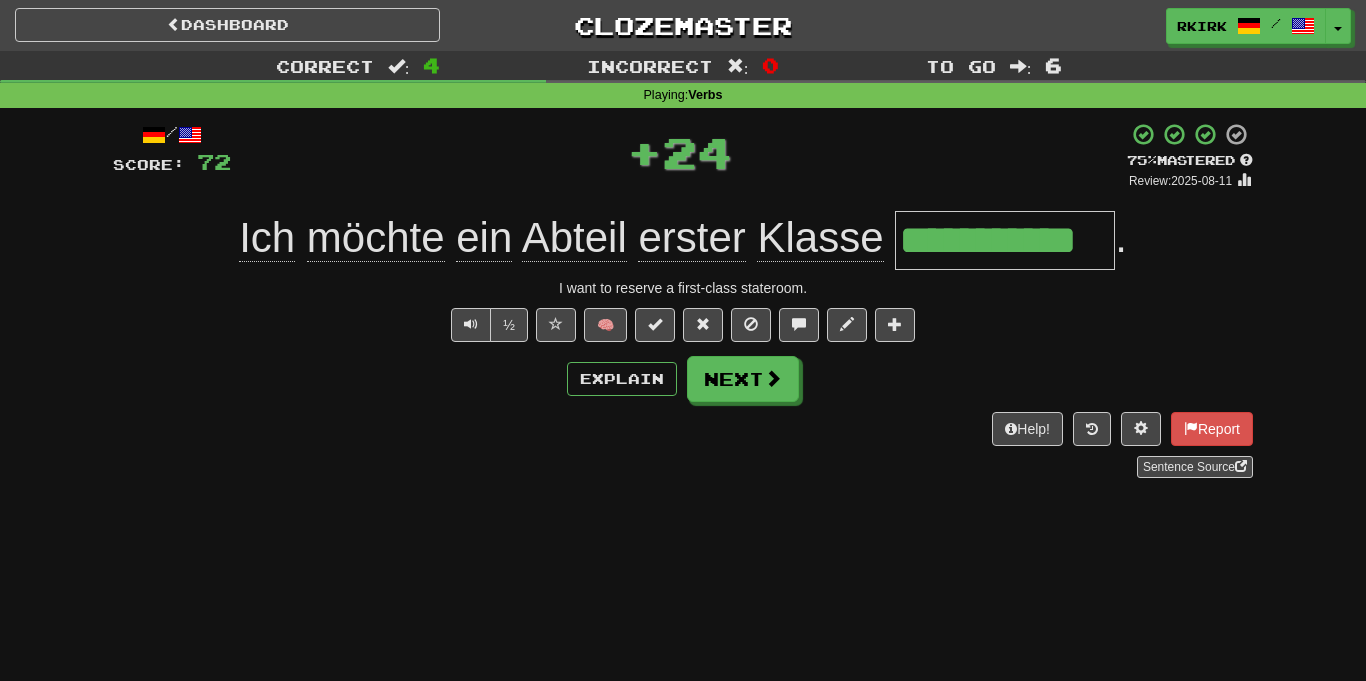 click on "Abteil" 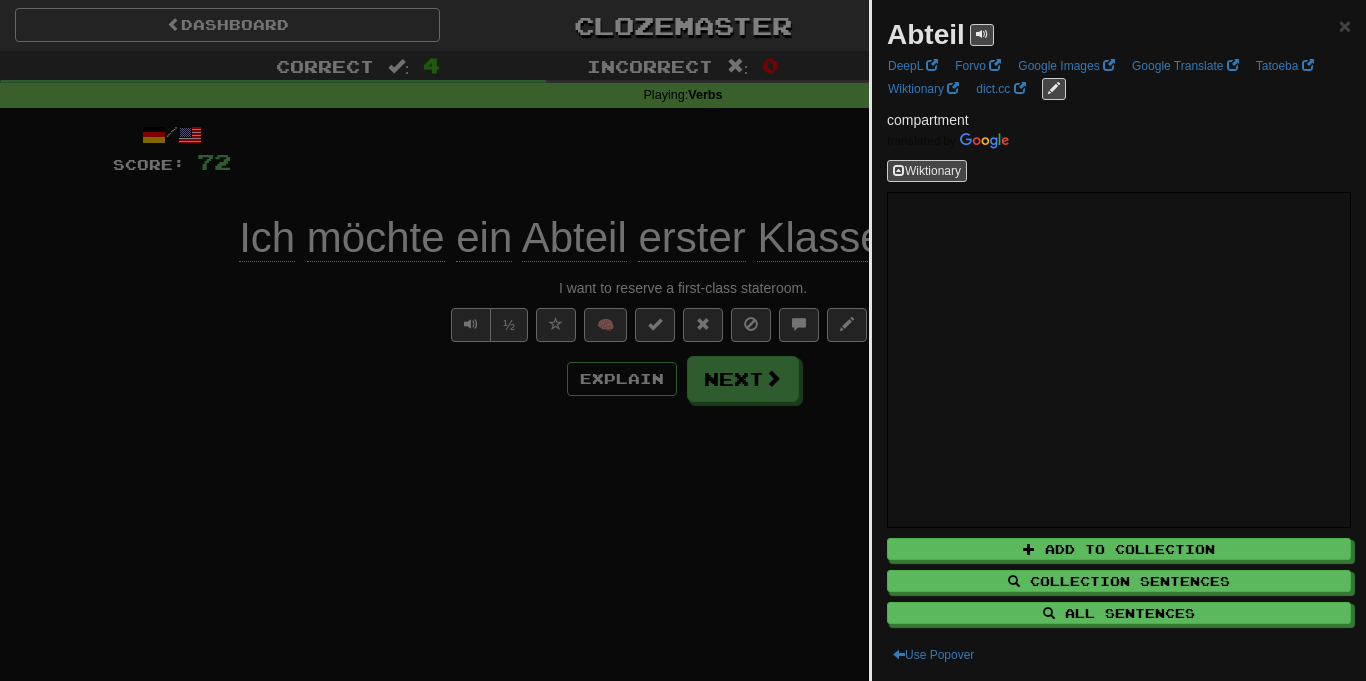 click at bounding box center (683, 340) 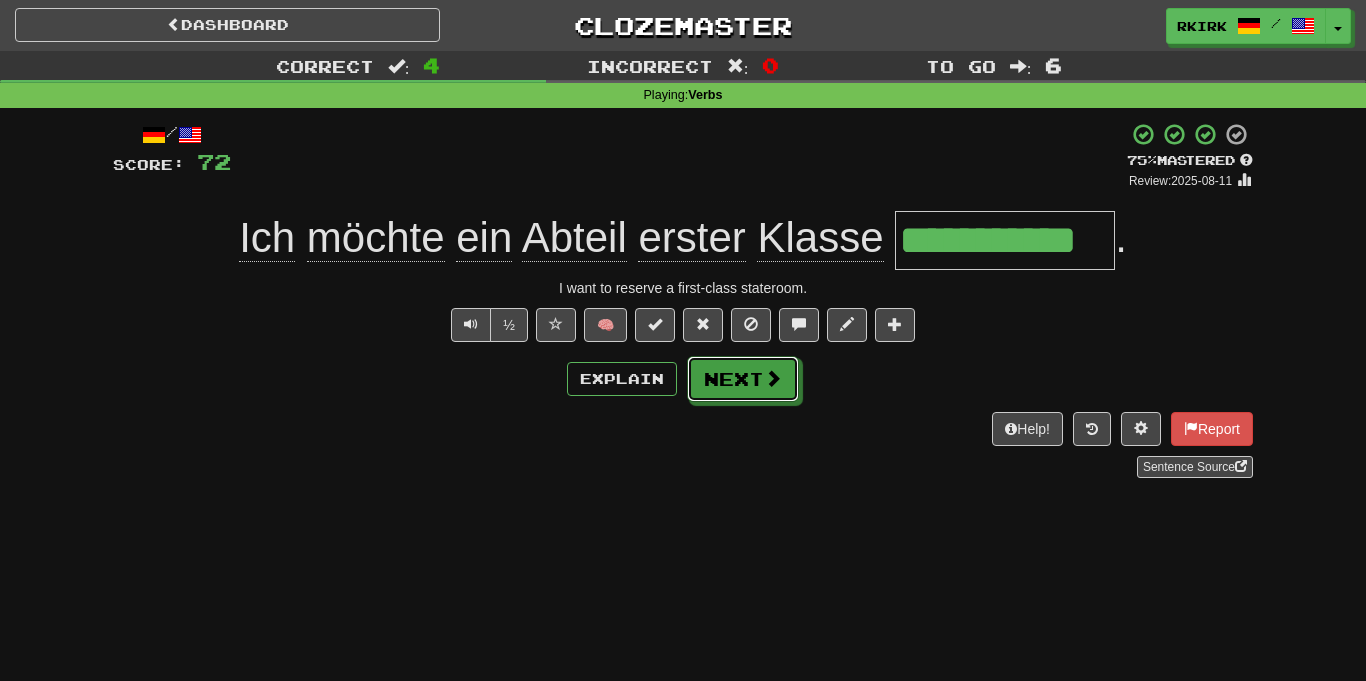 click on "Next" at bounding box center [743, 379] 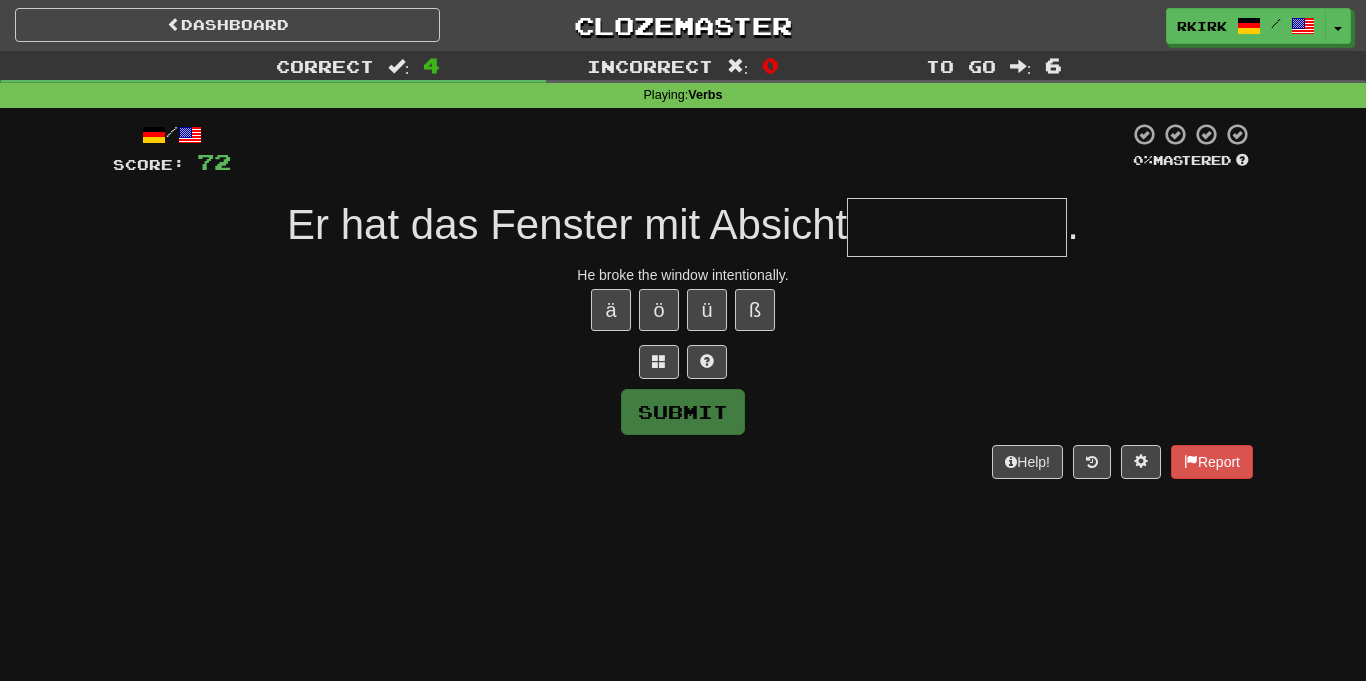 click at bounding box center [957, 227] 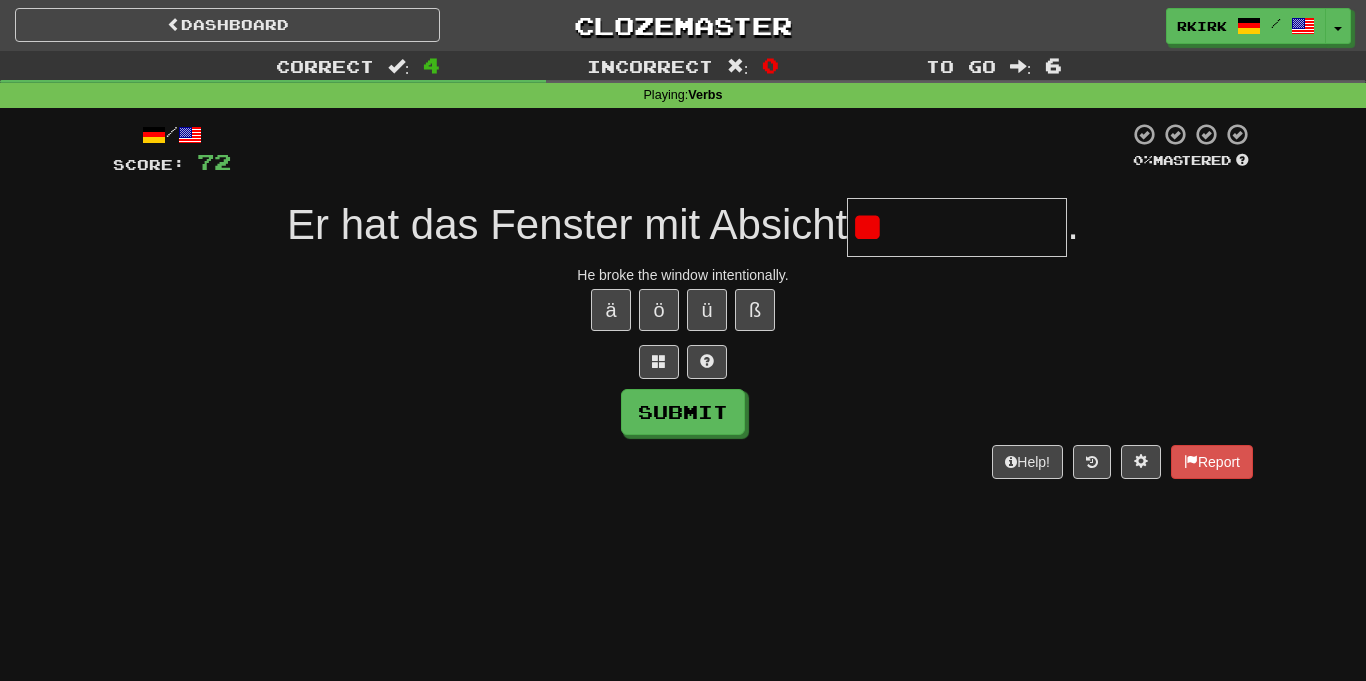 type on "*" 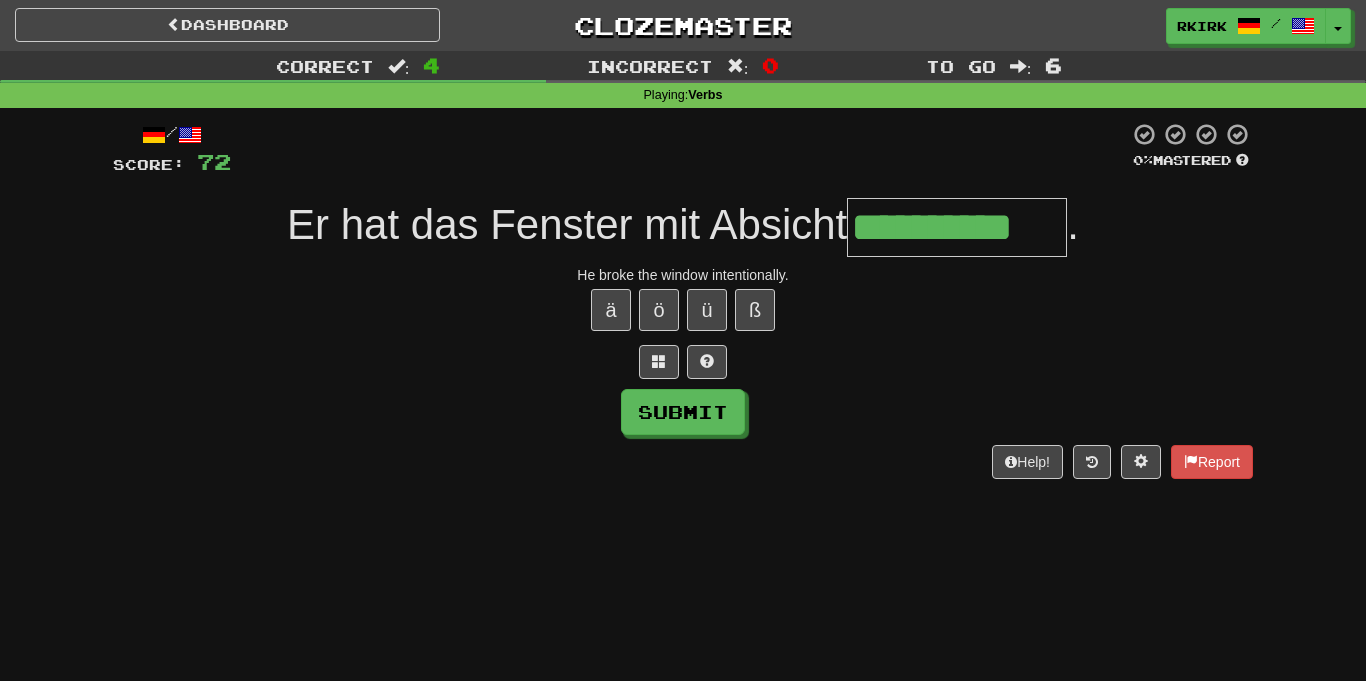 type on "**********" 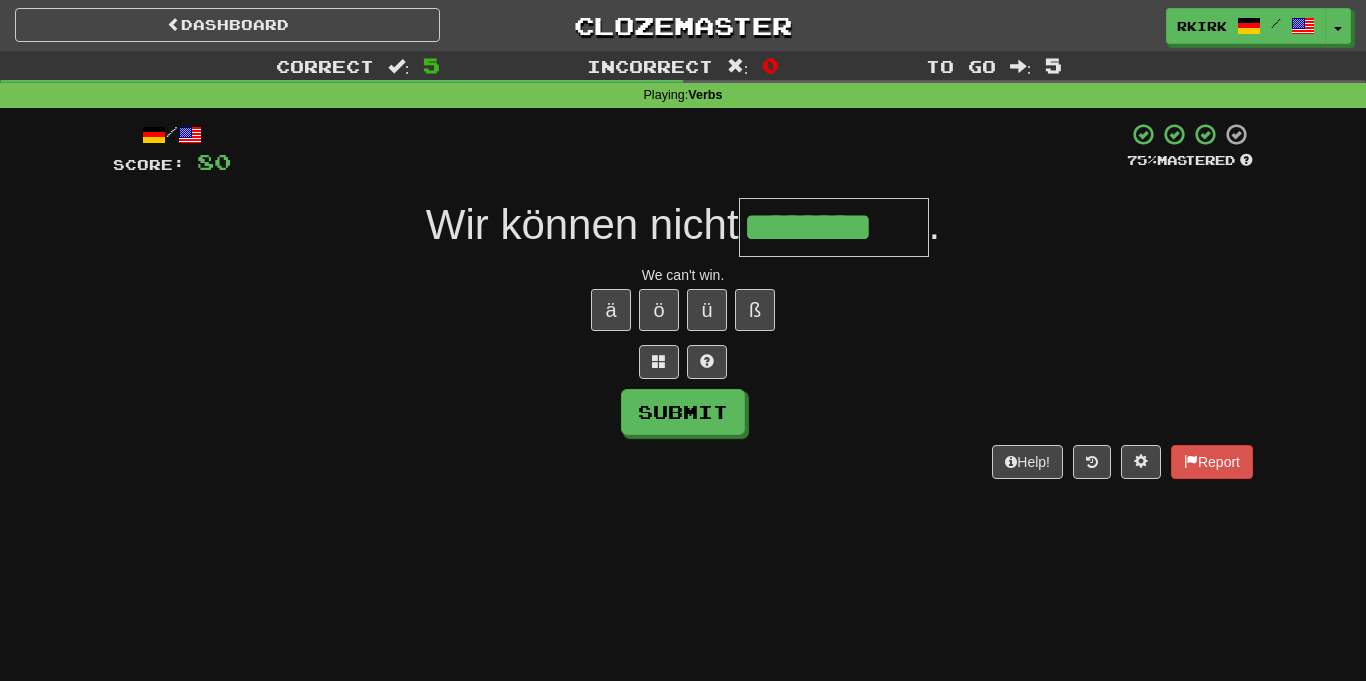 type on "********" 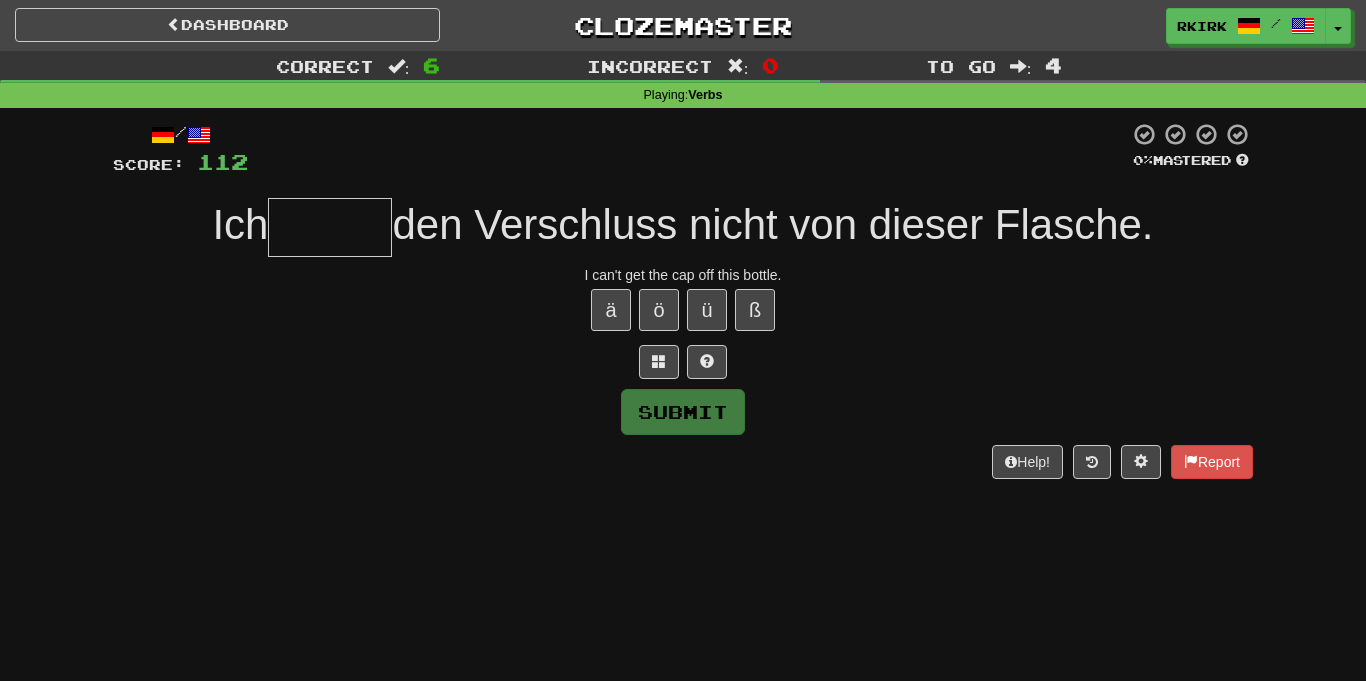 type on "*" 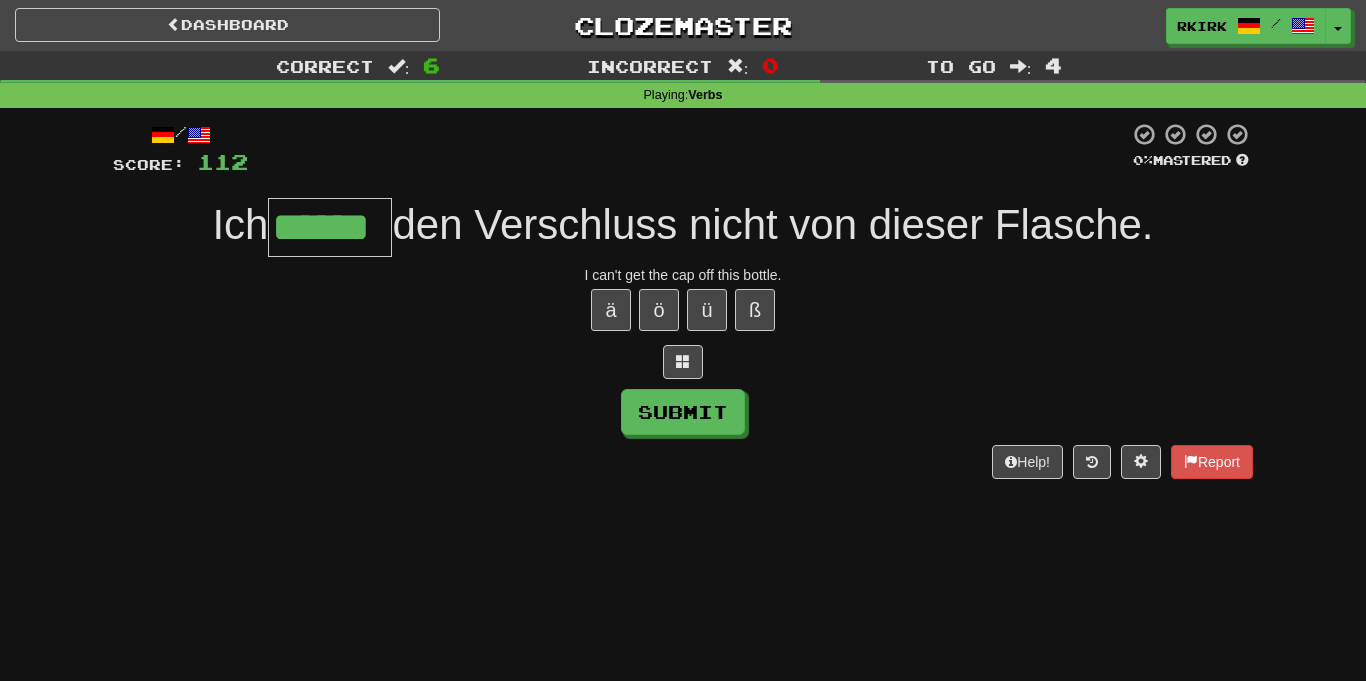 type on "******" 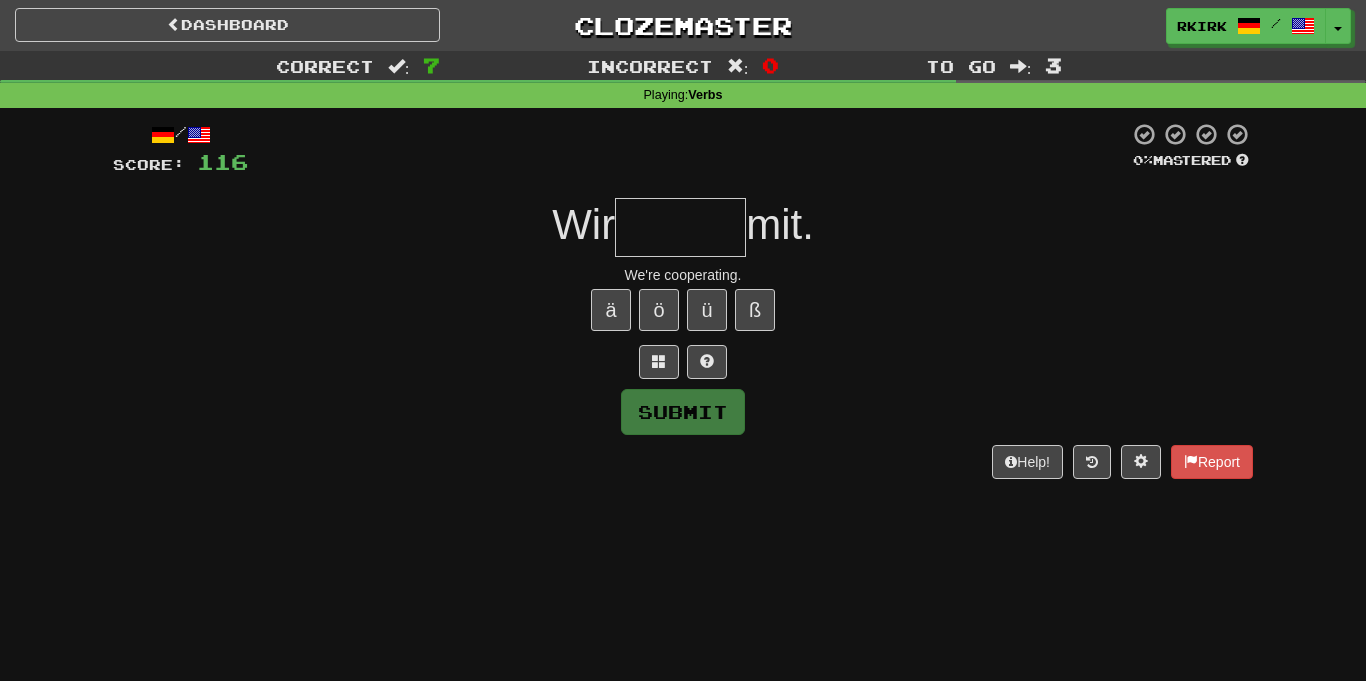 type on "*" 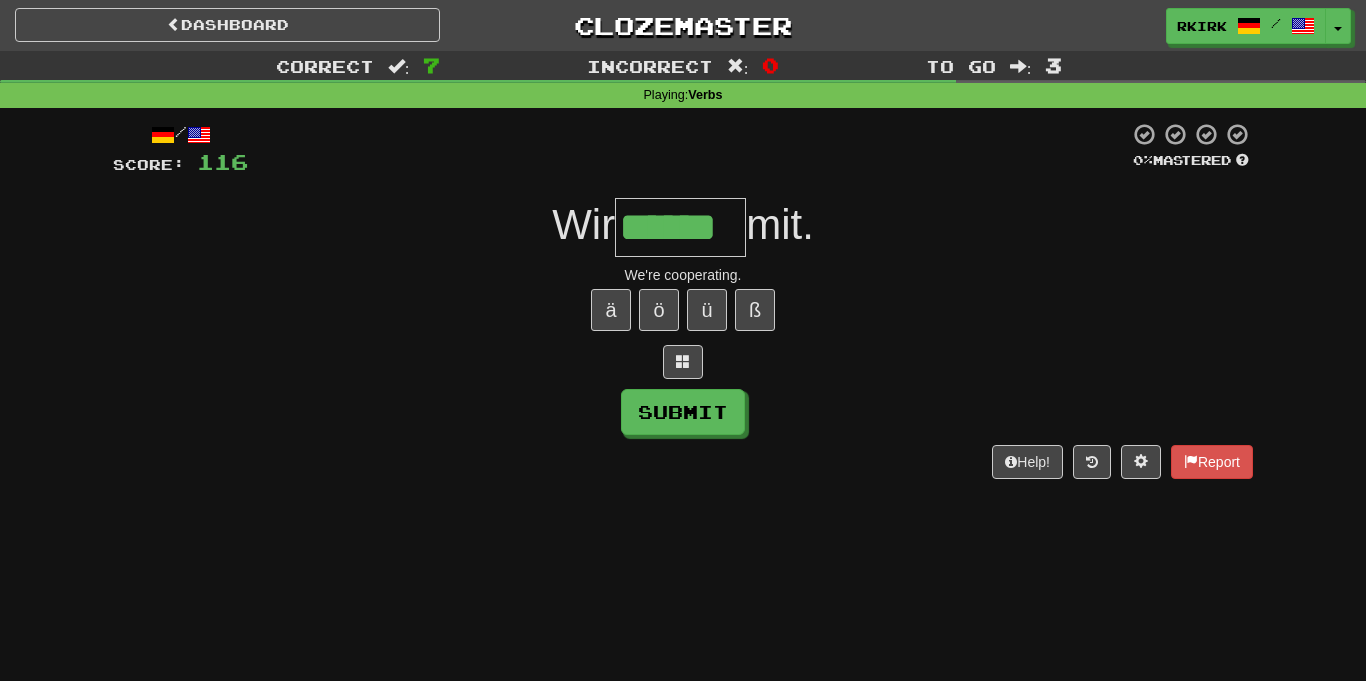type on "******" 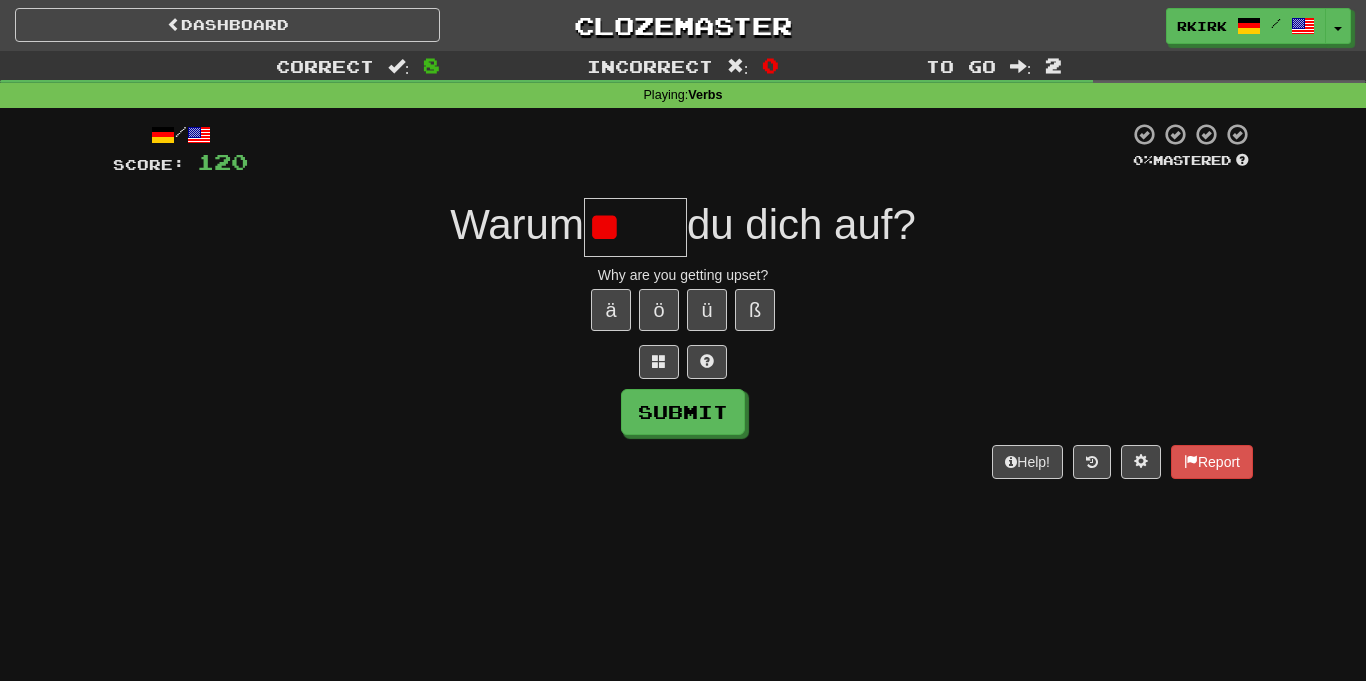 type on "*" 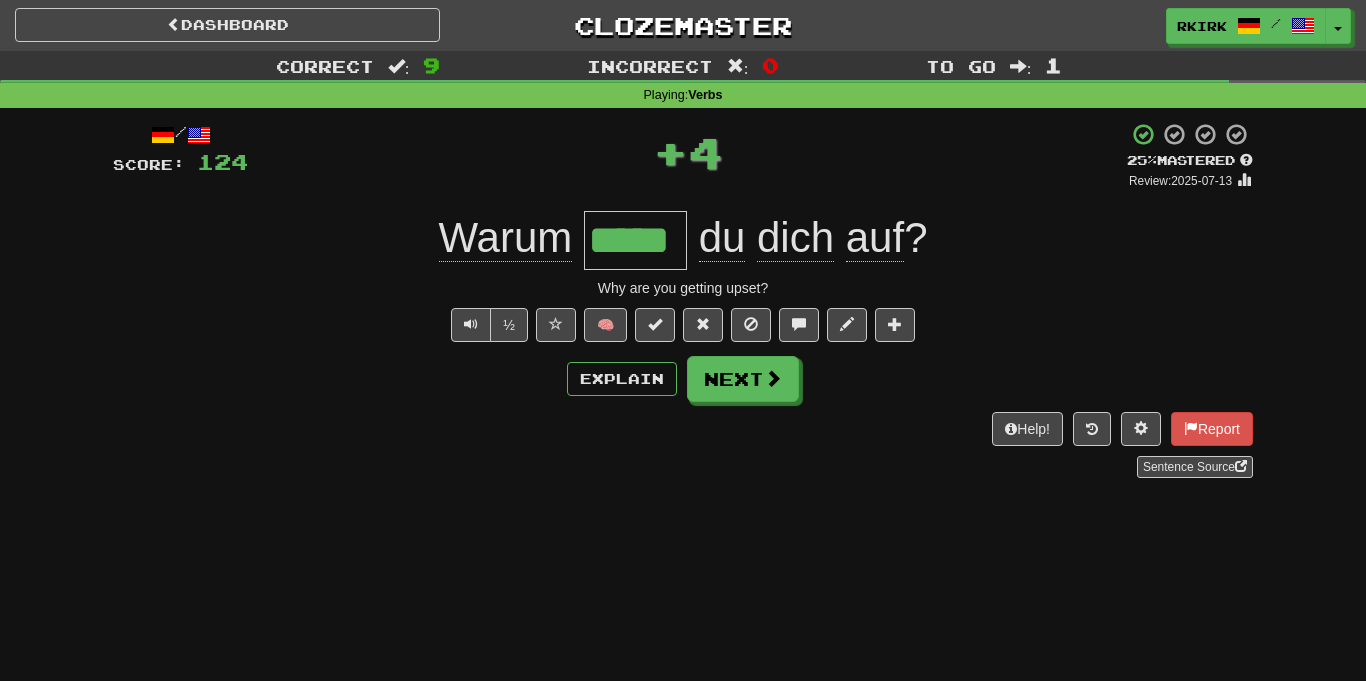 type on "*****" 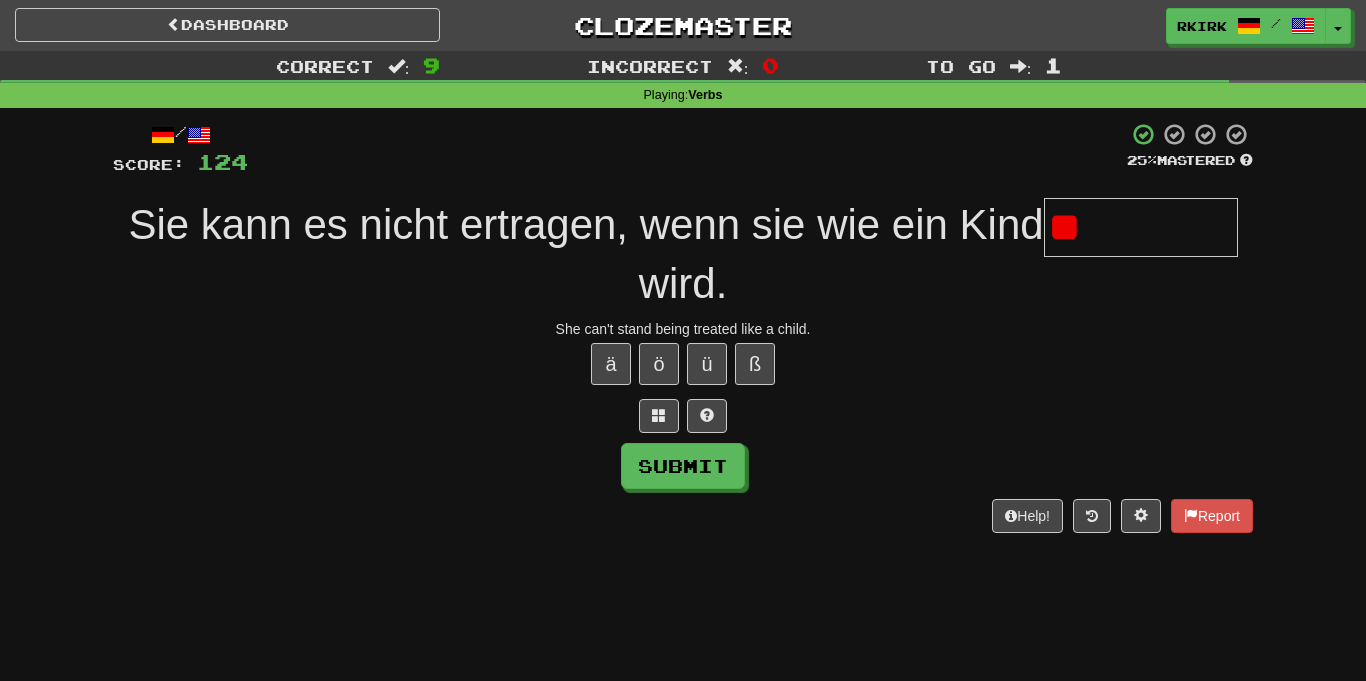 type on "*" 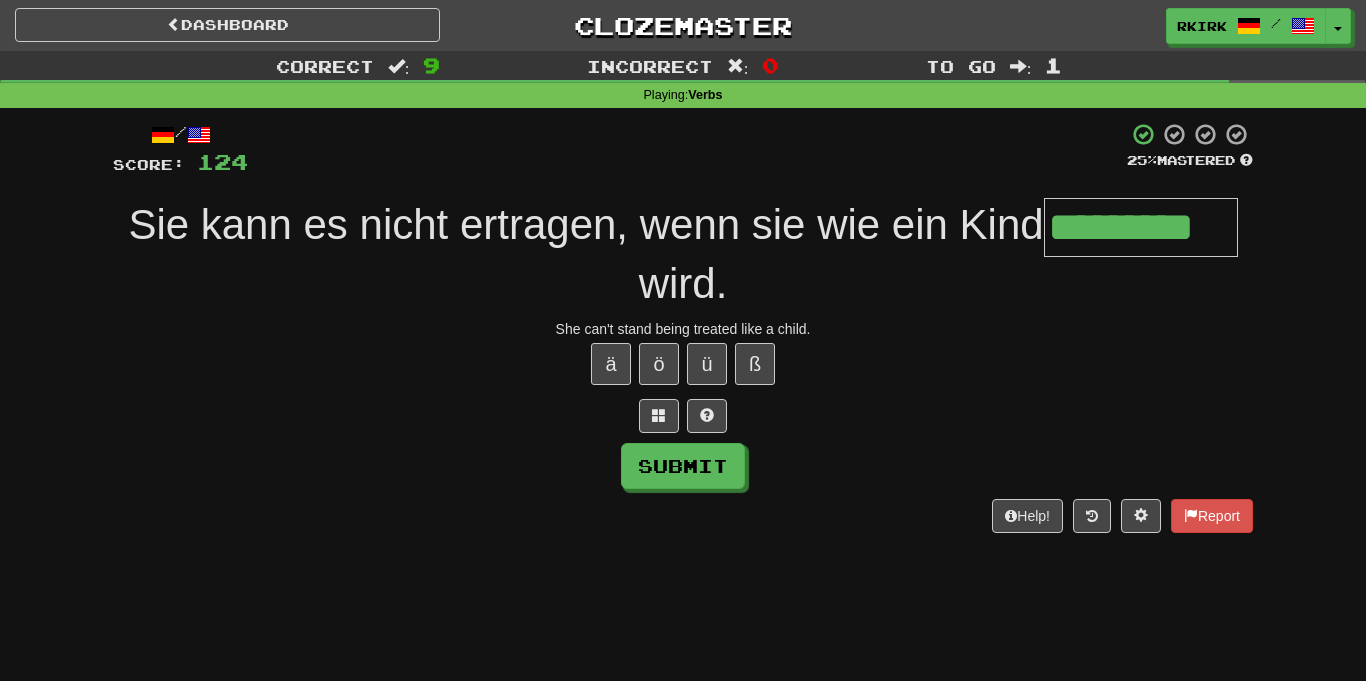 type on "*********" 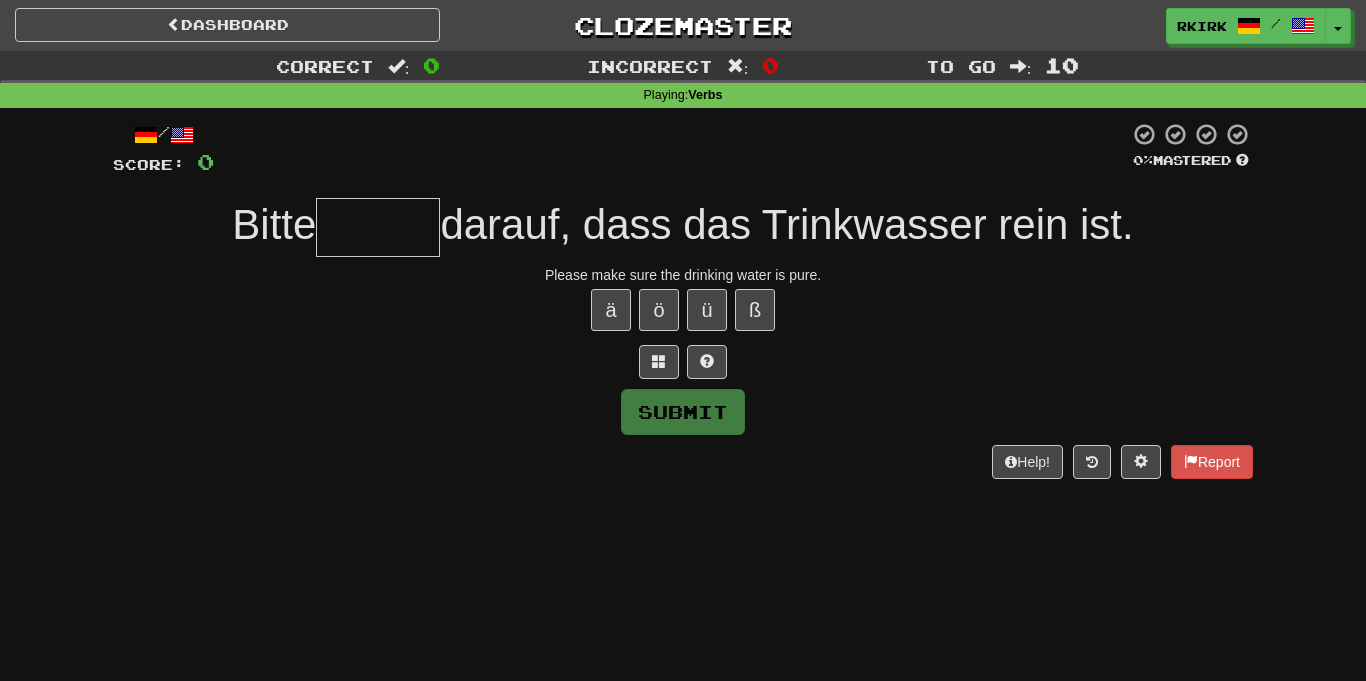 type on "*" 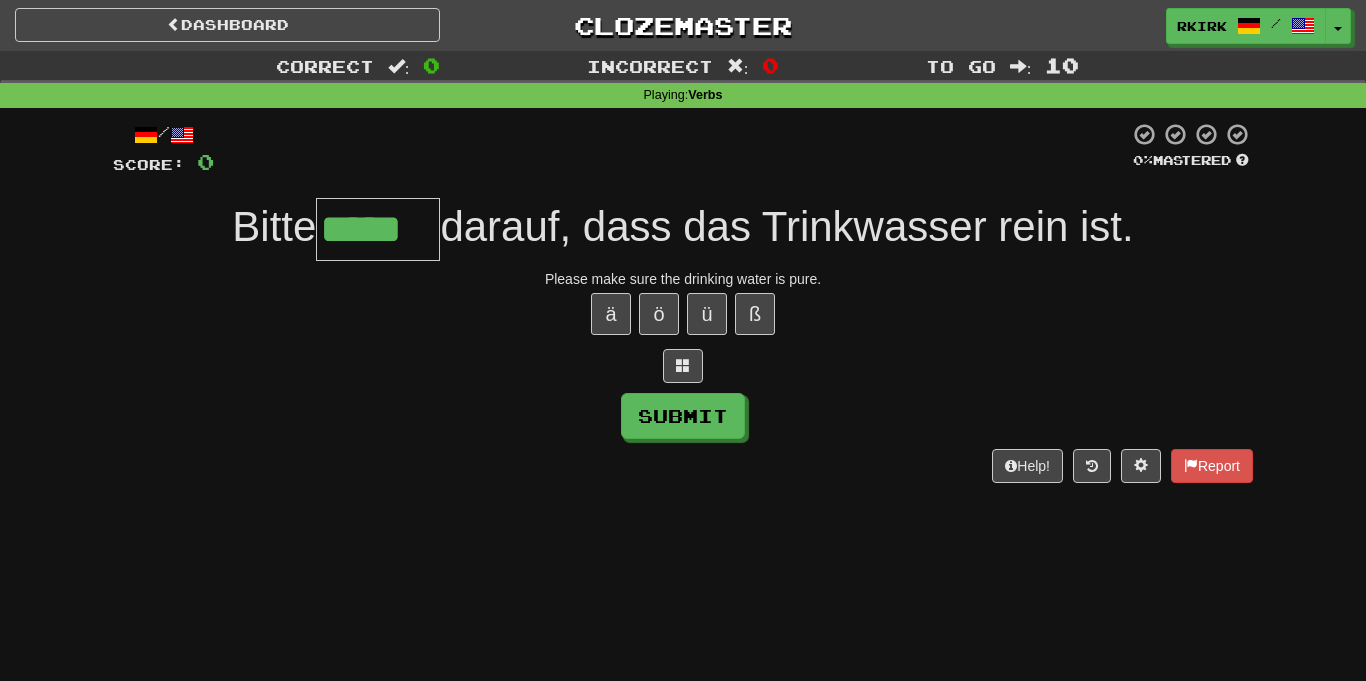 scroll, scrollTop: 0, scrollLeft: 0, axis: both 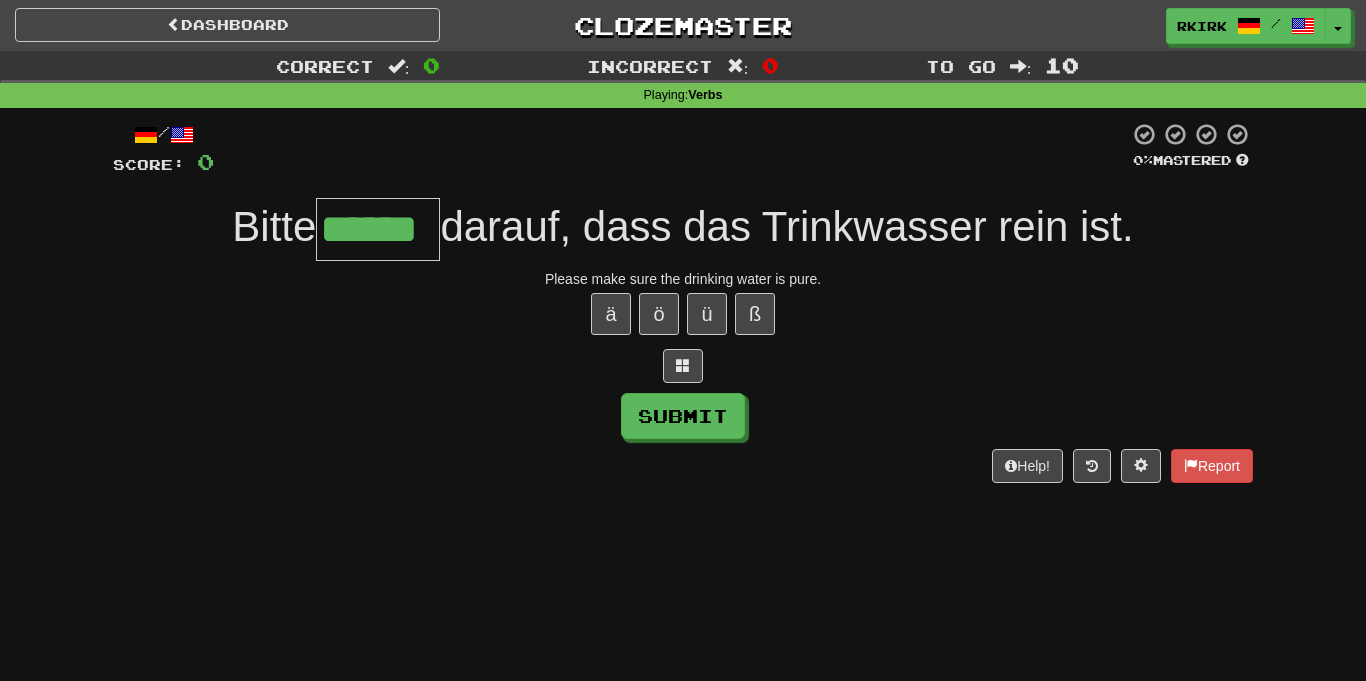 type on "******" 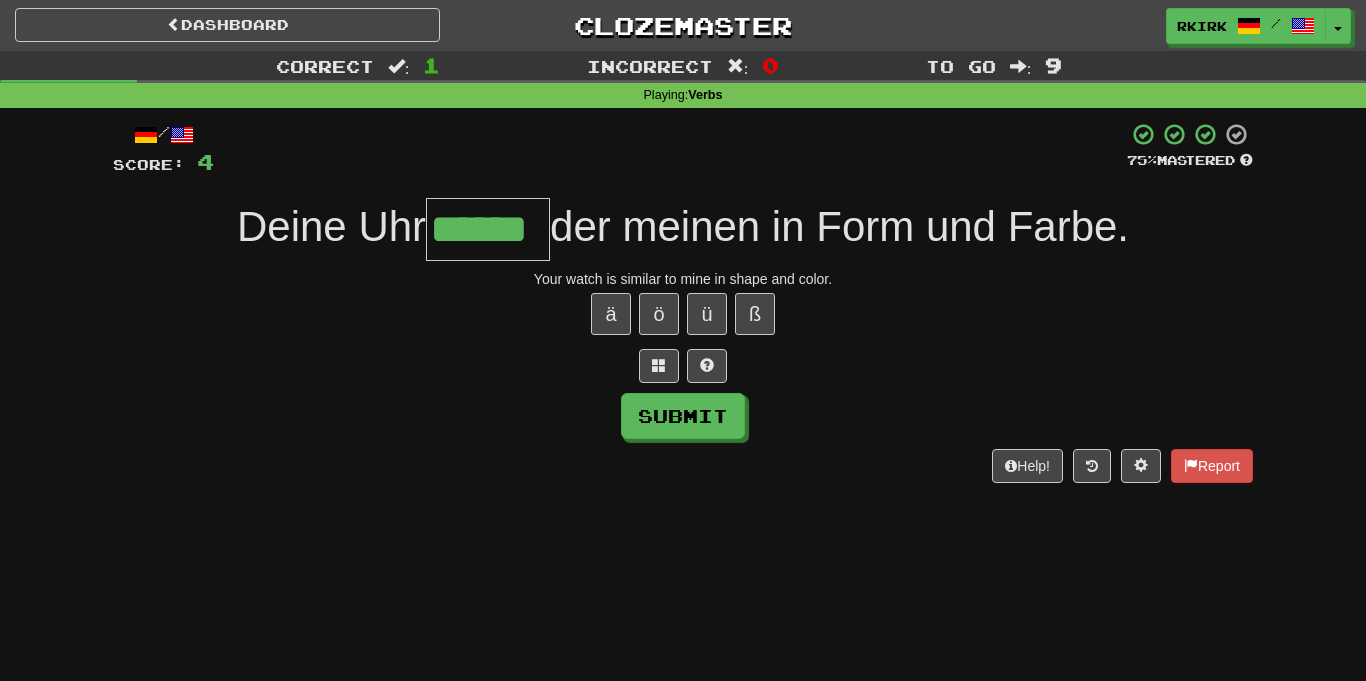 type on "******" 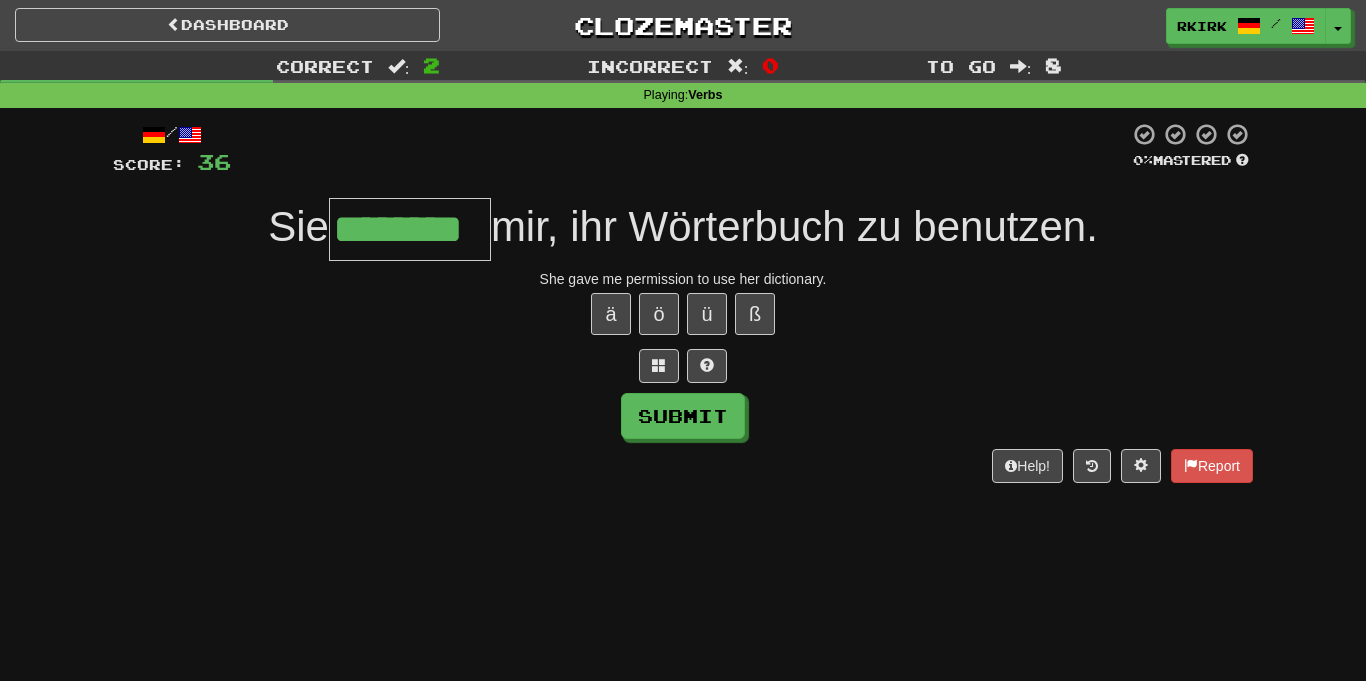 type on "********" 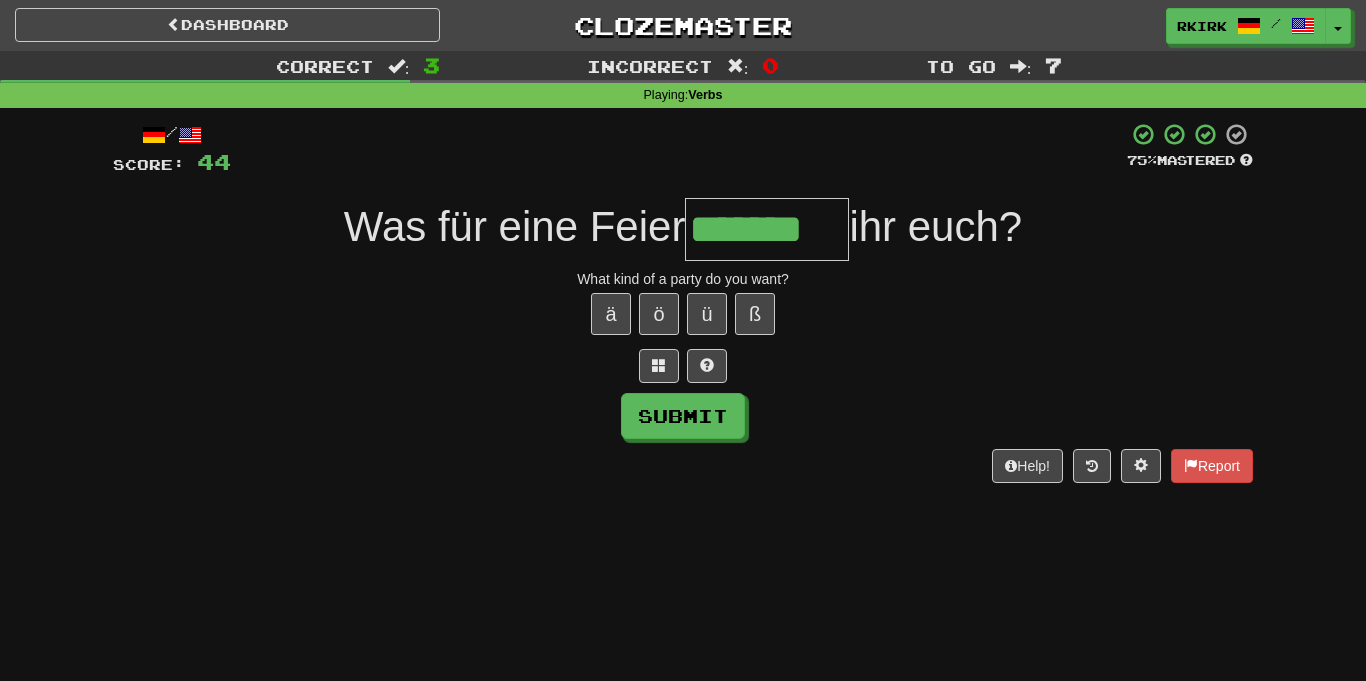type on "*******" 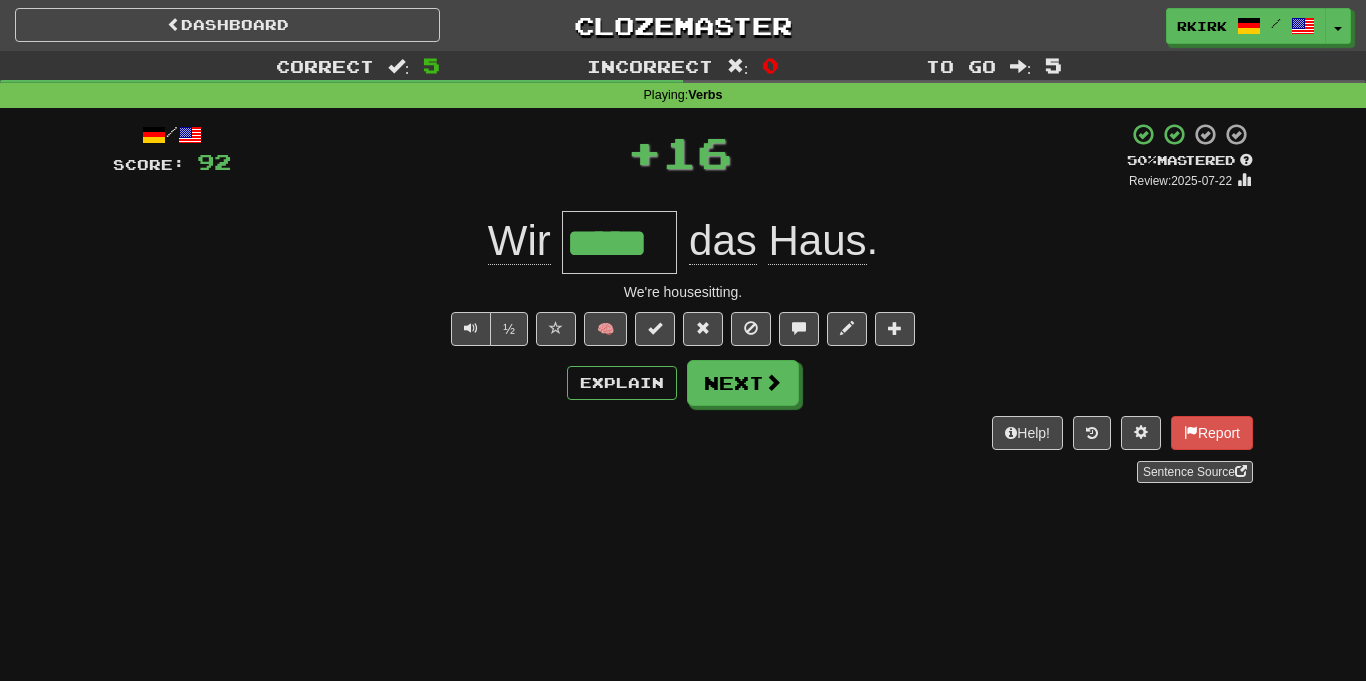 type on "*****" 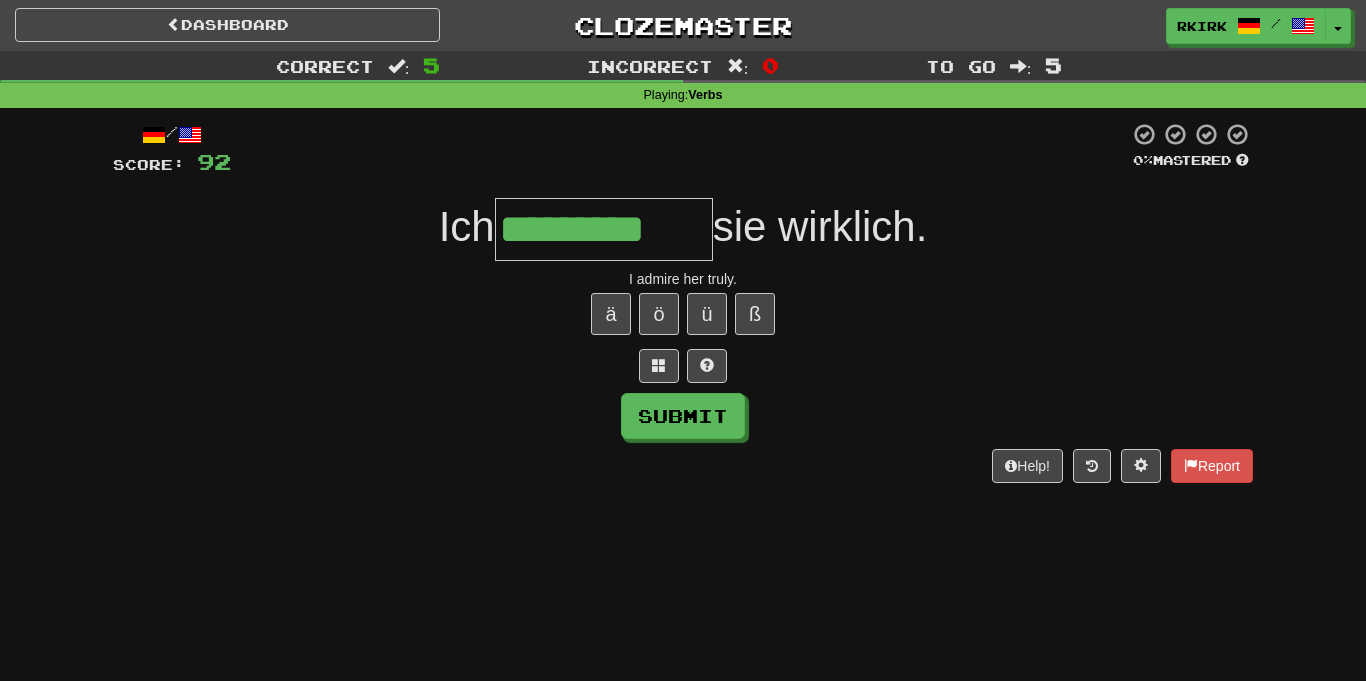type on "*********" 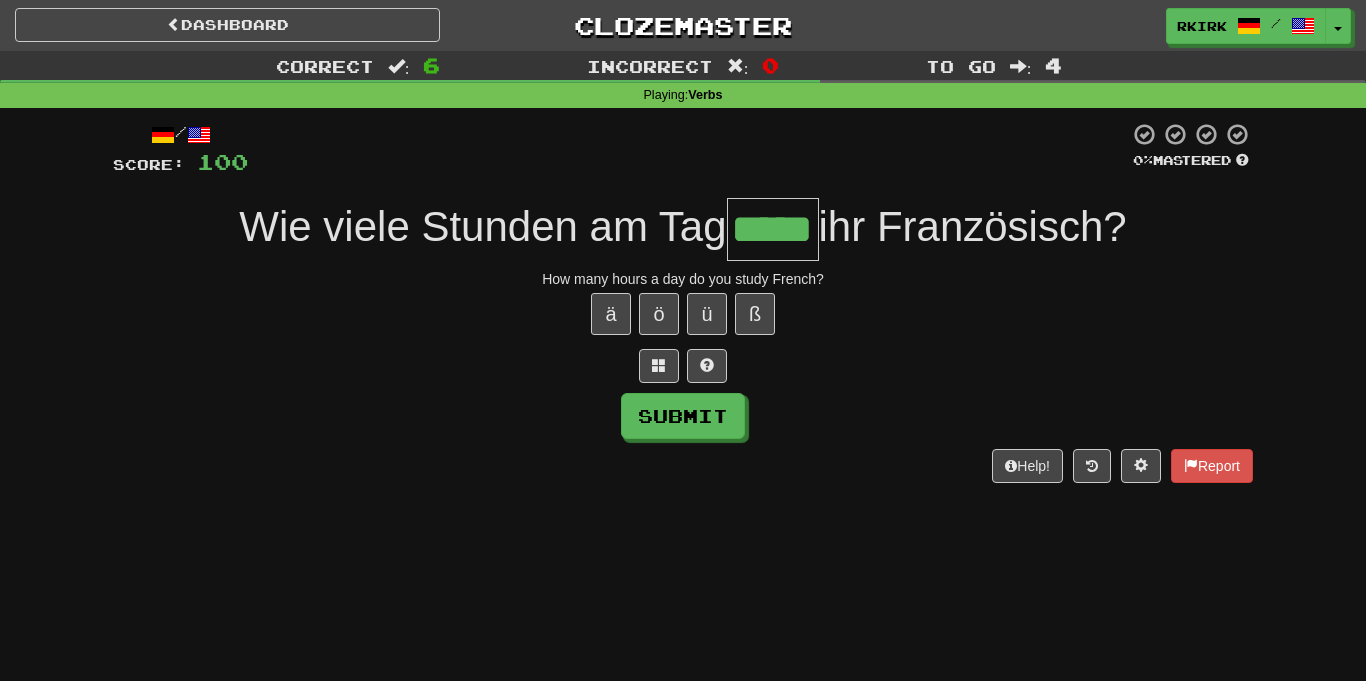 type on "*****" 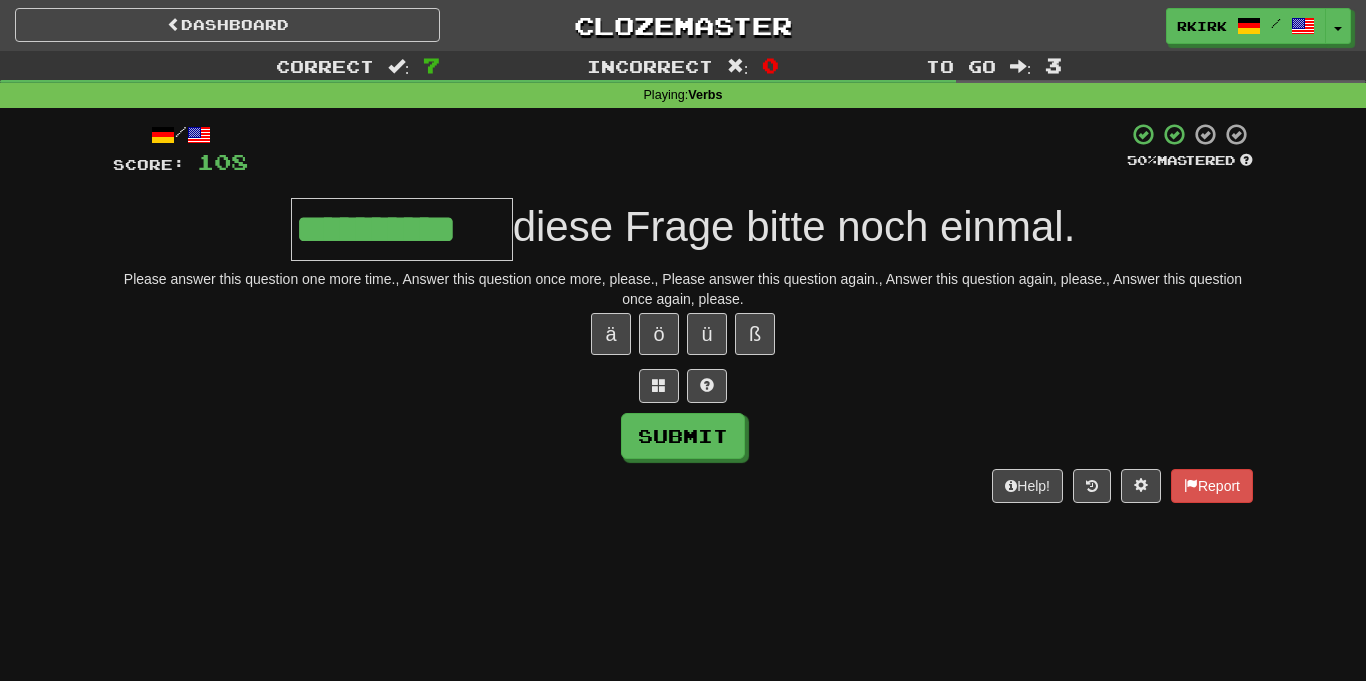 type on "**********" 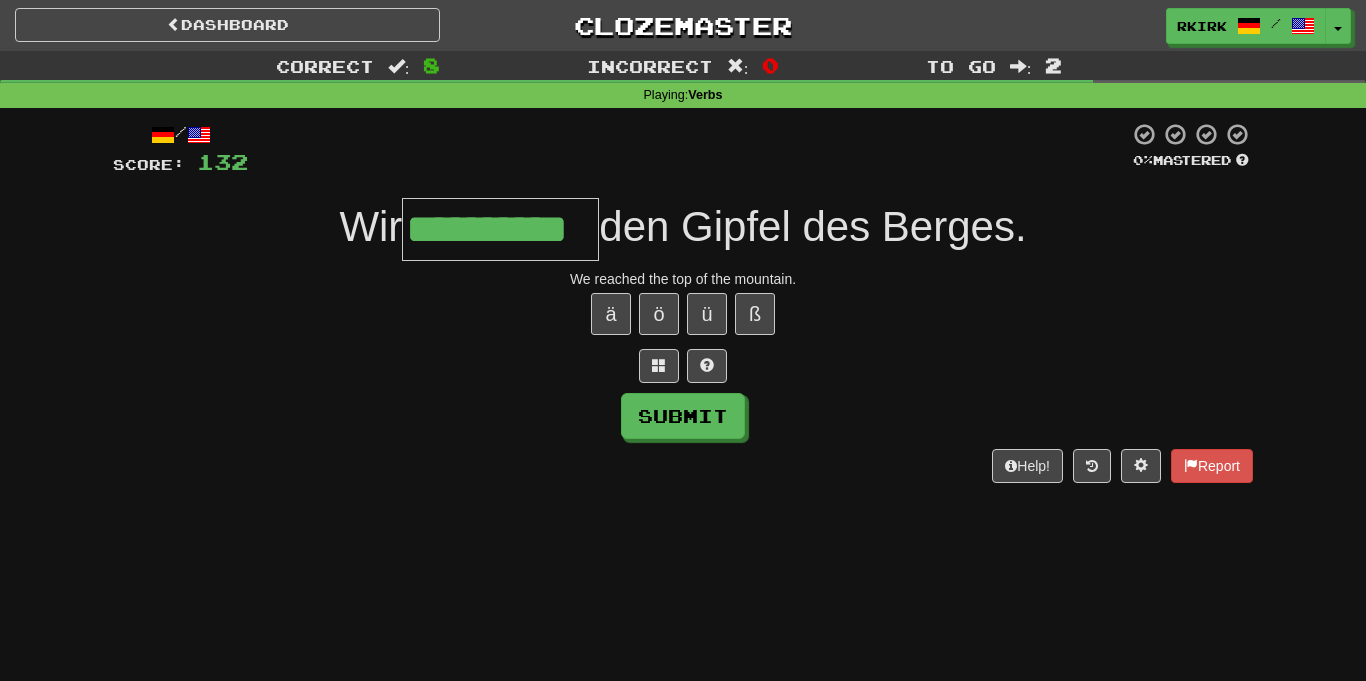 type on "**********" 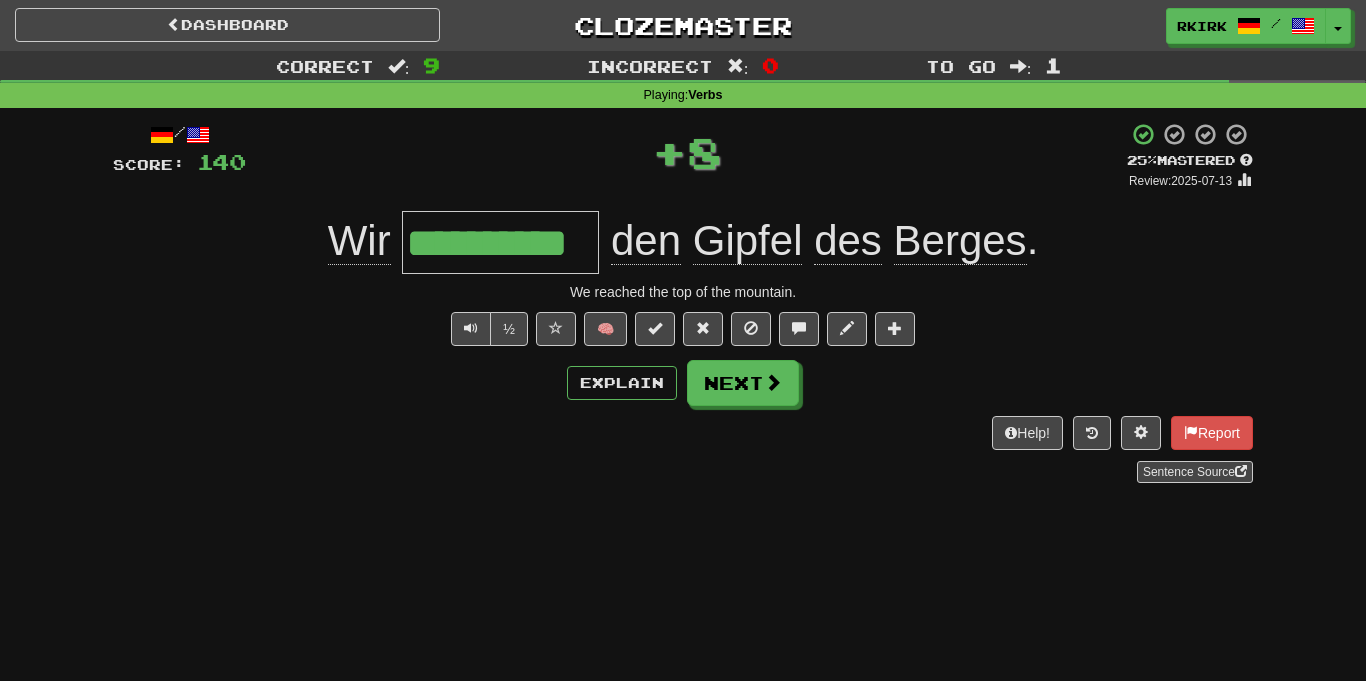 click on "Gipfel" at bounding box center [748, 241] 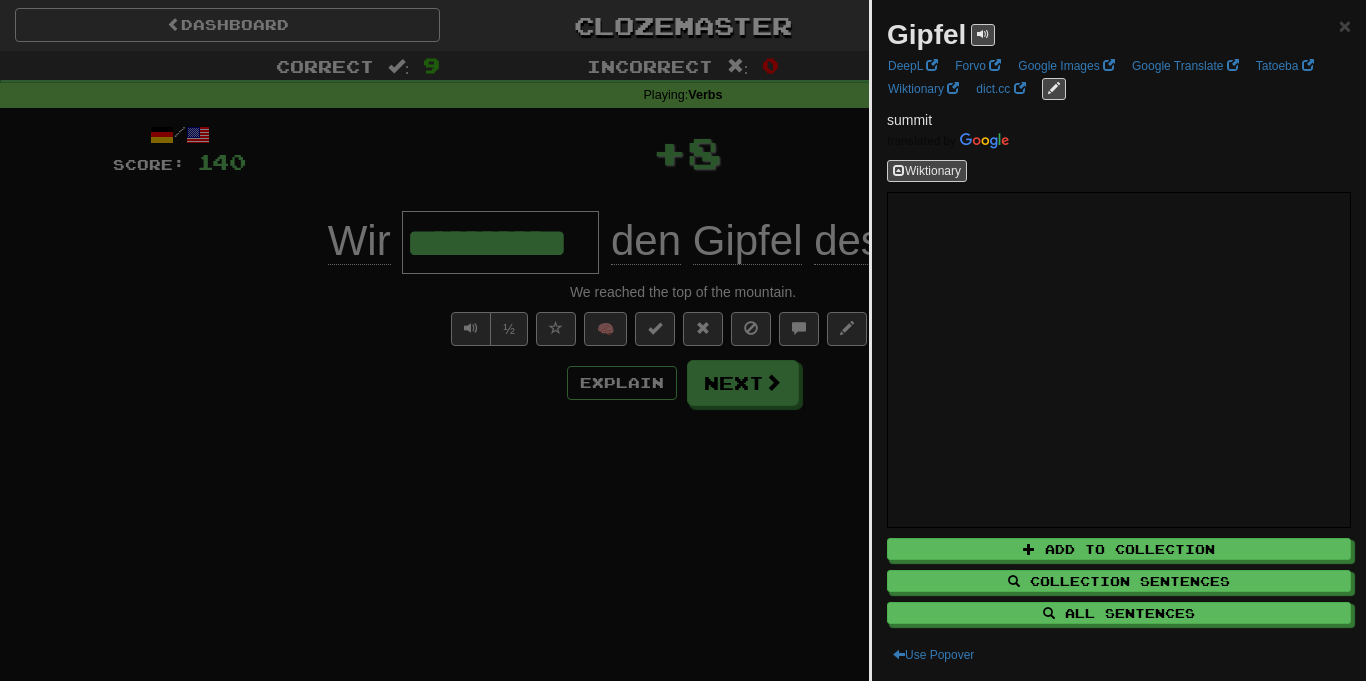 click at bounding box center [683, 340] 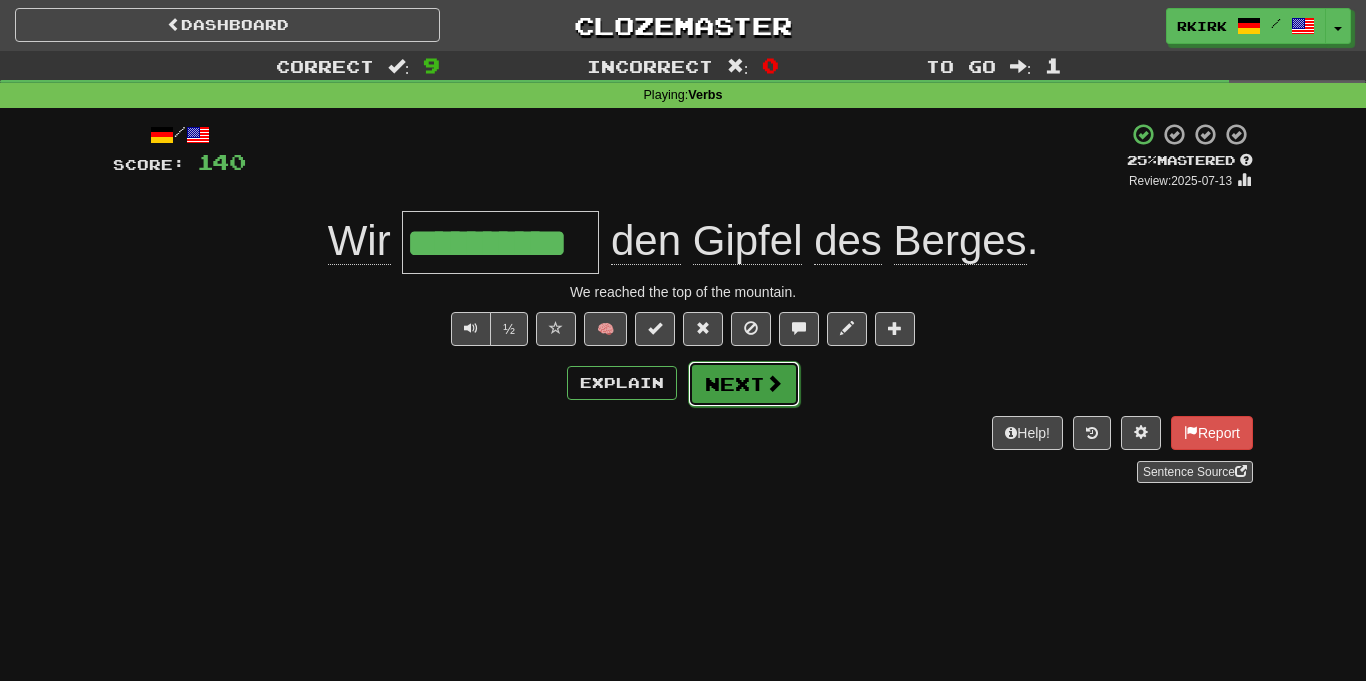 click on "Next" at bounding box center [744, 384] 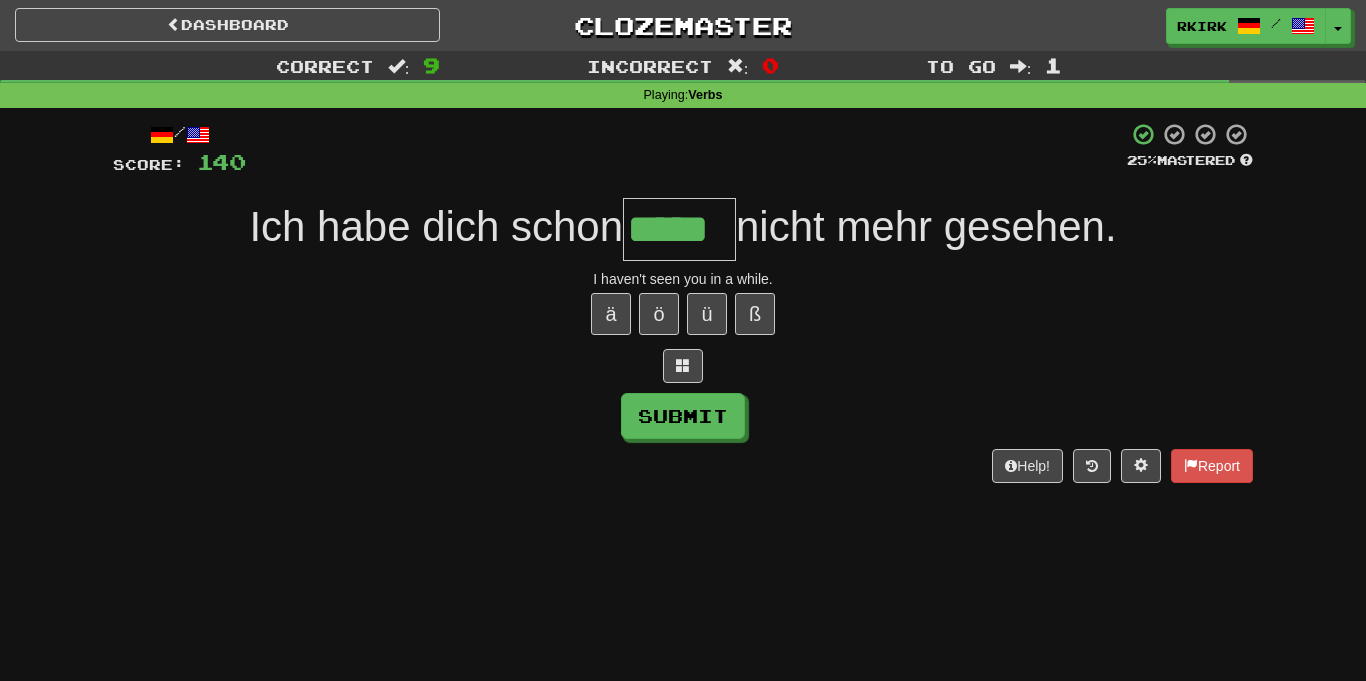 type on "*****" 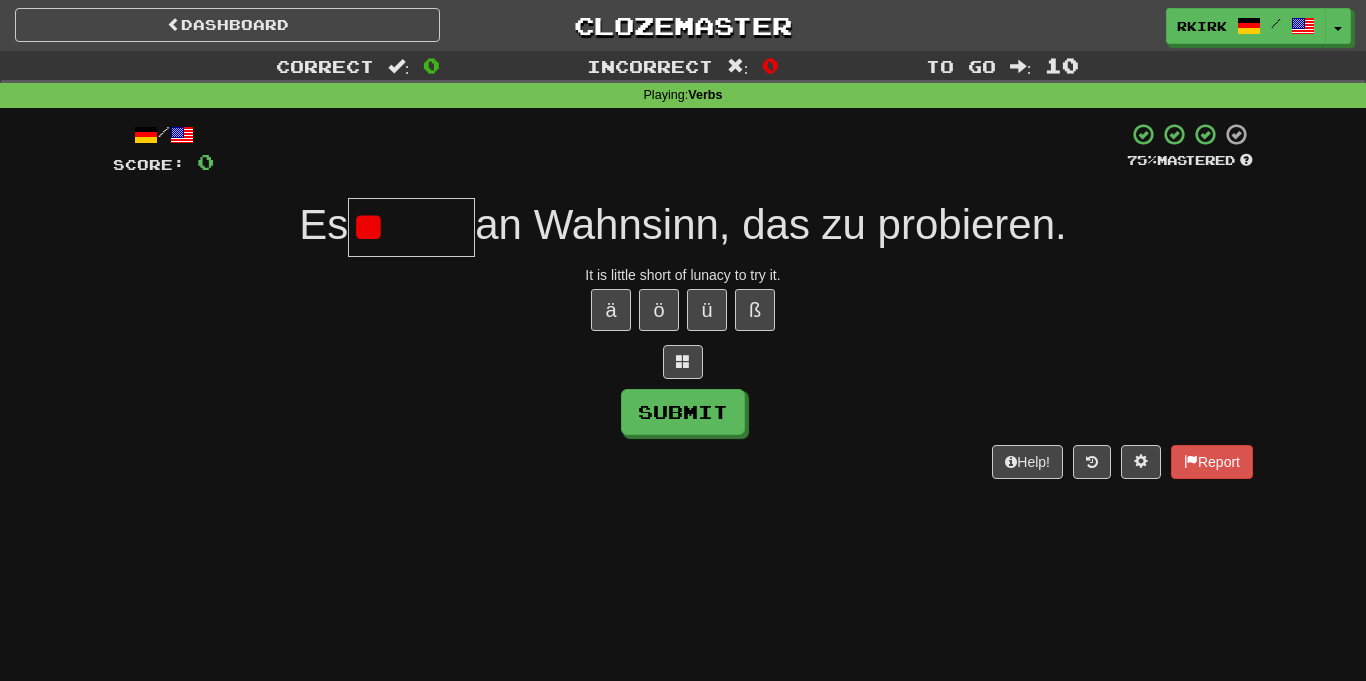 type on "******" 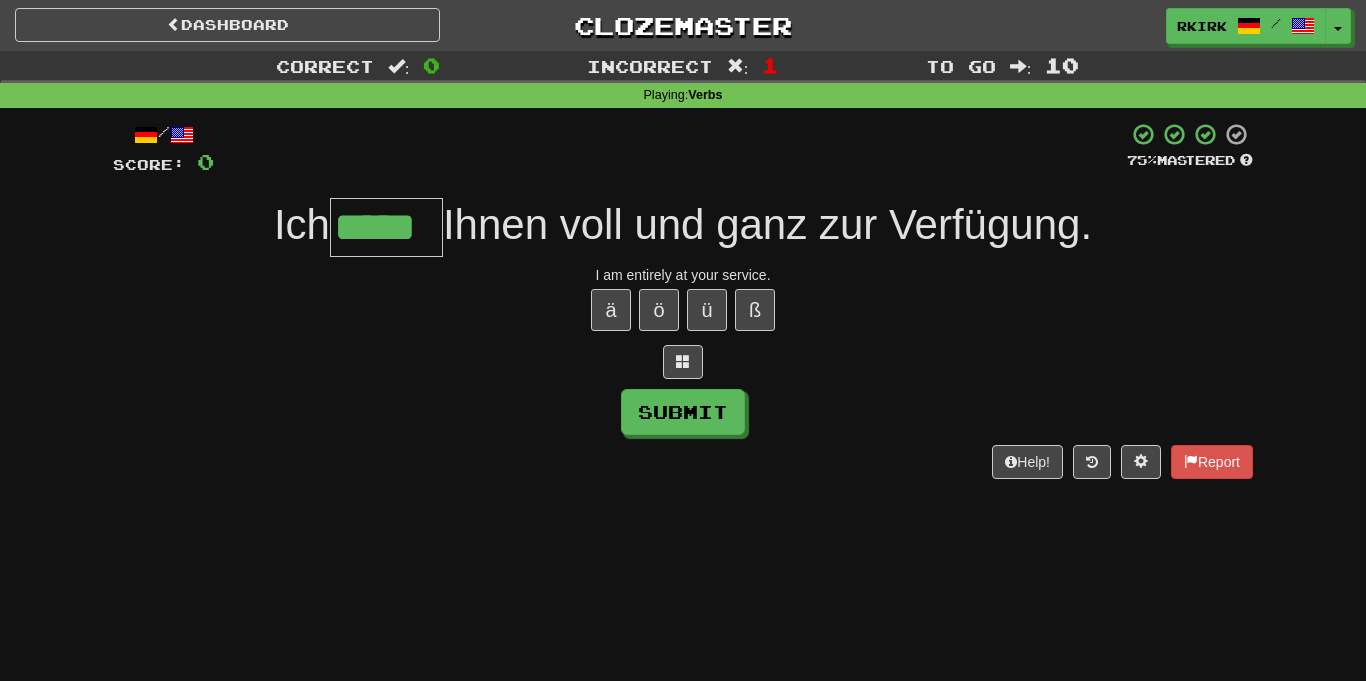 type on "*****" 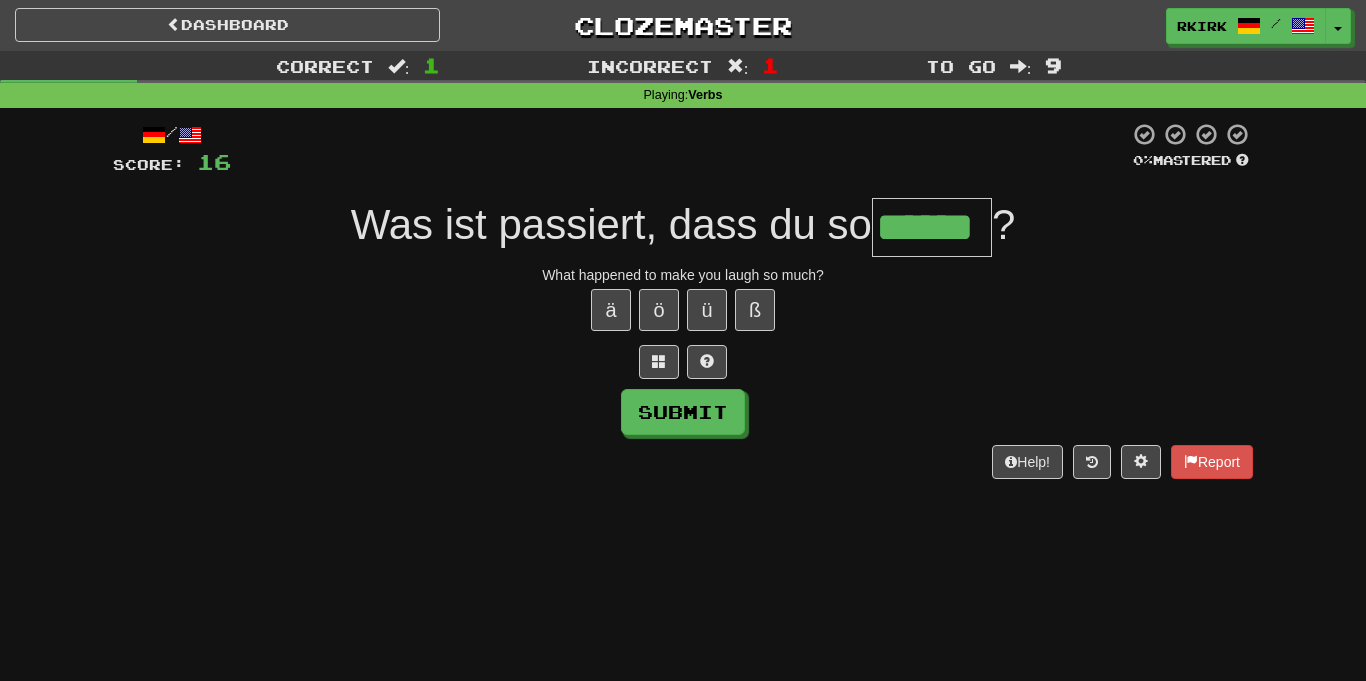 type on "******" 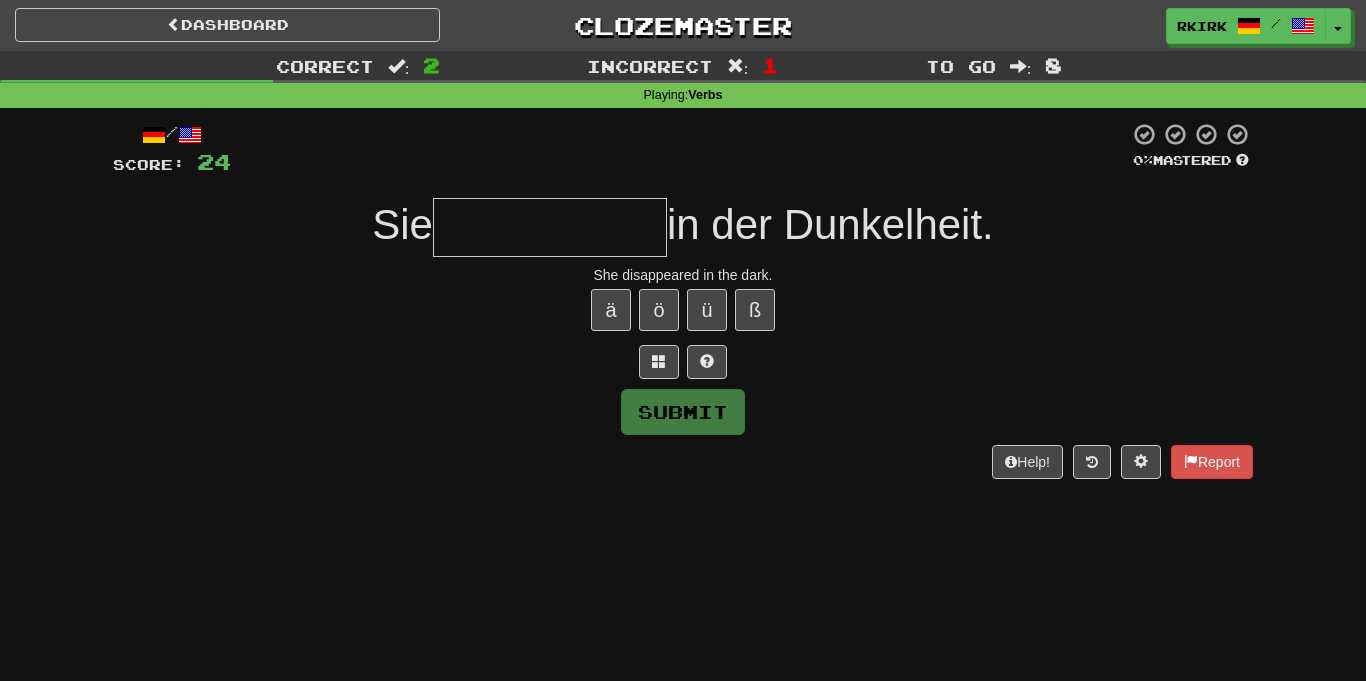 type on "*" 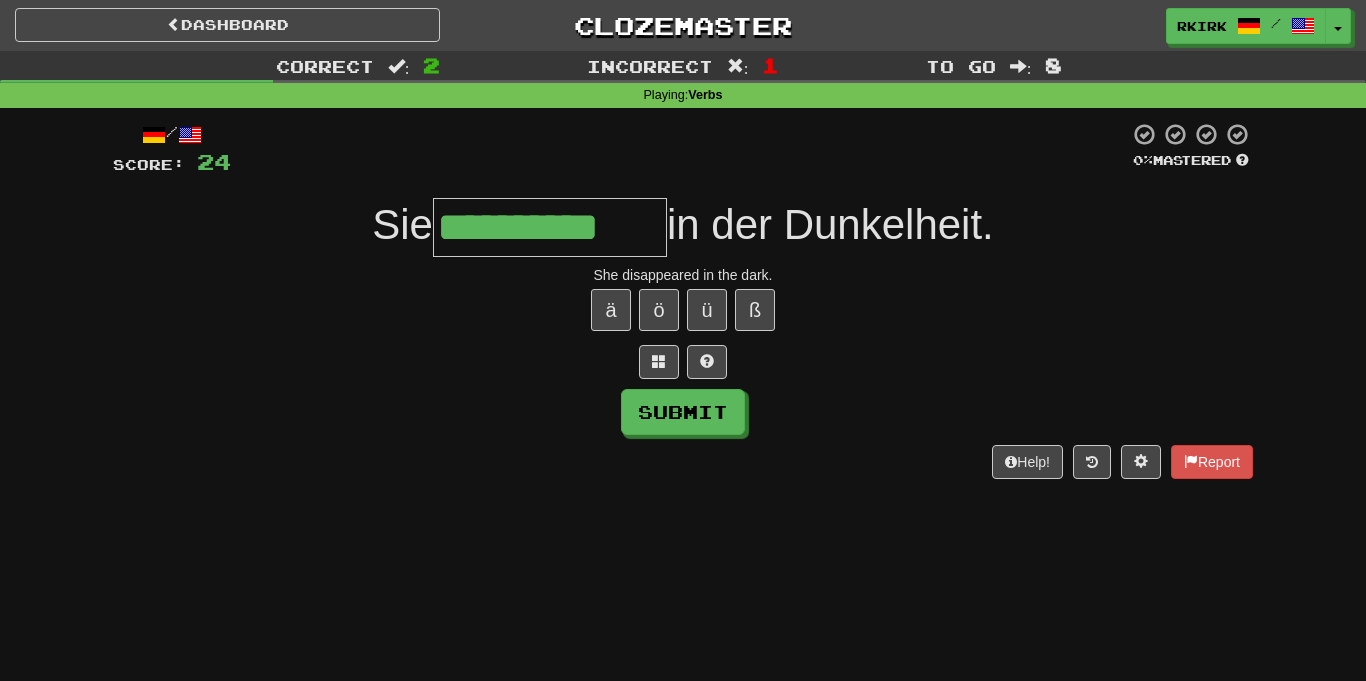 type on "**********" 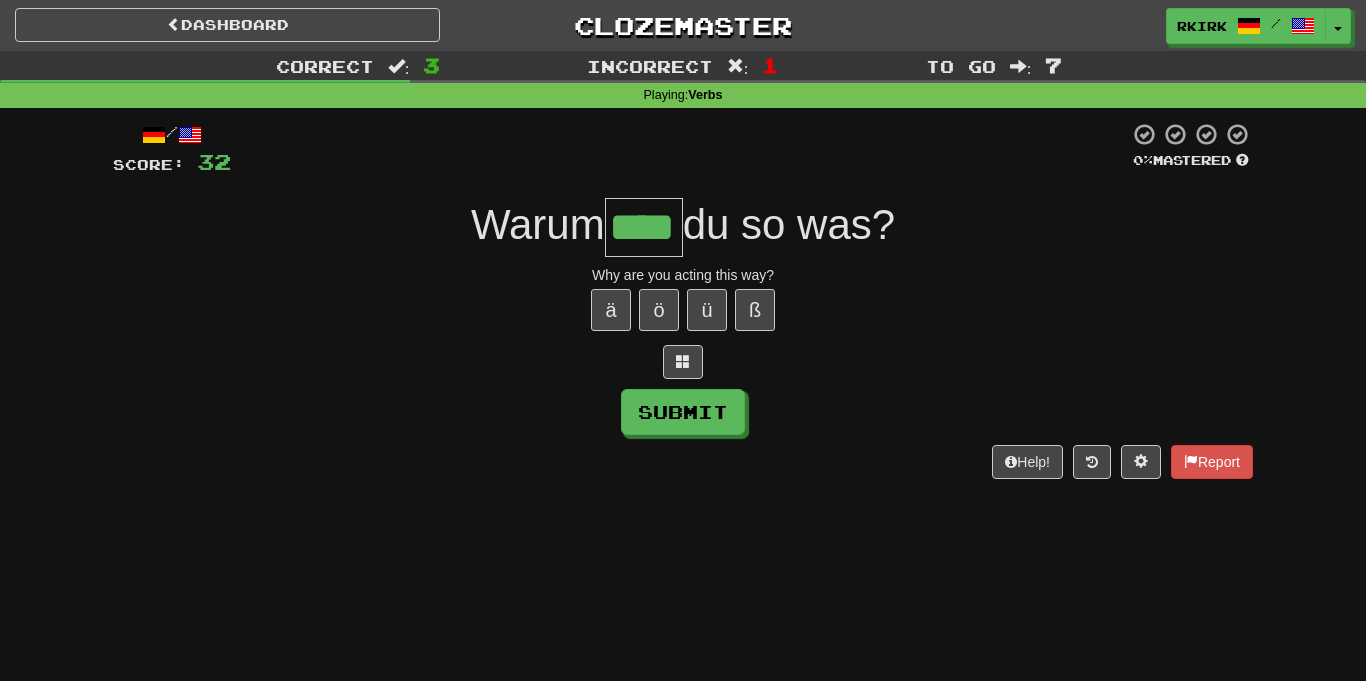type on "****" 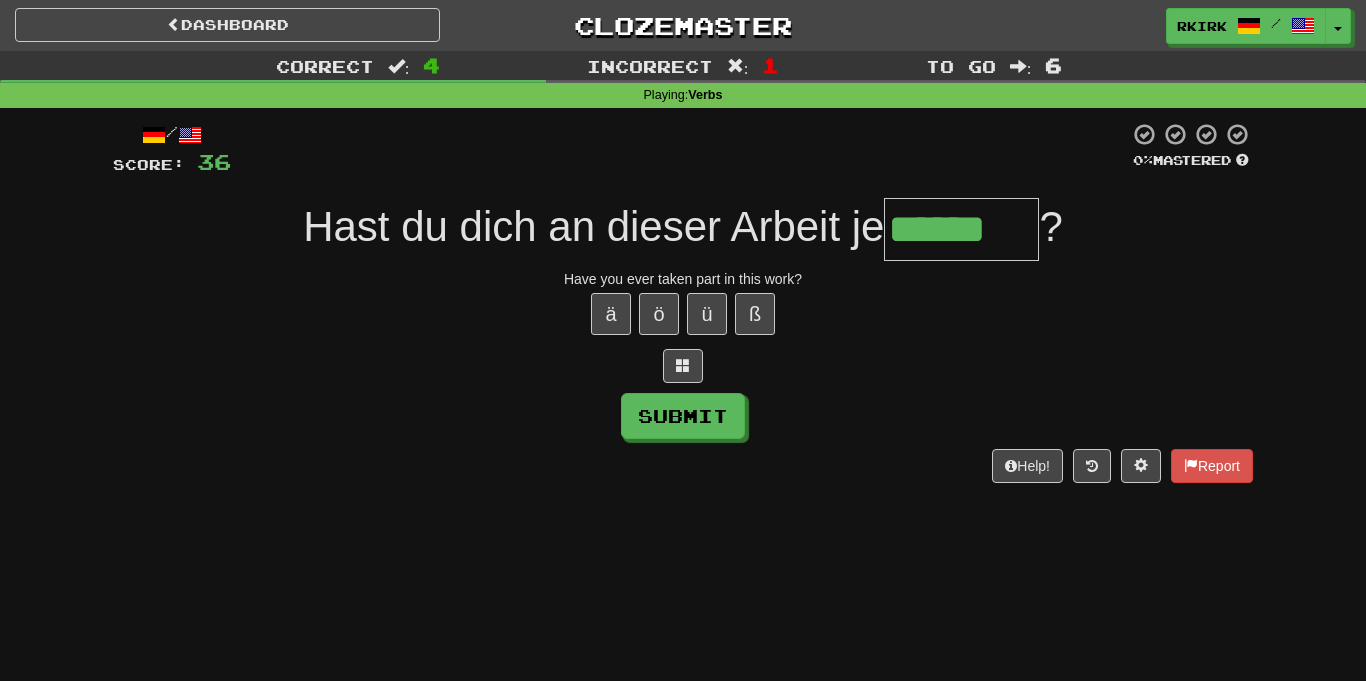 scroll, scrollTop: 0, scrollLeft: 0, axis: both 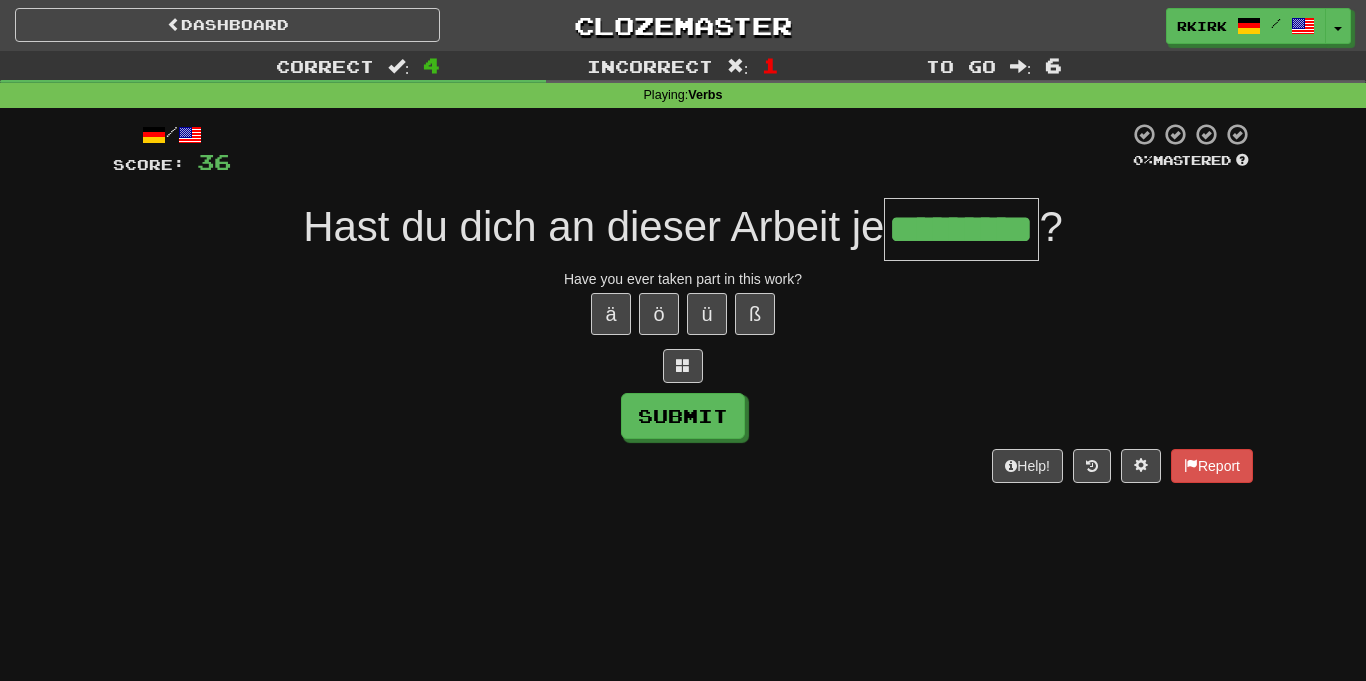 type on "*********" 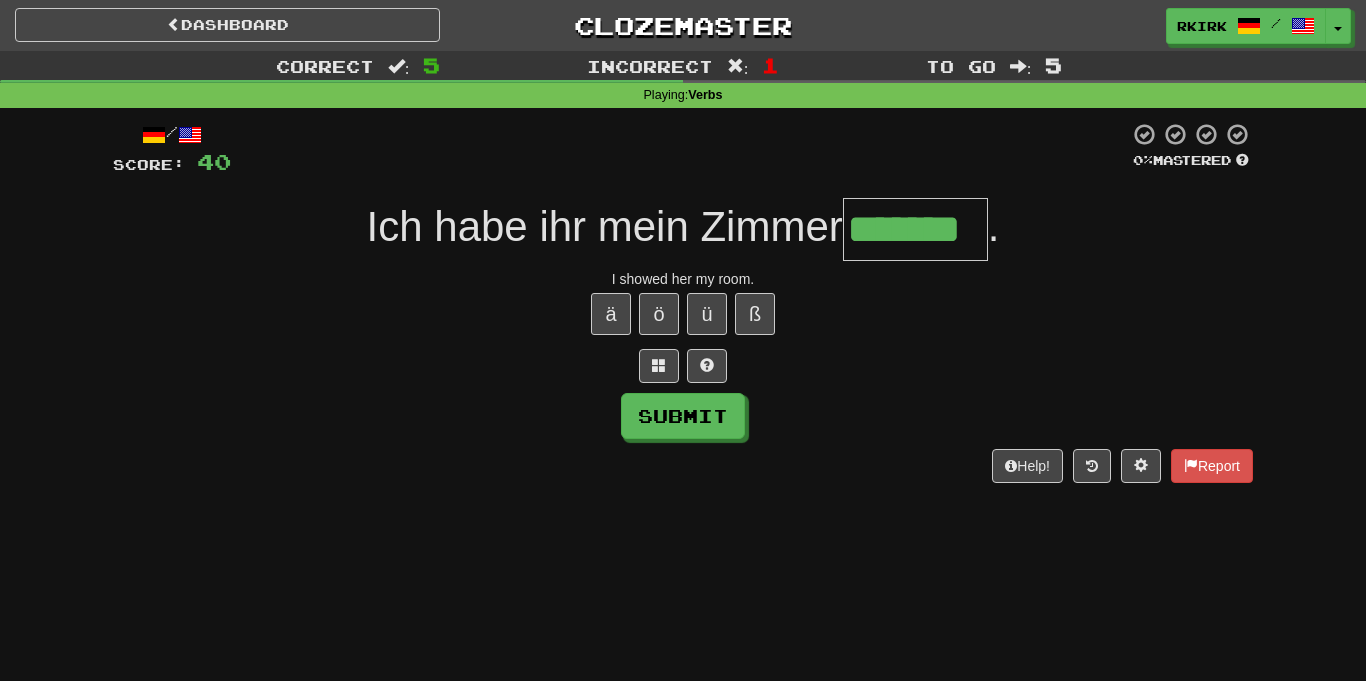 type on "*******" 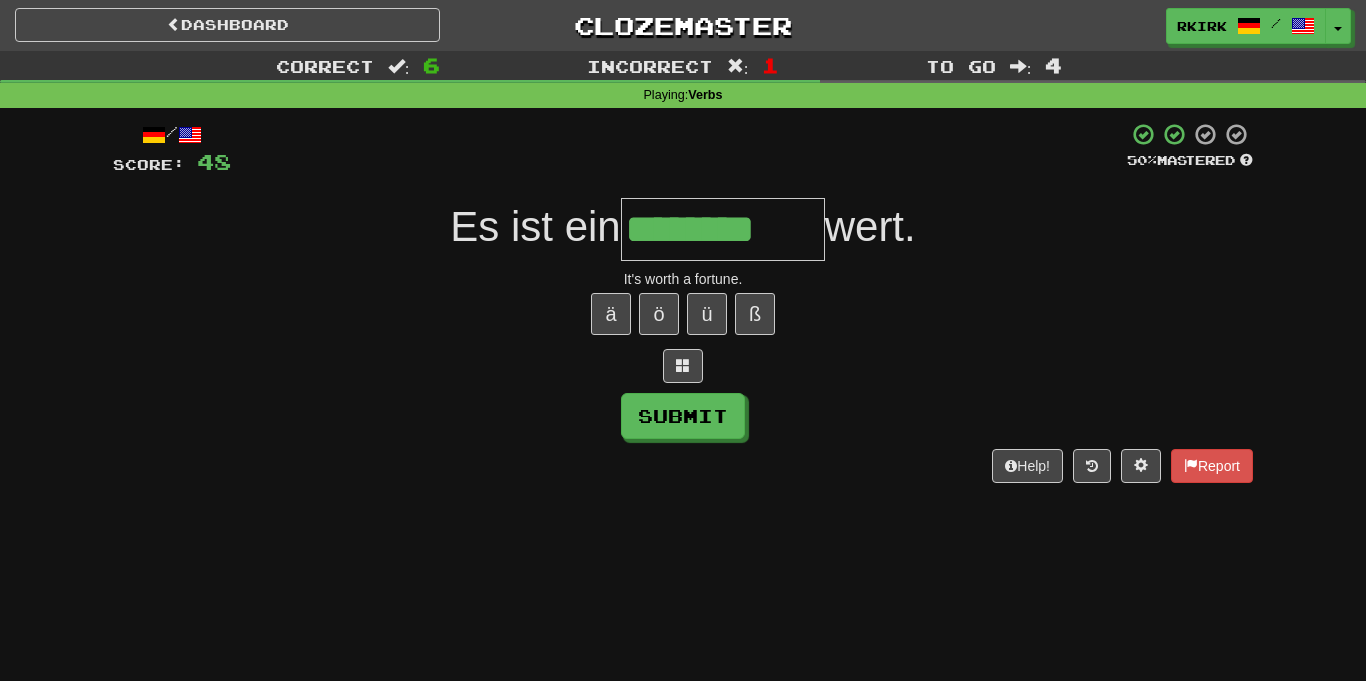type on "********" 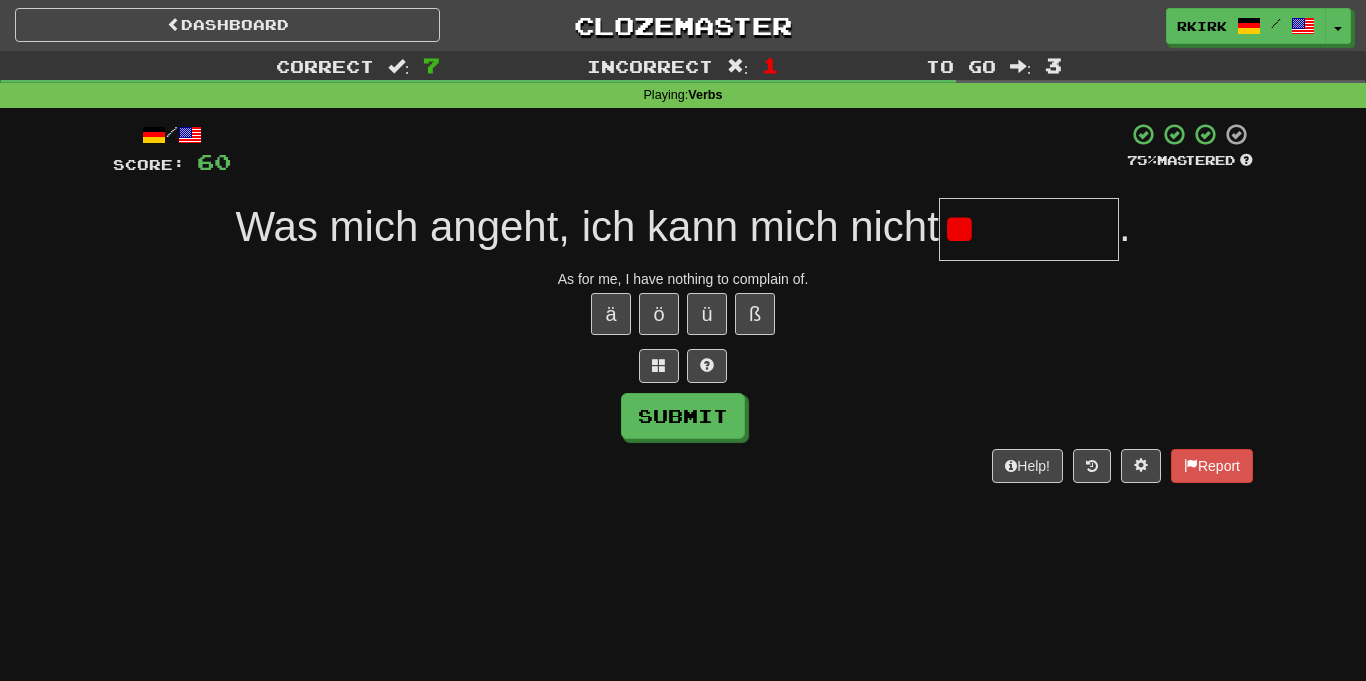 type on "*" 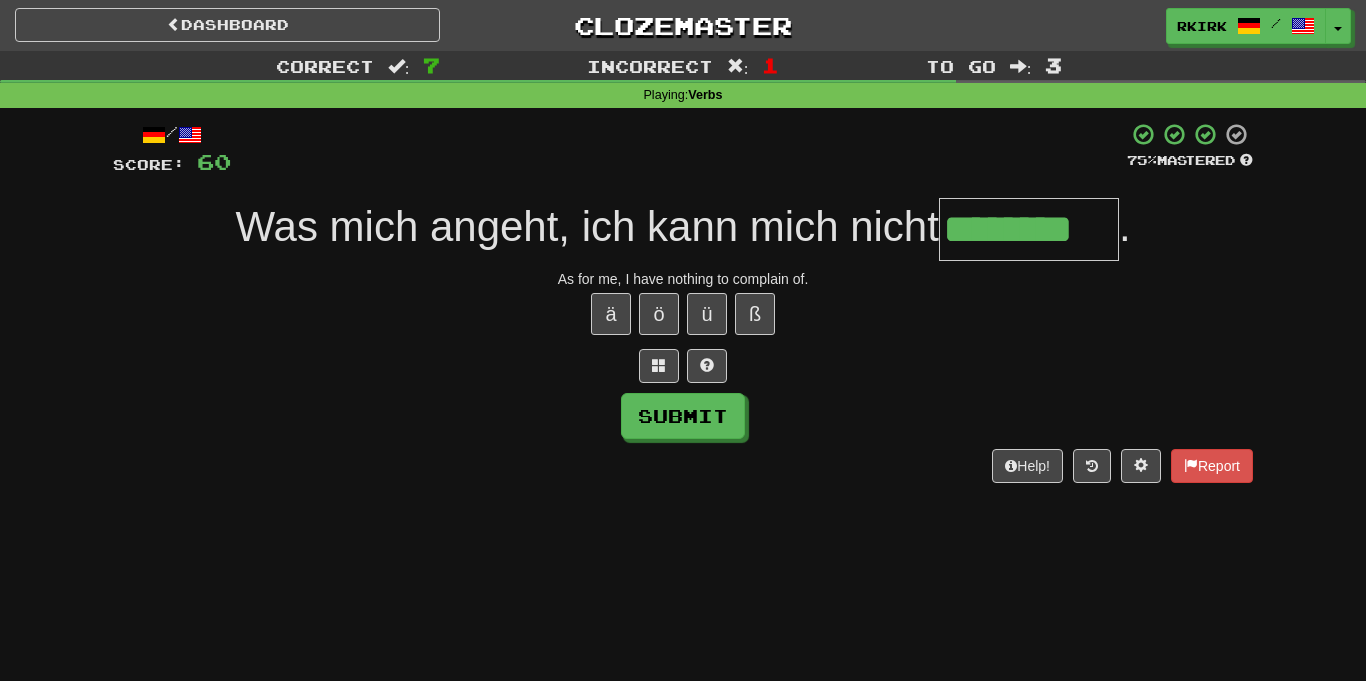 type on "********" 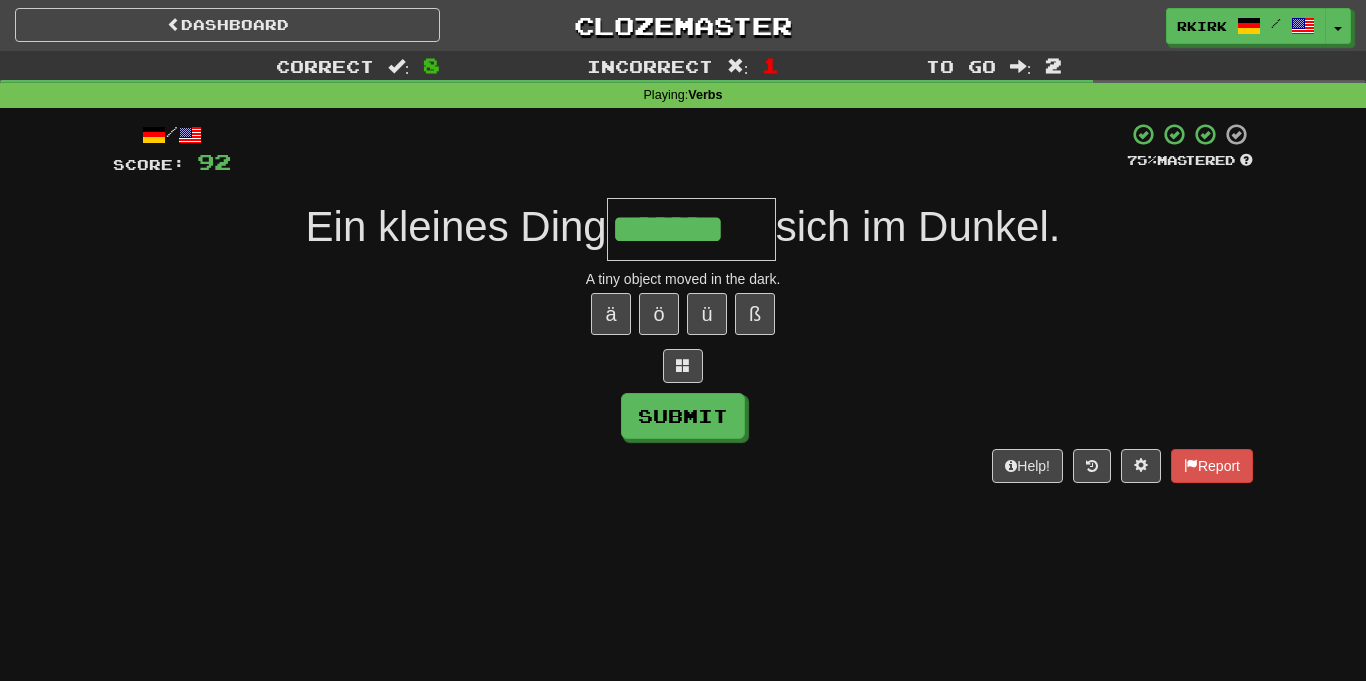 type on "*******" 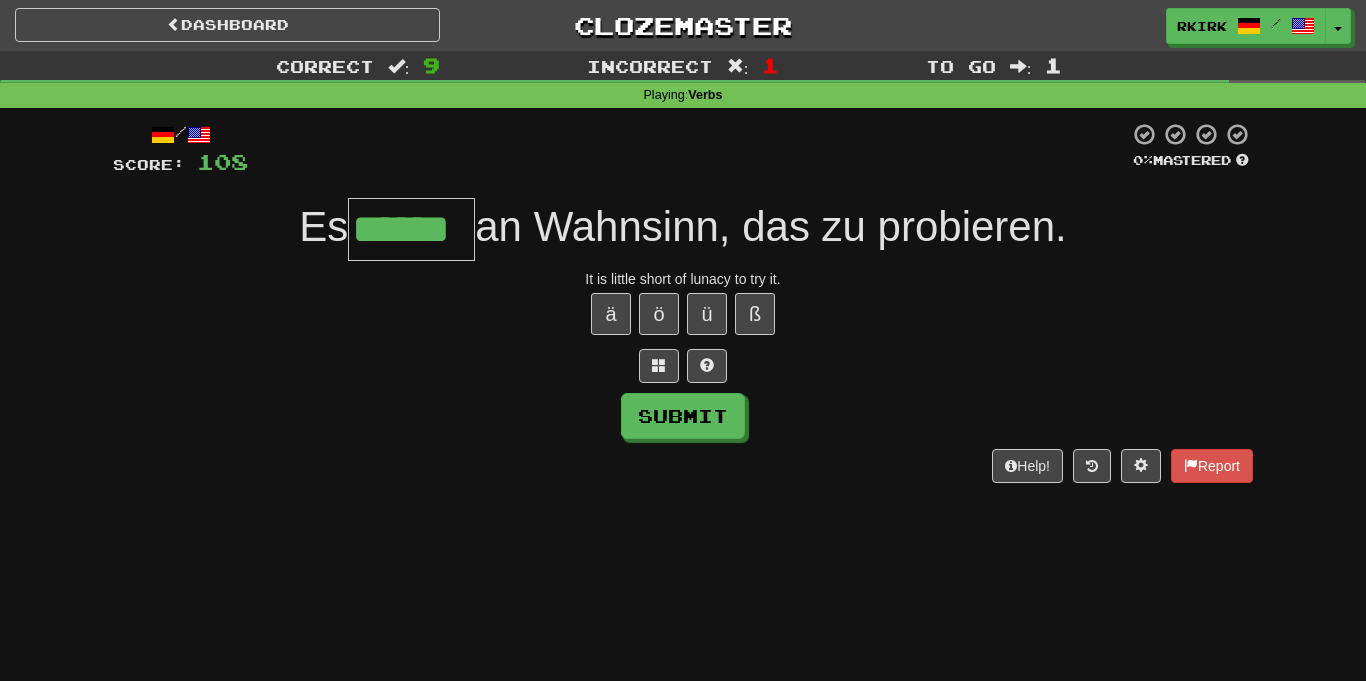 type on "******" 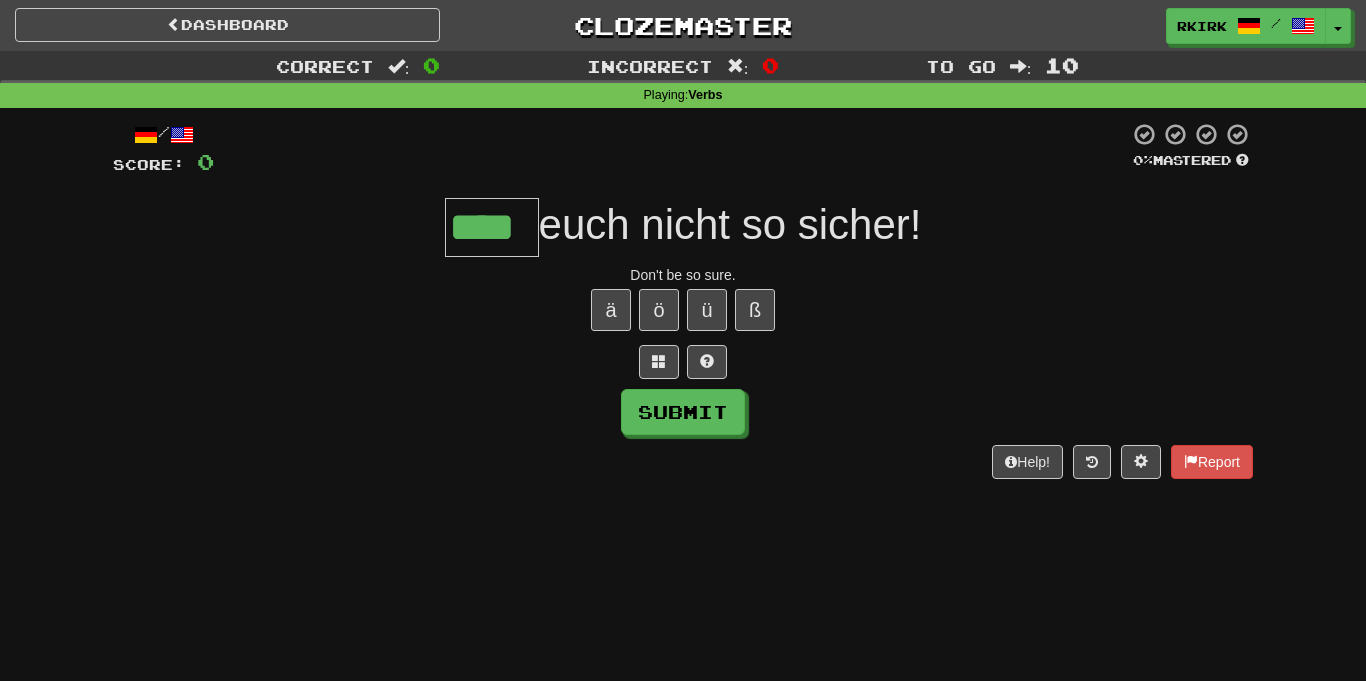 type on "****" 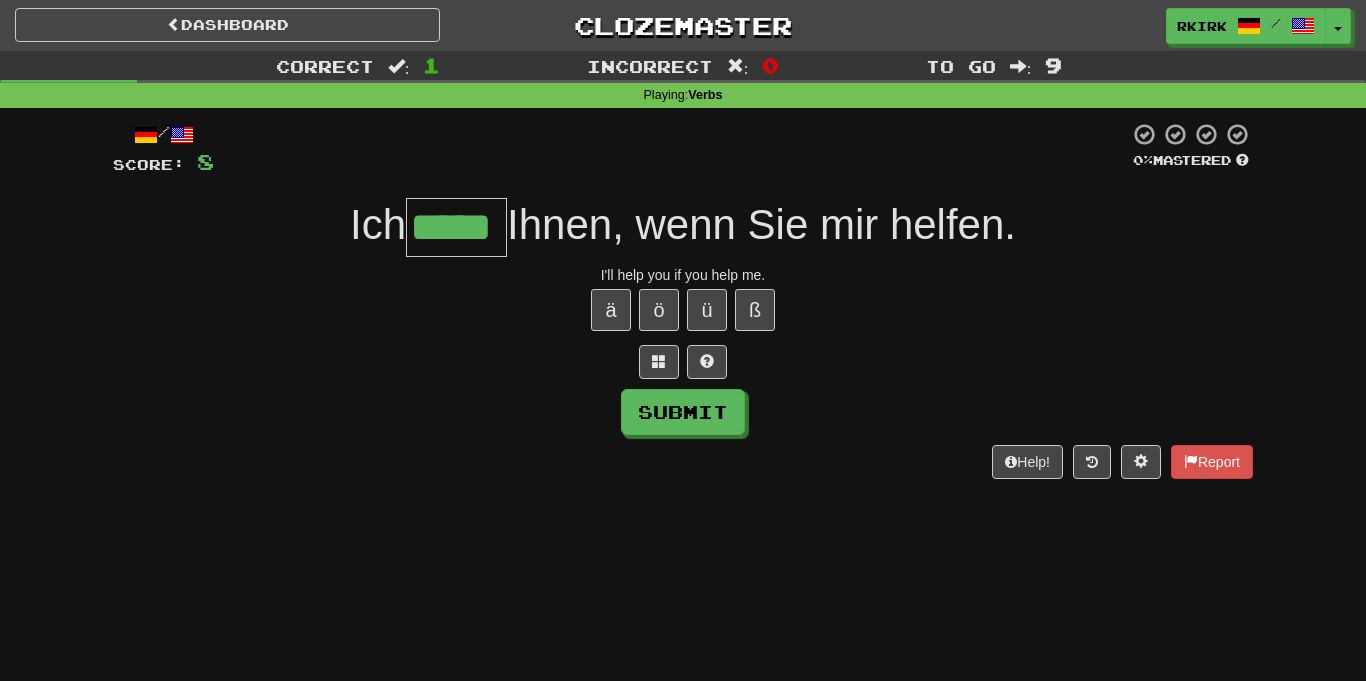 type on "*****" 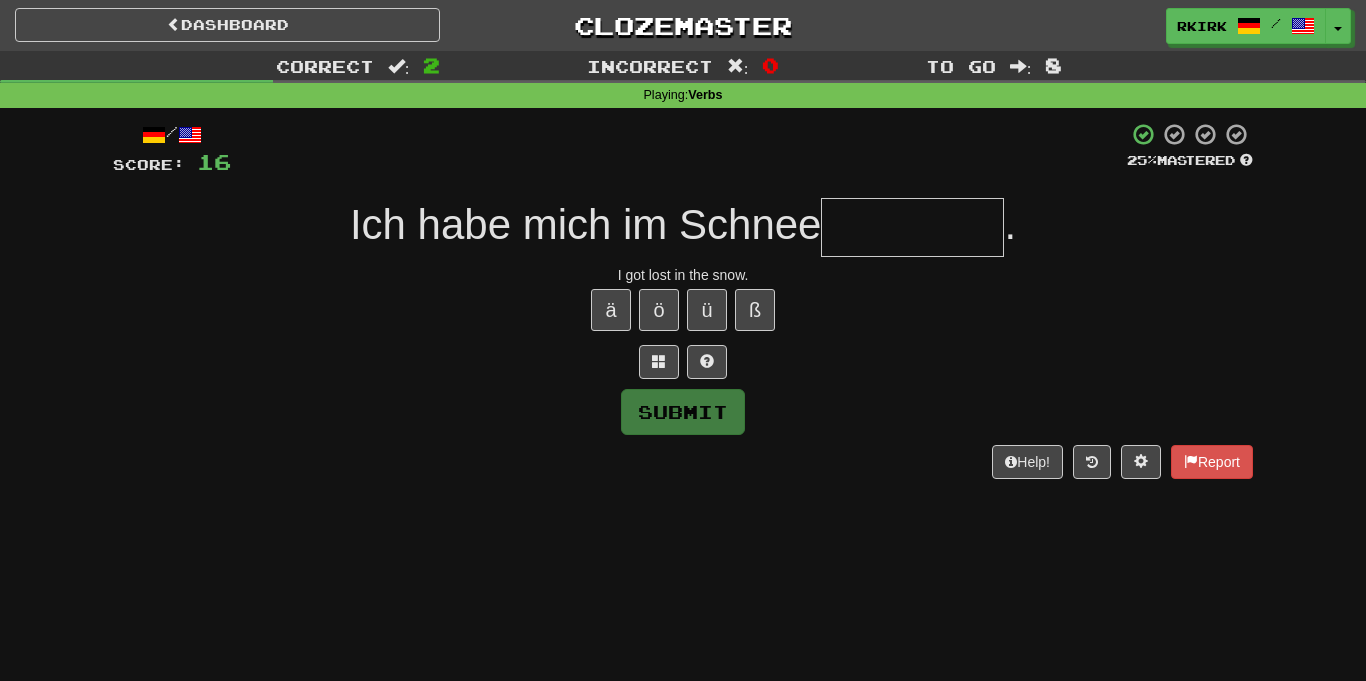 type on "*" 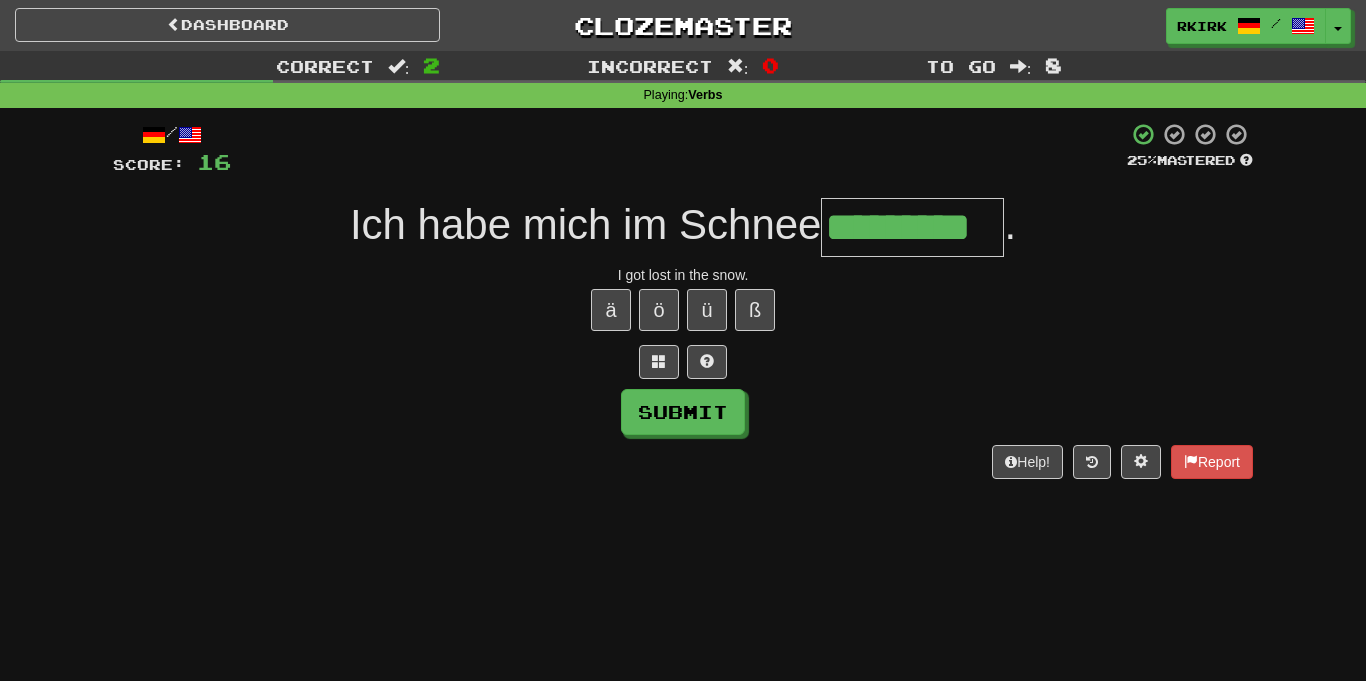type on "*********" 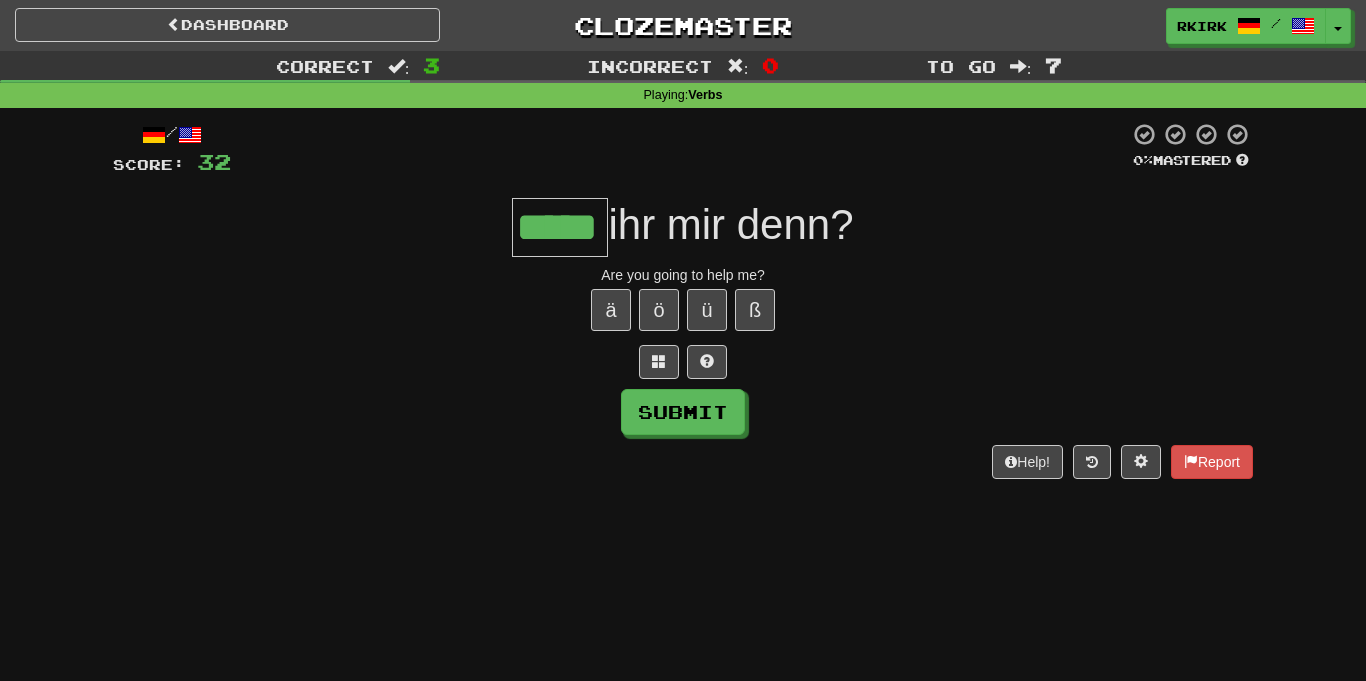 type on "*****" 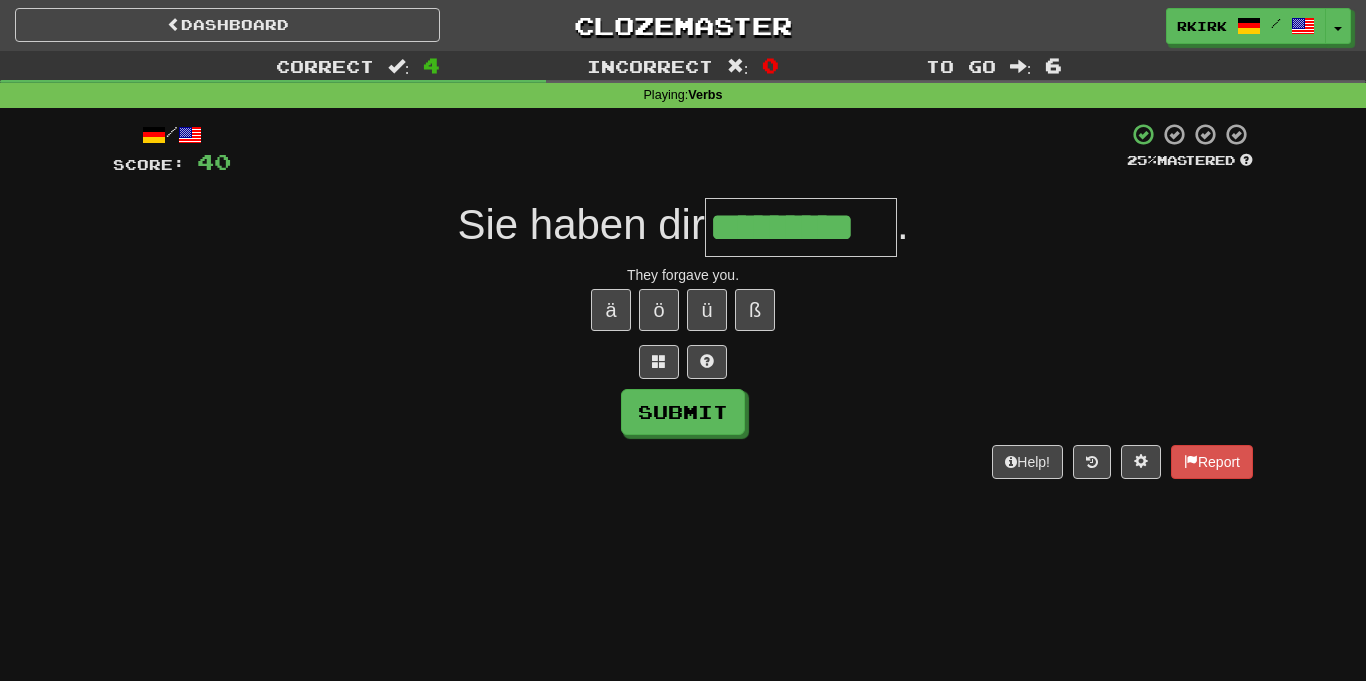 type on "*********" 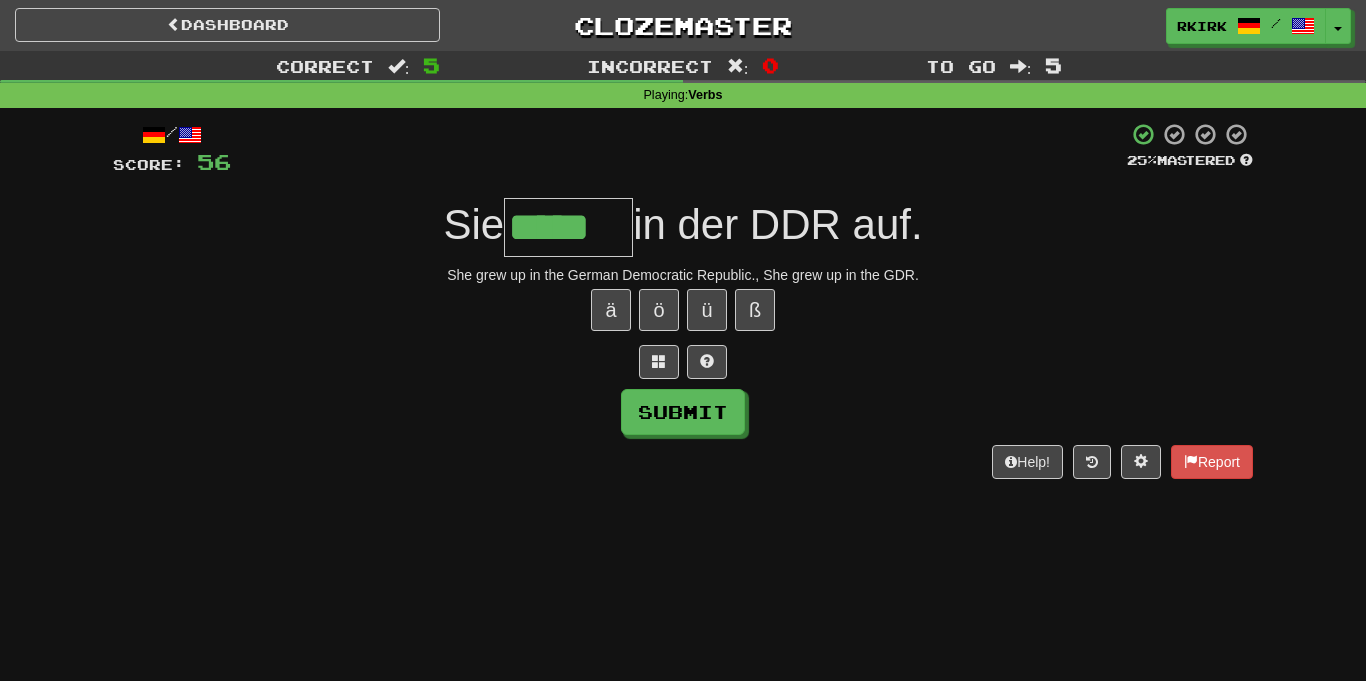 type on "*****" 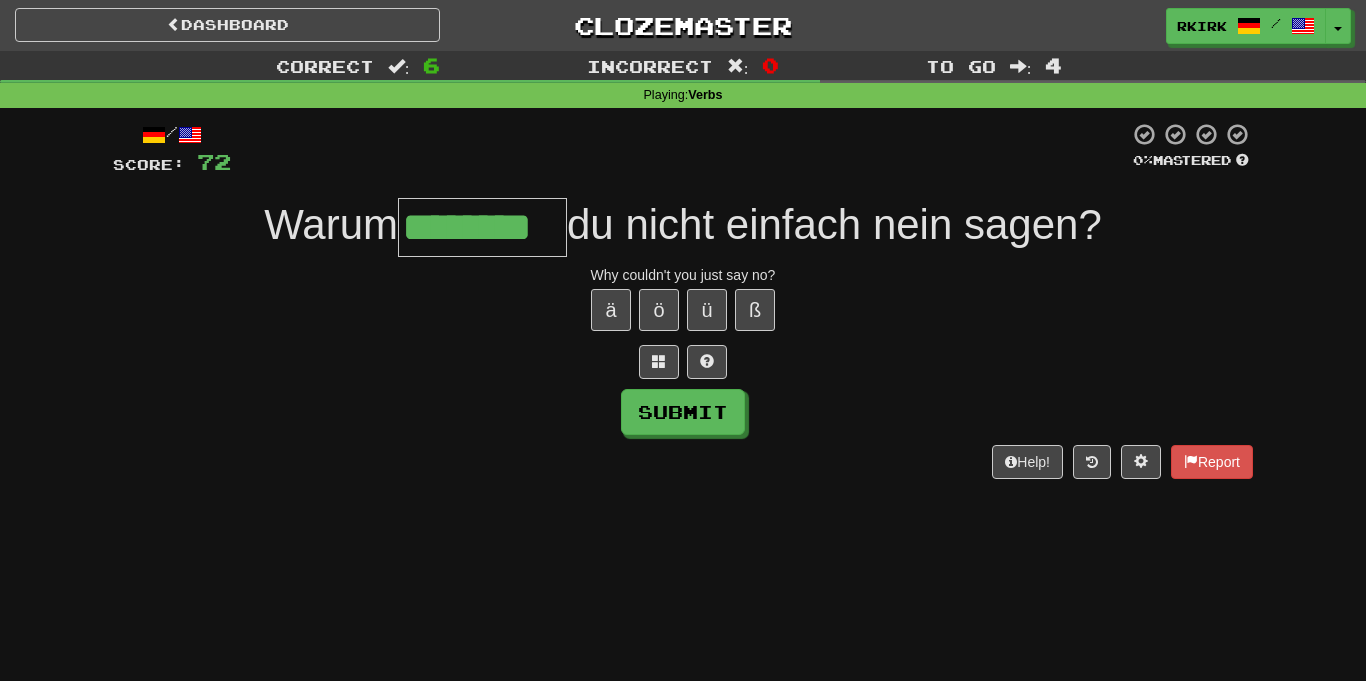 type on "********" 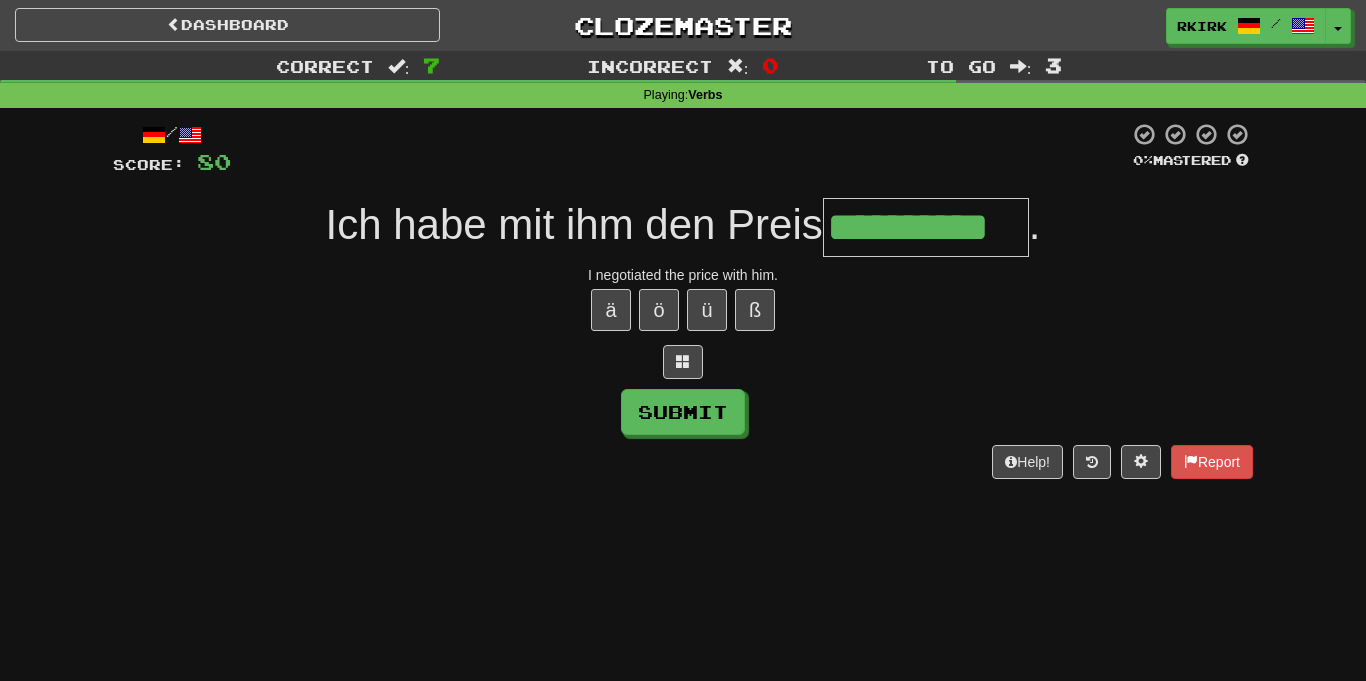 type on "**********" 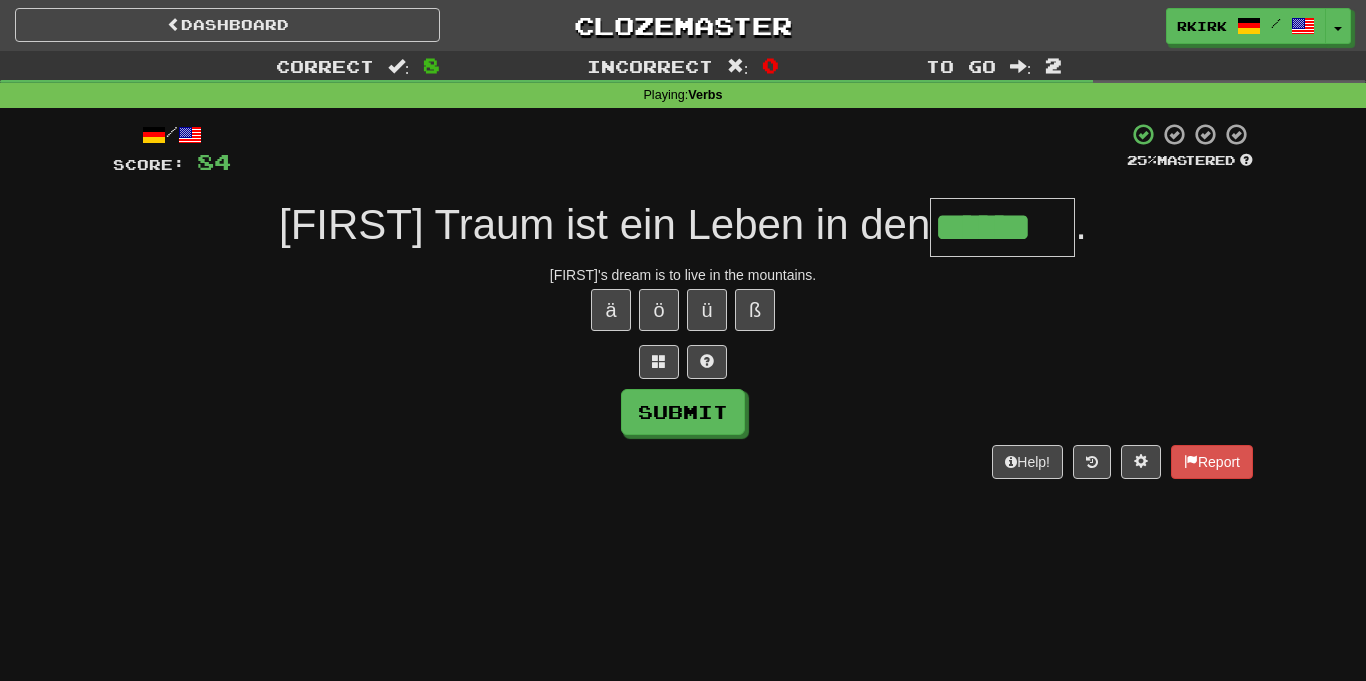 type on "******" 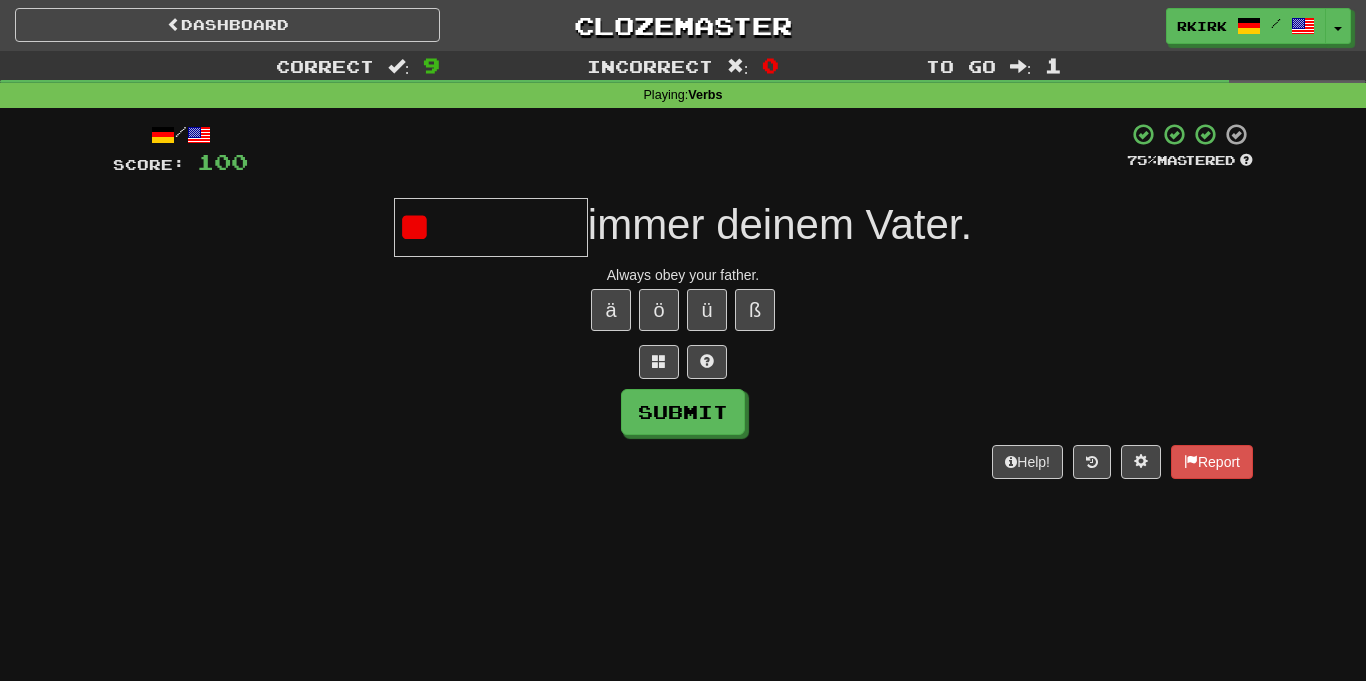 type on "*" 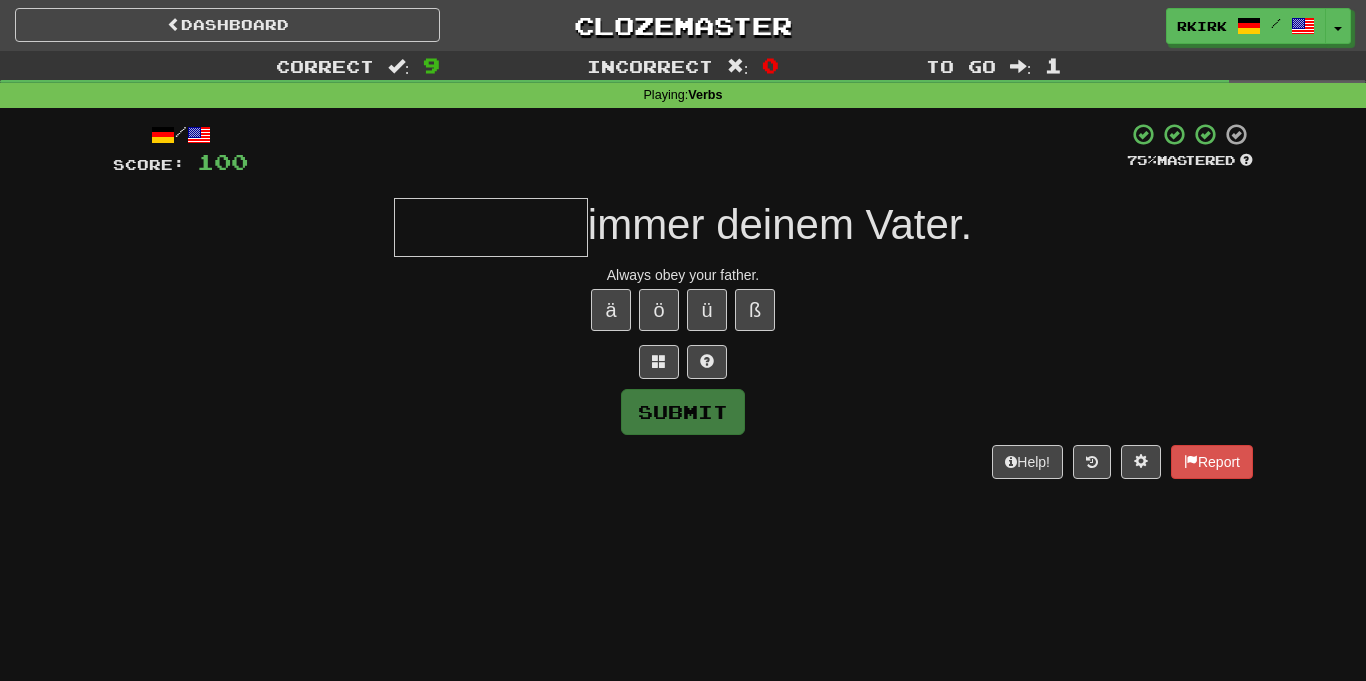type on "*" 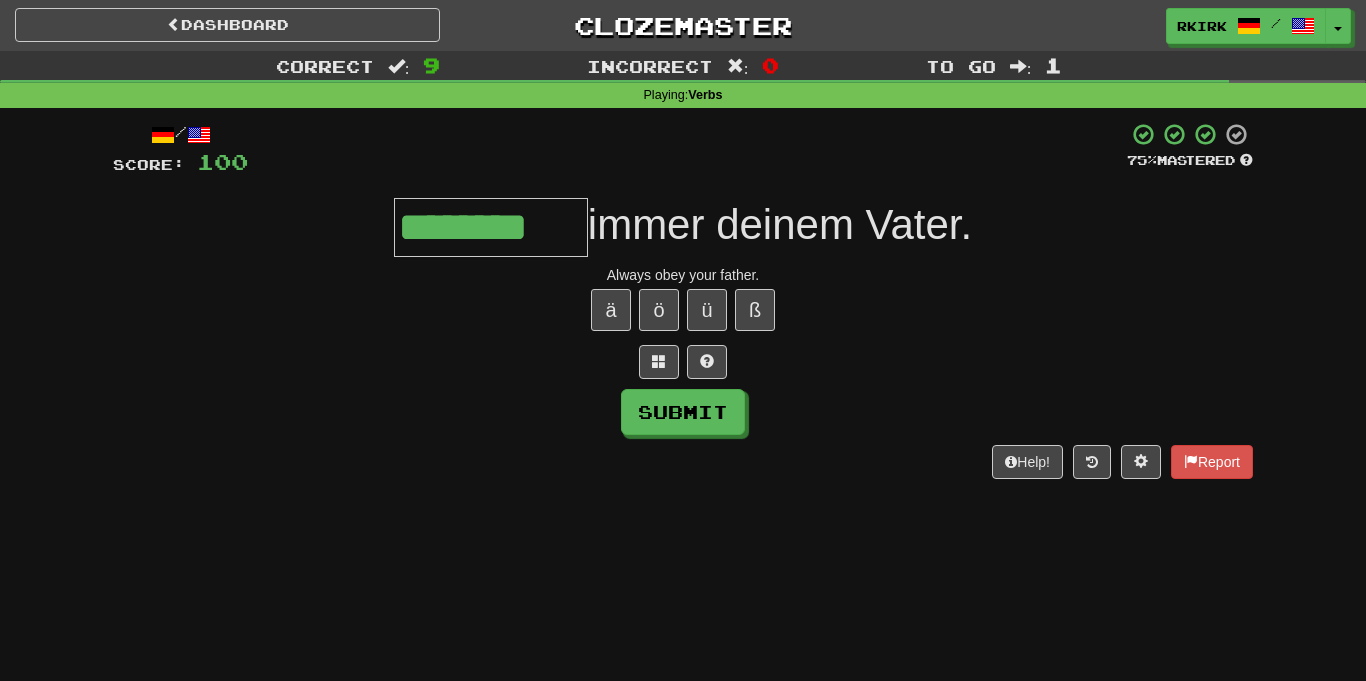 type on "********" 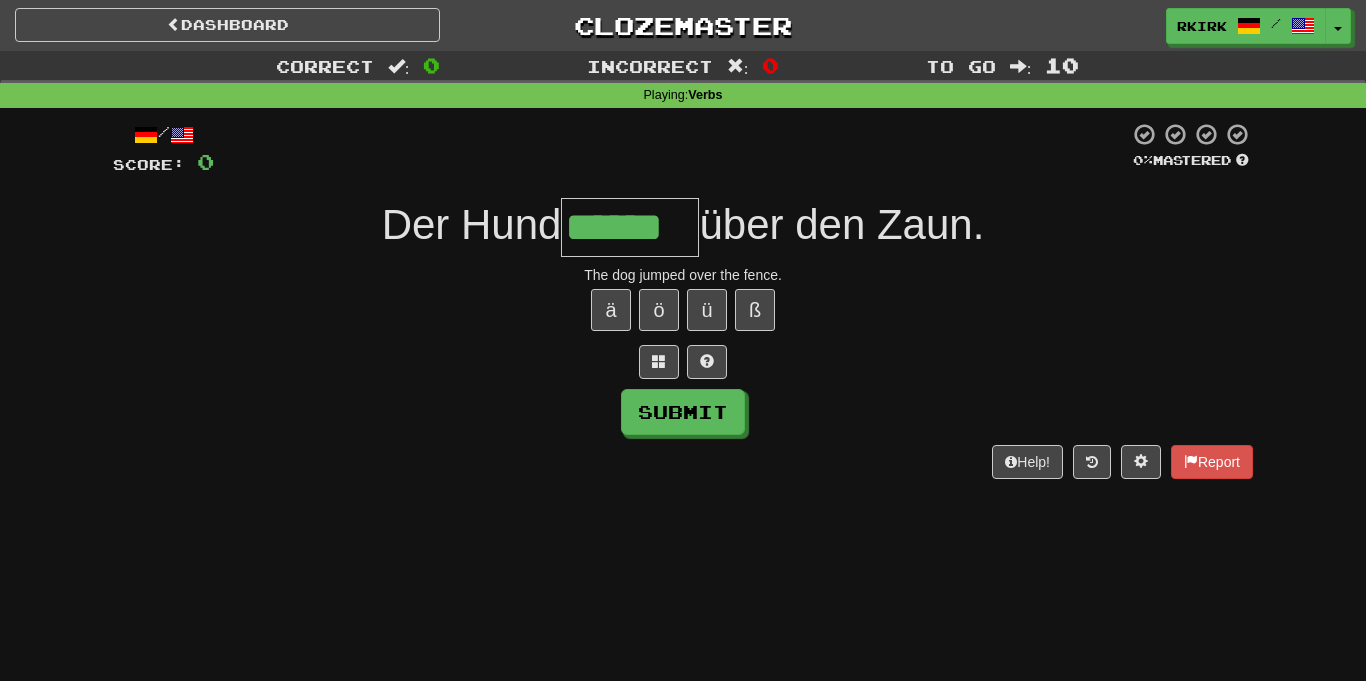 type on "******" 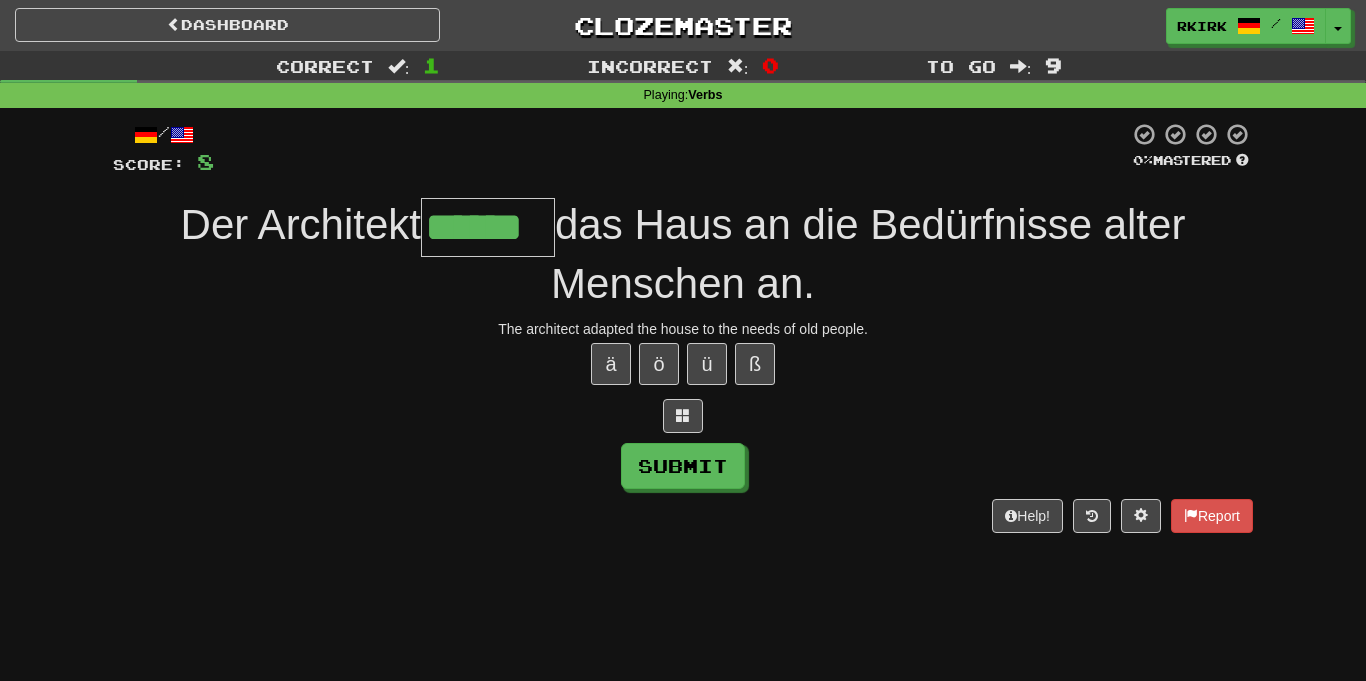 type on "******" 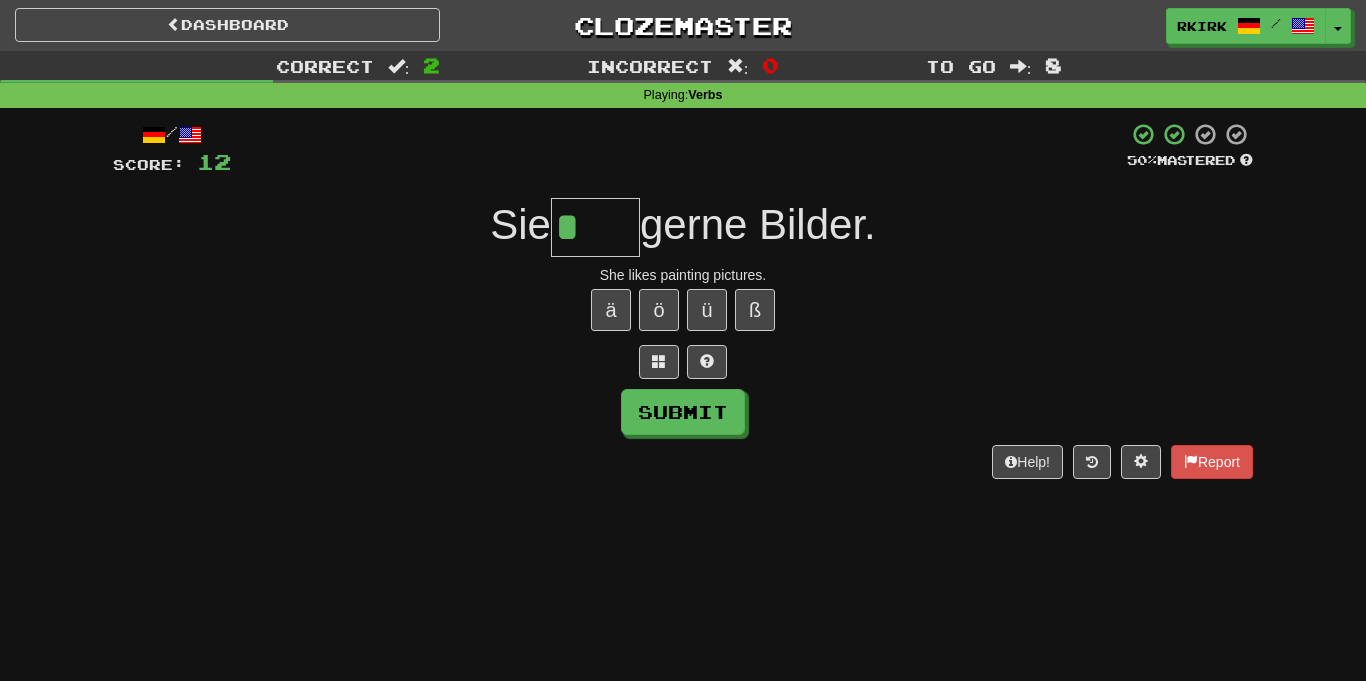type on "****" 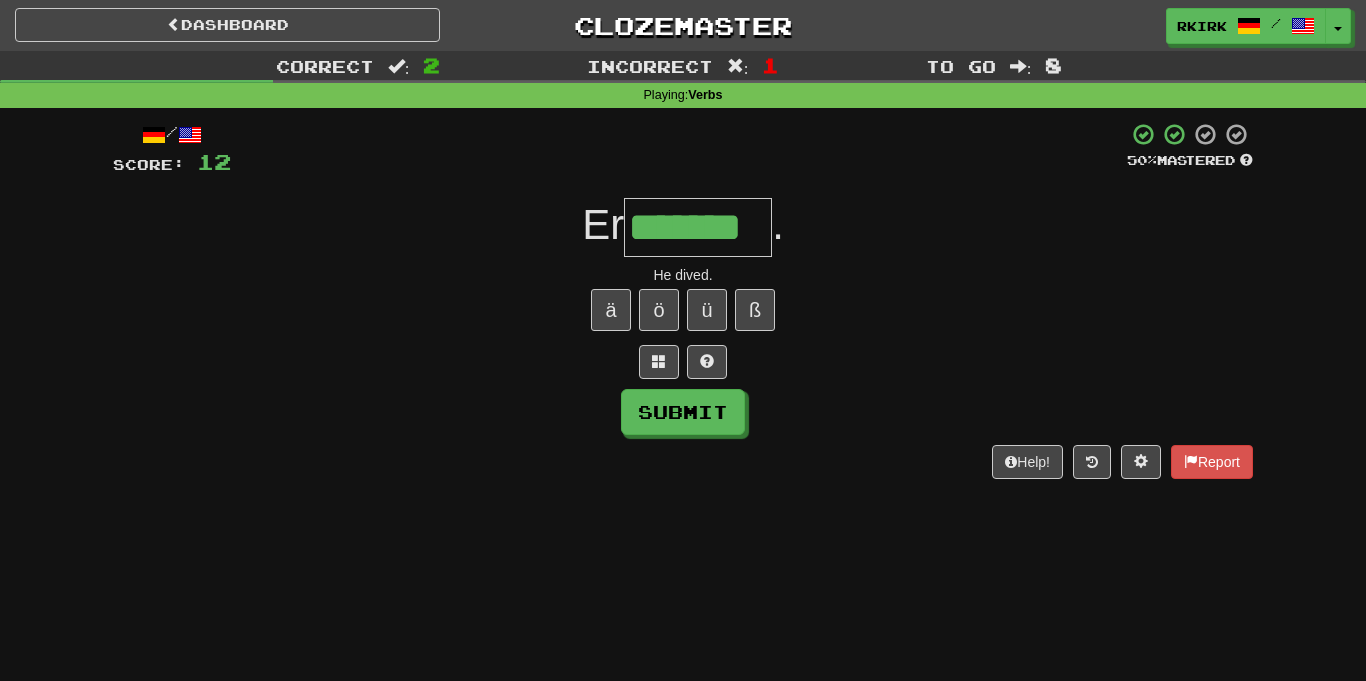 type on "*******" 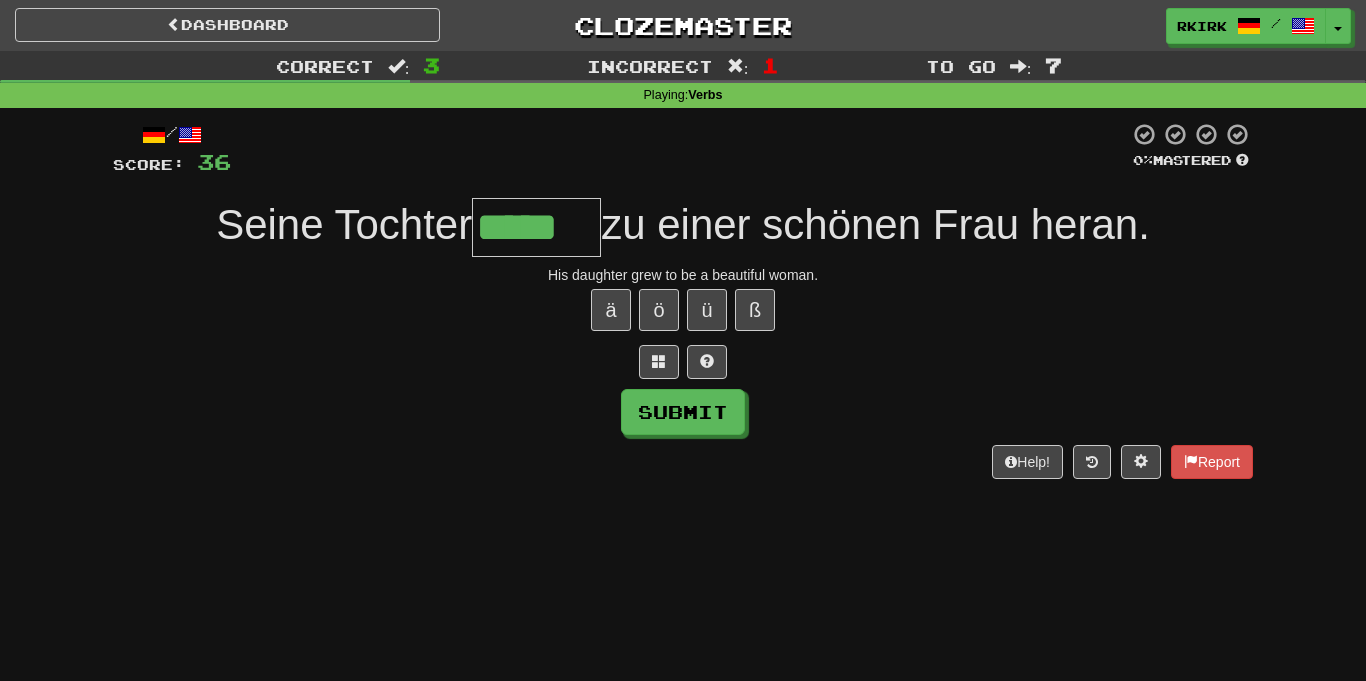 type on "*****" 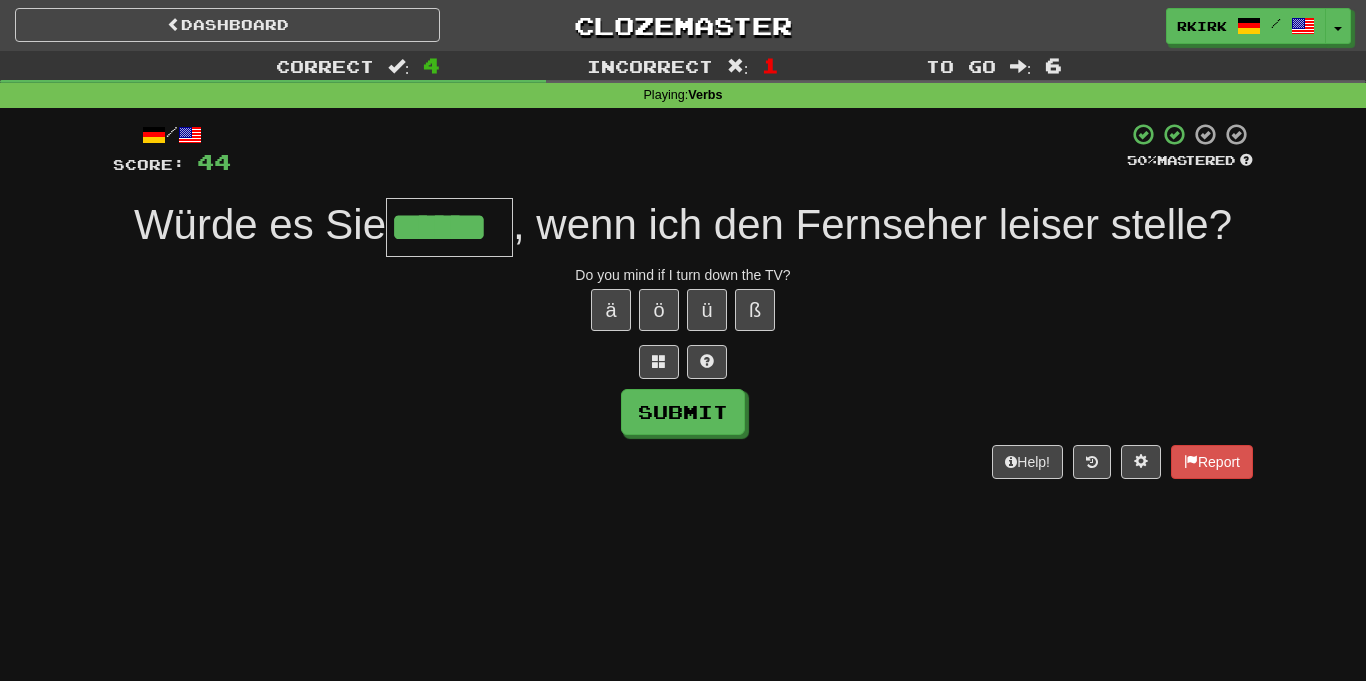 type on "******" 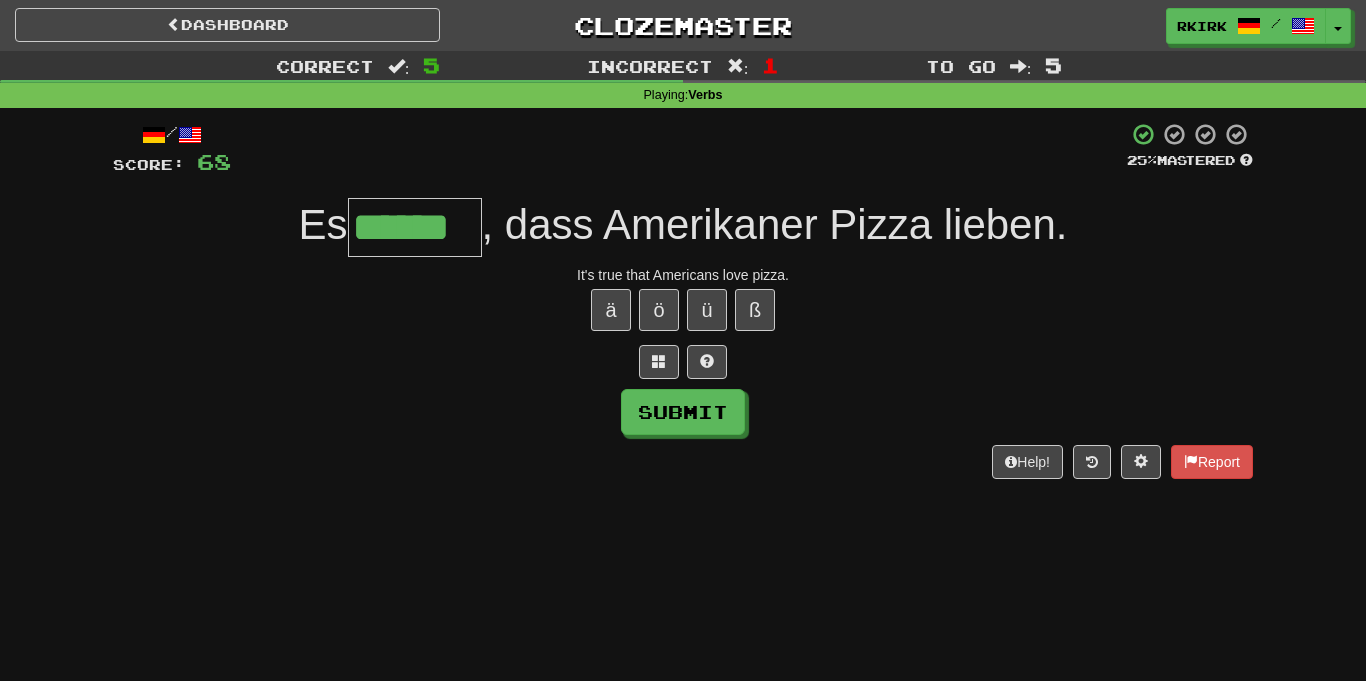 type on "******" 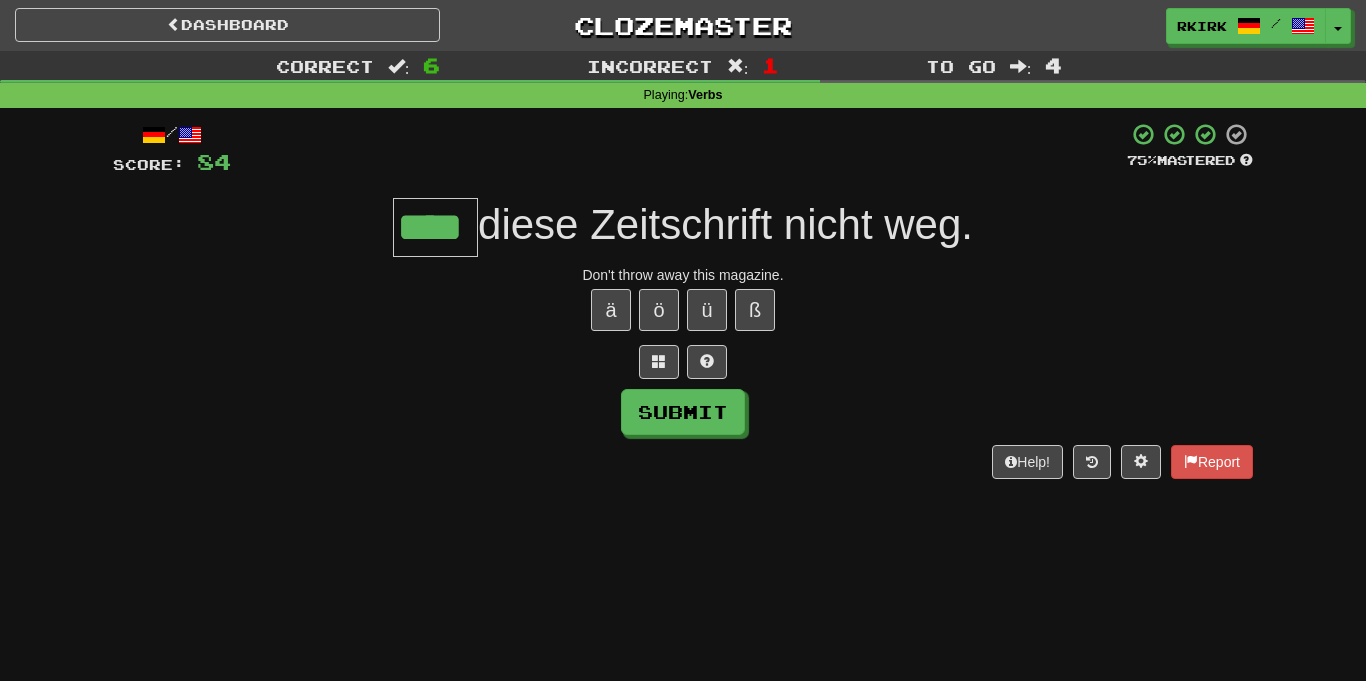 type on "****" 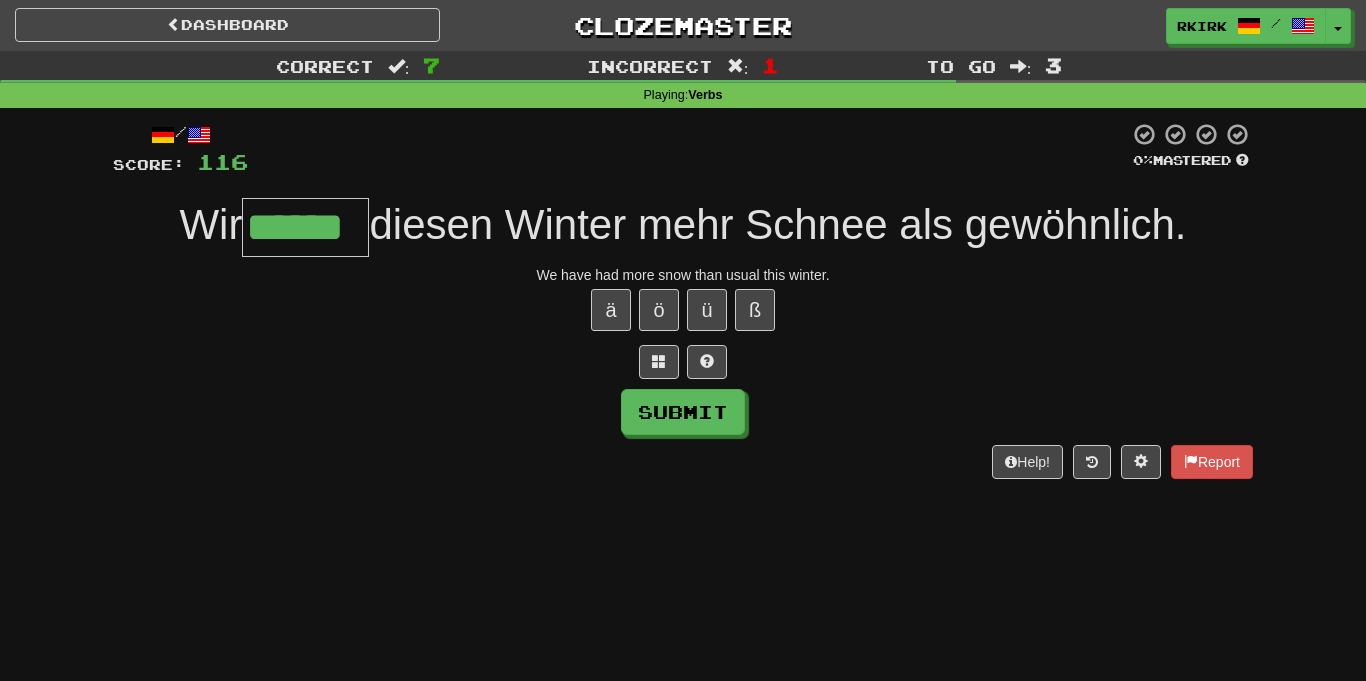 type on "******" 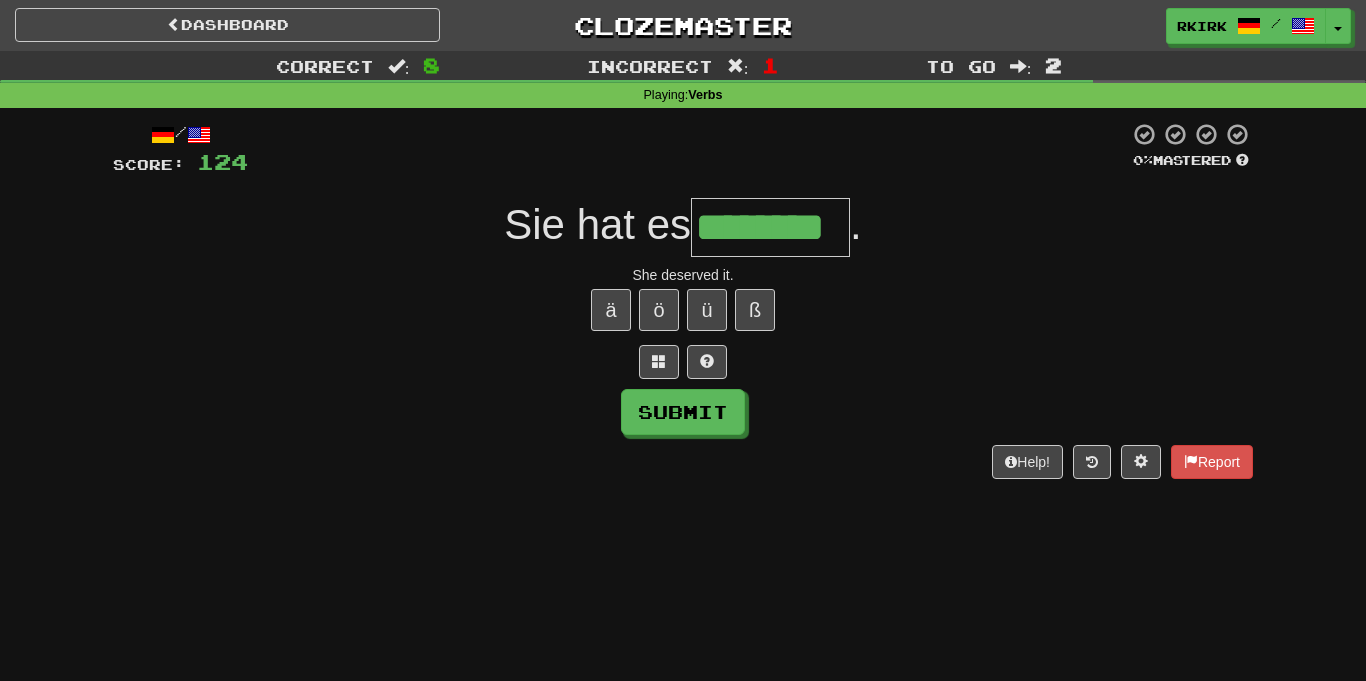 type on "********" 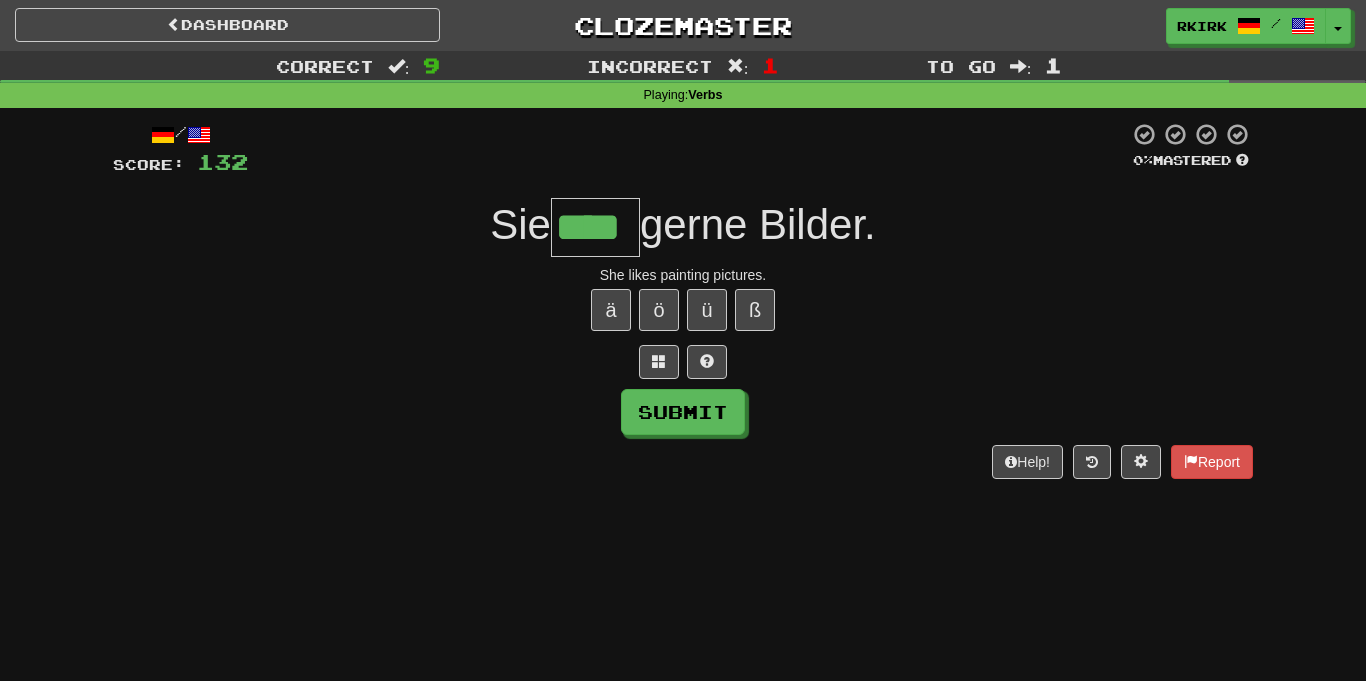 type on "****" 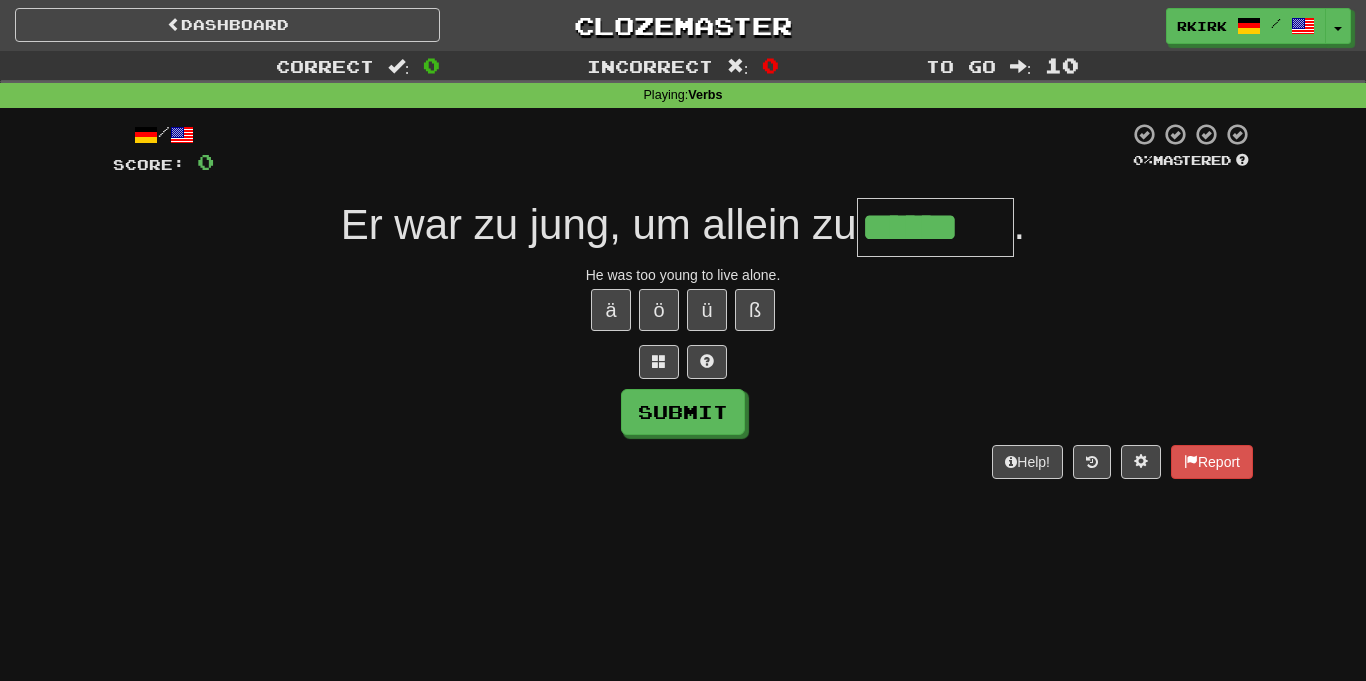type on "******" 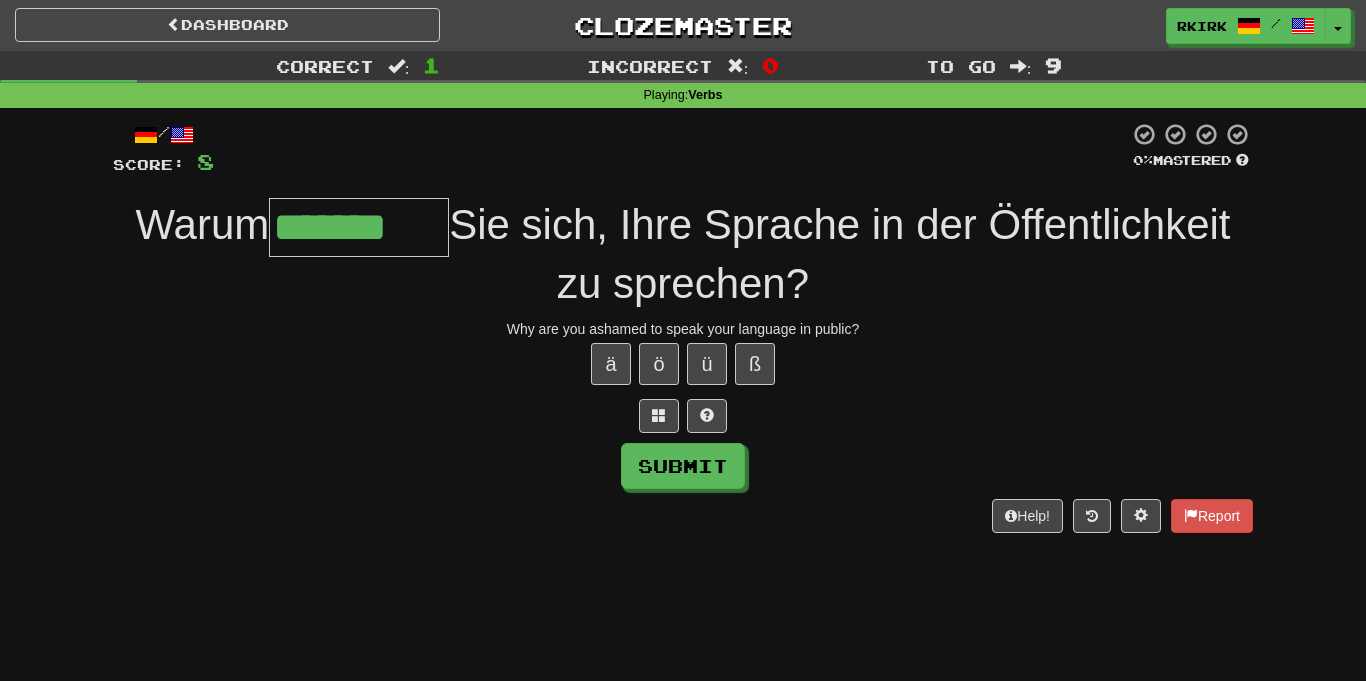type on "*******" 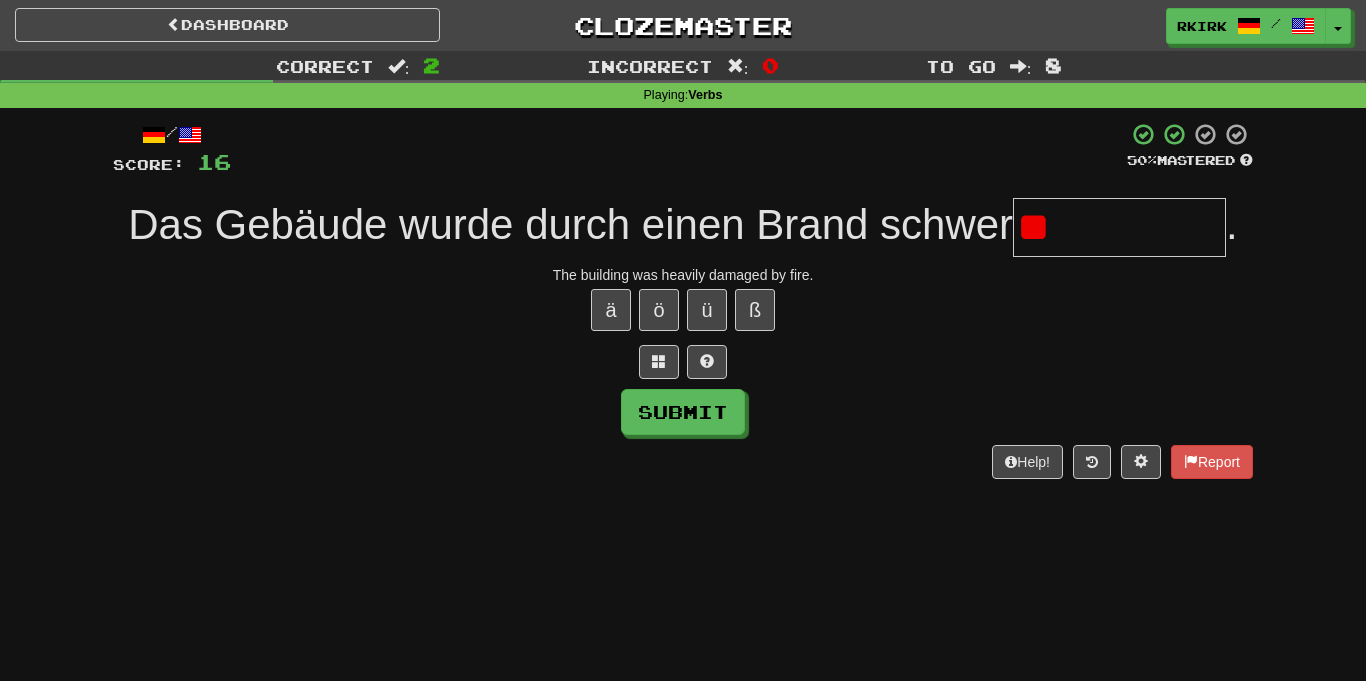 type on "*" 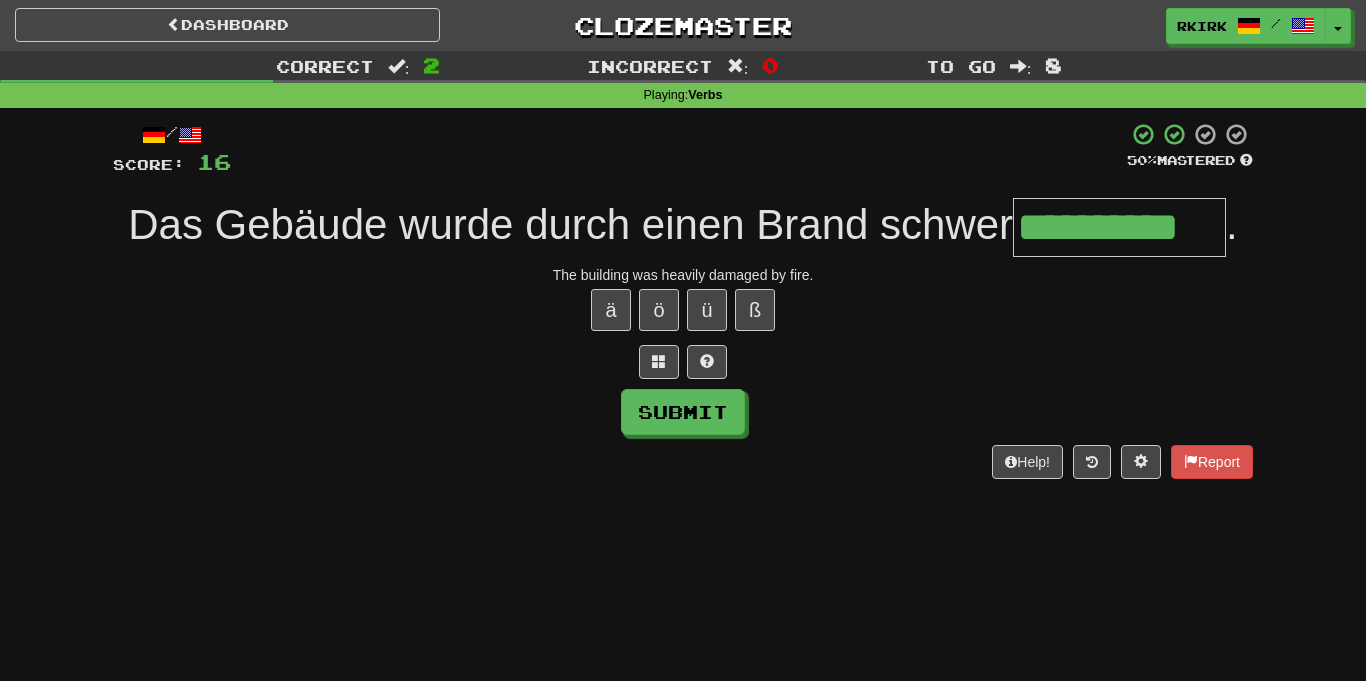 type on "**********" 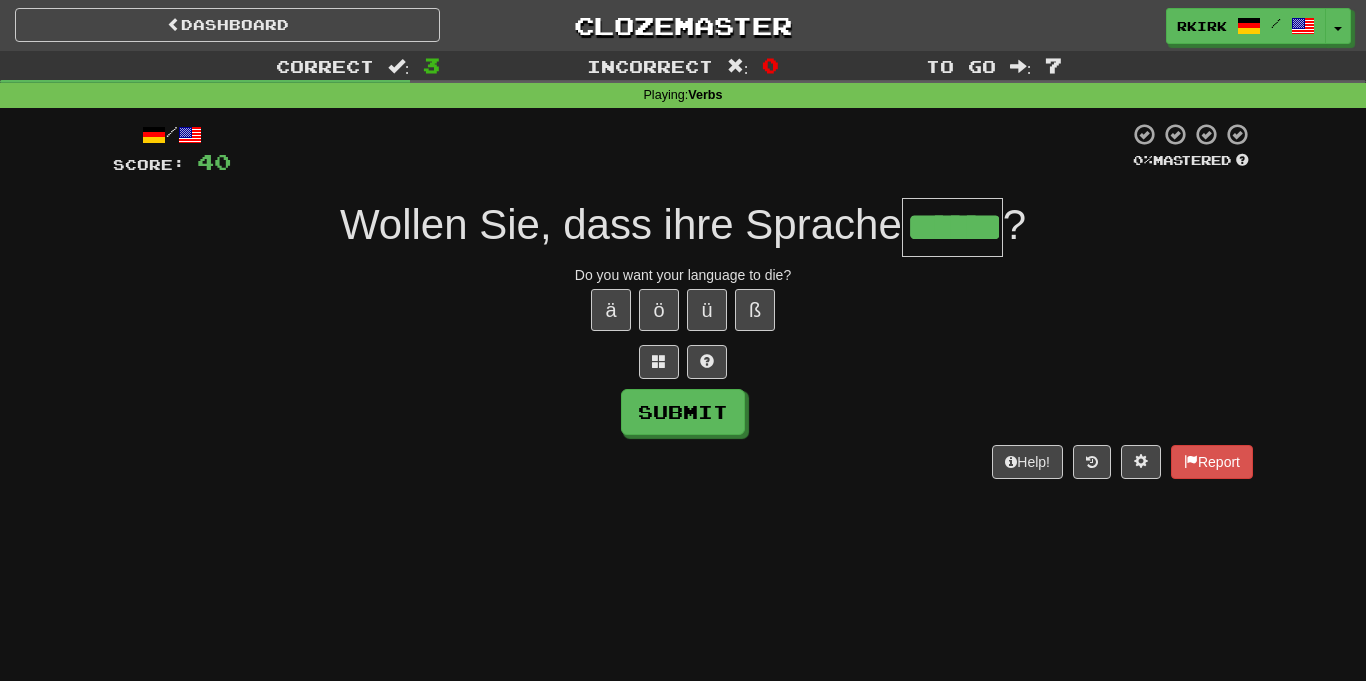 type on "******" 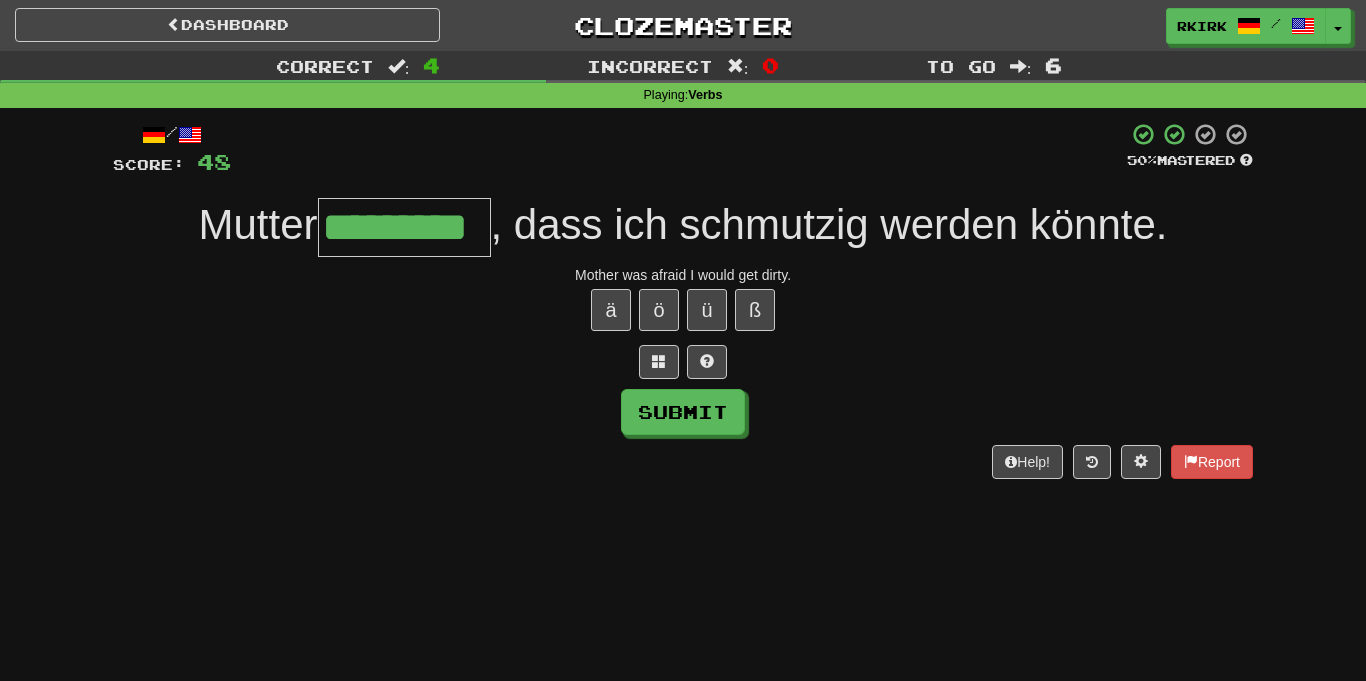 type on "*********" 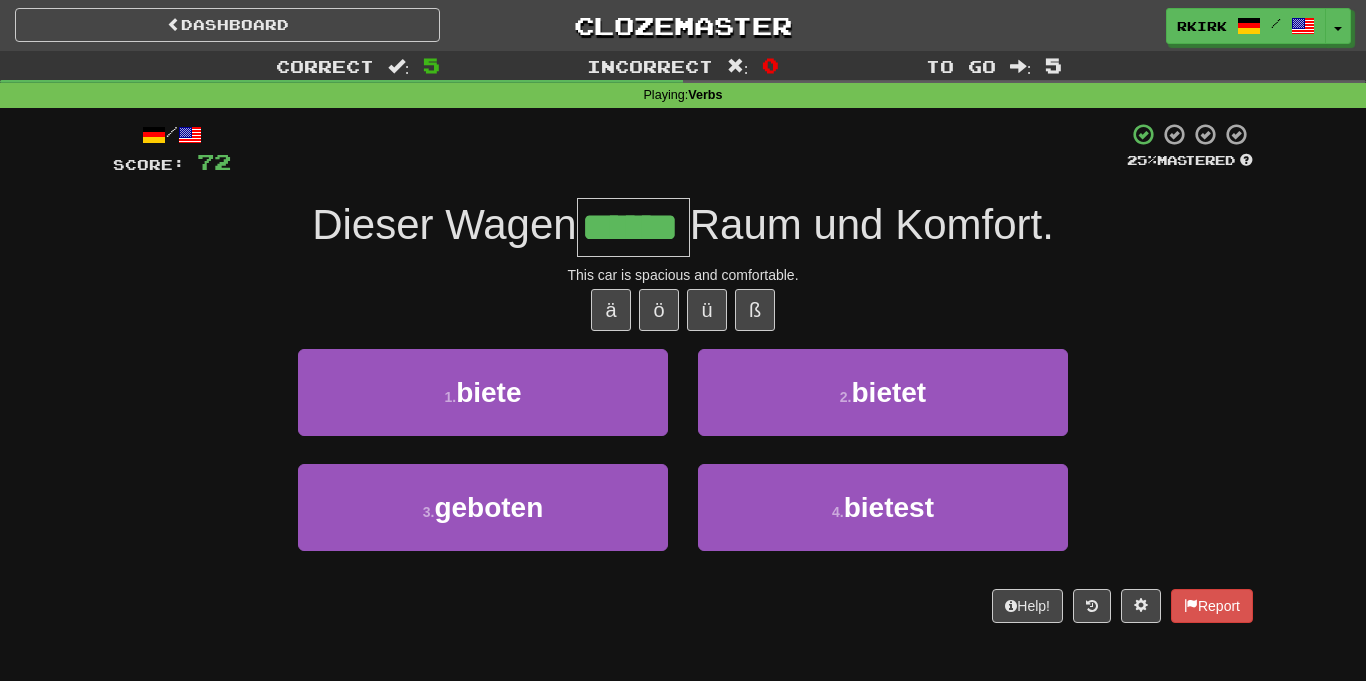 type on "******" 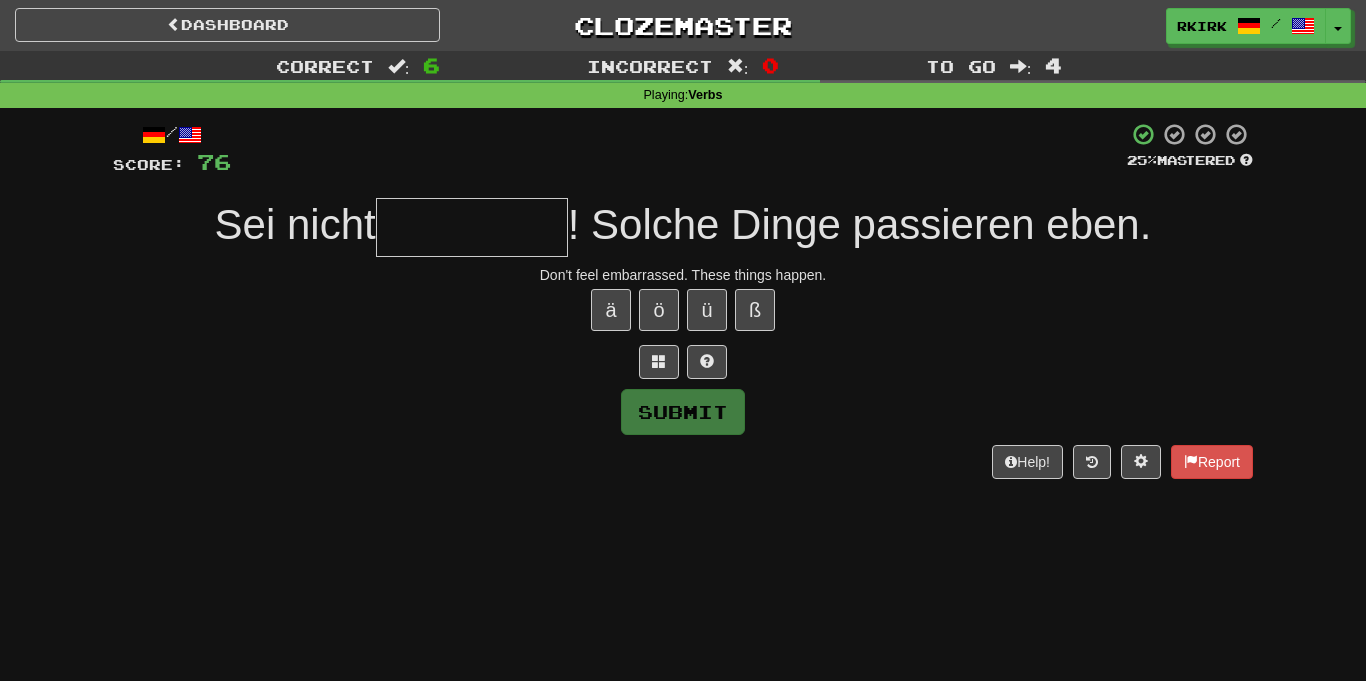 type on "*" 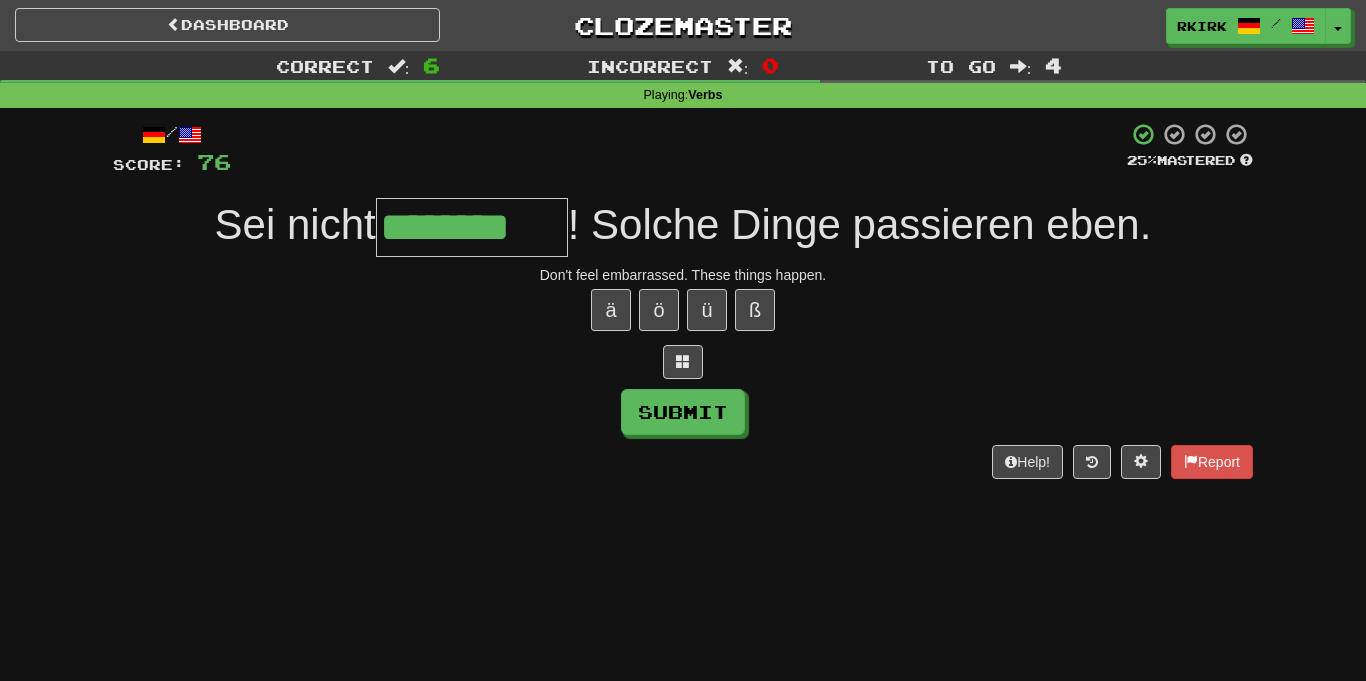 type on "********" 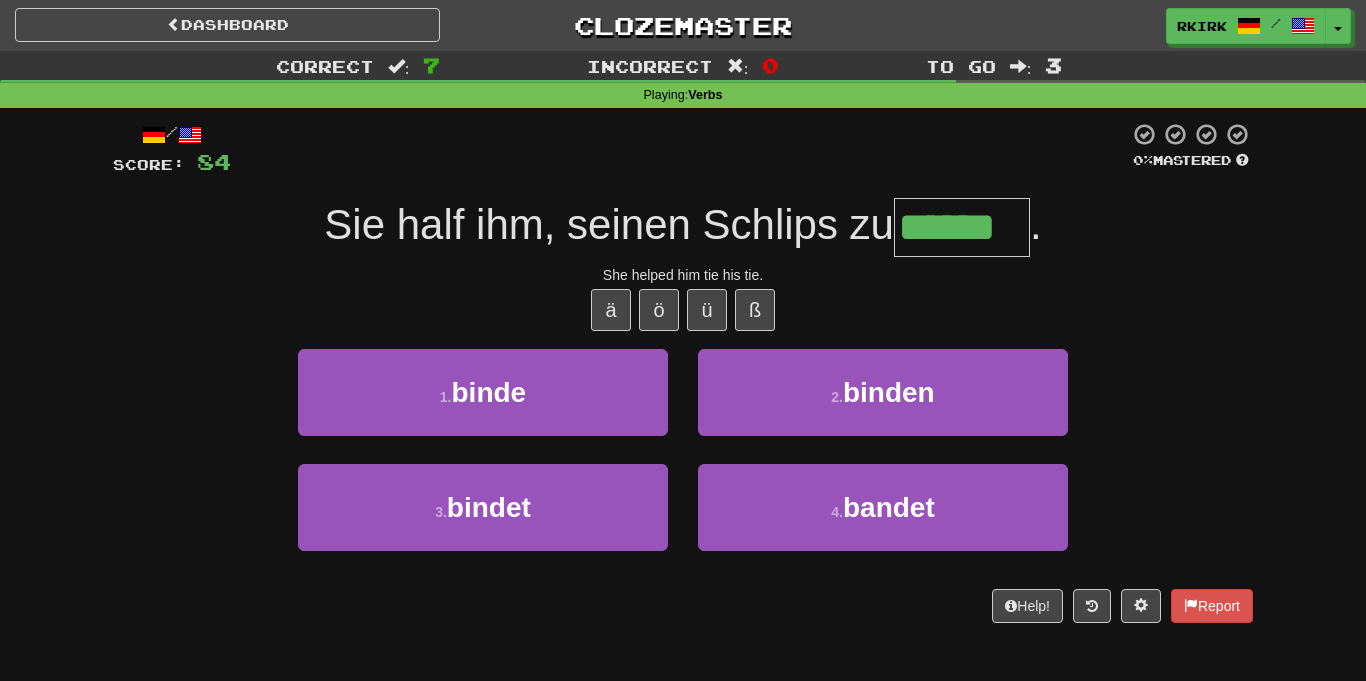type on "******" 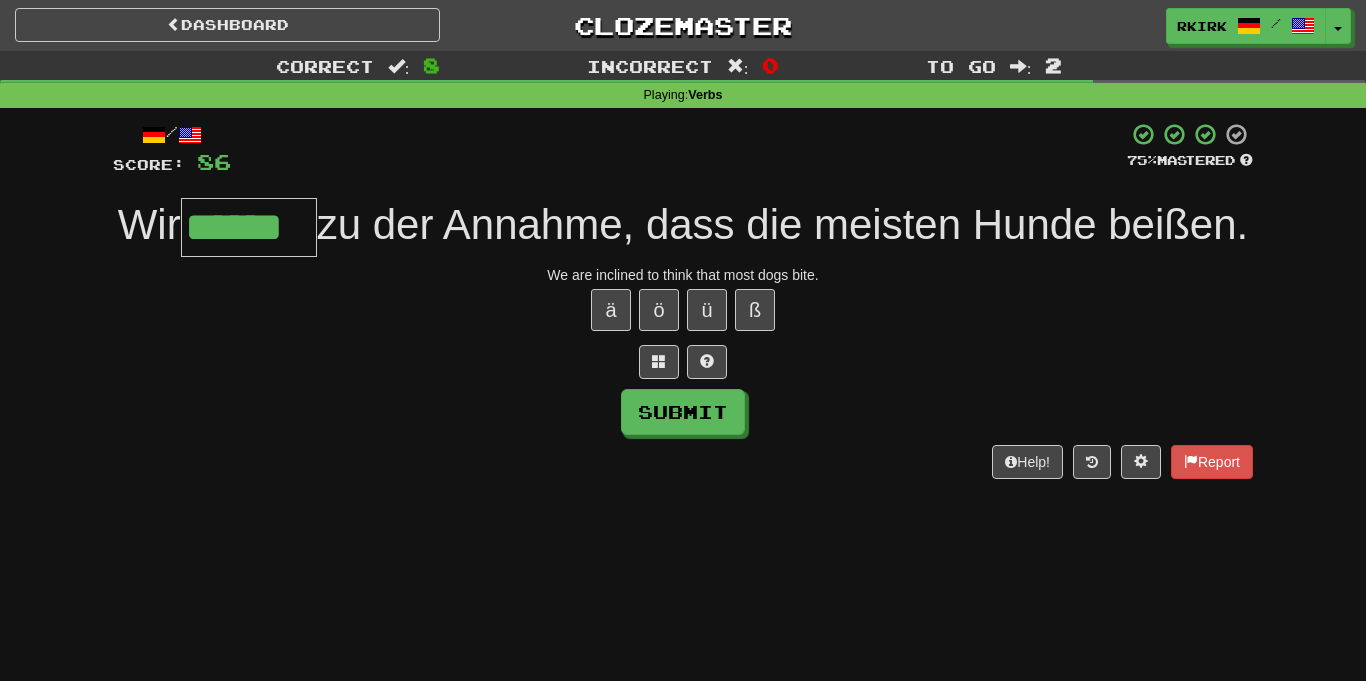 type on "******" 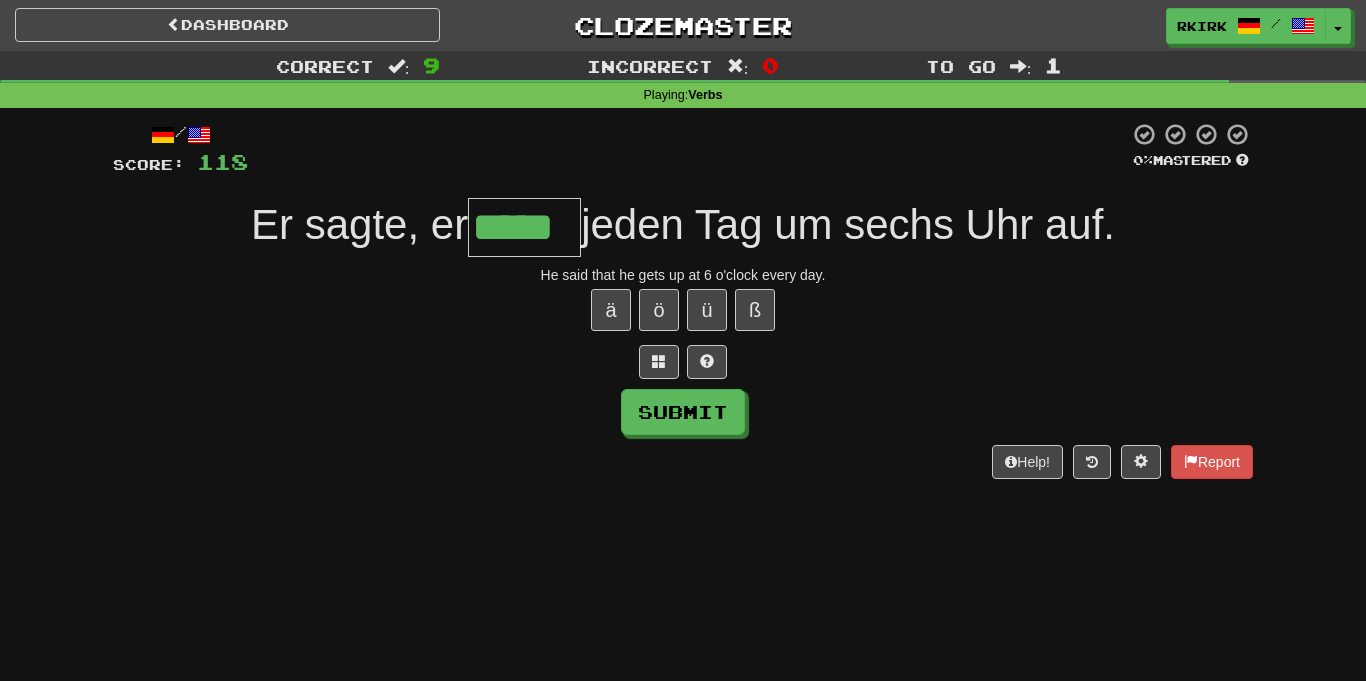 type on "*****" 